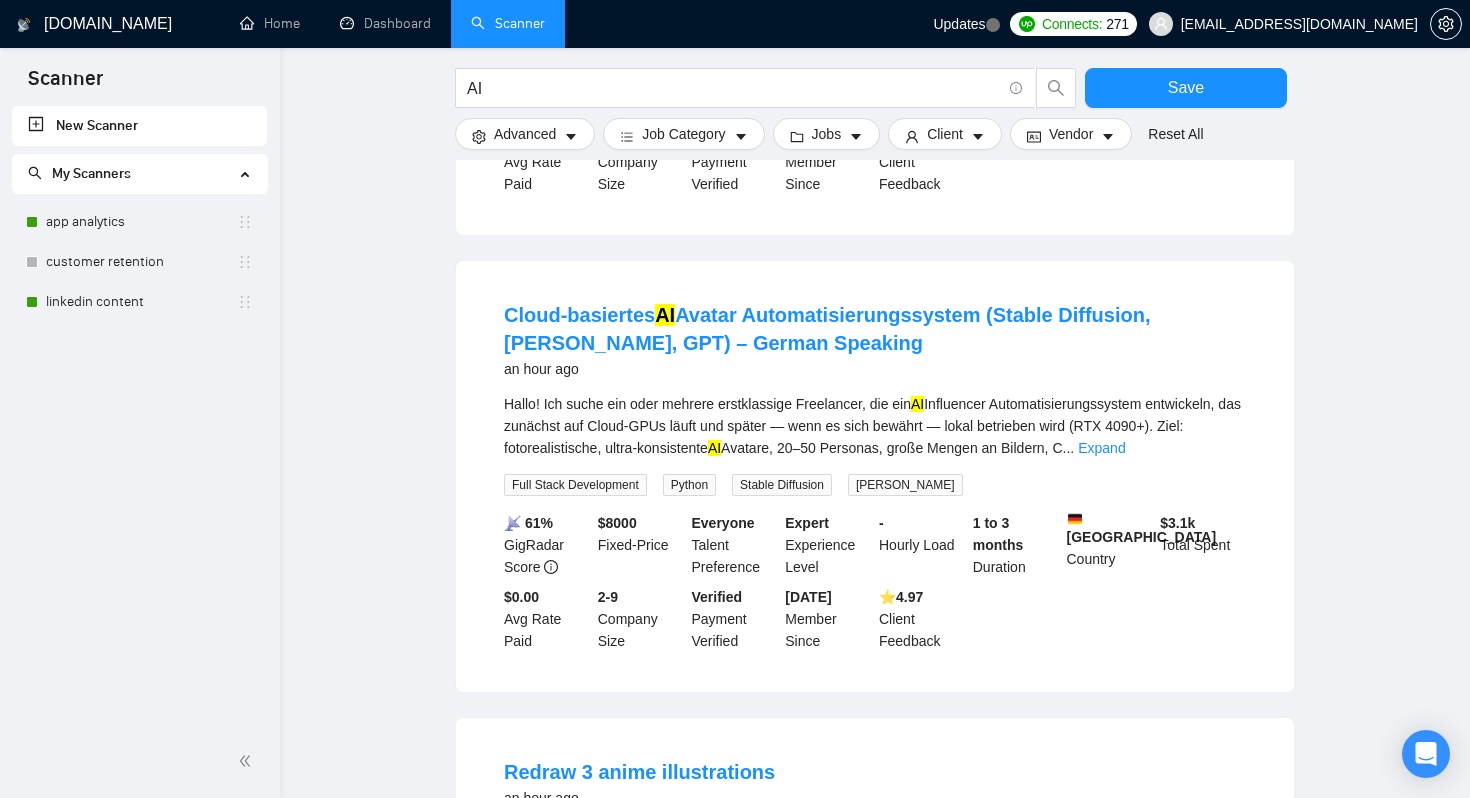 scroll, scrollTop: 0, scrollLeft: 0, axis: both 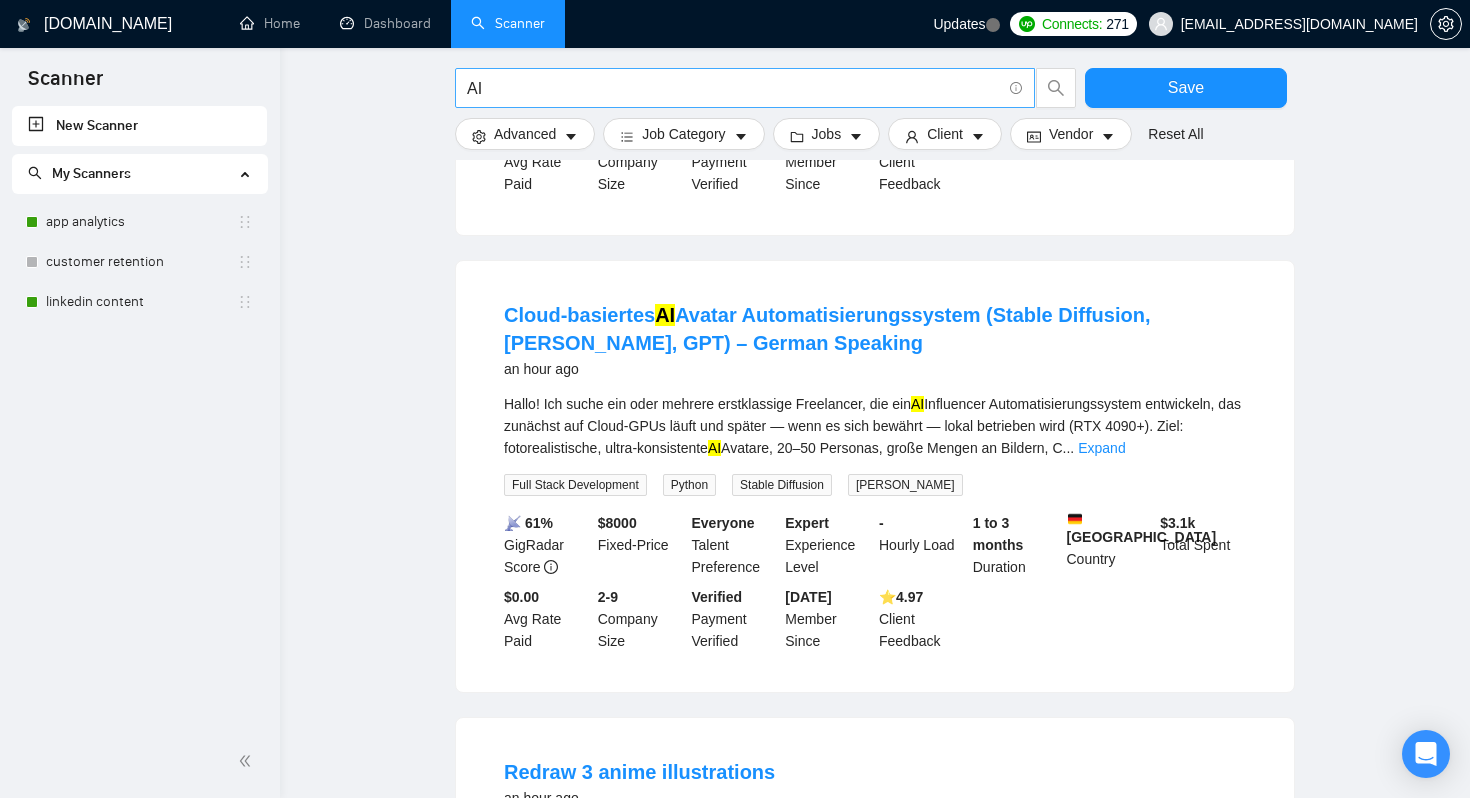click on "AI" at bounding box center [734, 88] 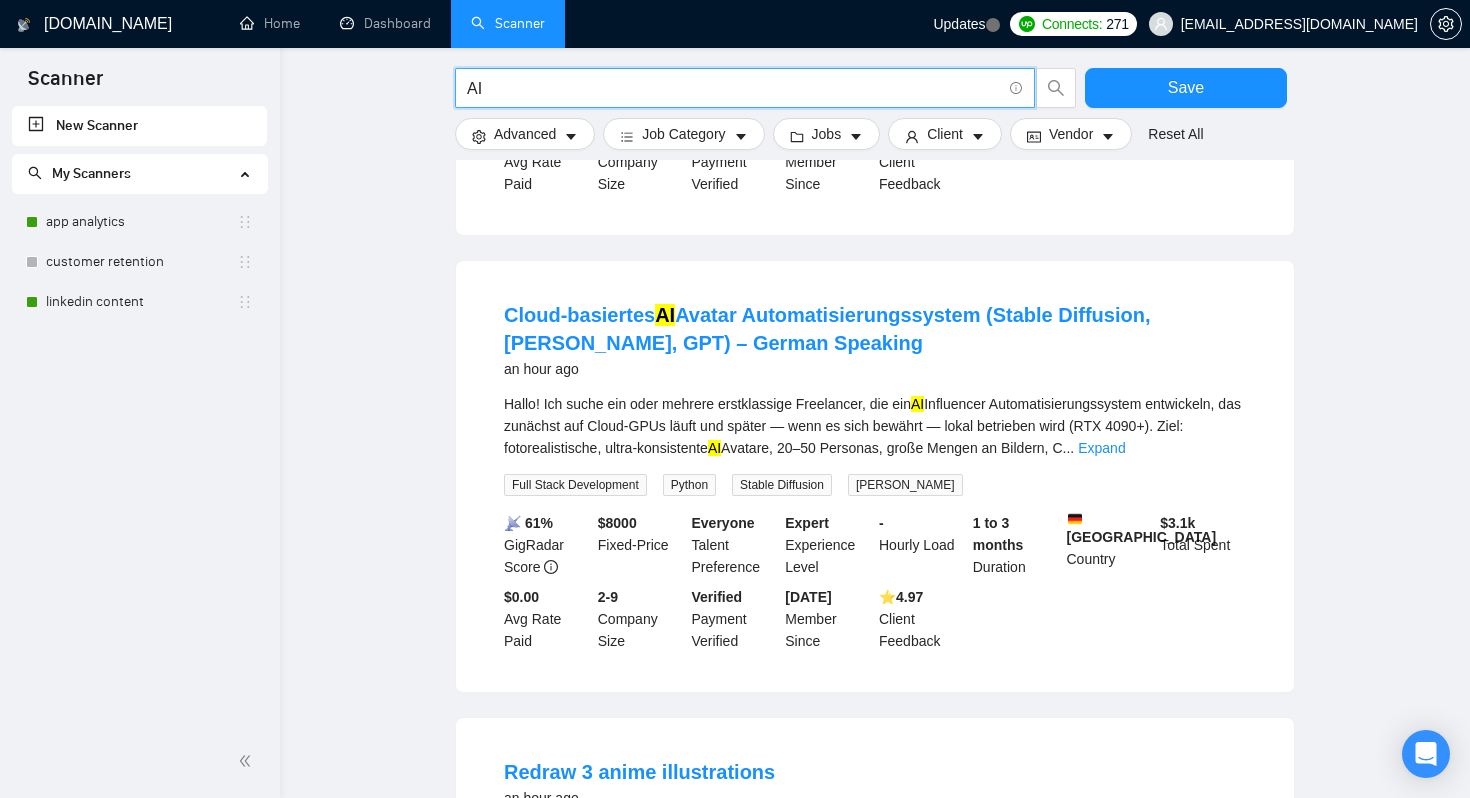 click on "AI" at bounding box center (734, 88) 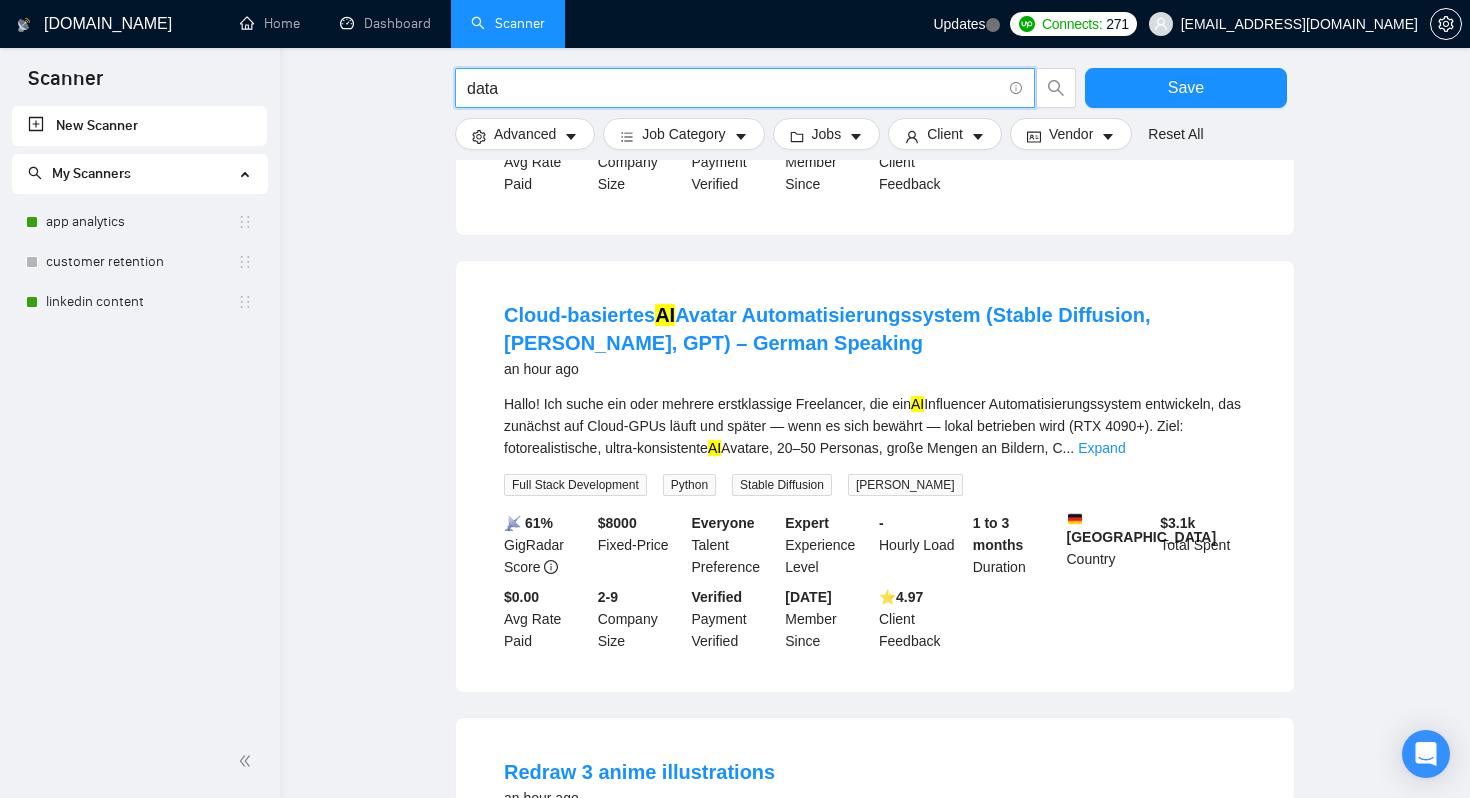type on "data" 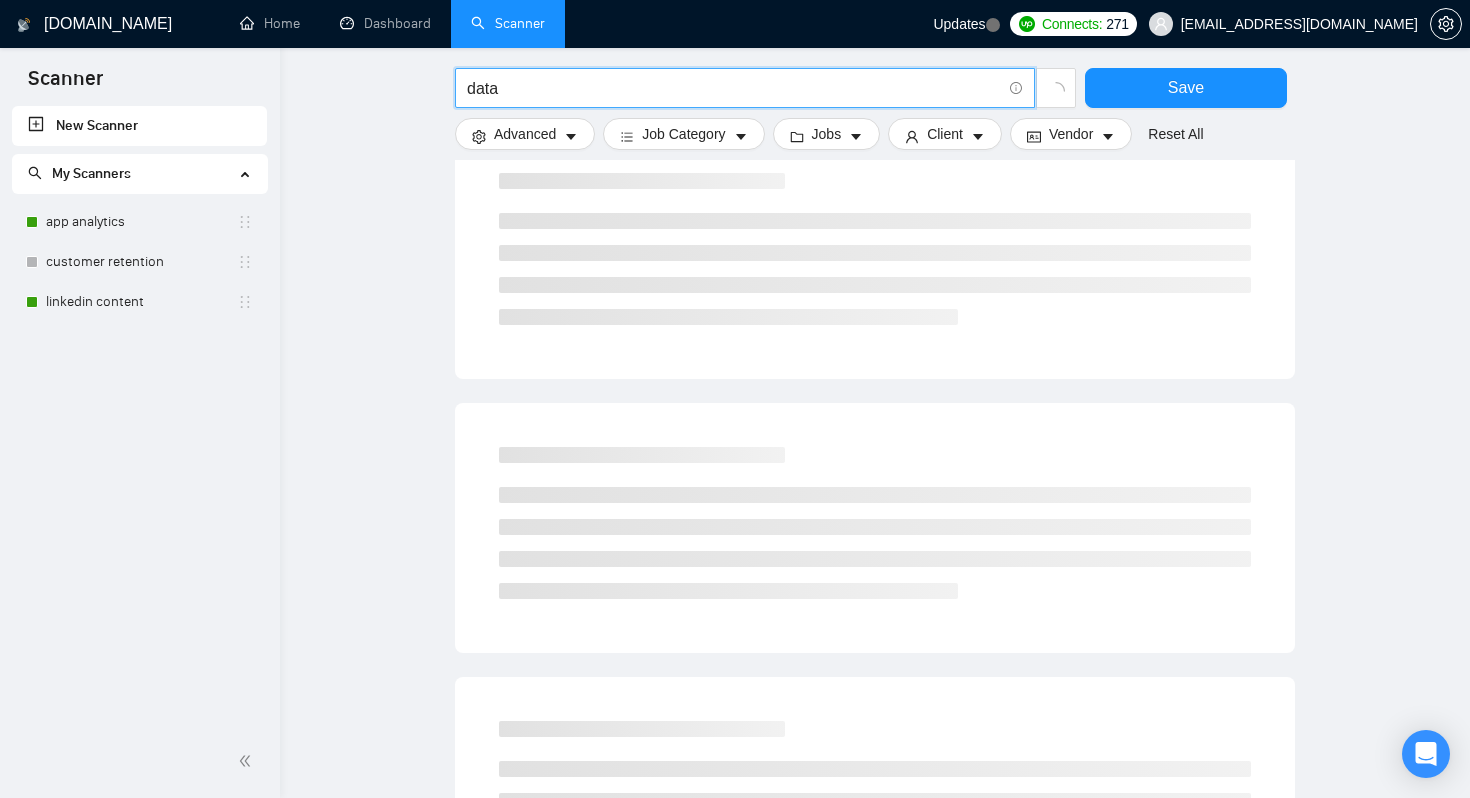 scroll, scrollTop: 7707, scrollLeft: 0, axis: vertical 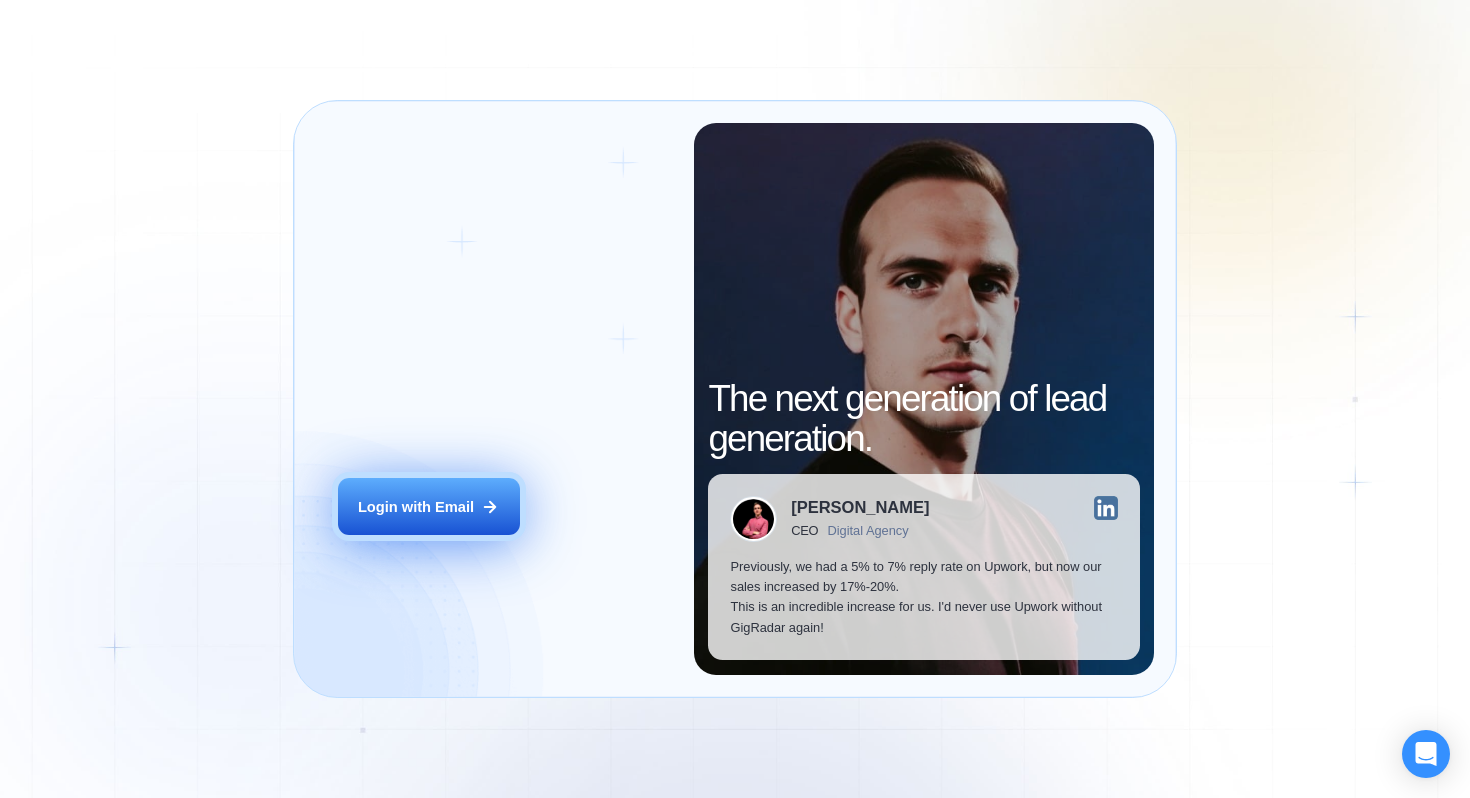 click on "Login with Email" at bounding box center (429, 506) 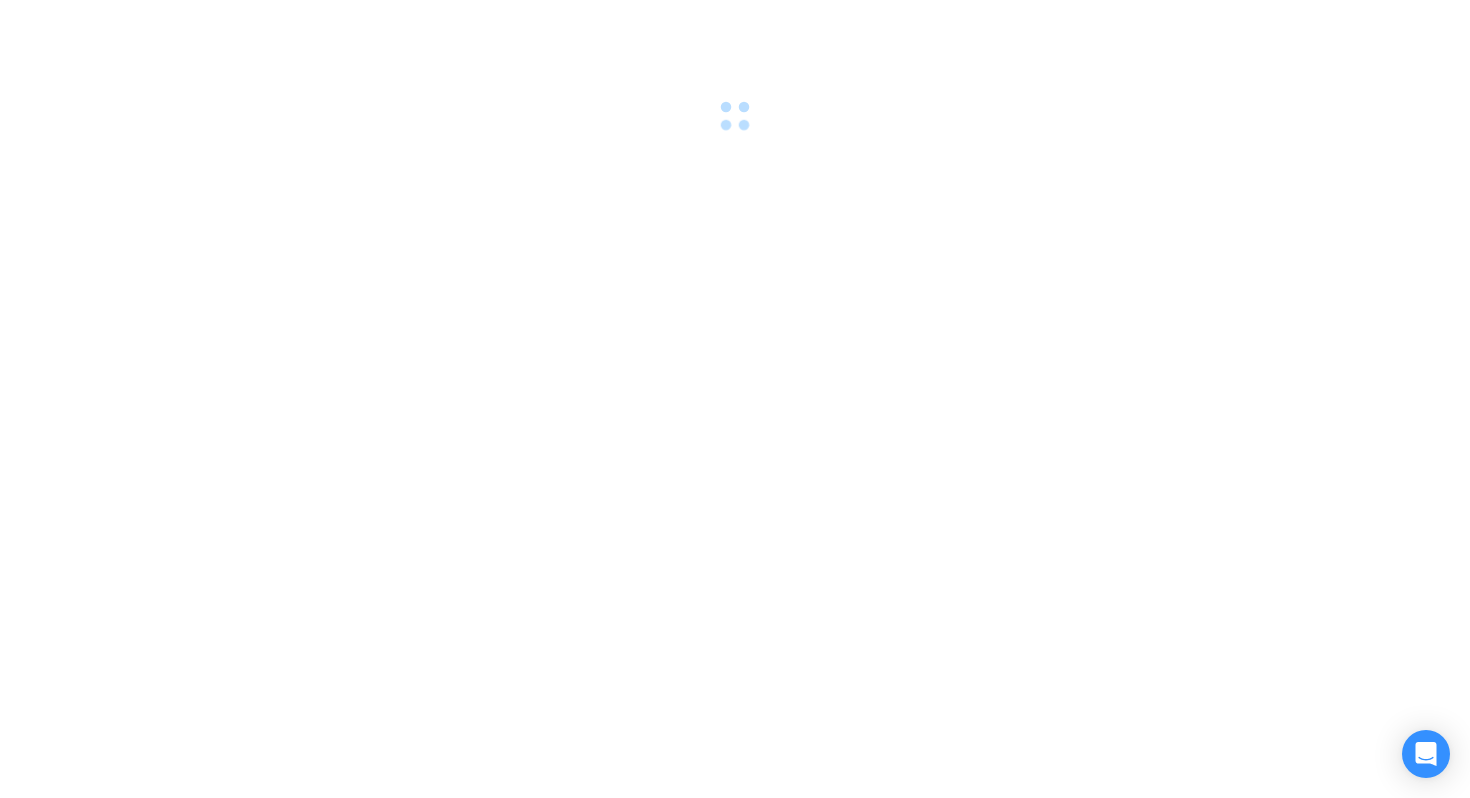 scroll, scrollTop: 0, scrollLeft: 0, axis: both 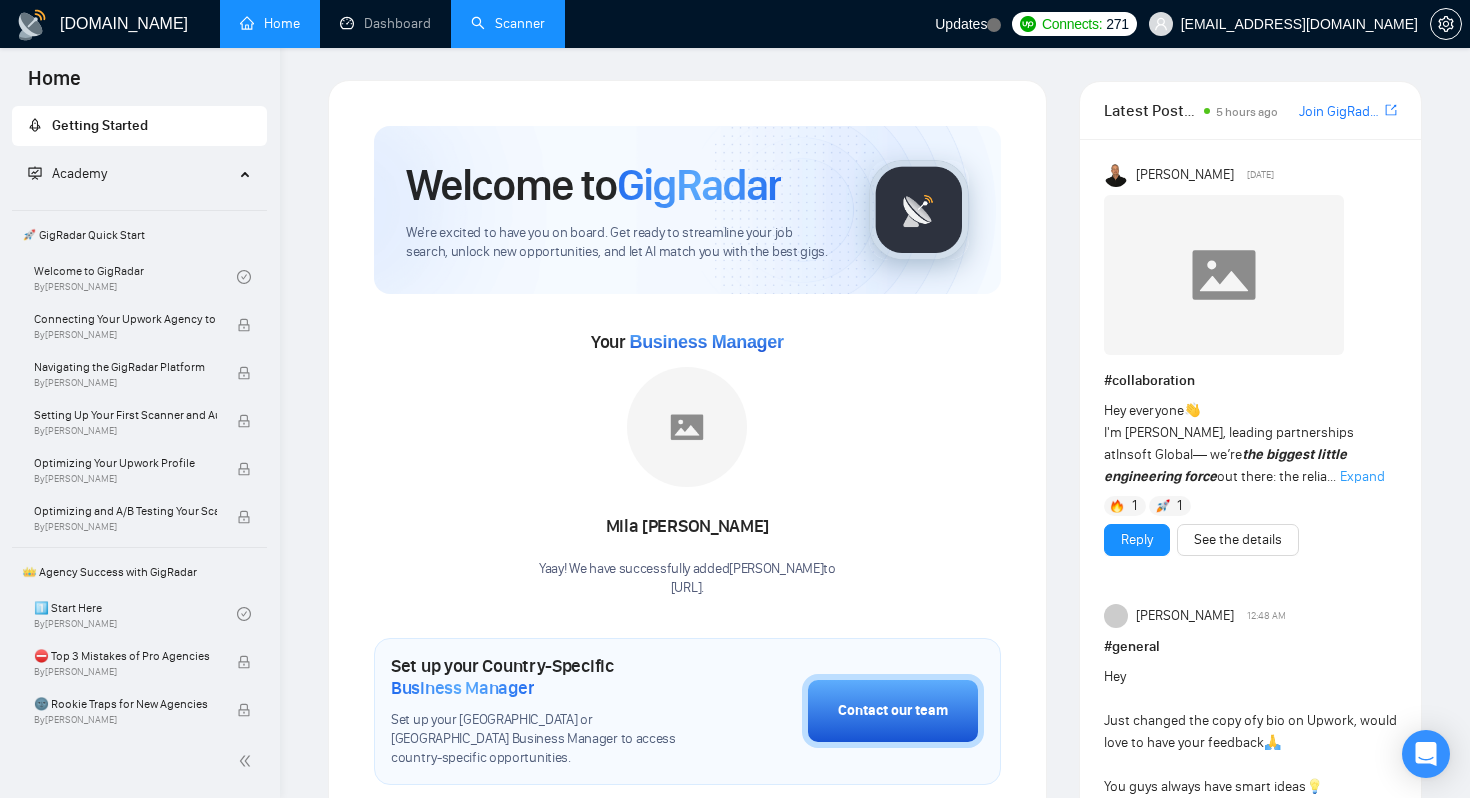 click on "Scanner" at bounding box center [508, 23] 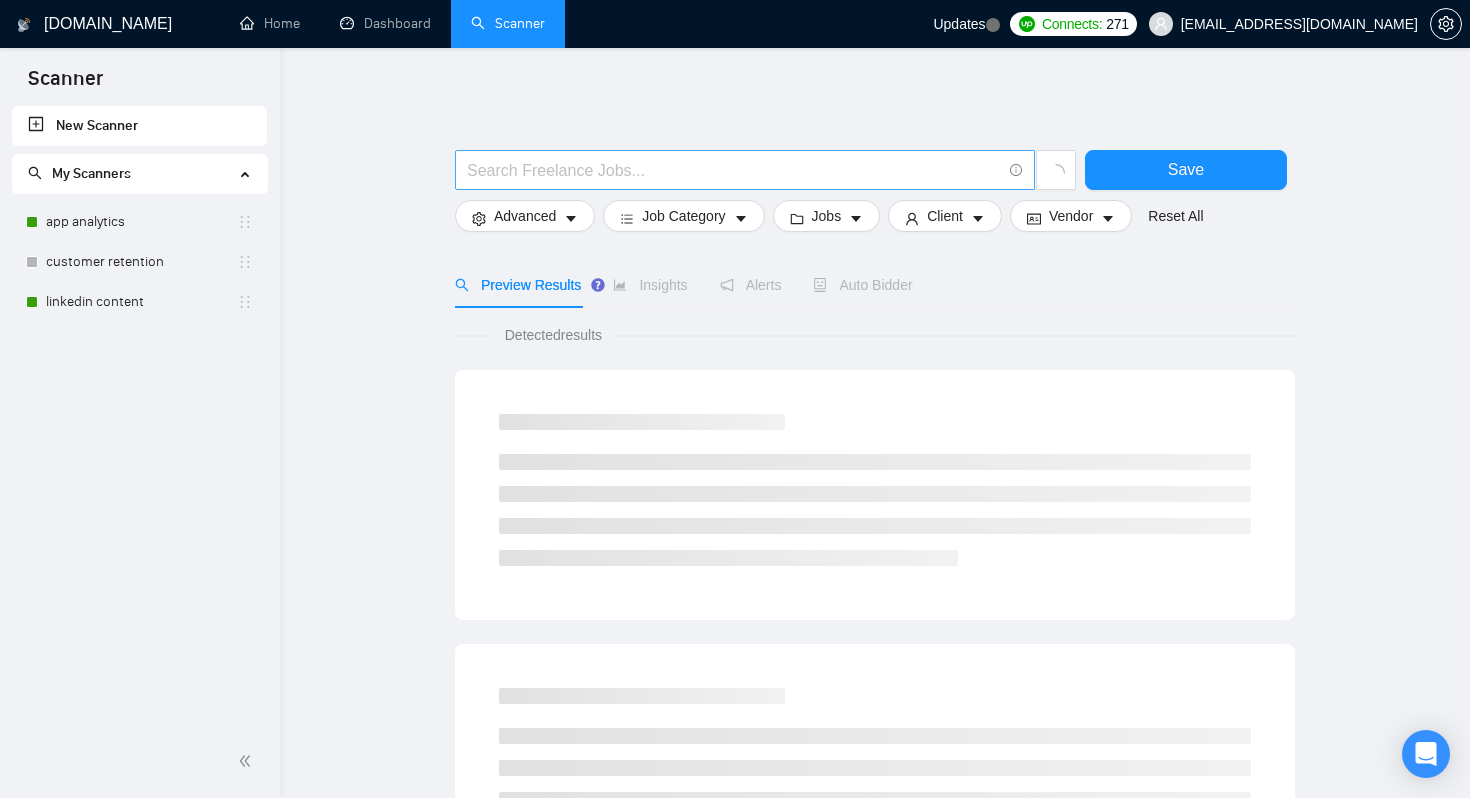click at bounding box center [734, 170] 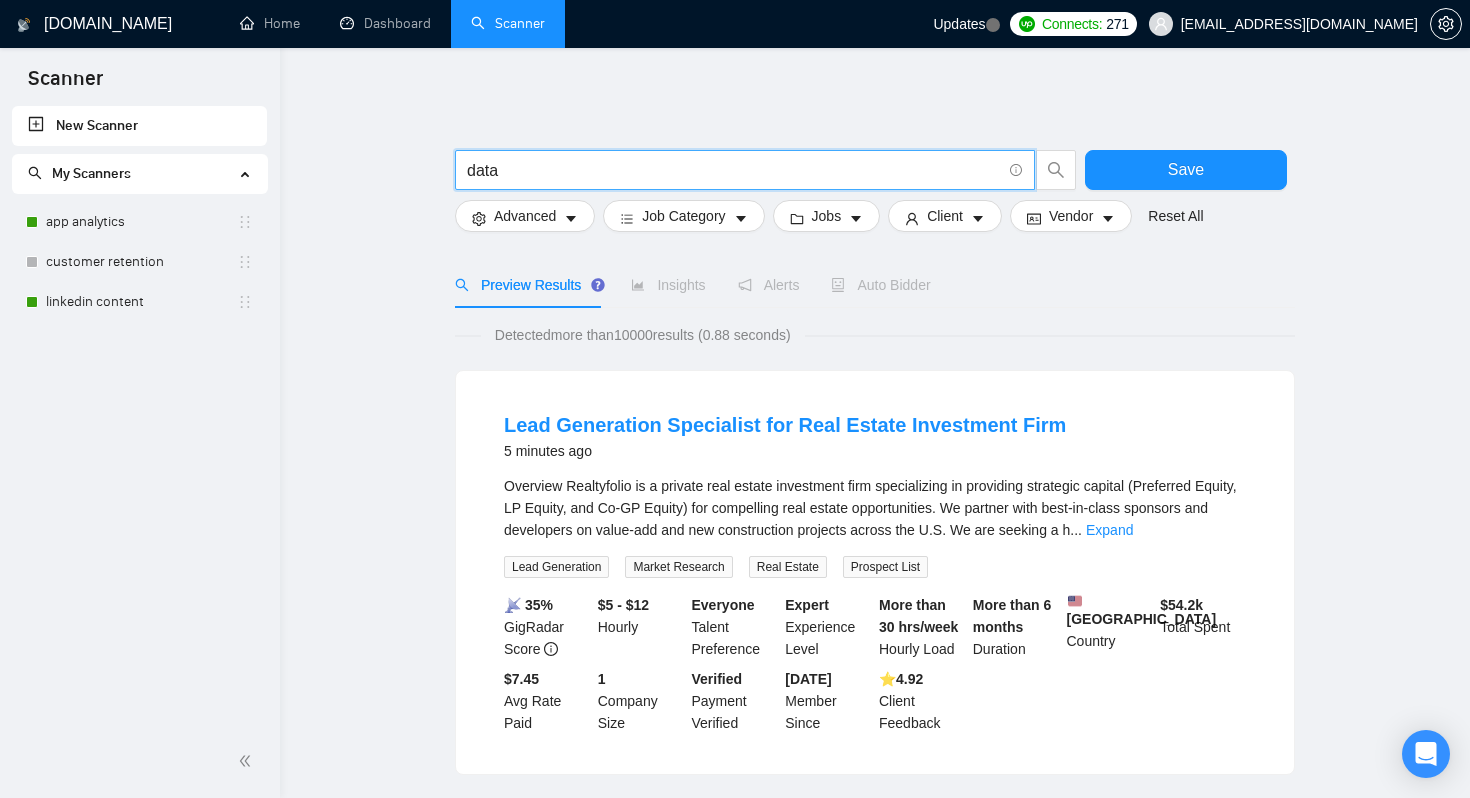 type on "data" 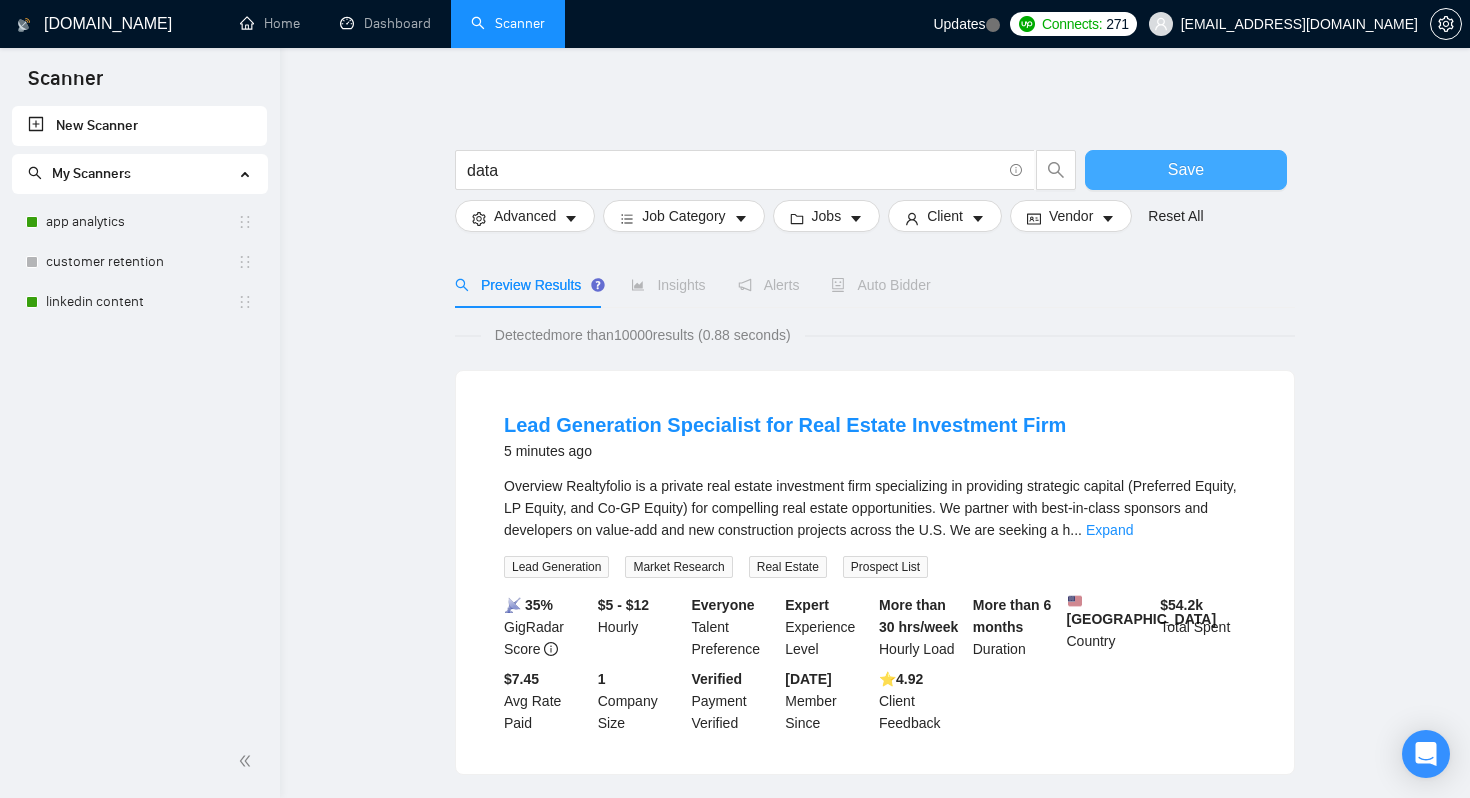 click on "Save" at bounding box center [1186, 170] 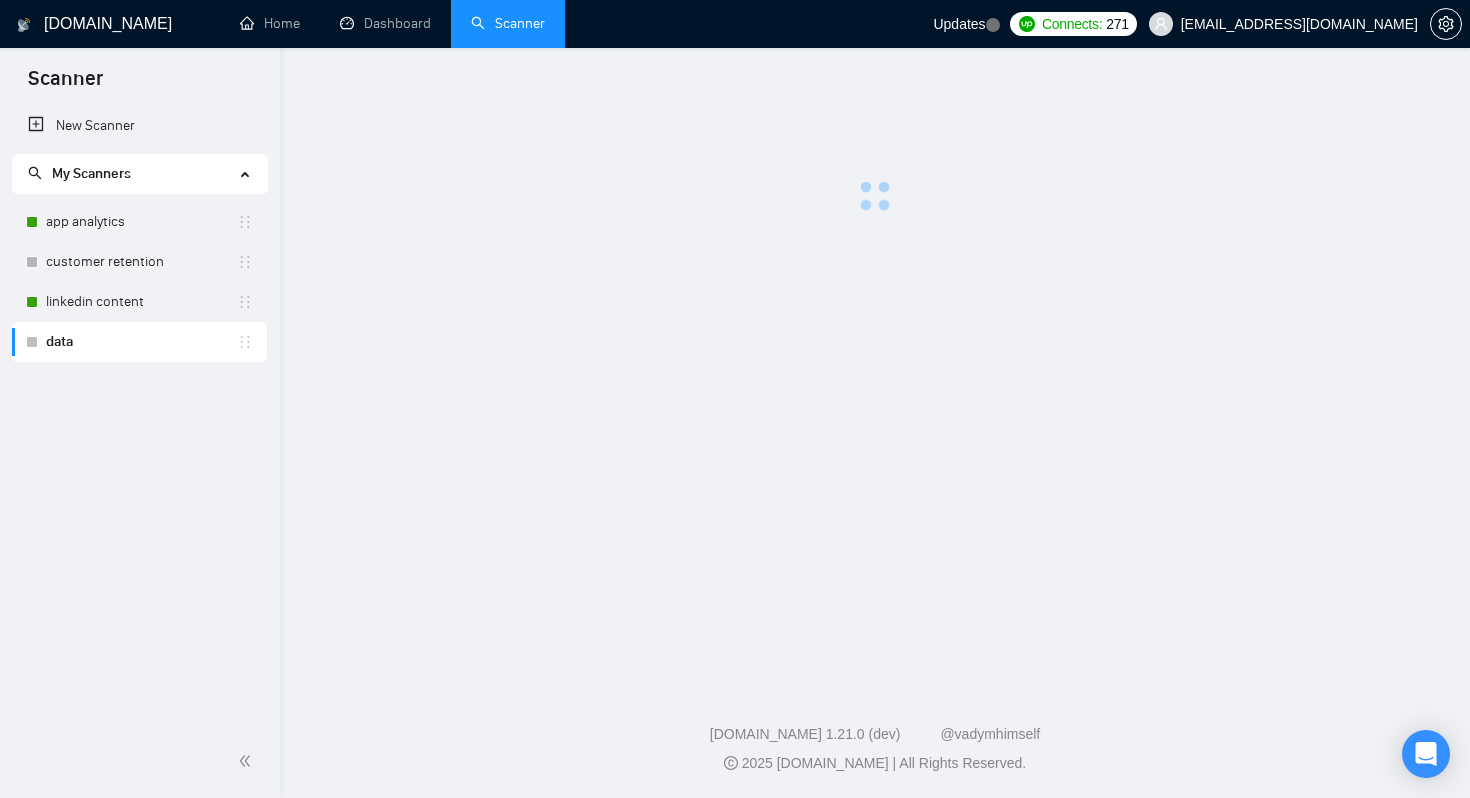 click at bounding box center [875, 362] 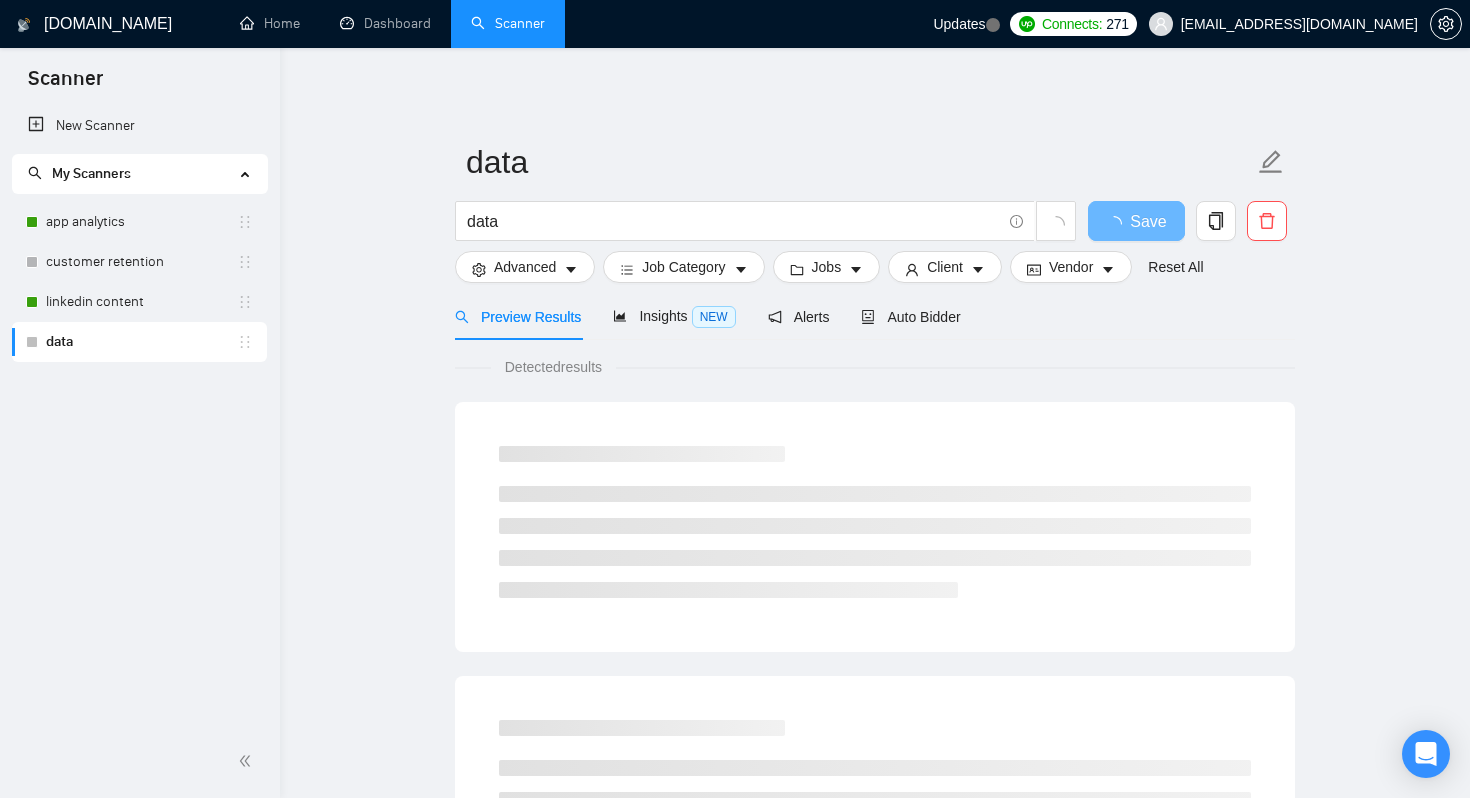click 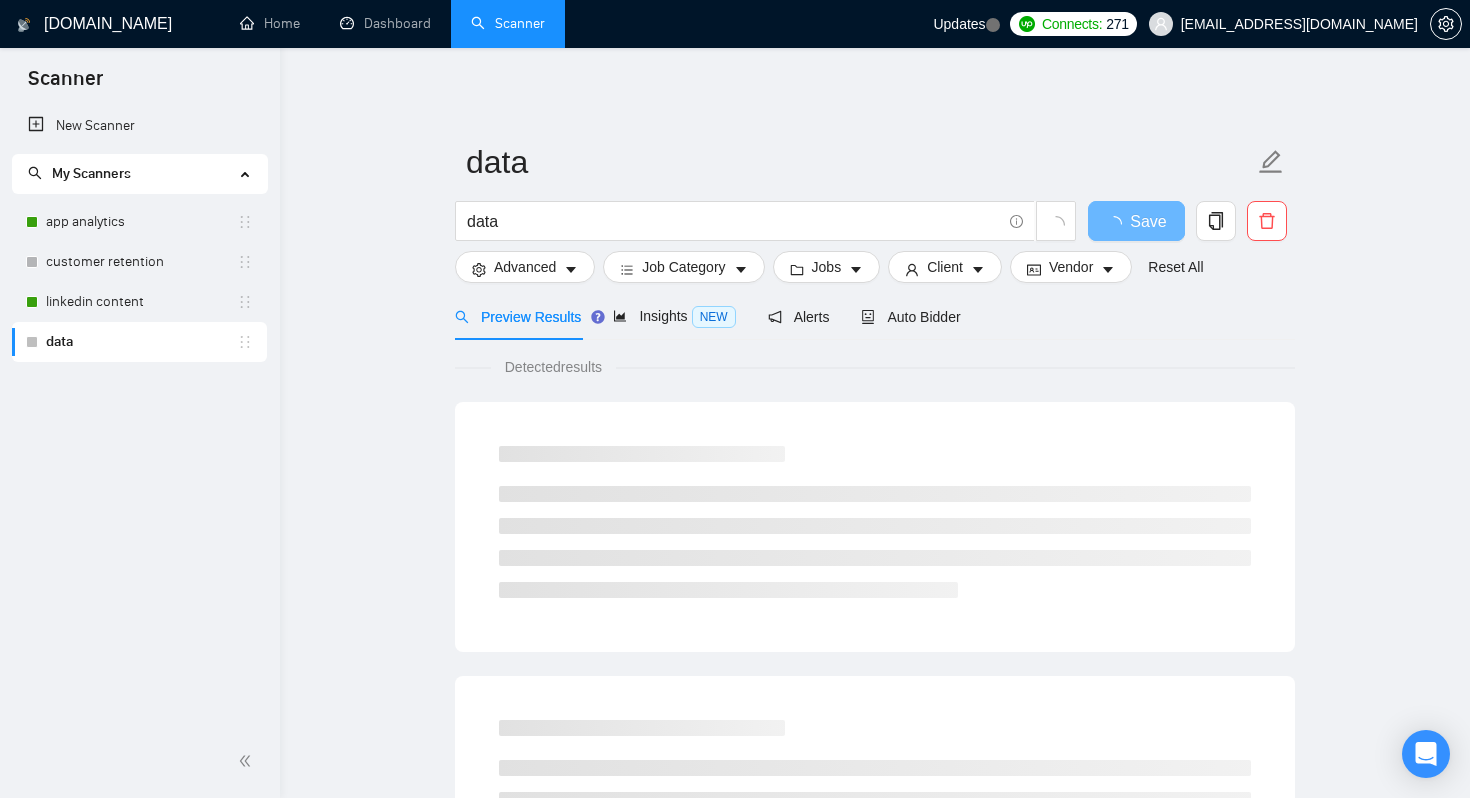 click on "data" at bounding box center [141, 342] 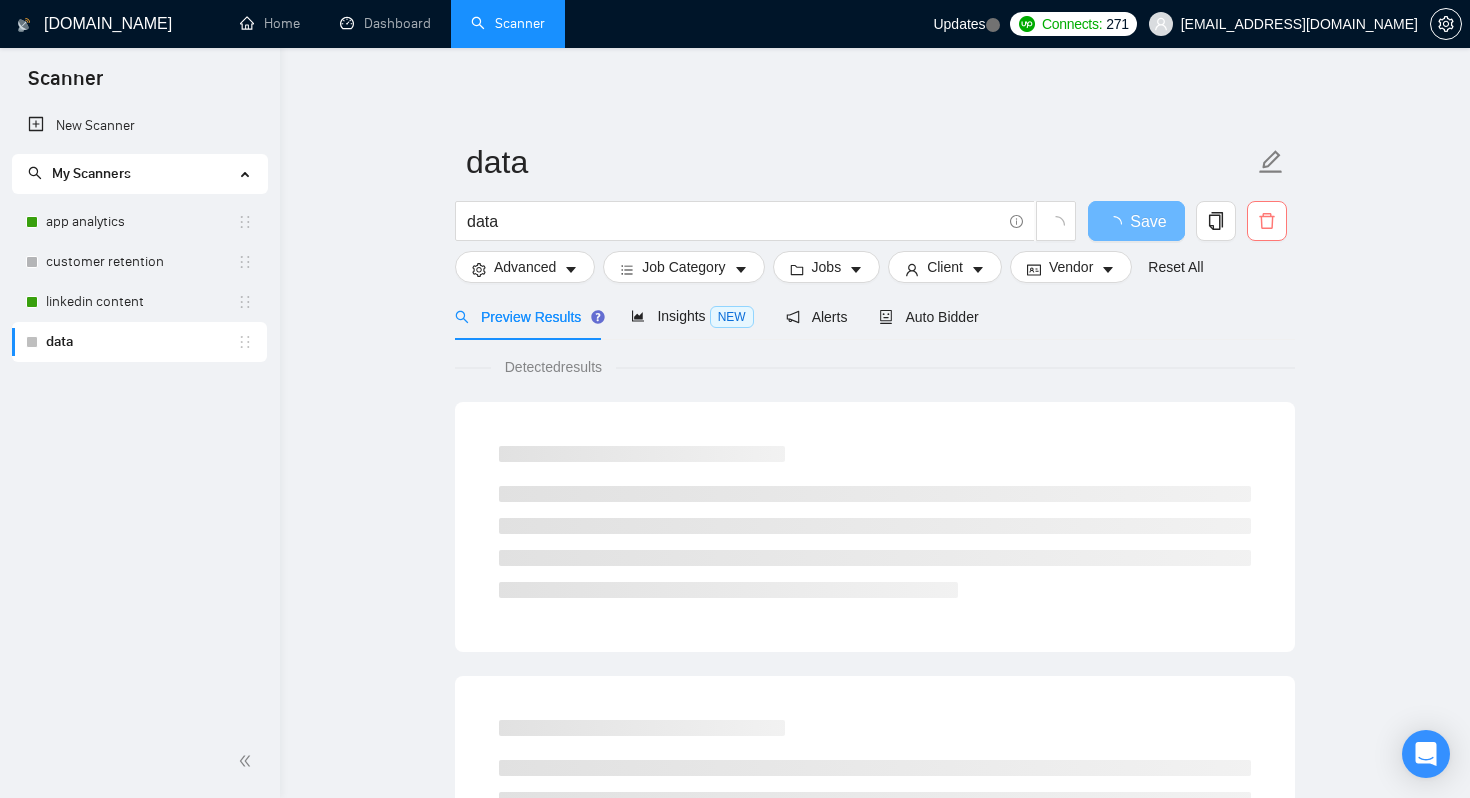 click 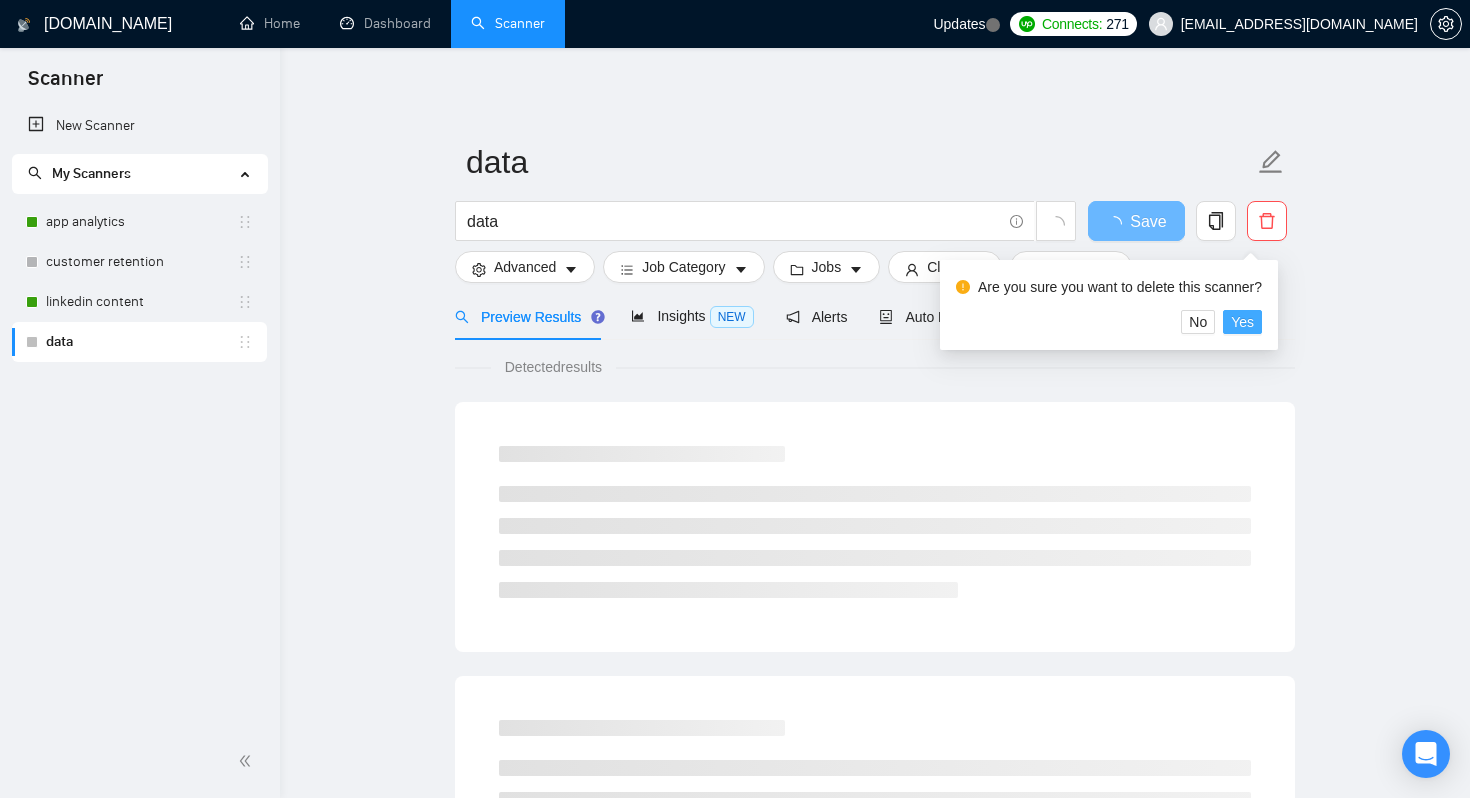 click on "Yes" at bounding box center [1242, 322] 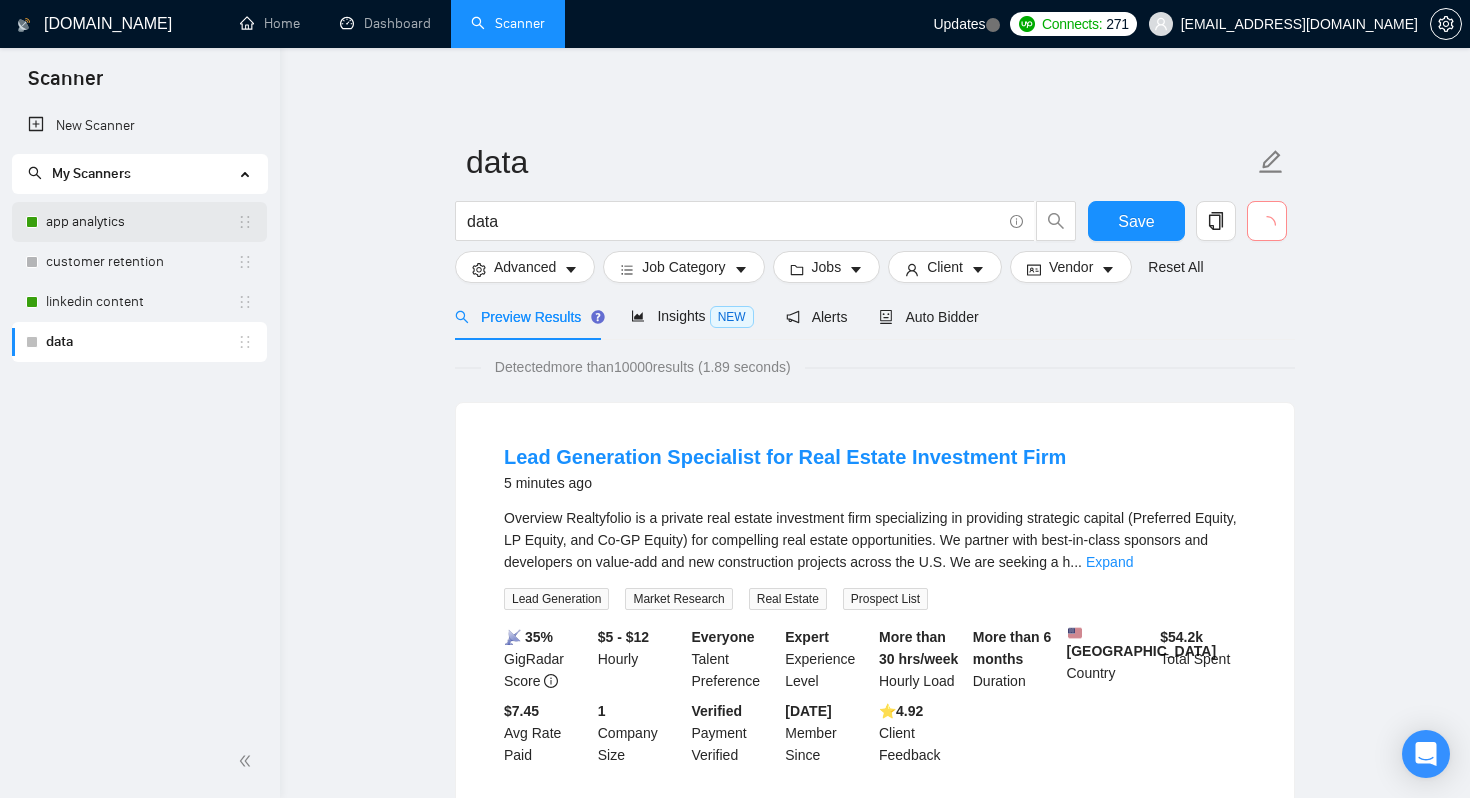 click on "app analytics" at bounding box center (141, 222) 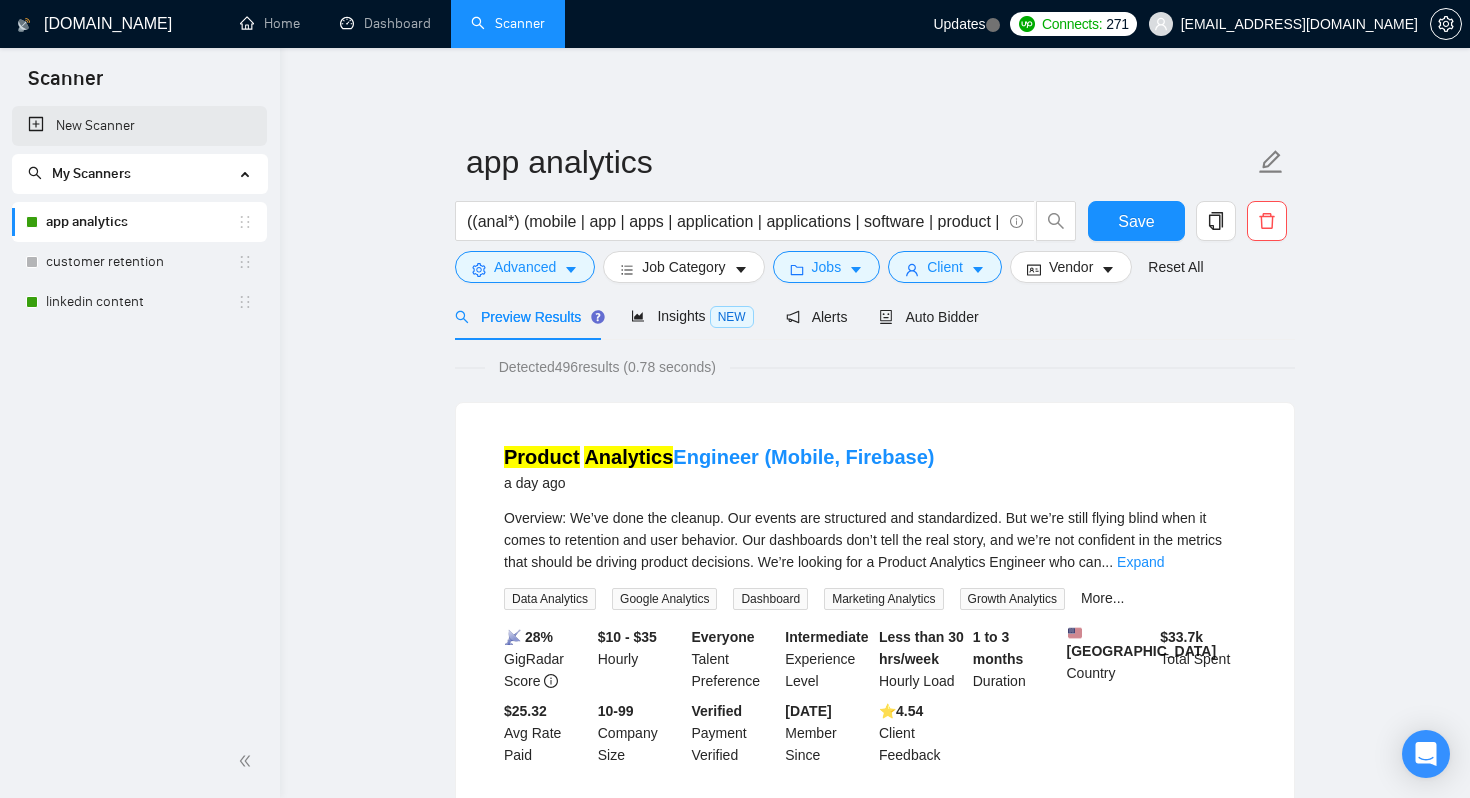 click on "New Scanner" at bounding box center [139, 126] 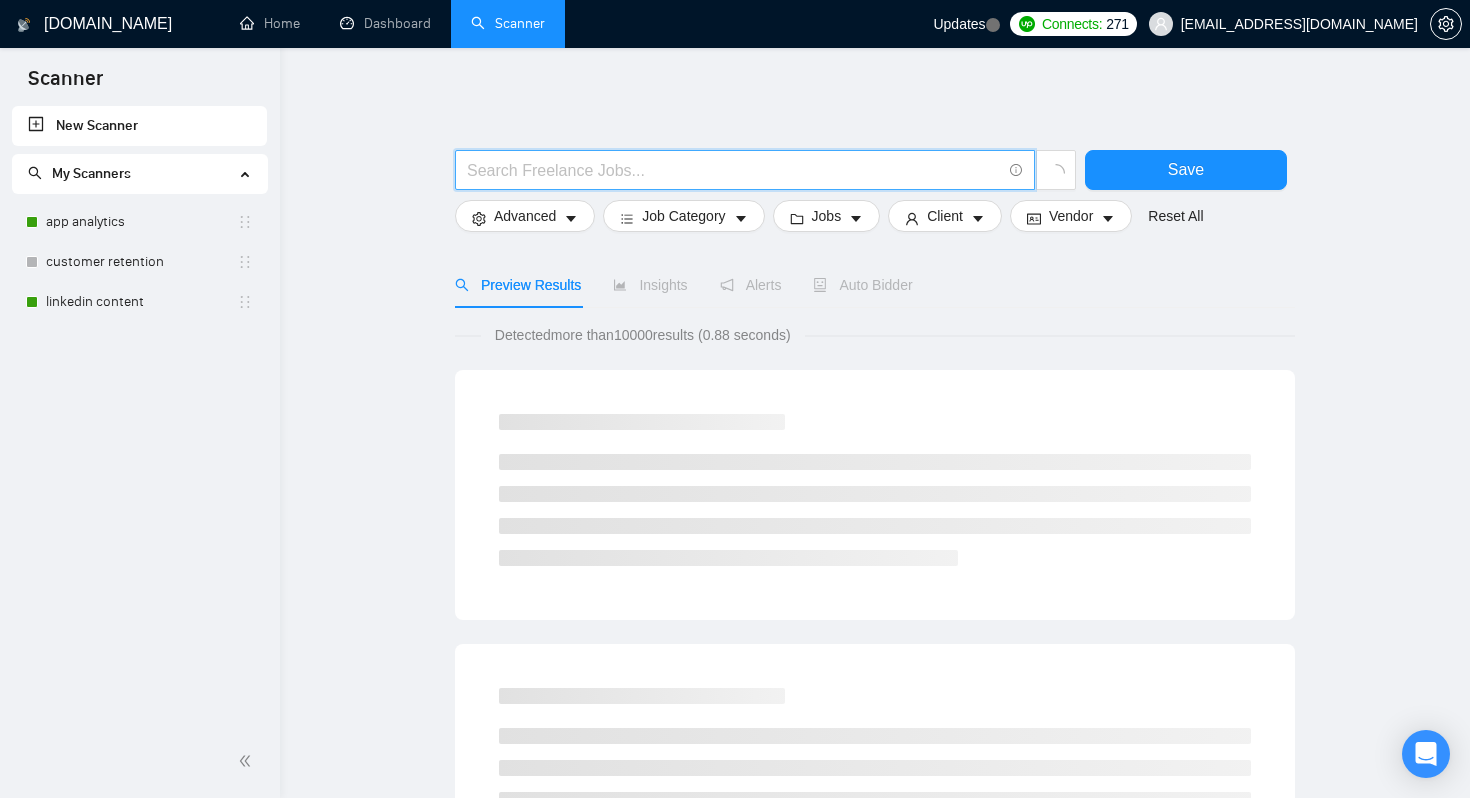click at bounding box center [734, 170] 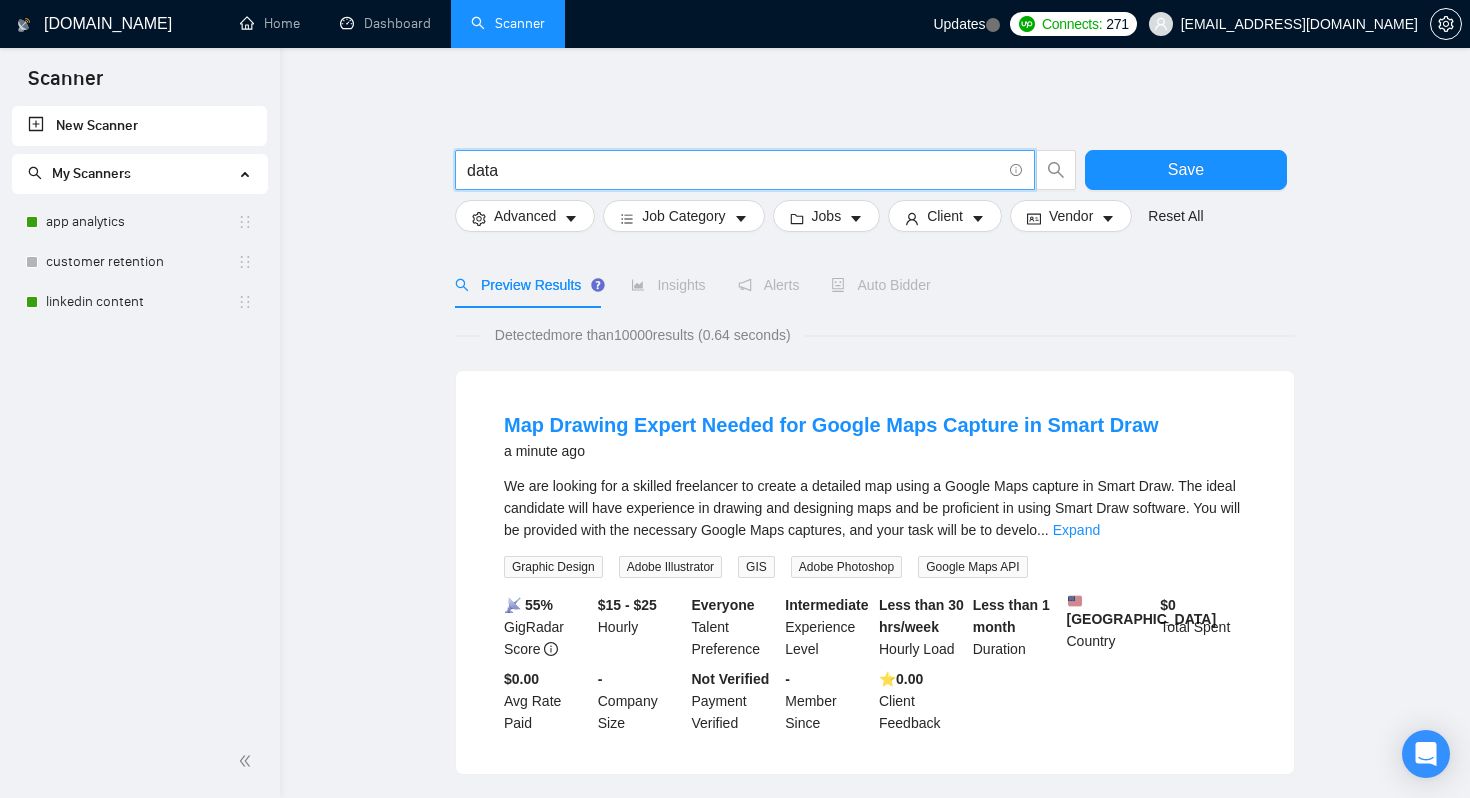 click on "data" at bounding box center [734, 170] 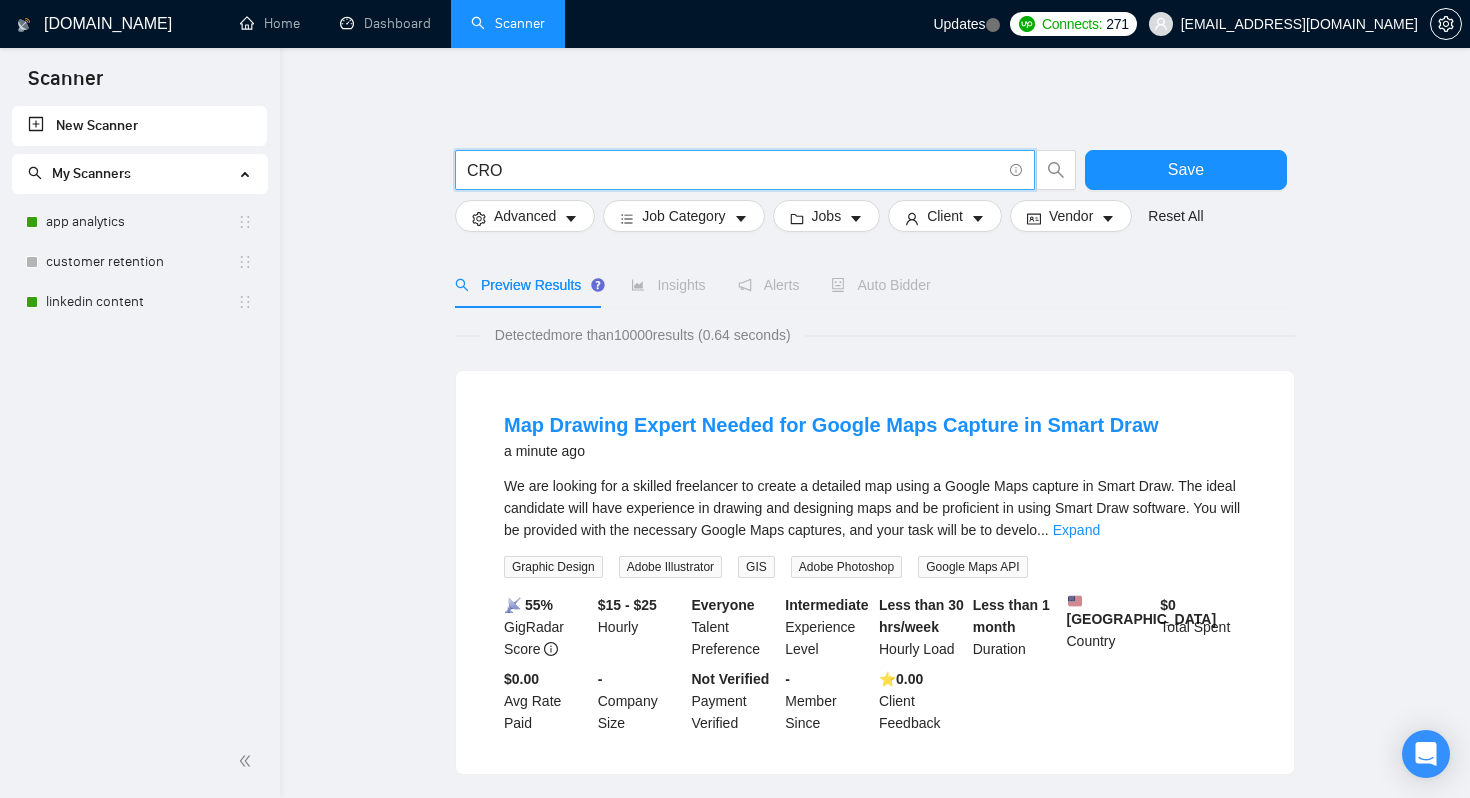 type on "CRO" 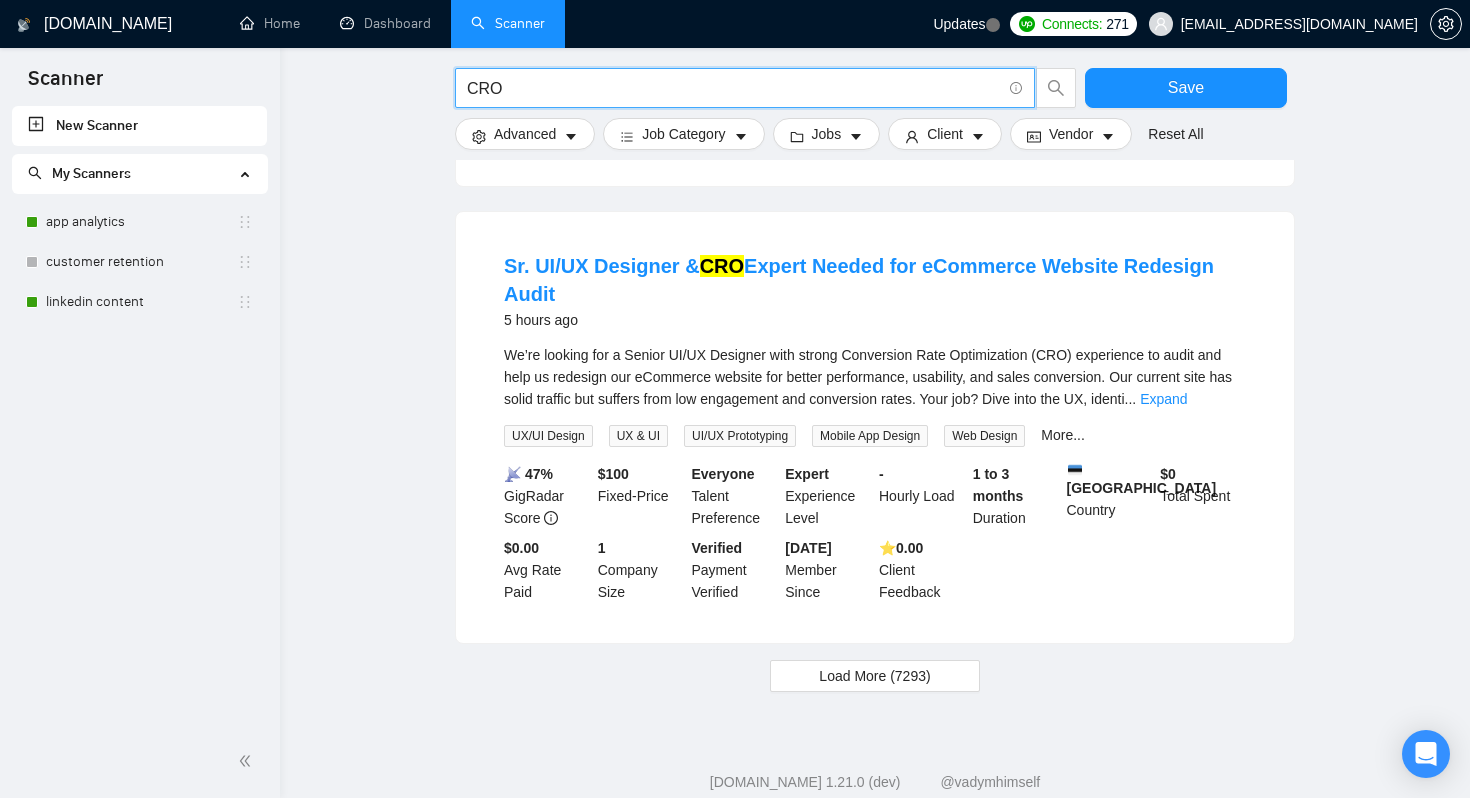 scroll, scrollTop: 1927, scrollLeft: 0, axis: vertical 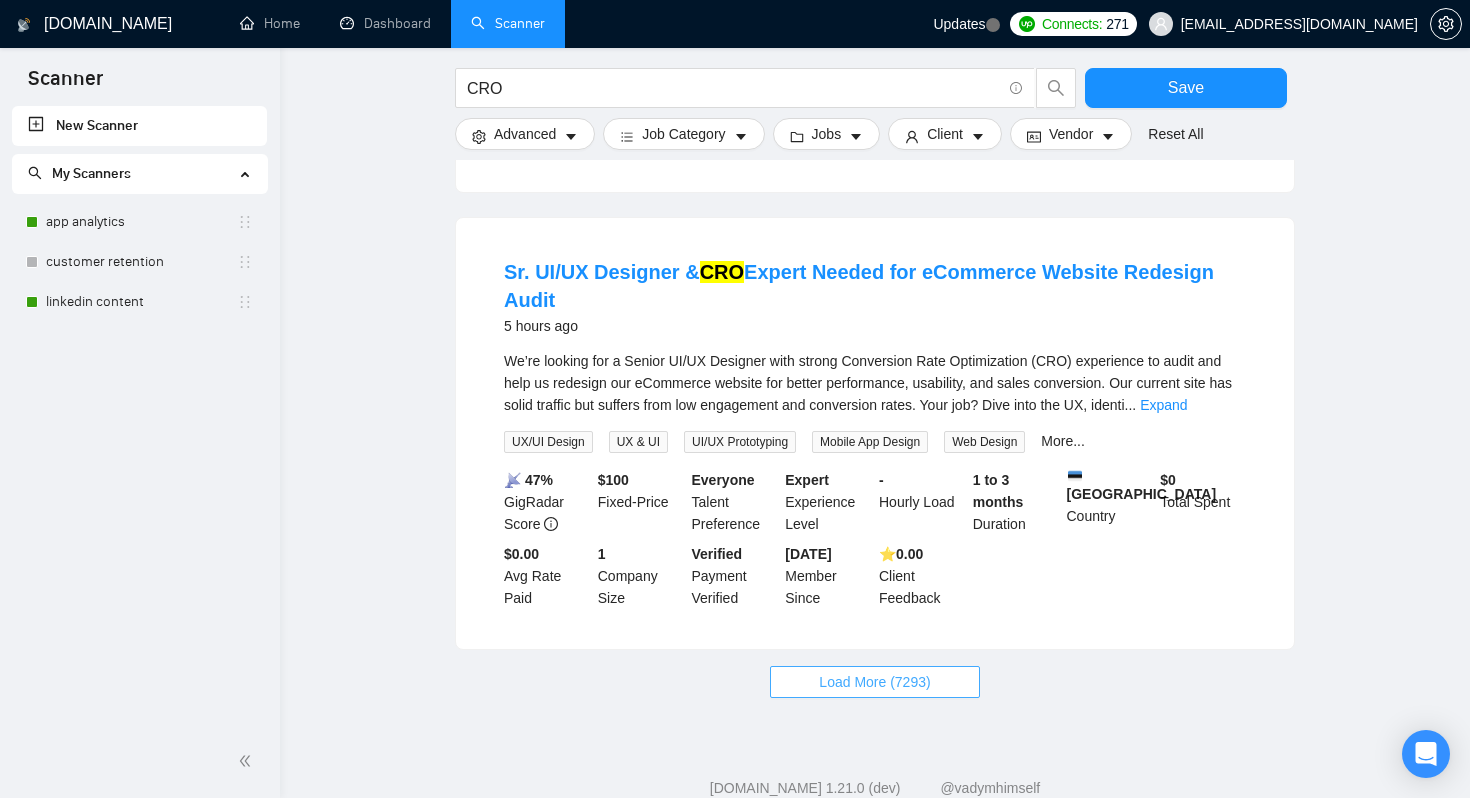 click on "Load More (7293)" at bounding box center [874, 682] 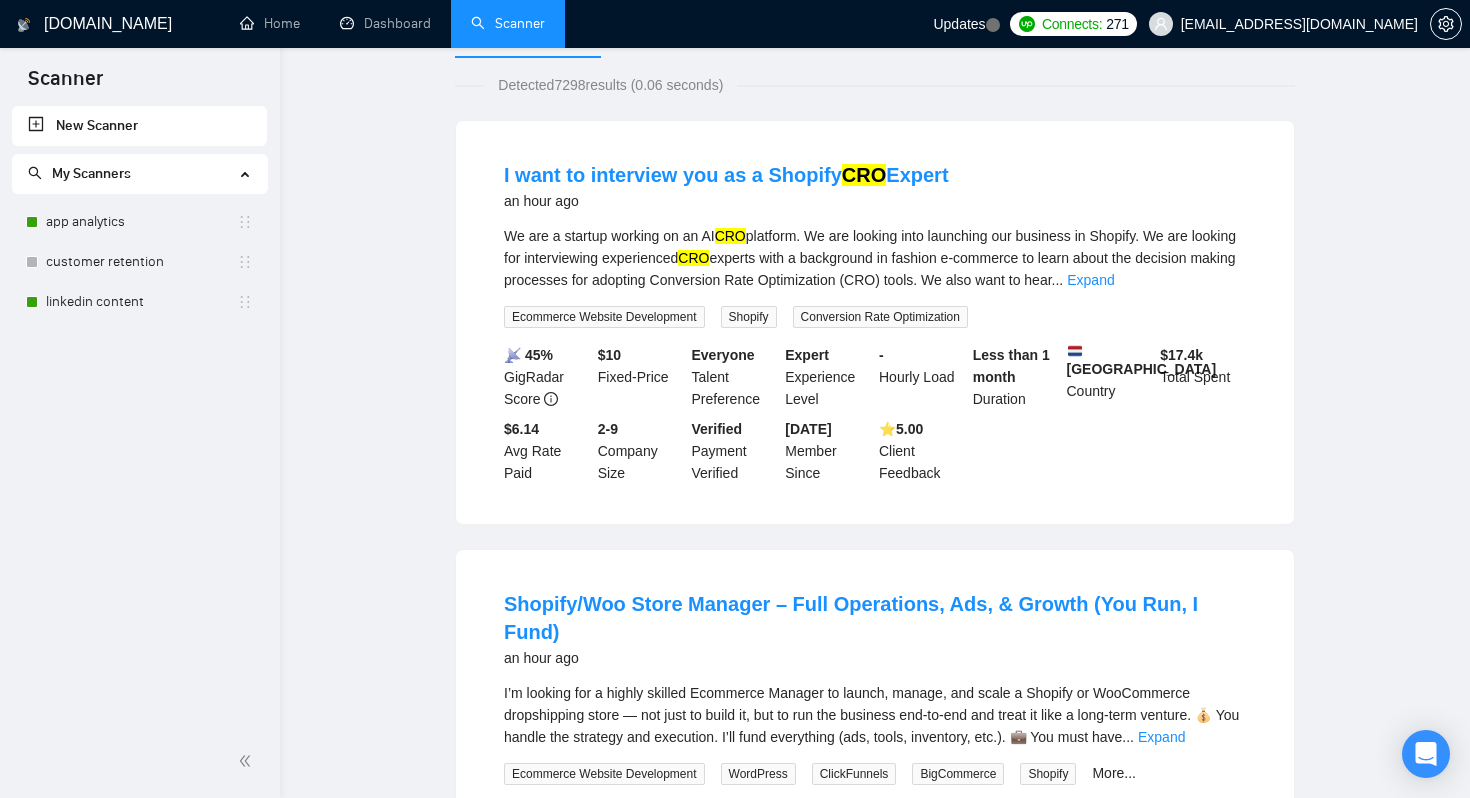 scroll, scrollTop: 0, scrollLeft: 0, axis: both 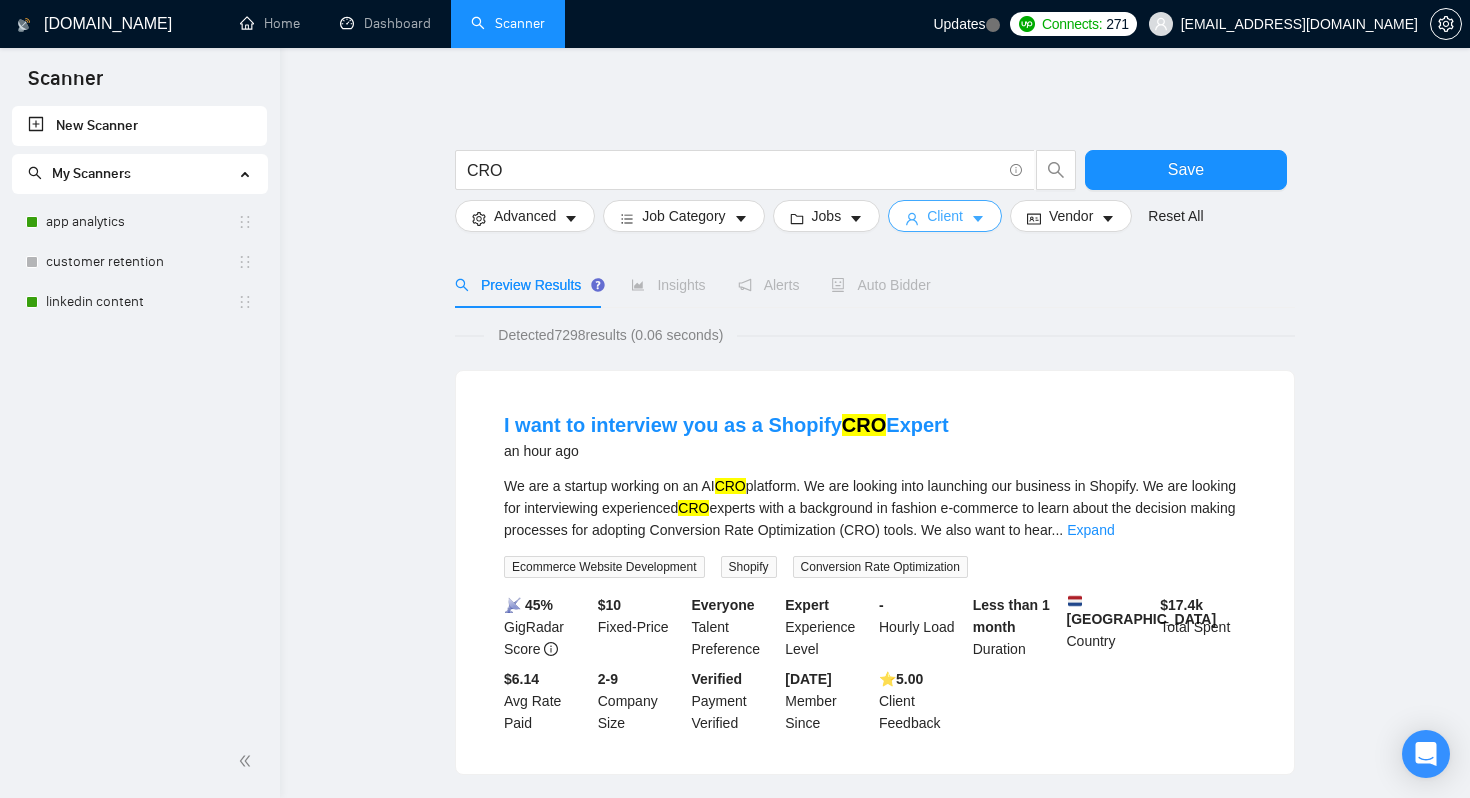 click 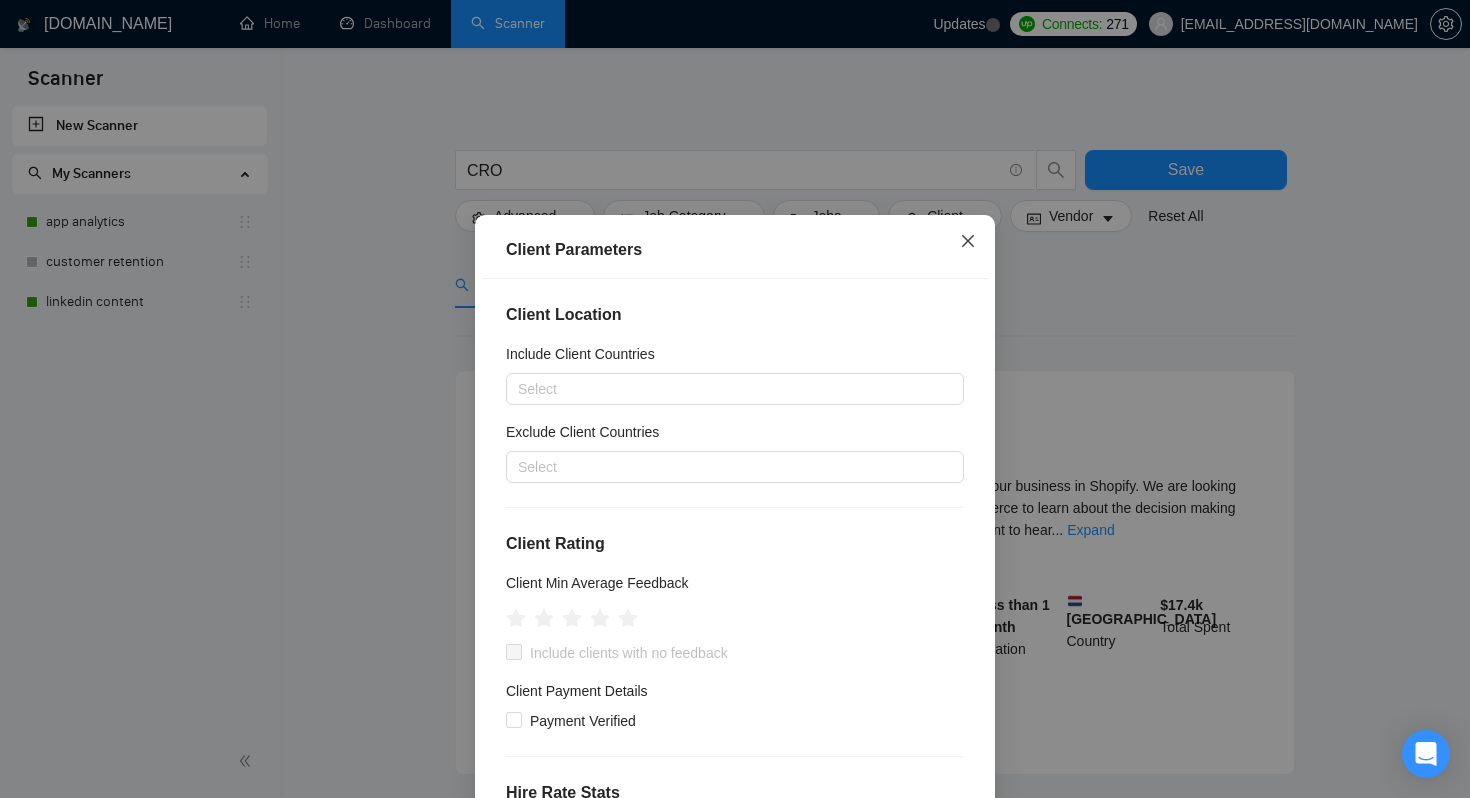 click at bounding box center (968, 242) 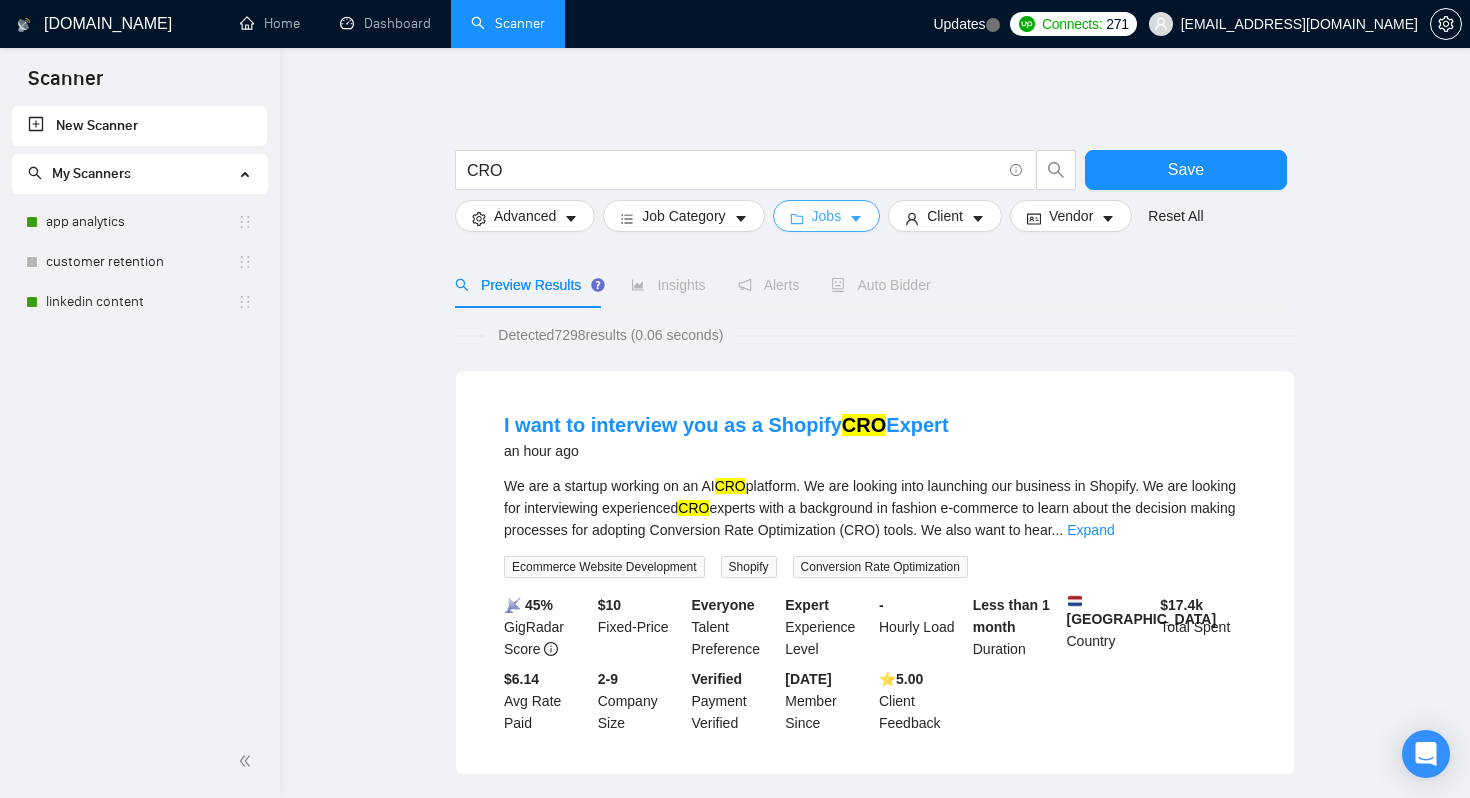 click on "Jobs" at bounding box center [827, 216] 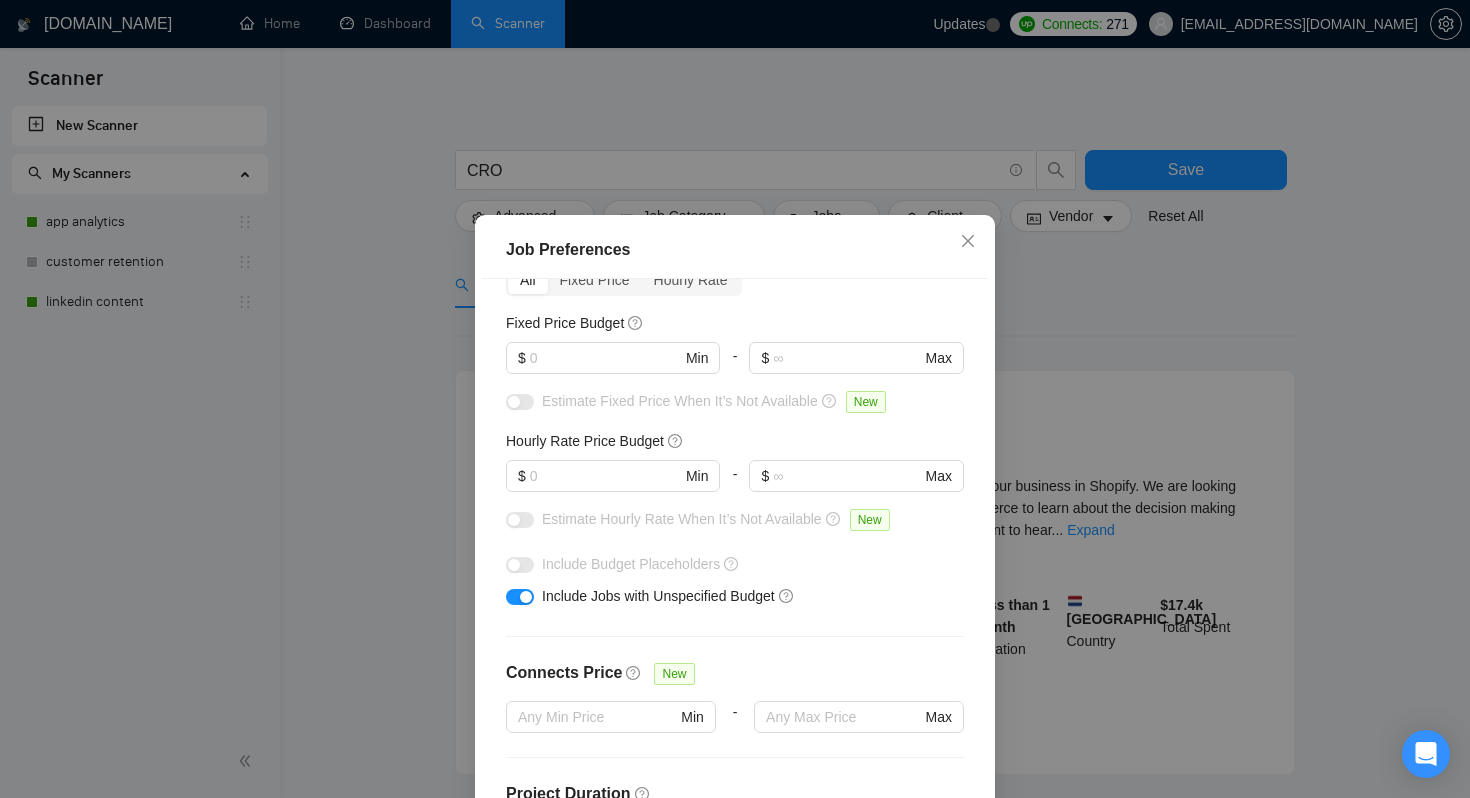 scroll, scrollTop: 143, scrollLeft: 0, axis: vertical 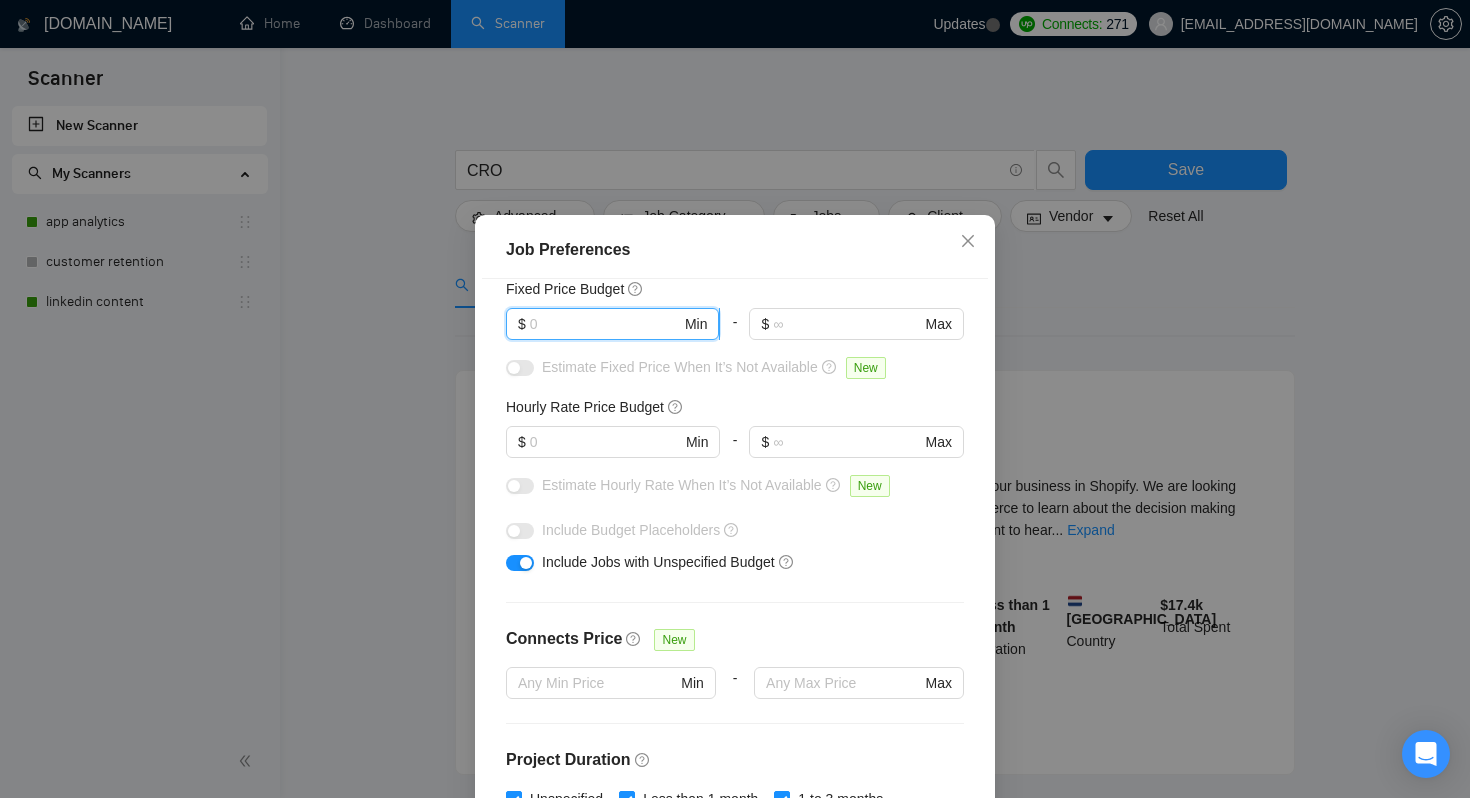 click at bounding box center [605, 324] 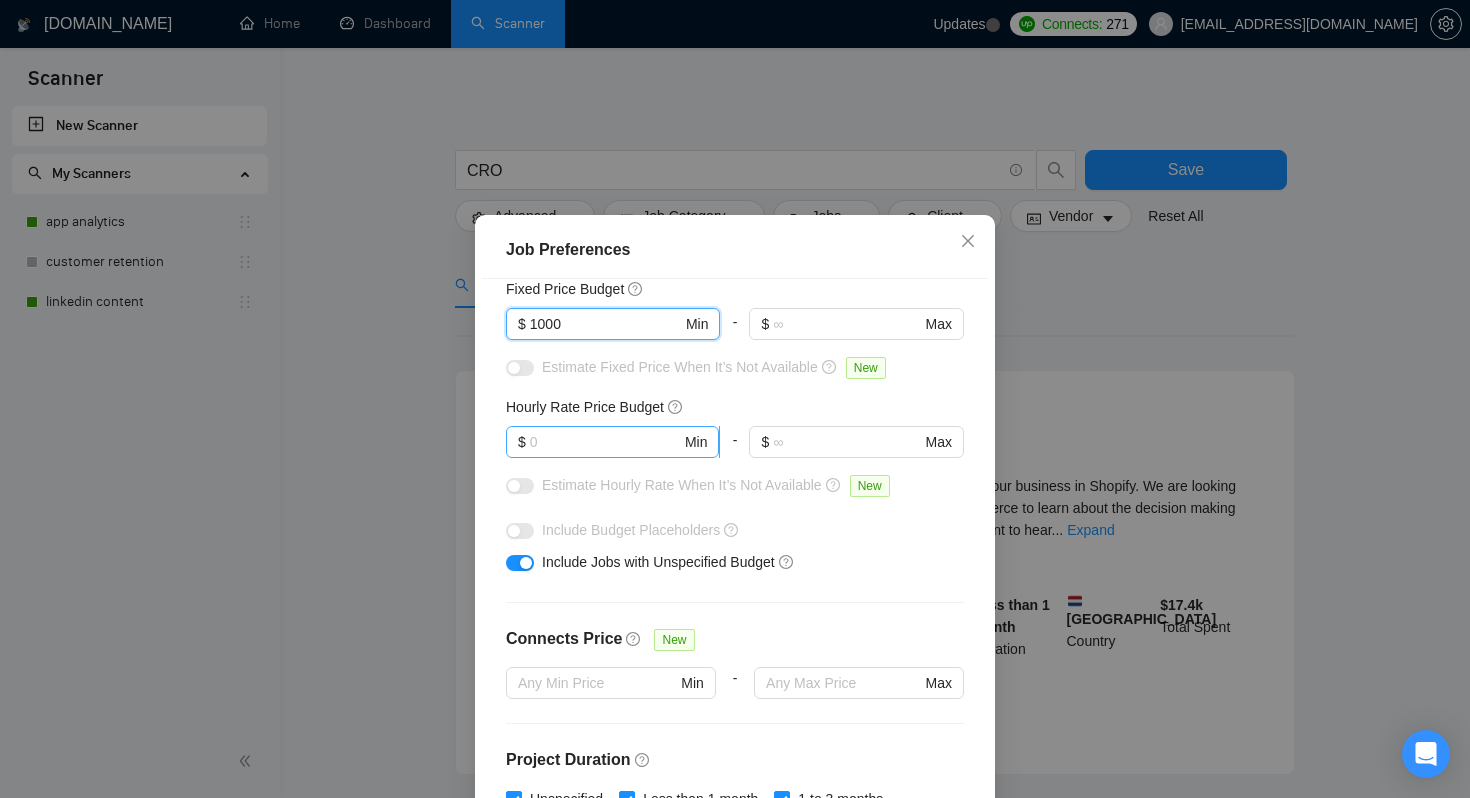 type on "1000" 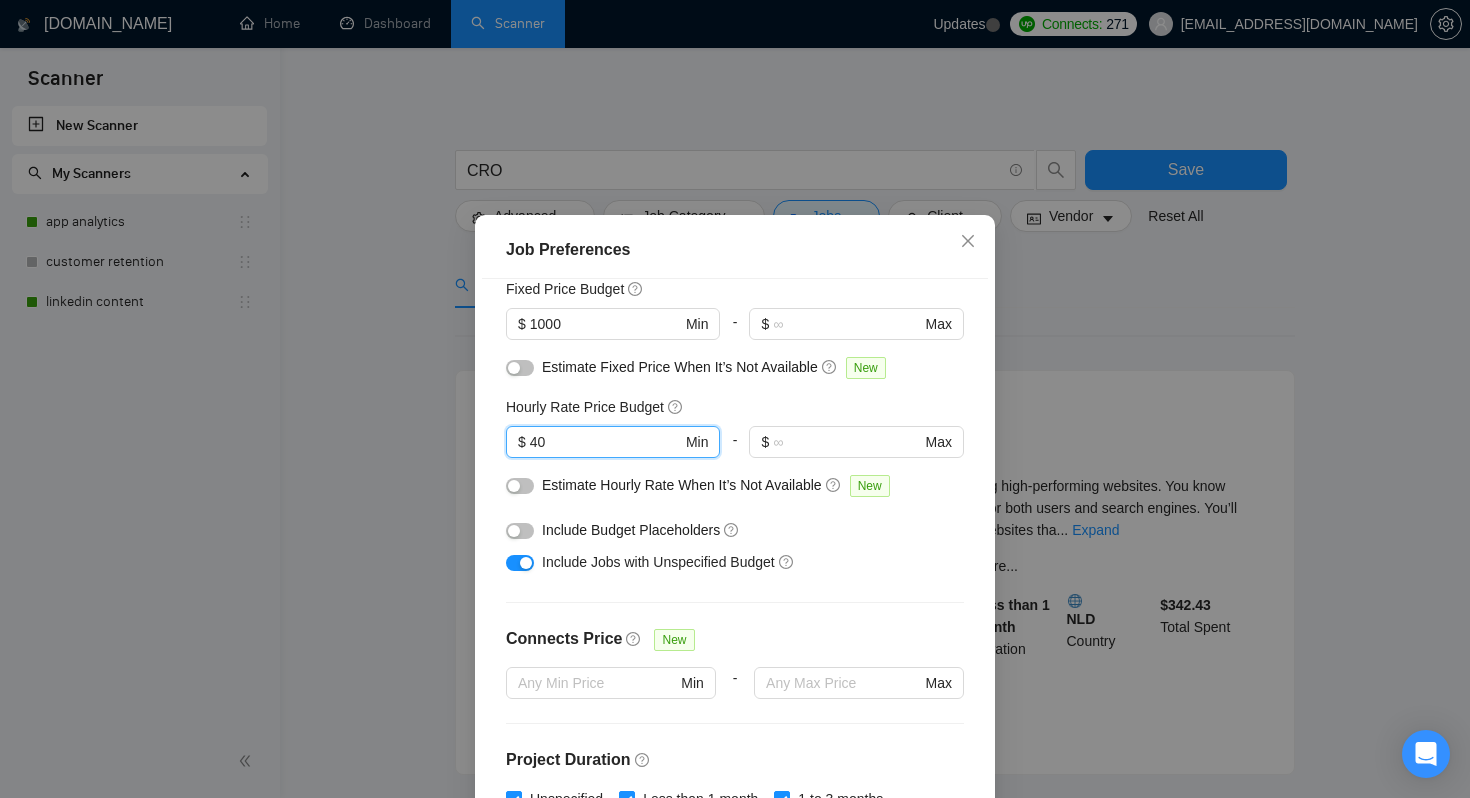 scroll, scrollTop: 568, scrollLeft: 0, axis: vertical 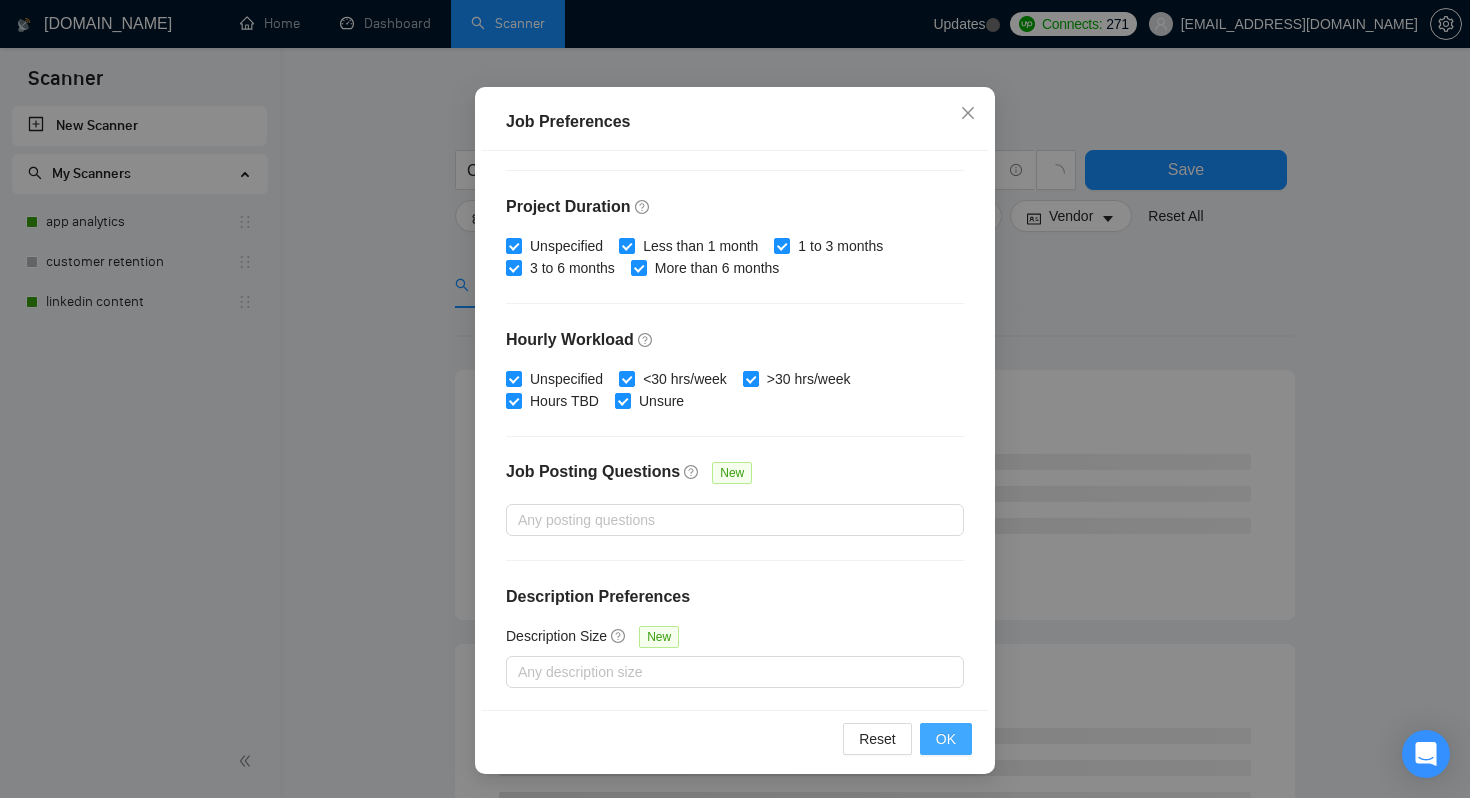 type on "40" 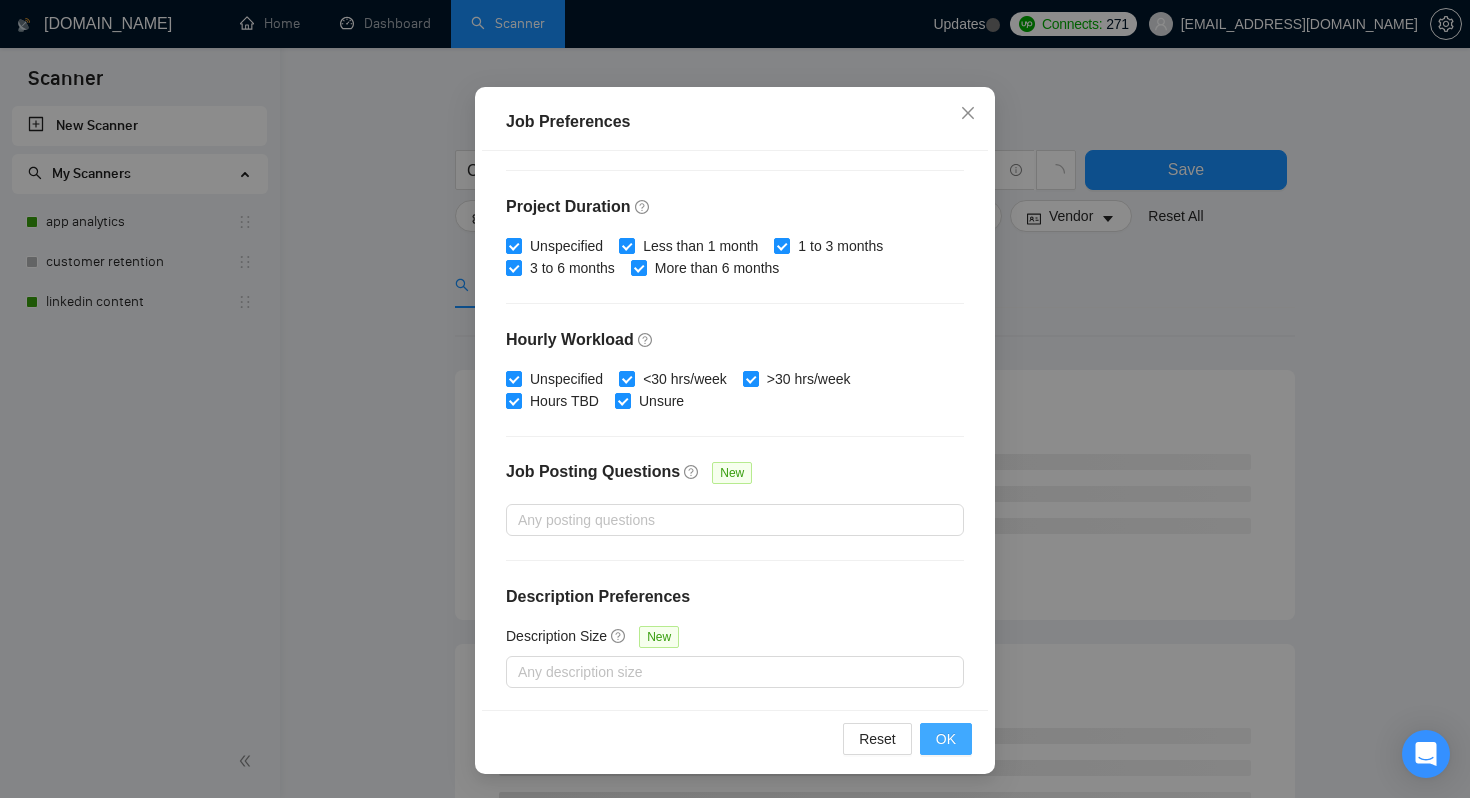 click on "OK" at bounding box center [946, 739] 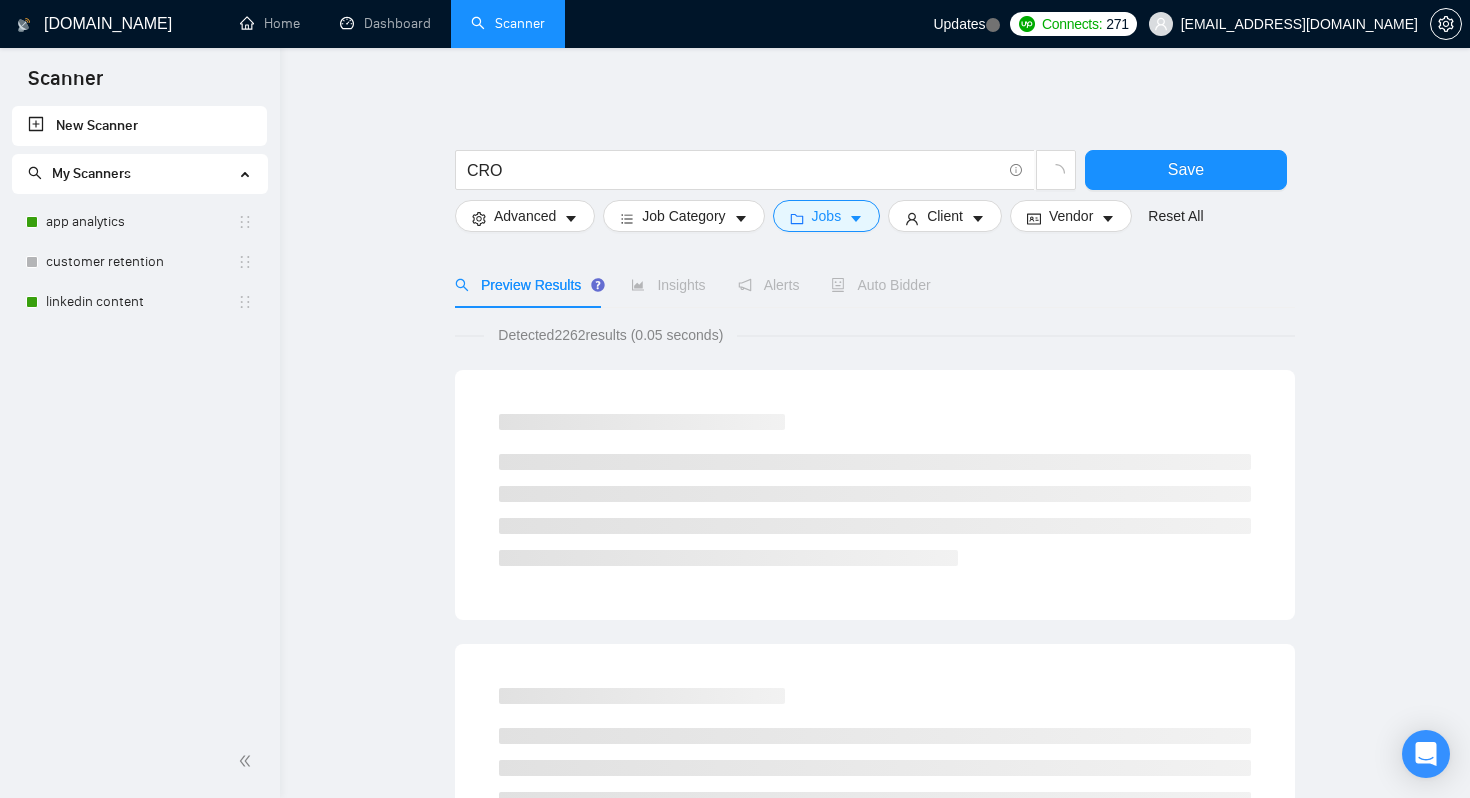 scroll, scrollTop: 32, scrollLeft: 0, axis: vertical 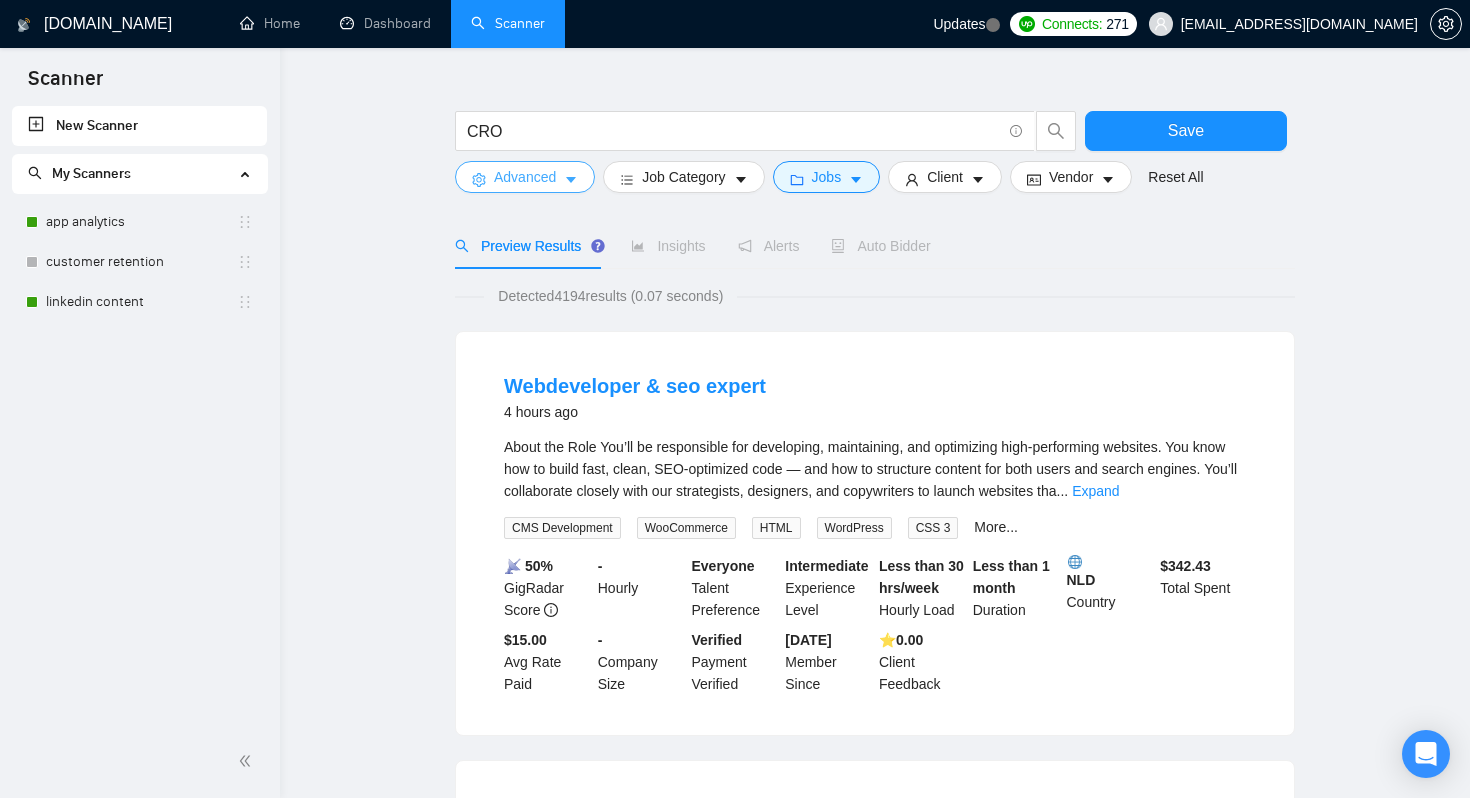 click on "Advanced" at bounding box center [525, 177] 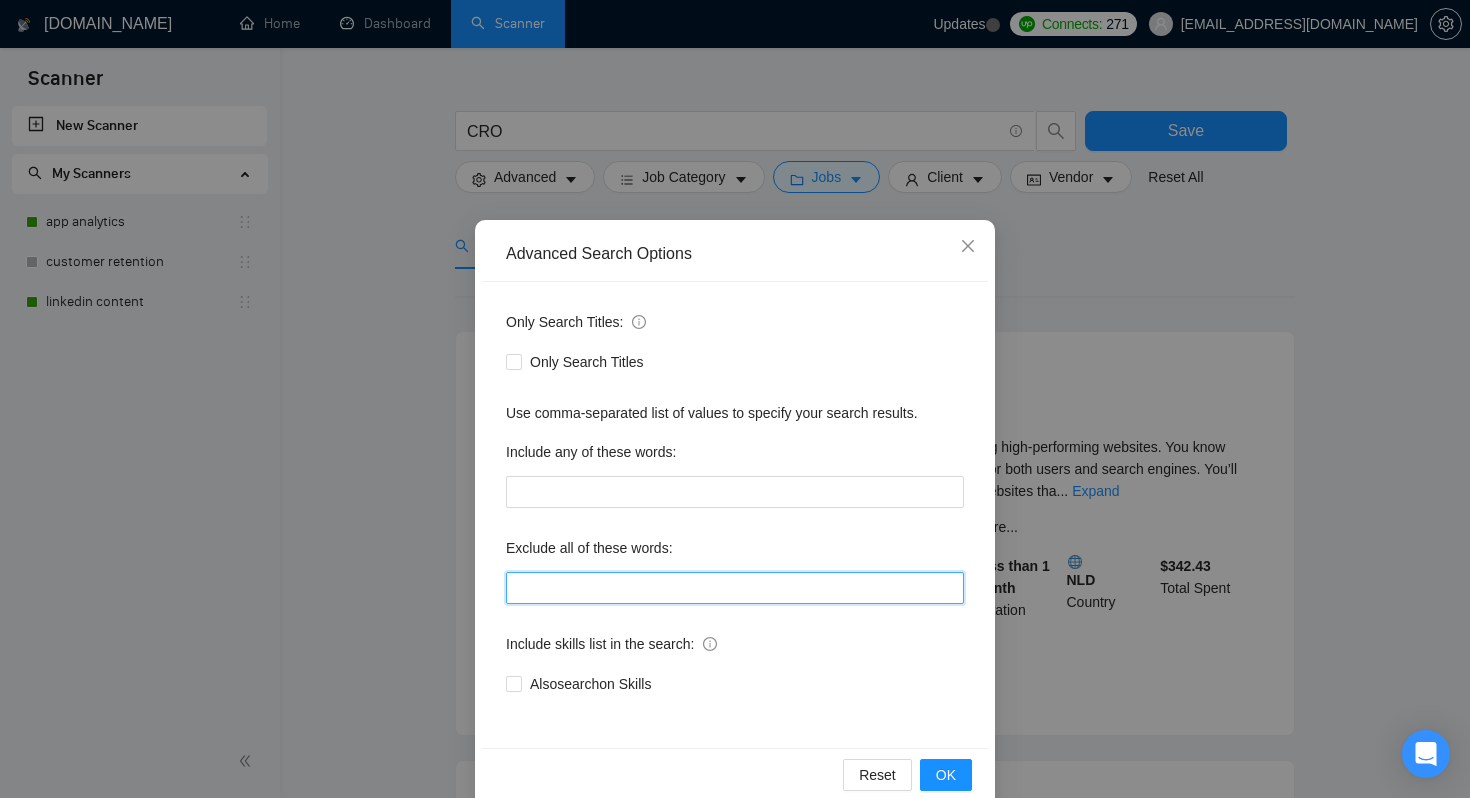 click at bounding box center (735, 588) 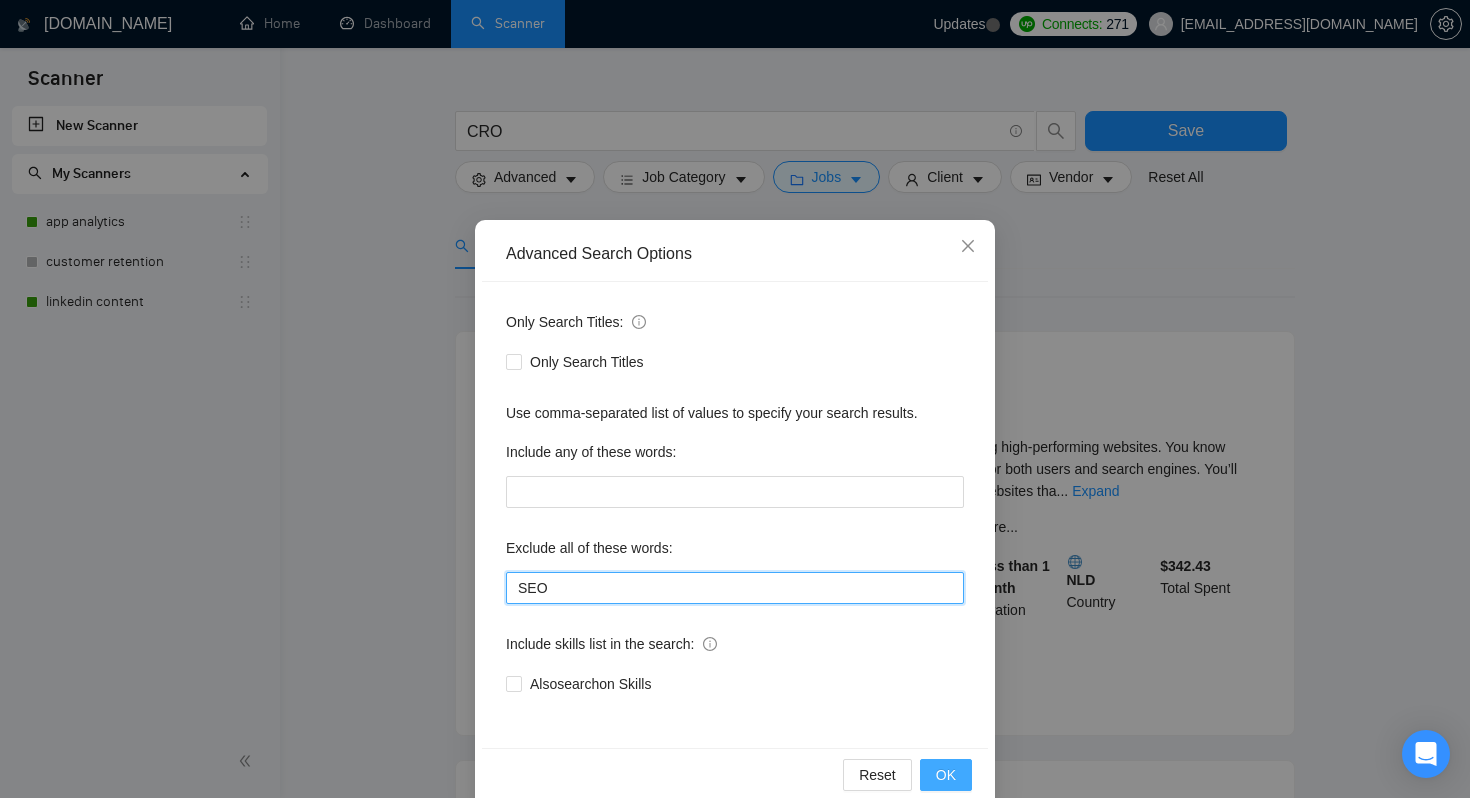 type on "SEO" 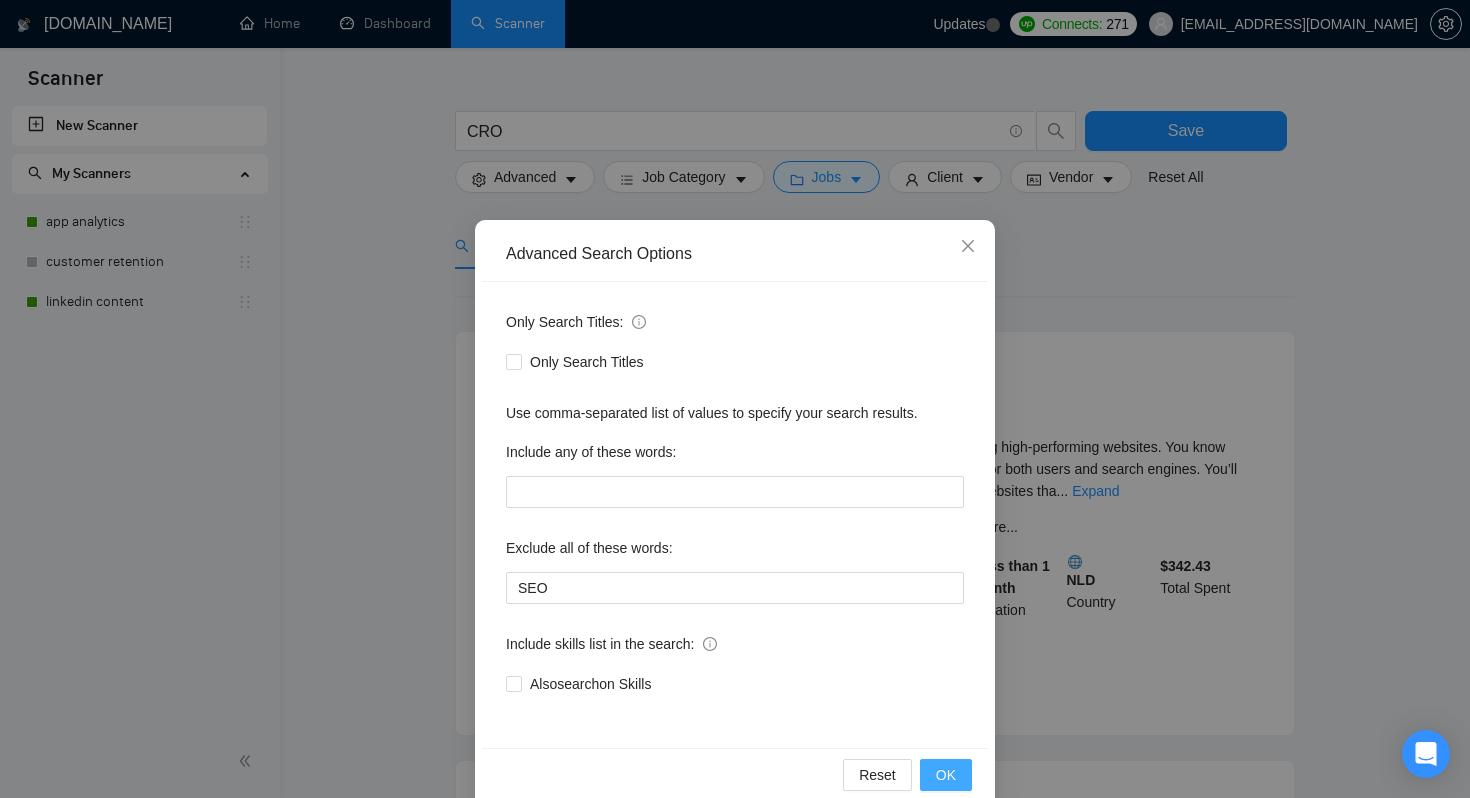click on "OK" at bounding box center (946, 775) 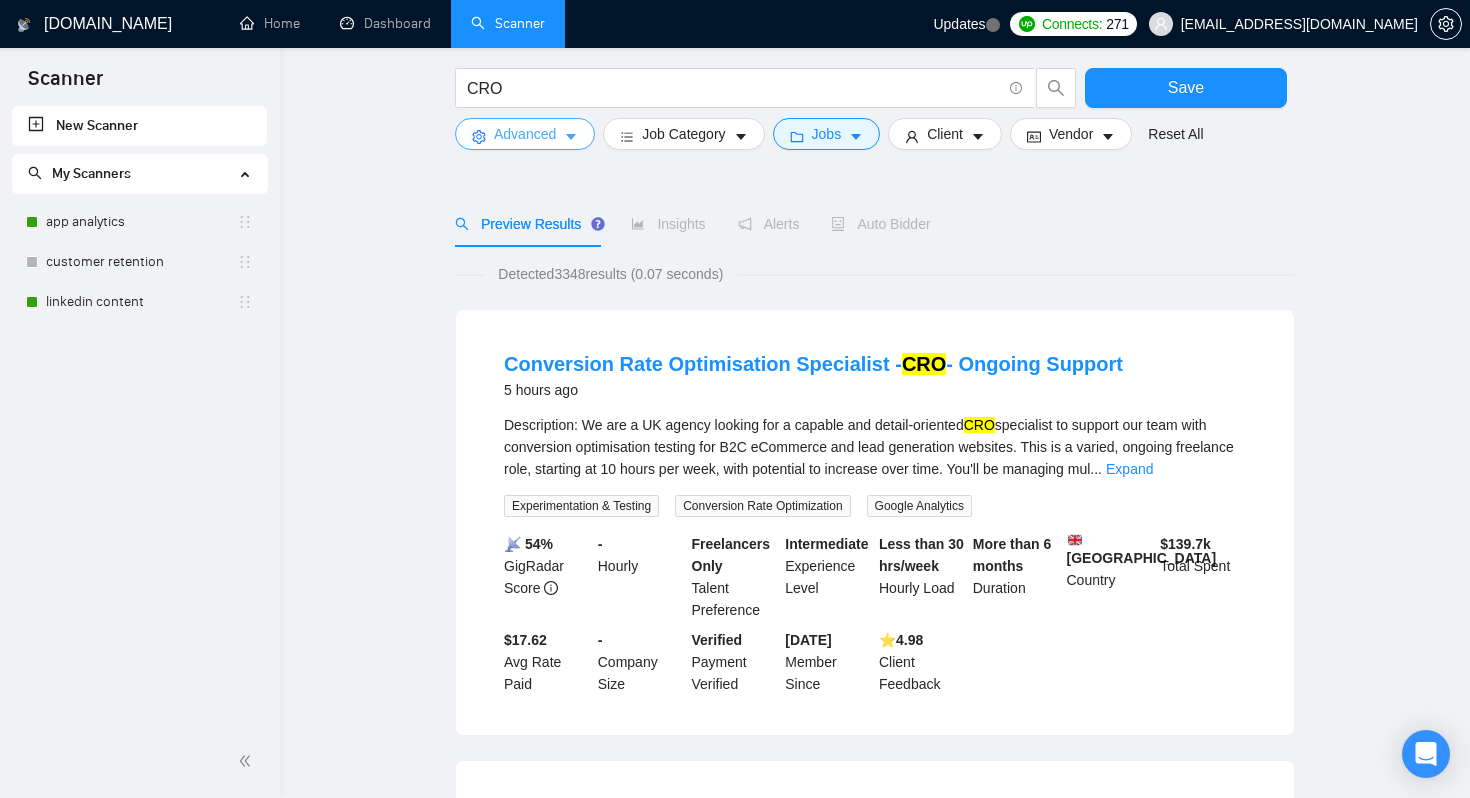 scroll, scrollTop: 0, scrollLeft: 0, axis: both 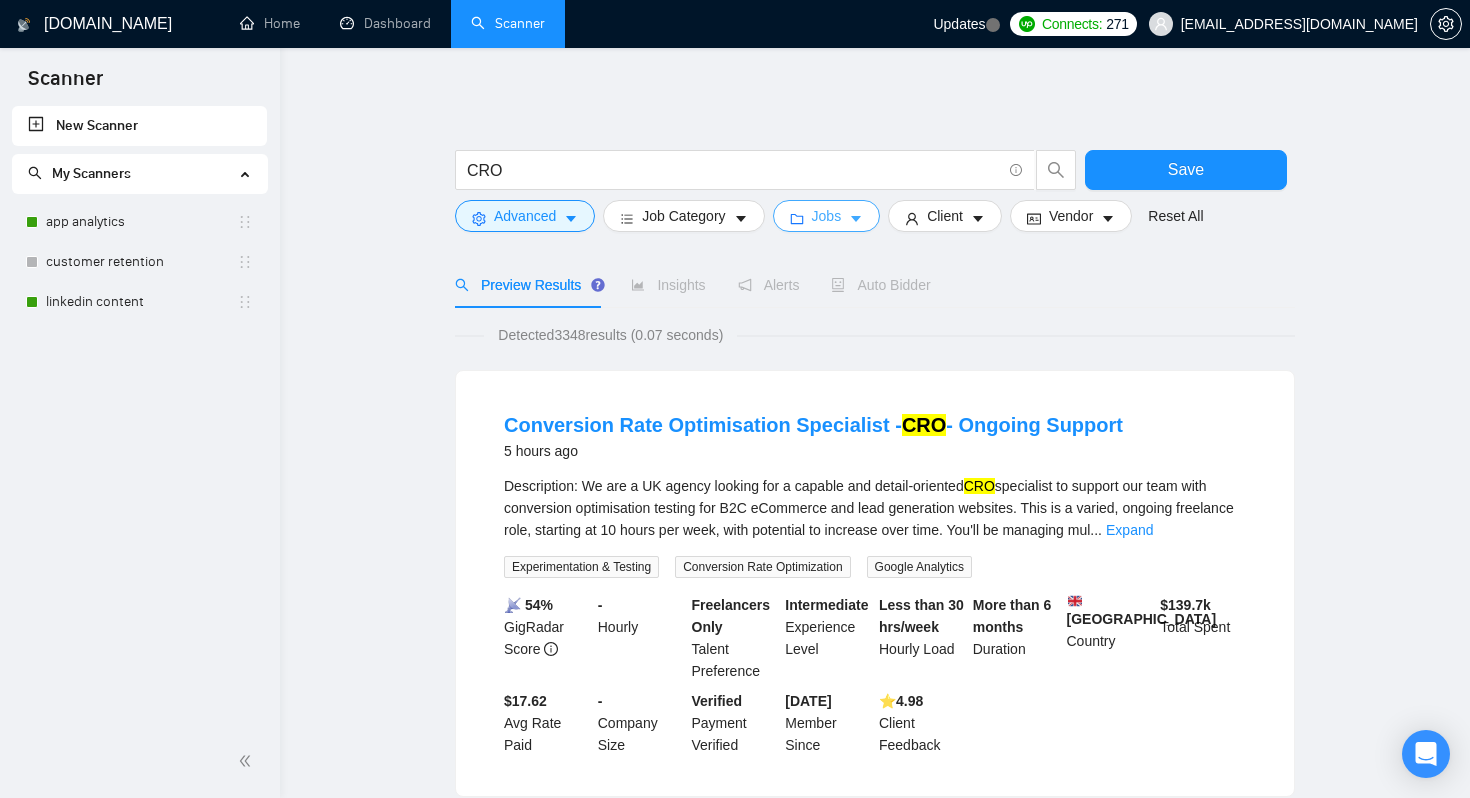 click on "Jobs" at bounding box center (827, 216) 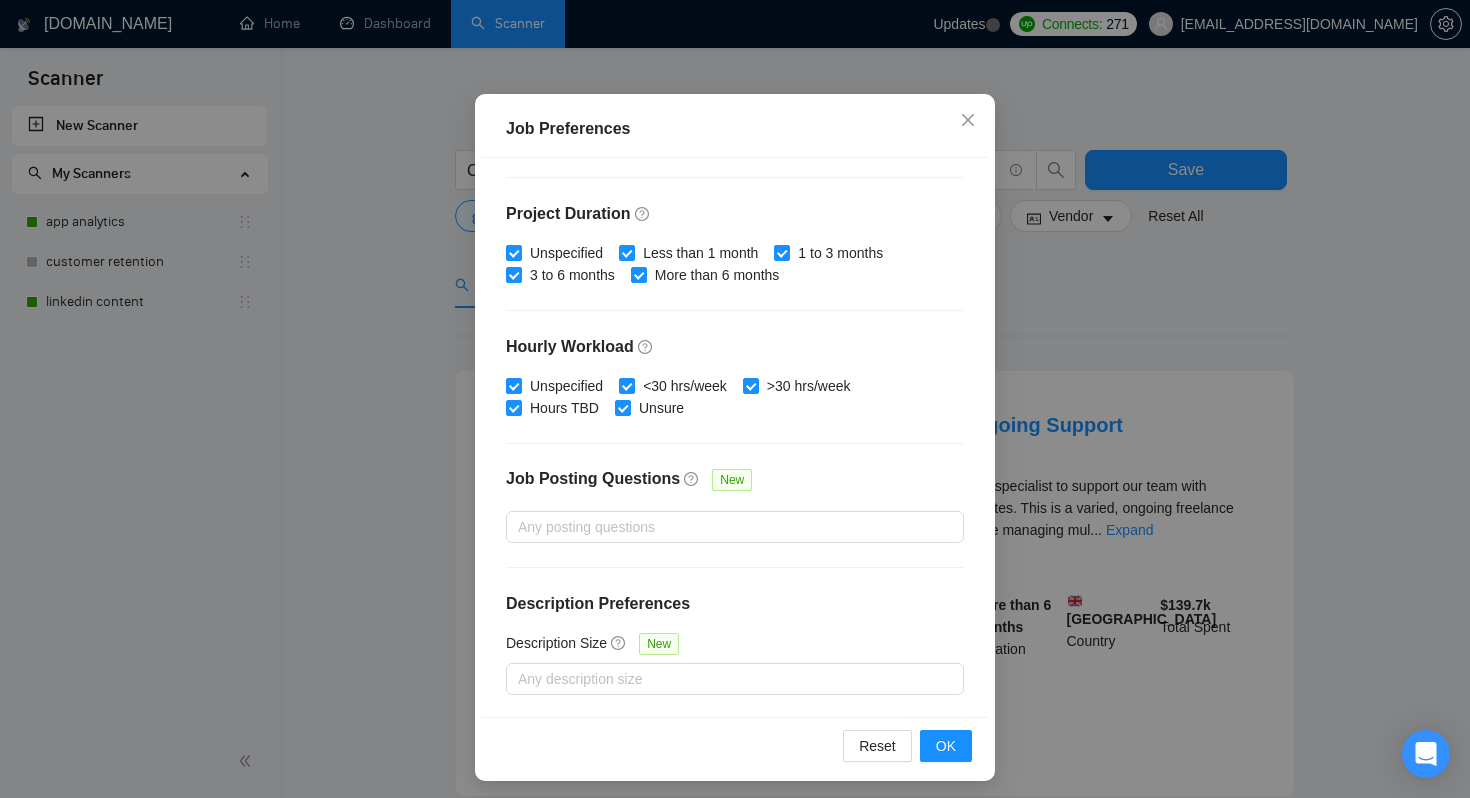 scroll, scrollTop: 128, scrollLeft: 0, axis: vertical 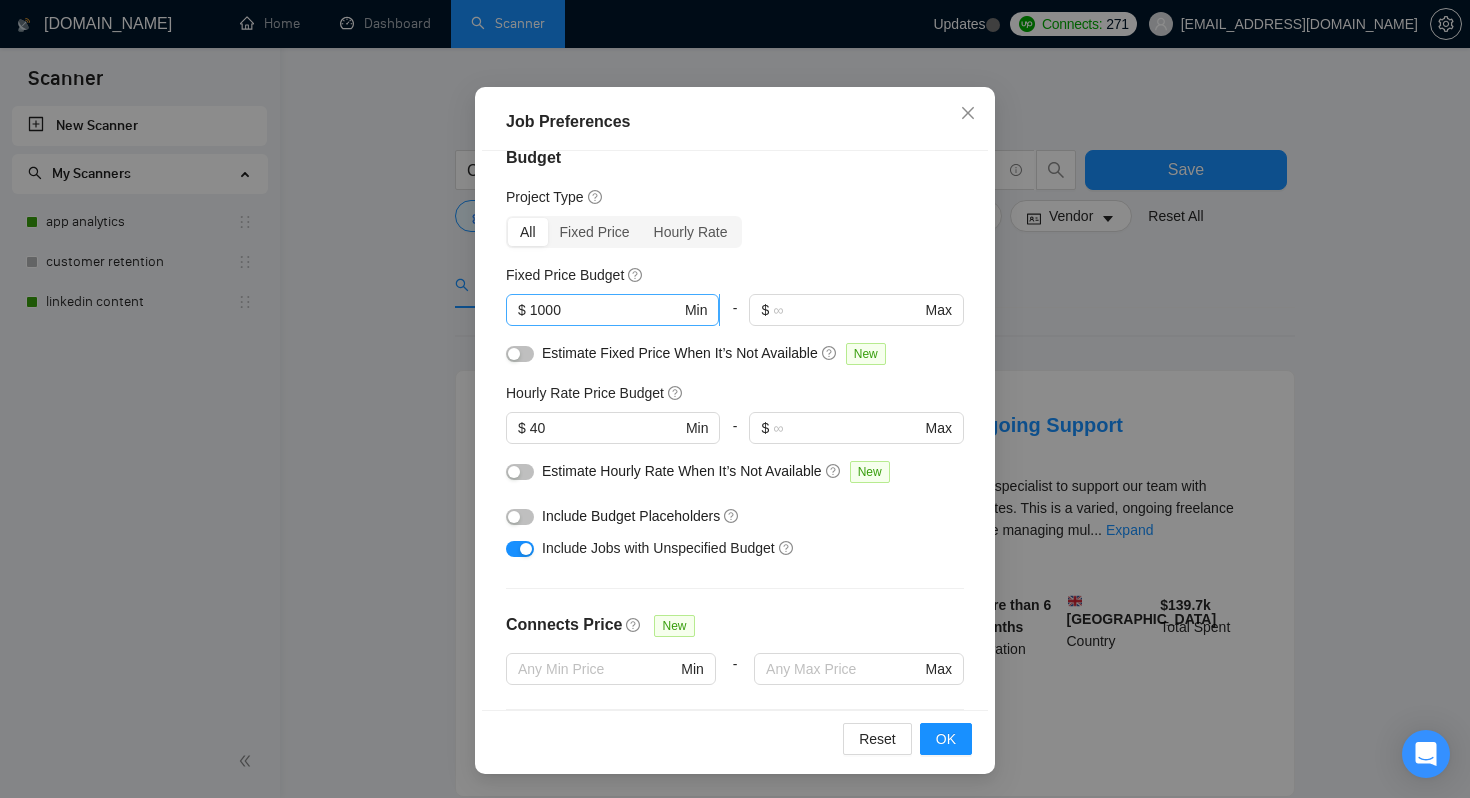 click on "1000" at bounding box center (605, 310) 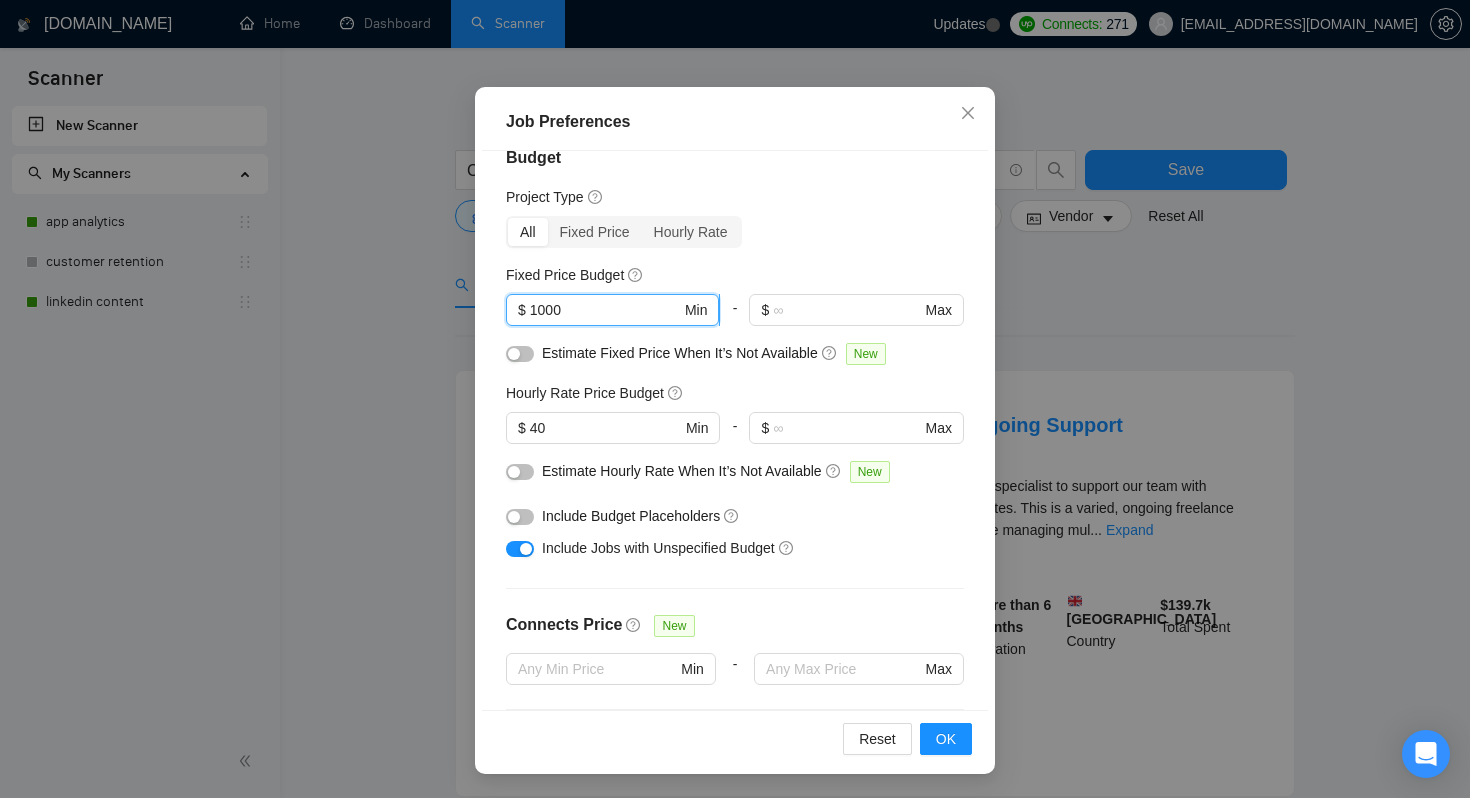 click on "1000" at bounding box center (605, 310) 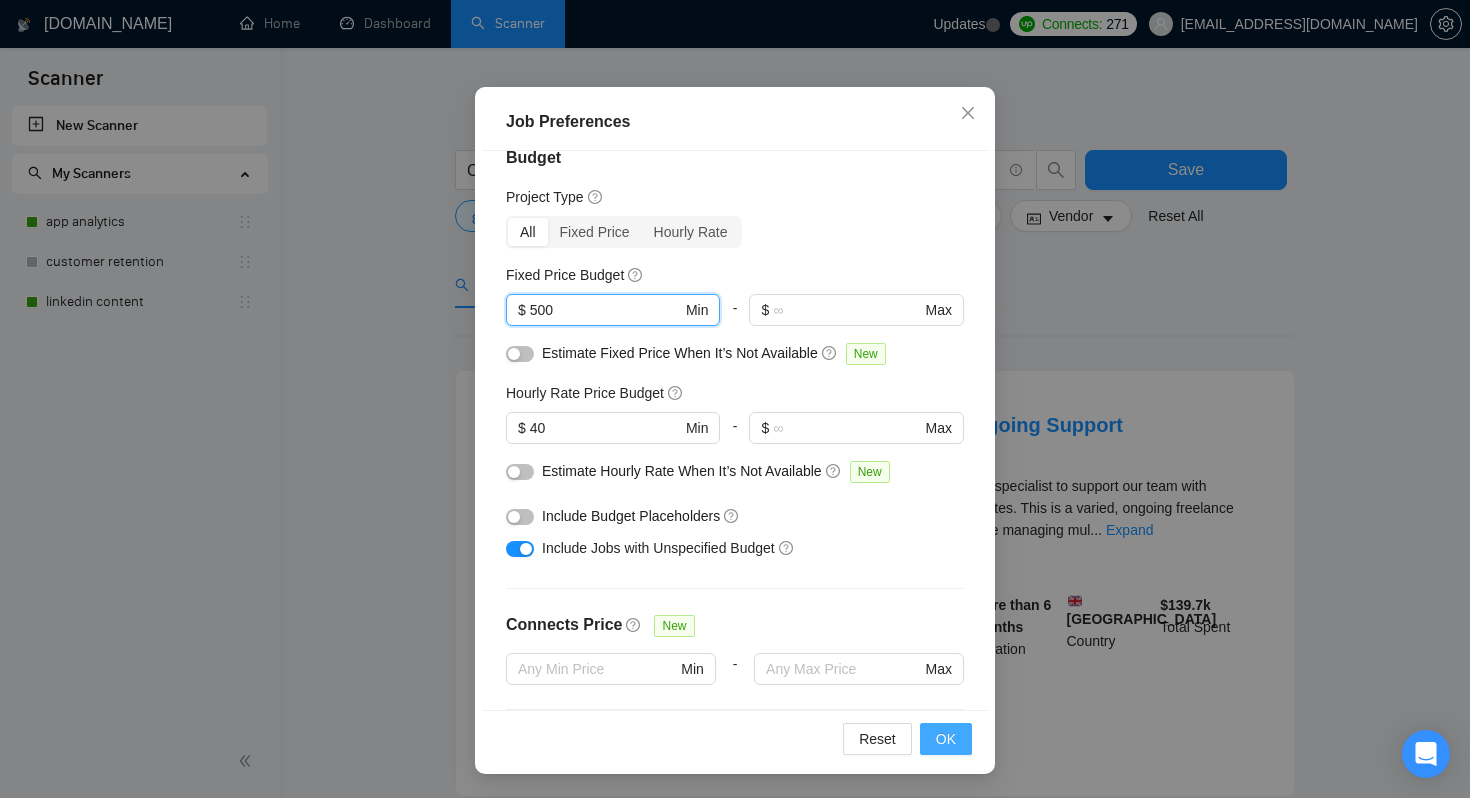 type on "500" 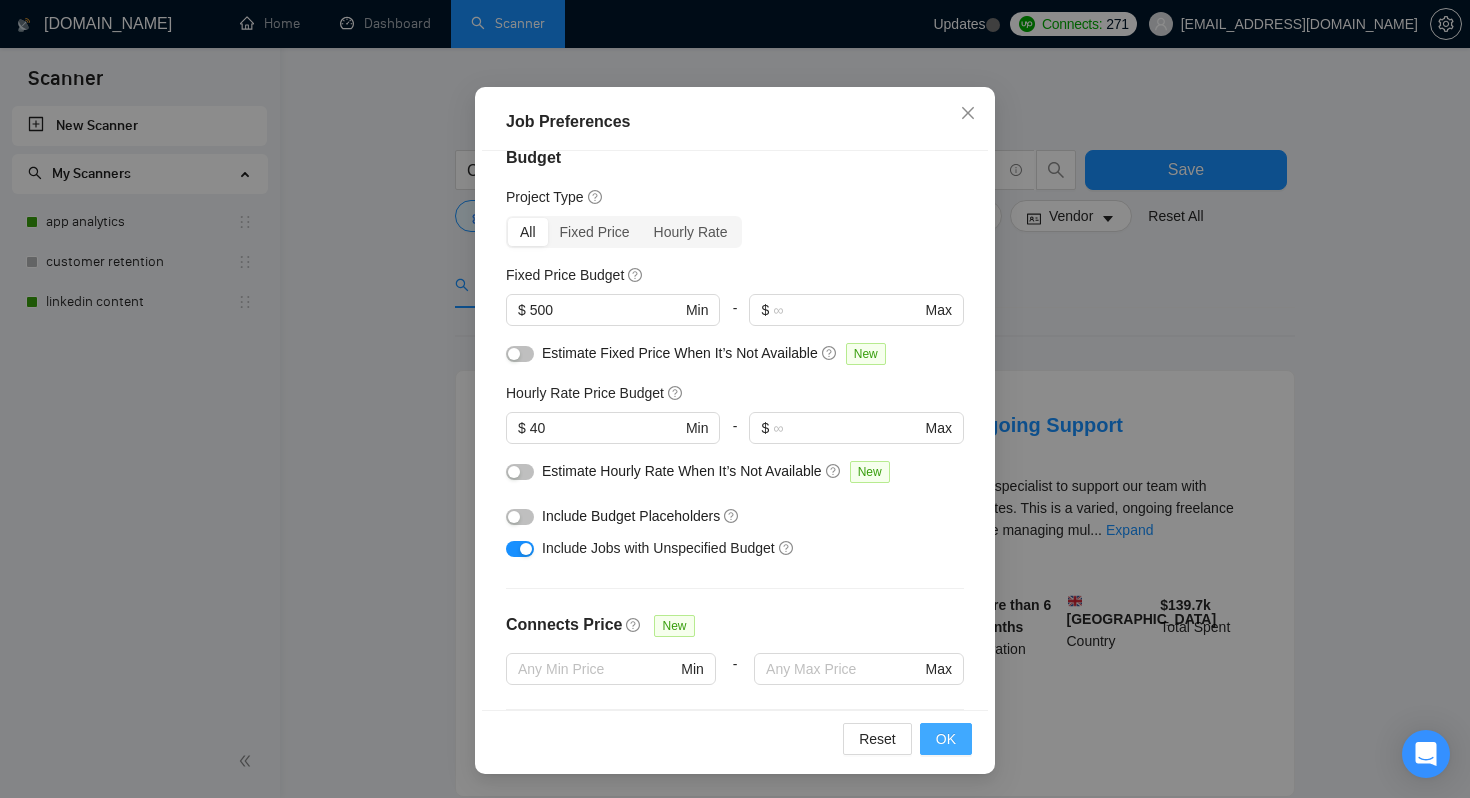 click on "OK" at bounding box center [946, 739] 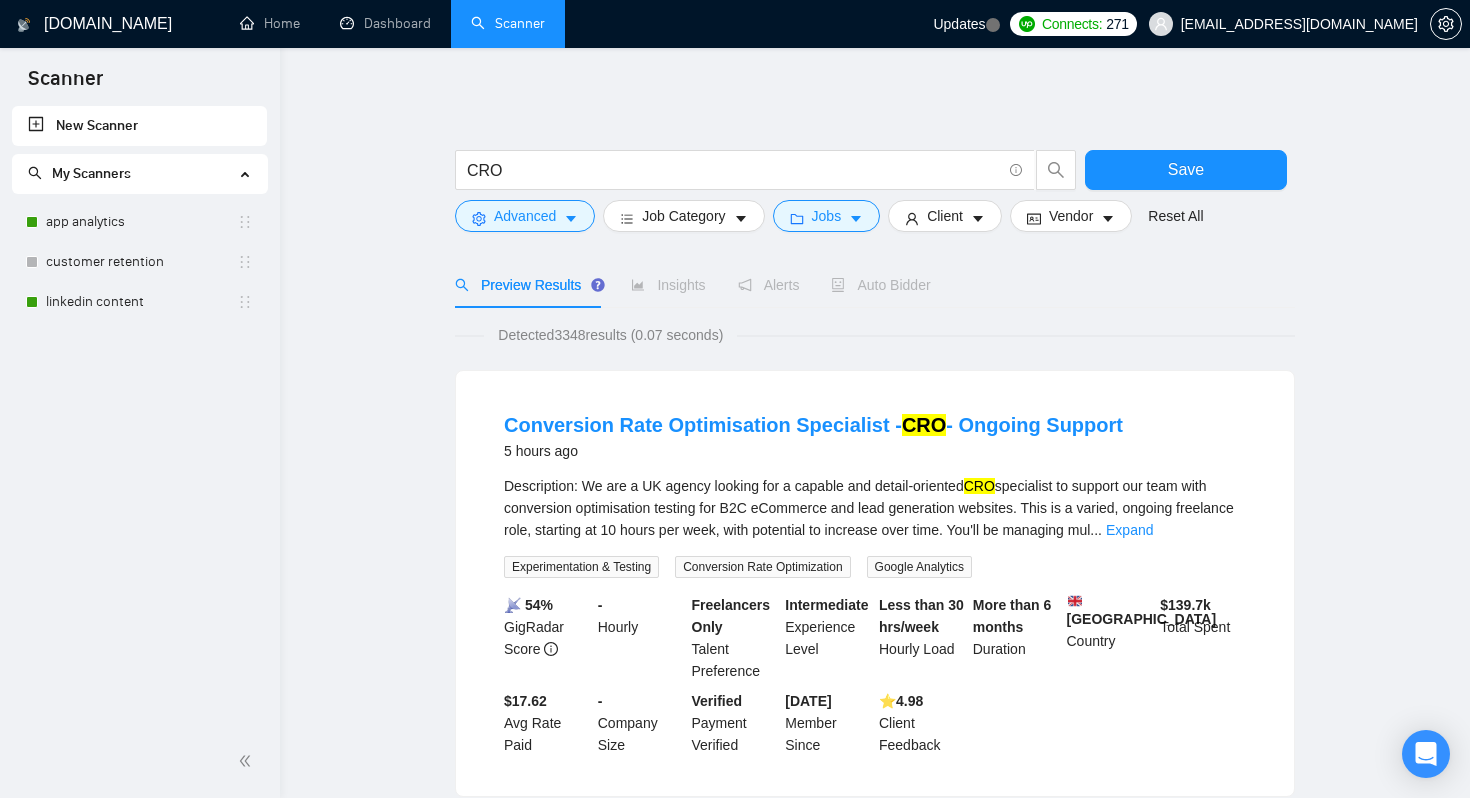 scroll, scrollTop: 32, scrollLeft: 0, axis: vertical 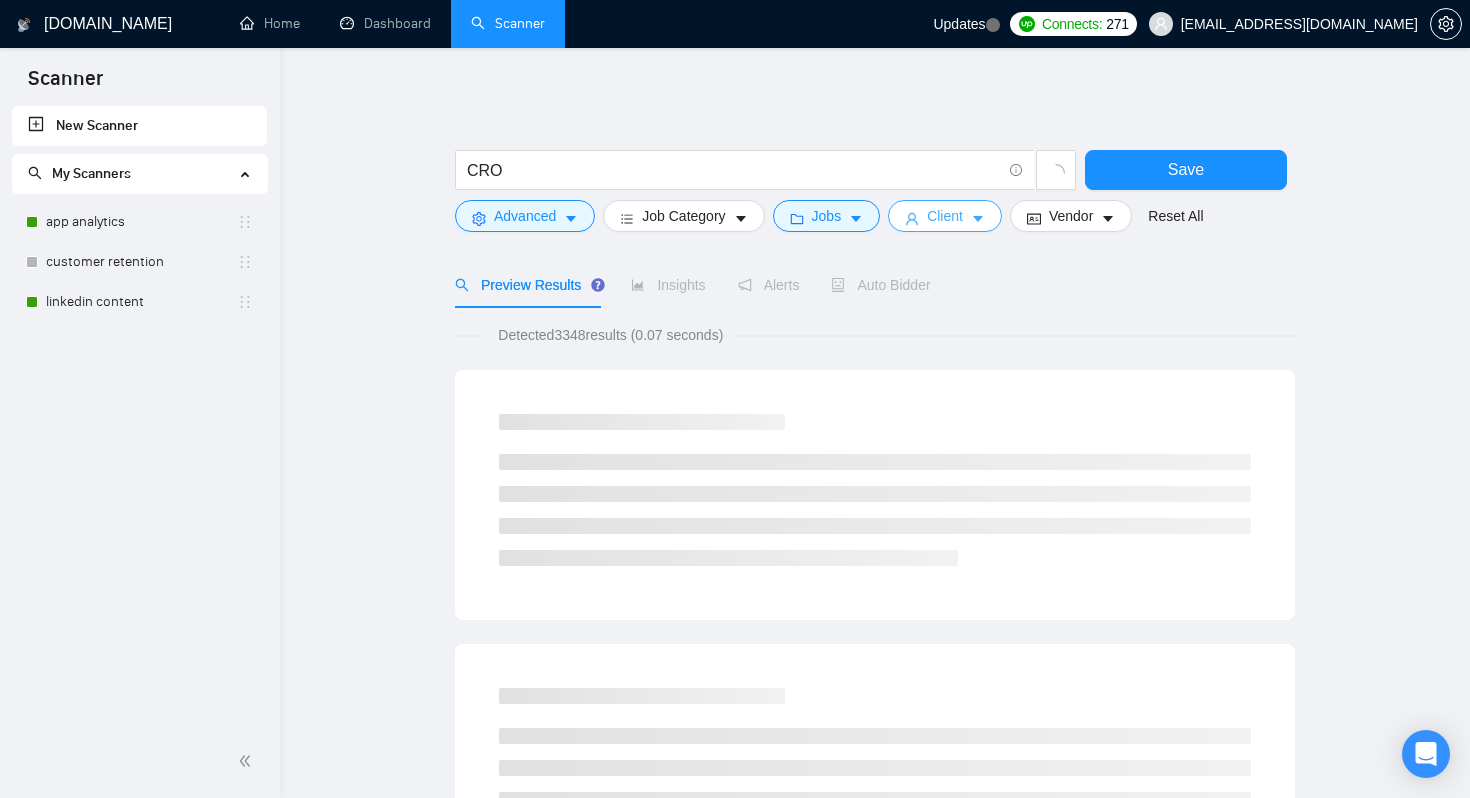click on "Client" at bounding box center [945, 216] 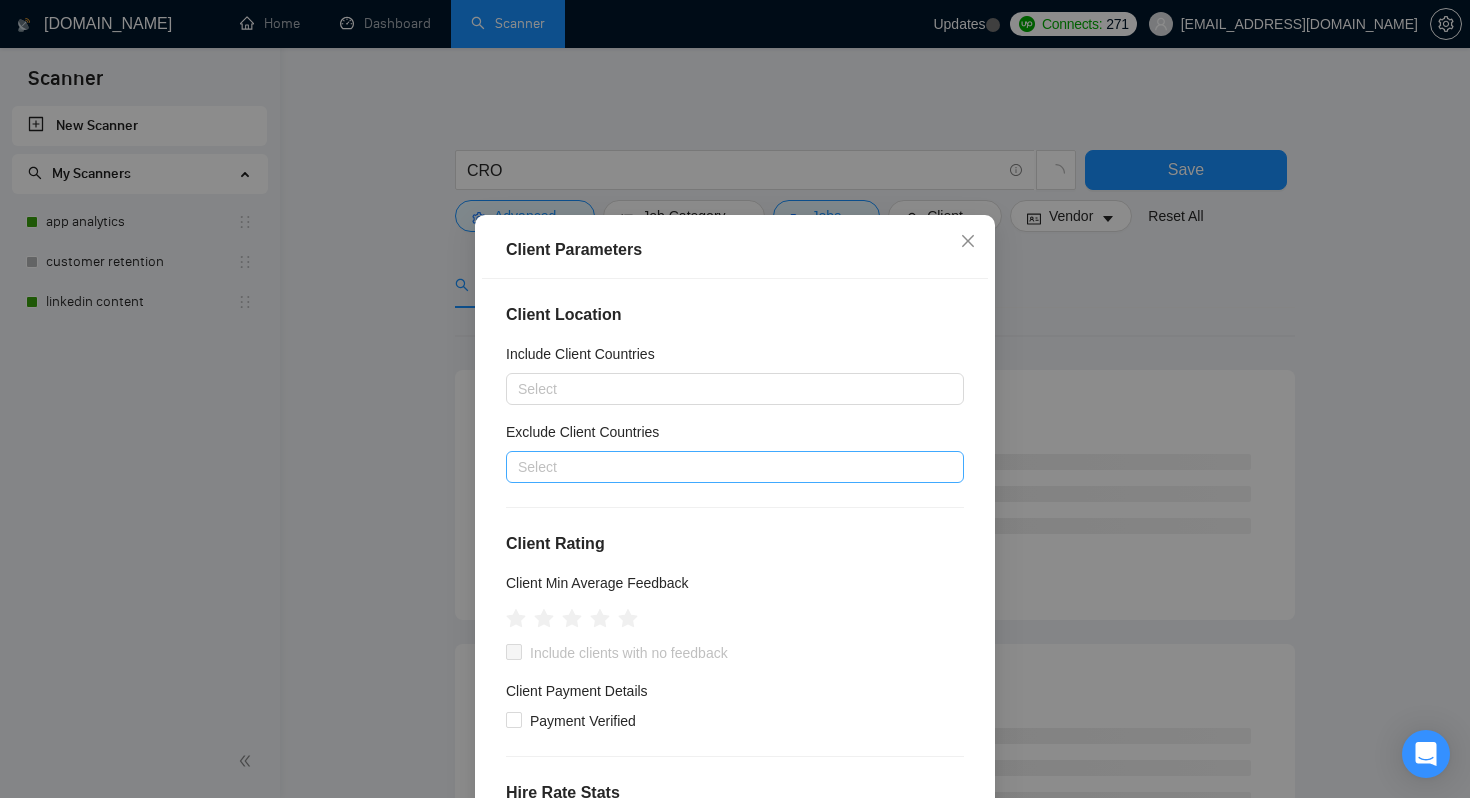 click at bounding box center (725, 467) 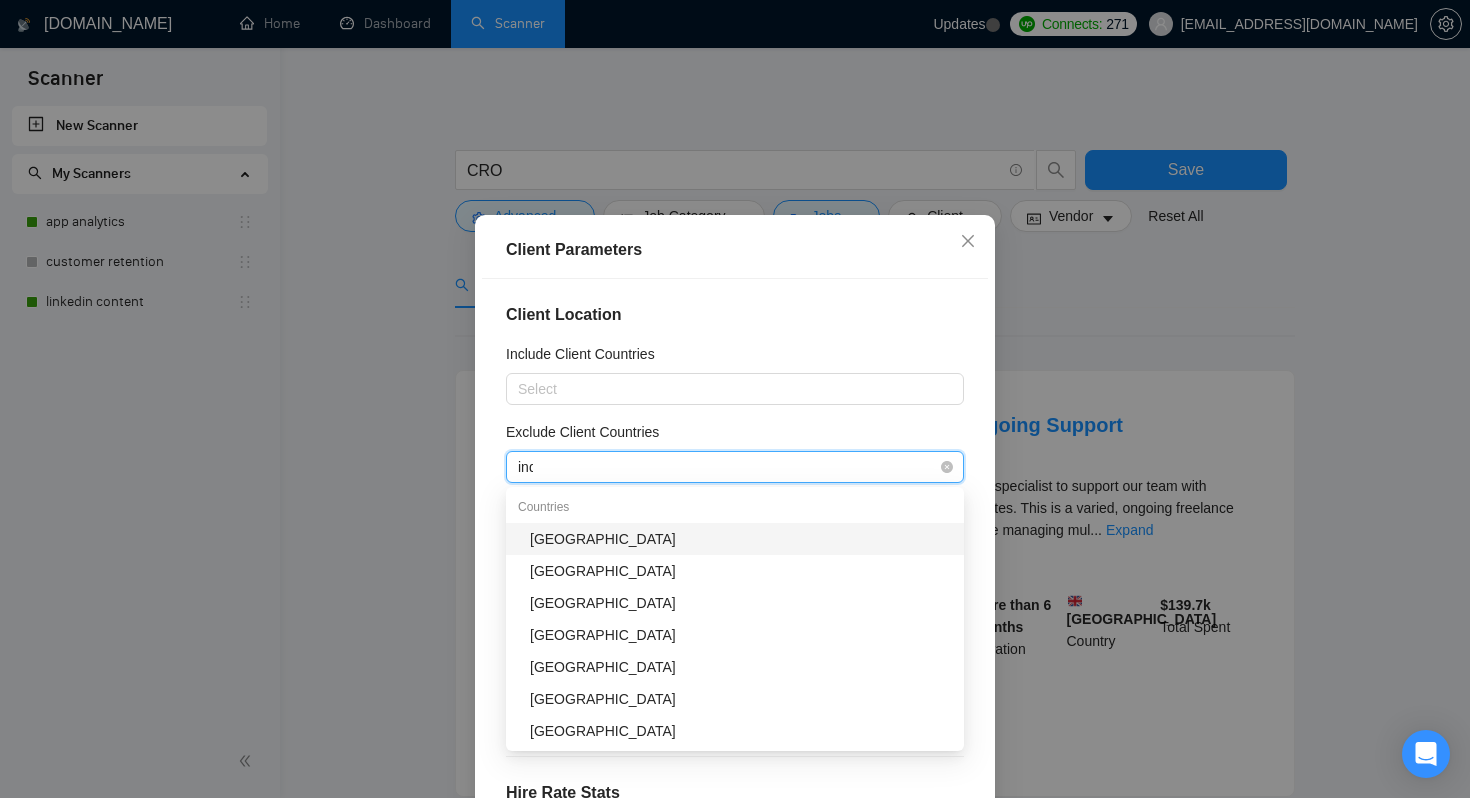 type on "indi" 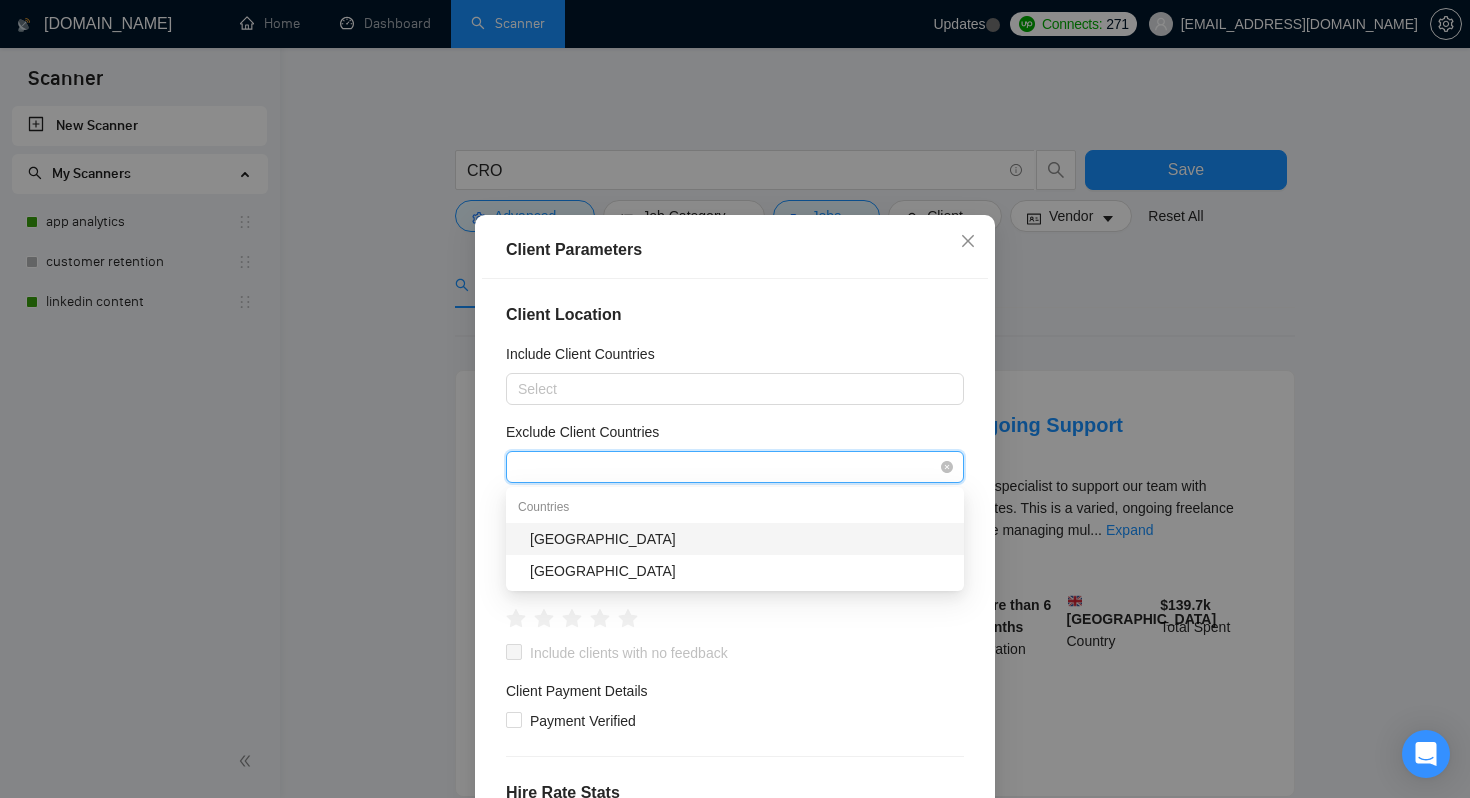click on "indi" at bounding box center (725, 467) 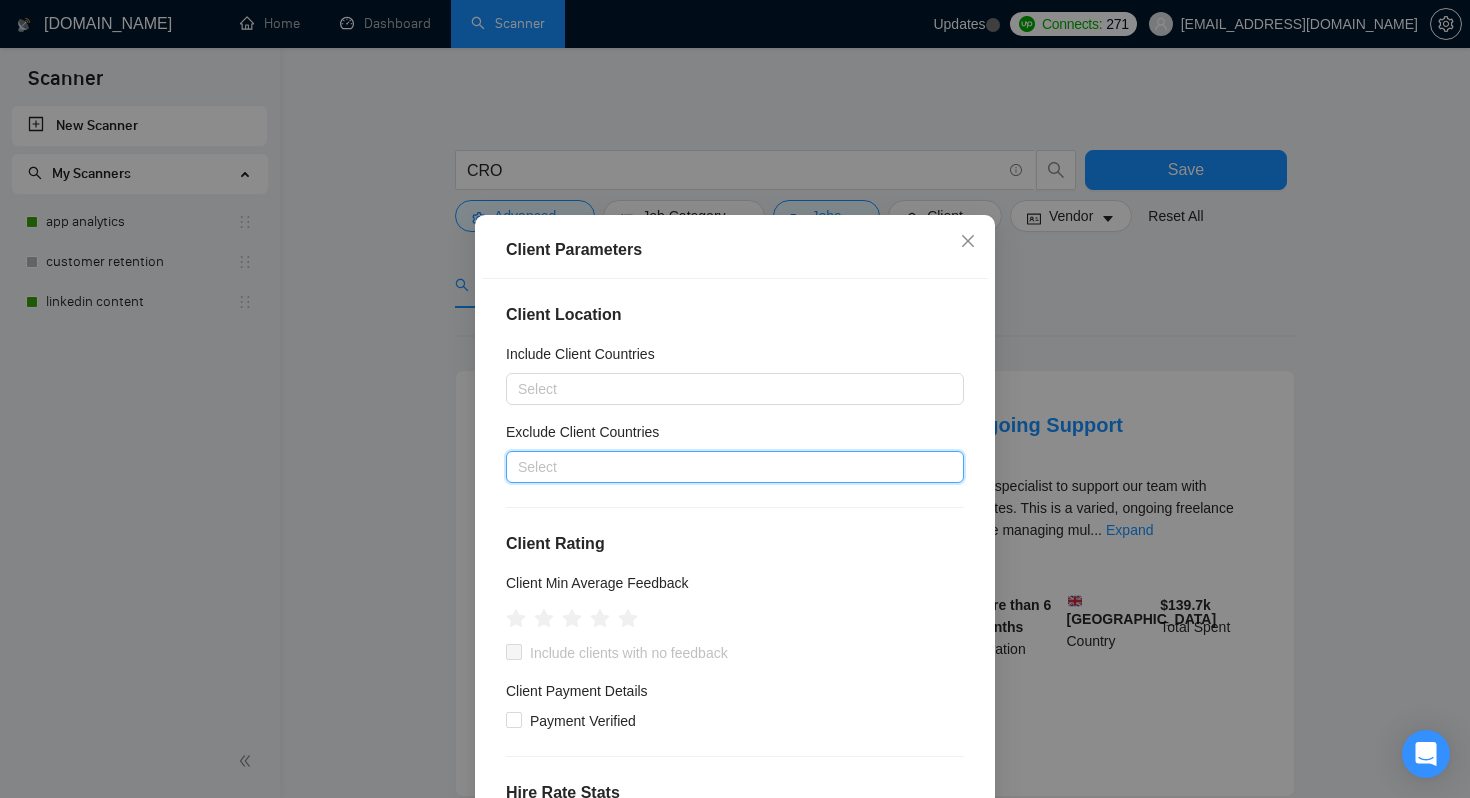 click at bounding box center [725, 467] 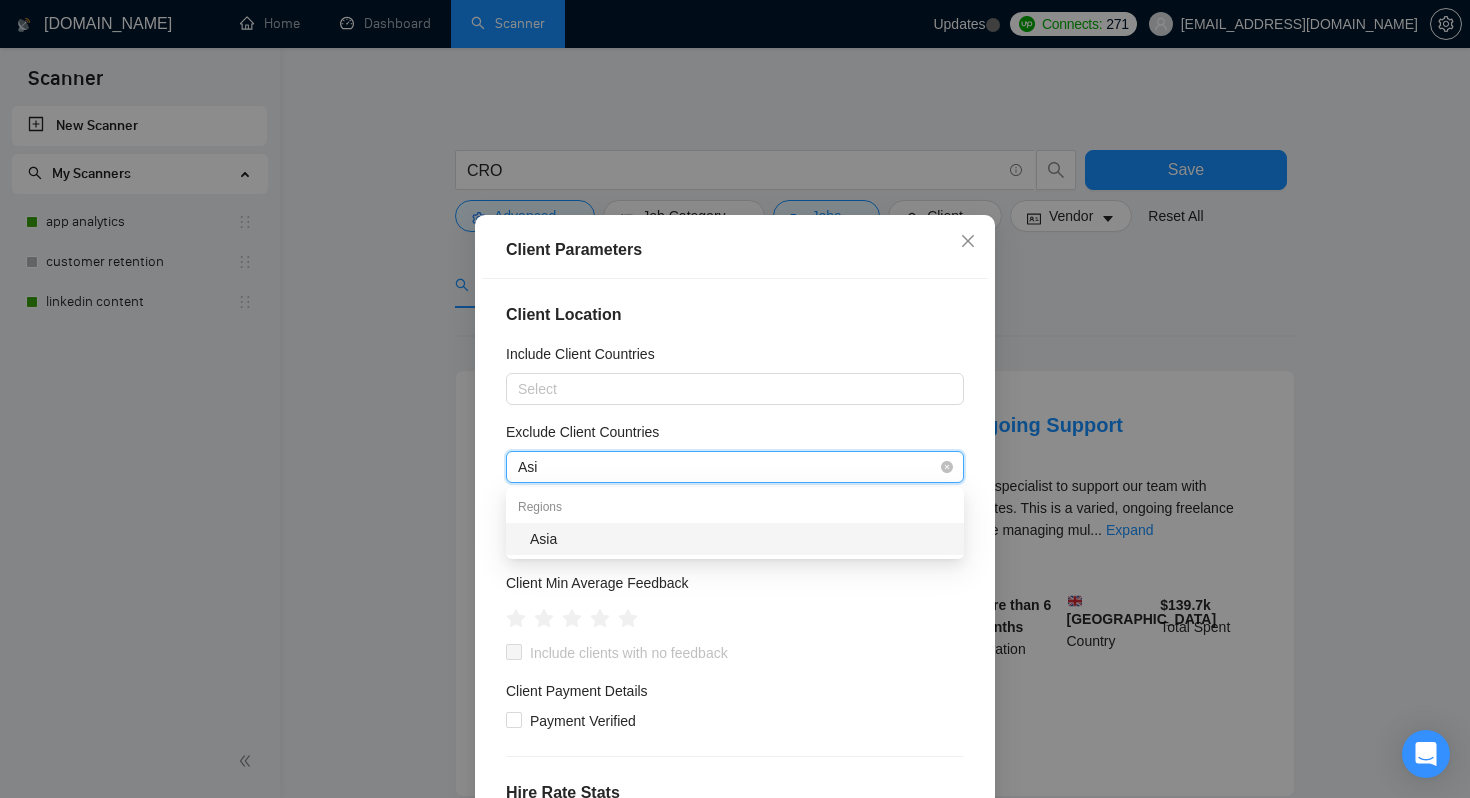 type on "Asia" 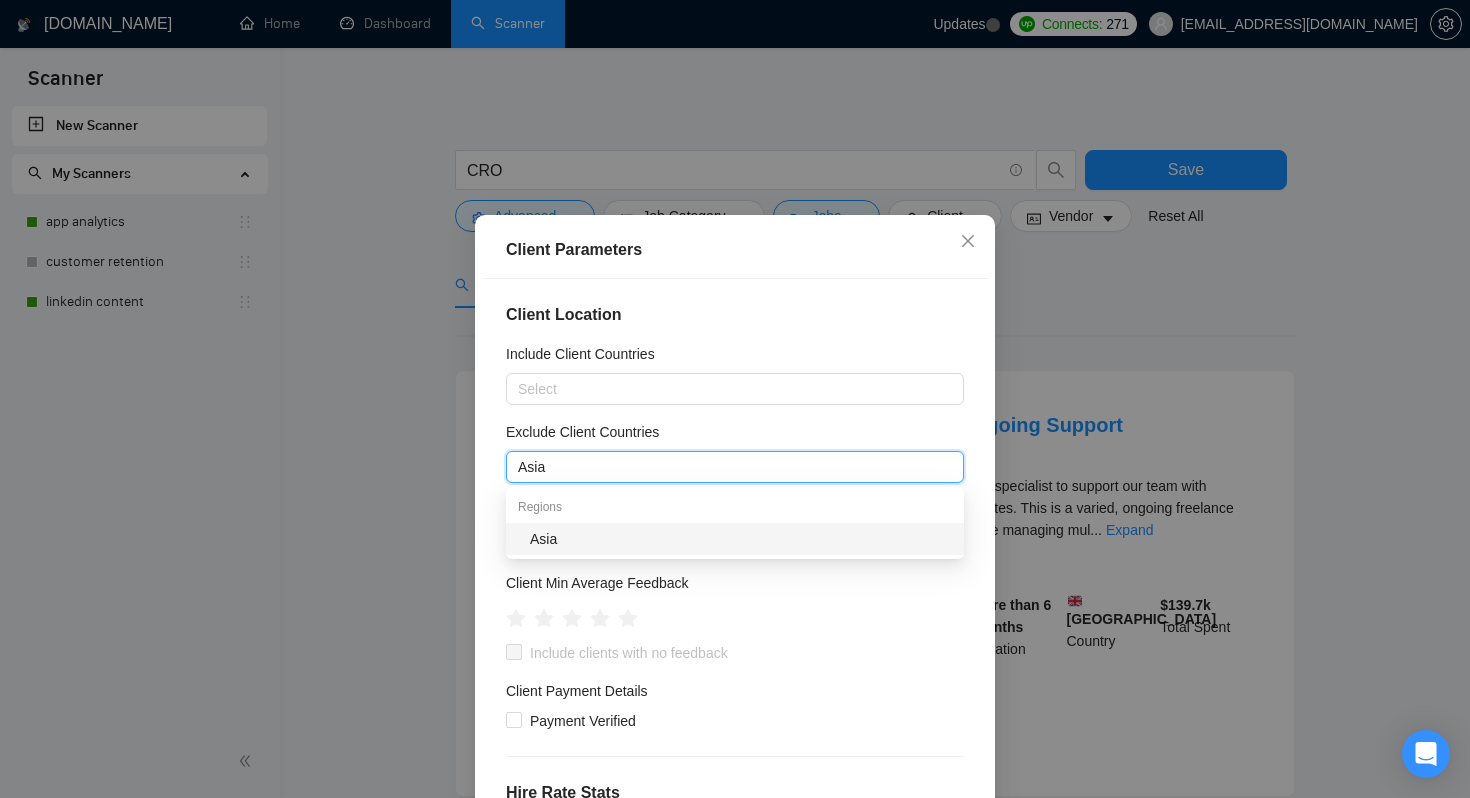 click on "Asia" at bounding box center (741, 539) 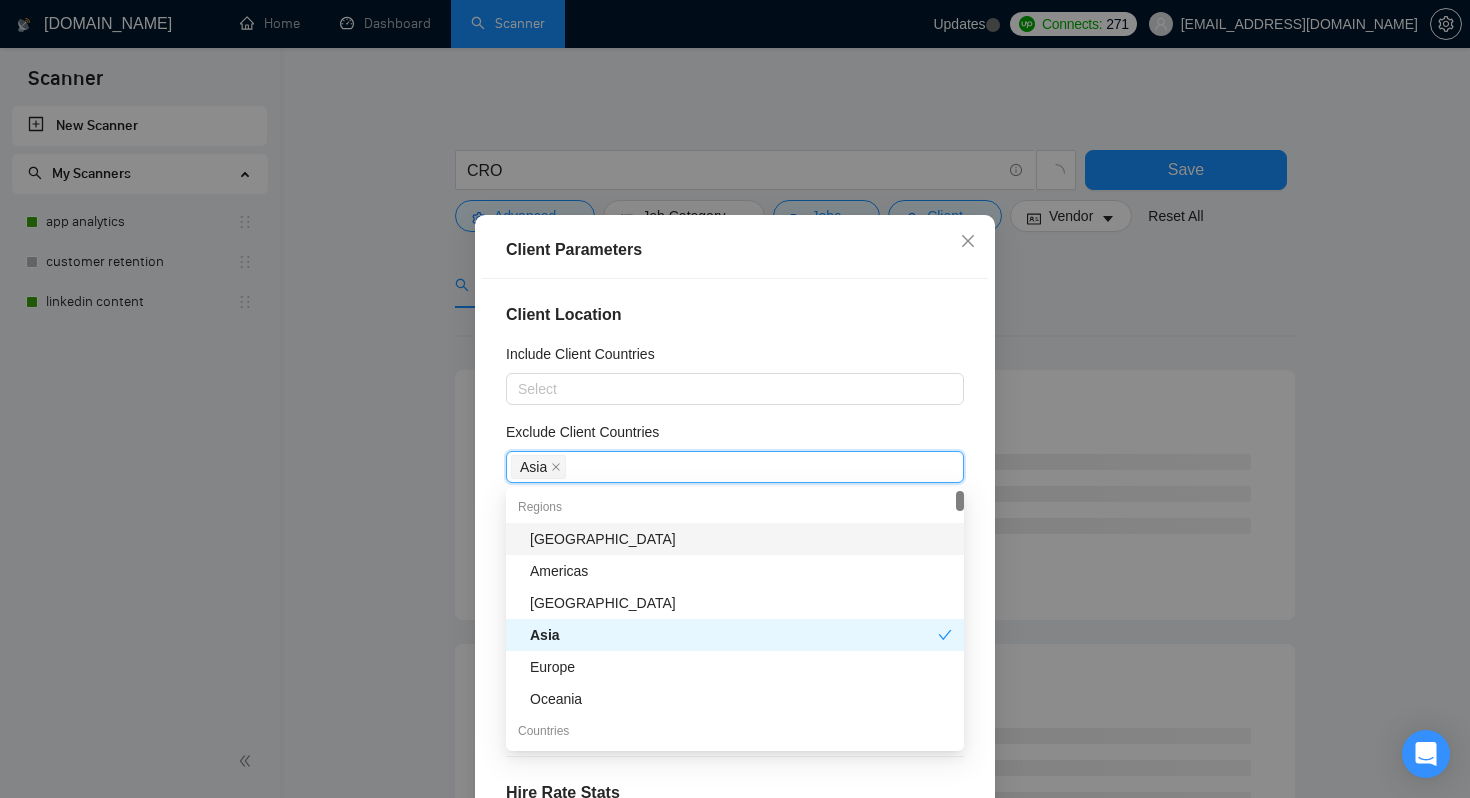 click on "[GEOGRAPHIC_DATA]" at bounding box center (741, 539) 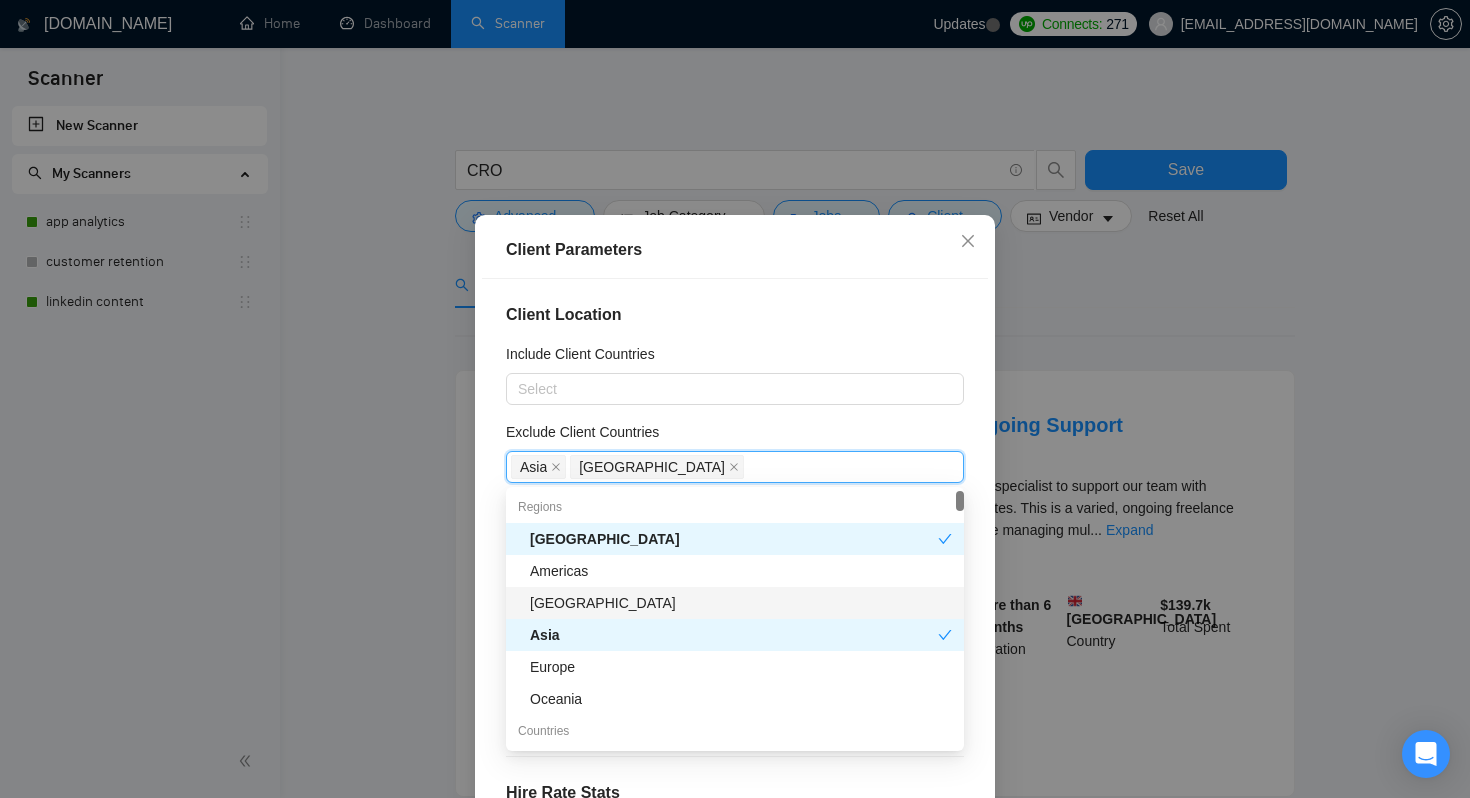 click on "[GEOGRAPHIC_DATA]" at bounding box center (741, 603) 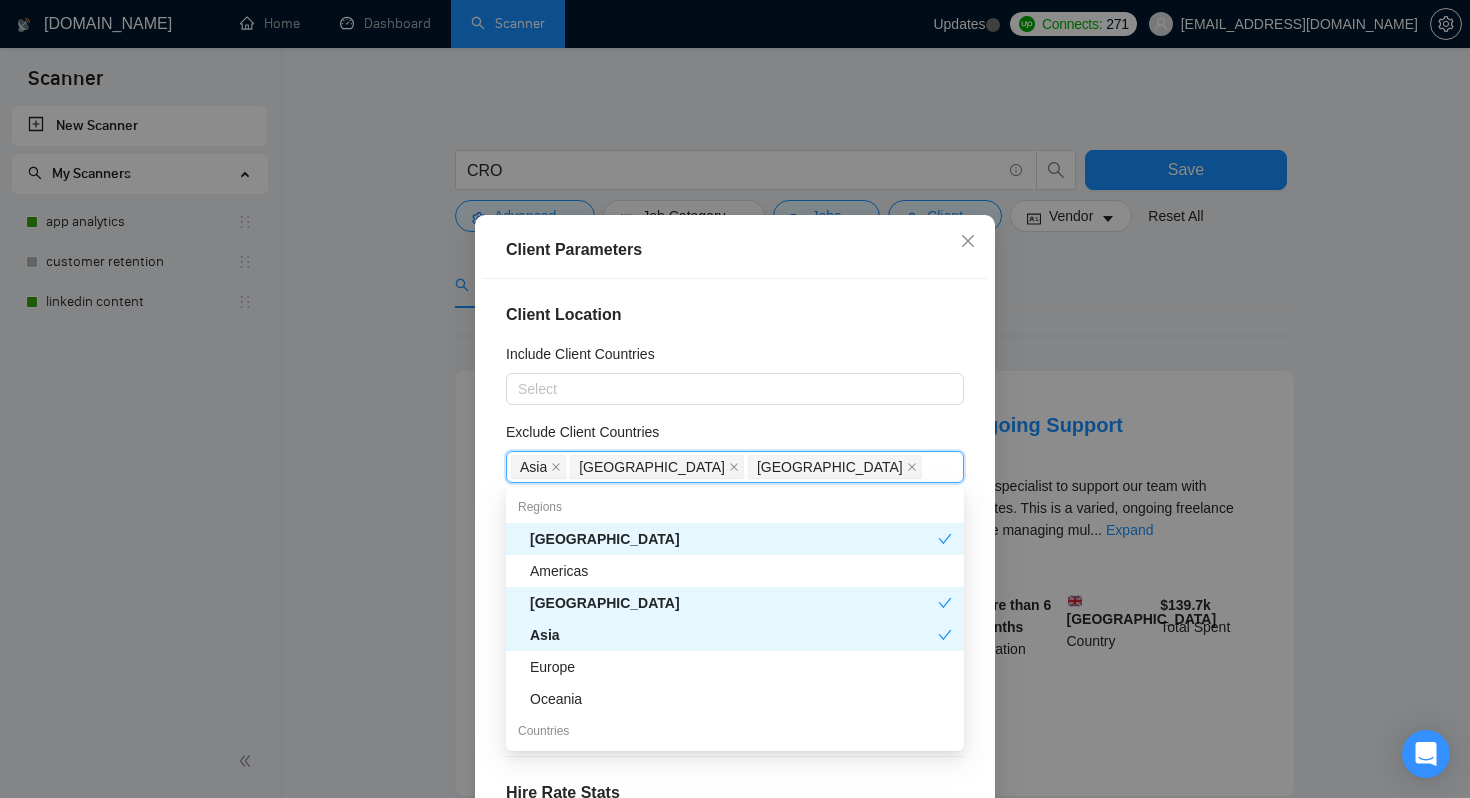 click on "Client Location Include Client Countries   Select Exclude Client Countries [GEOGRAPHIC_DATA] [GEOGRAPHIC_DATA] [GEOGRAPHIC_DATA]   Client Rating Client Min Average Feedback Include clients with no feedback Client Payment Details Payment Verified Hire Rate Stats   Client Total Spent $ Min - $ Max Client Hire Rate New   Any hire rate   Avg Hourly Rate Paid New $ Min - $ Max Include Clients without Sufficient History Client Profile Client Industry New   Any industry Client Company Size   Any company size Enterprise Clients New   Any clients" at bounding box center [735, 558] 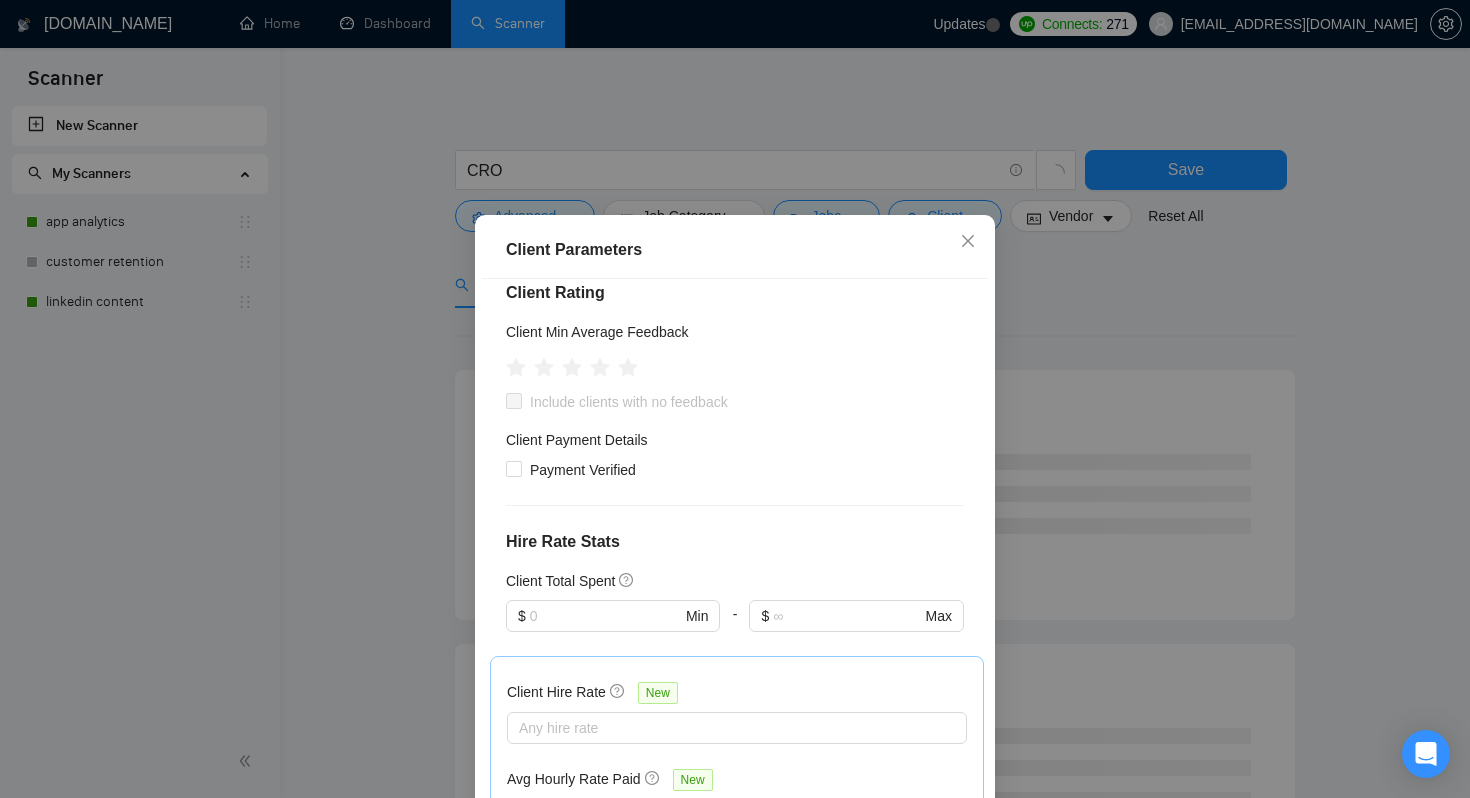 scroll, scrollTop: 254, scrollLeft: 0, axis: vertical 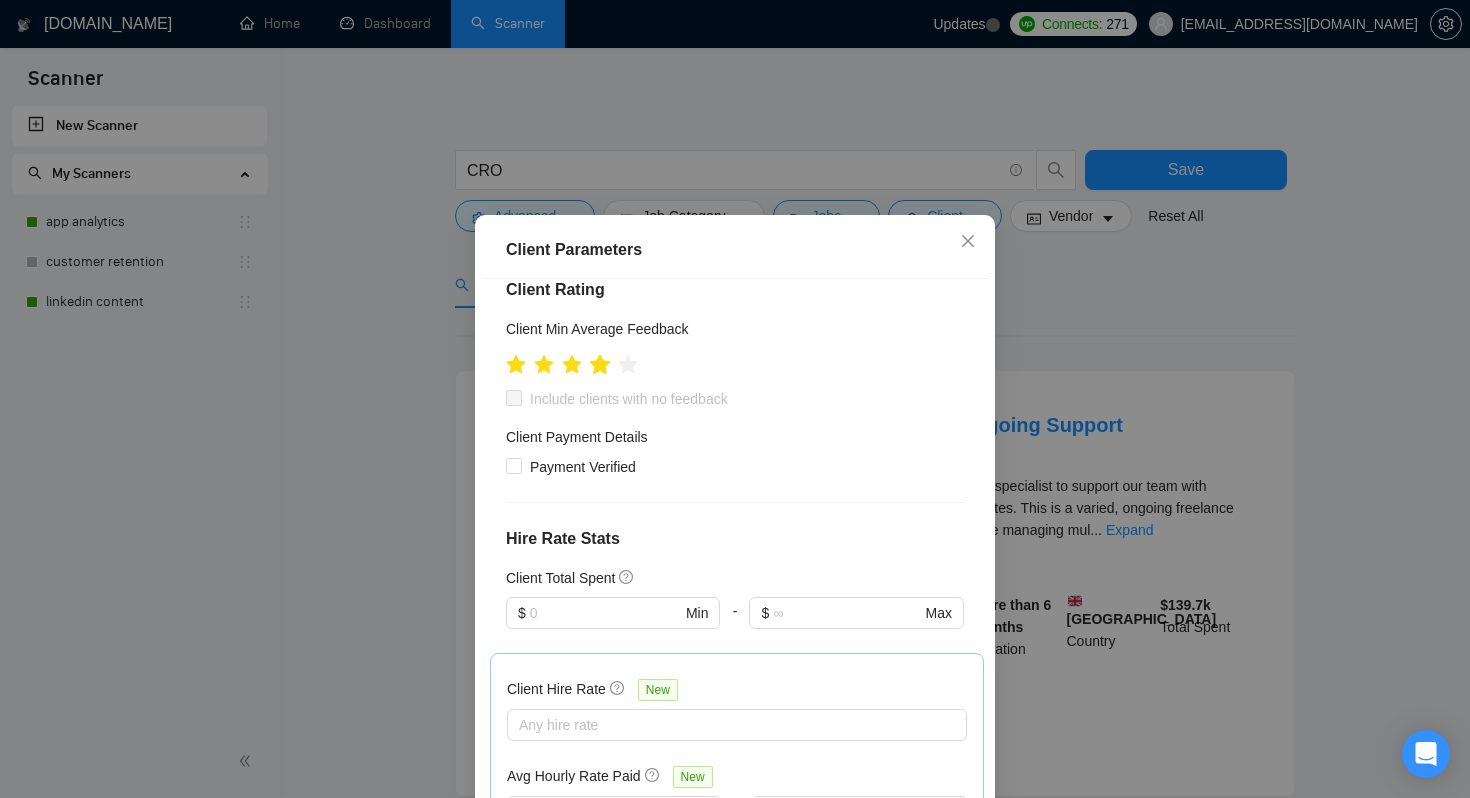 click 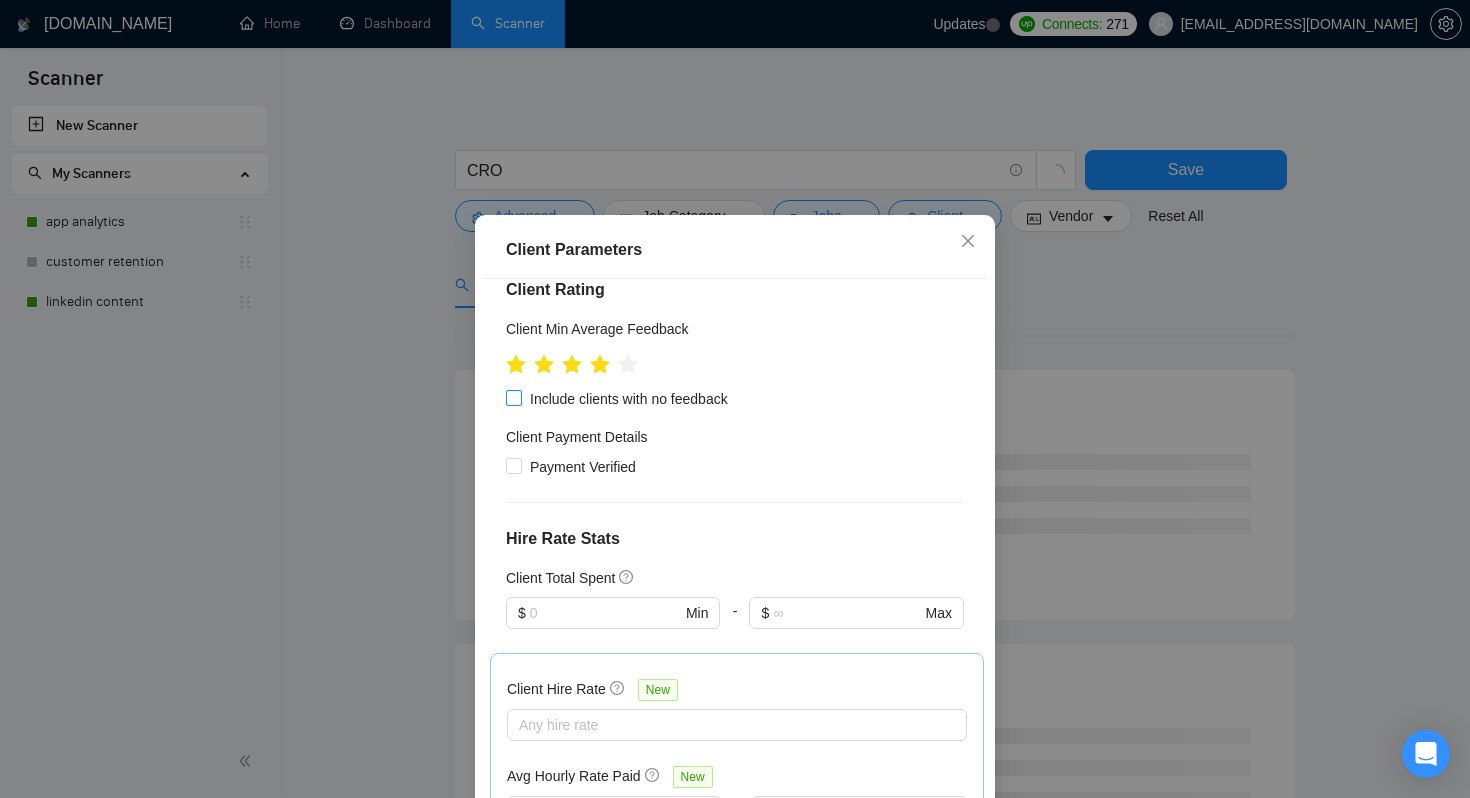click on "Include clients with no feedback" at bounding box center [513, 397] 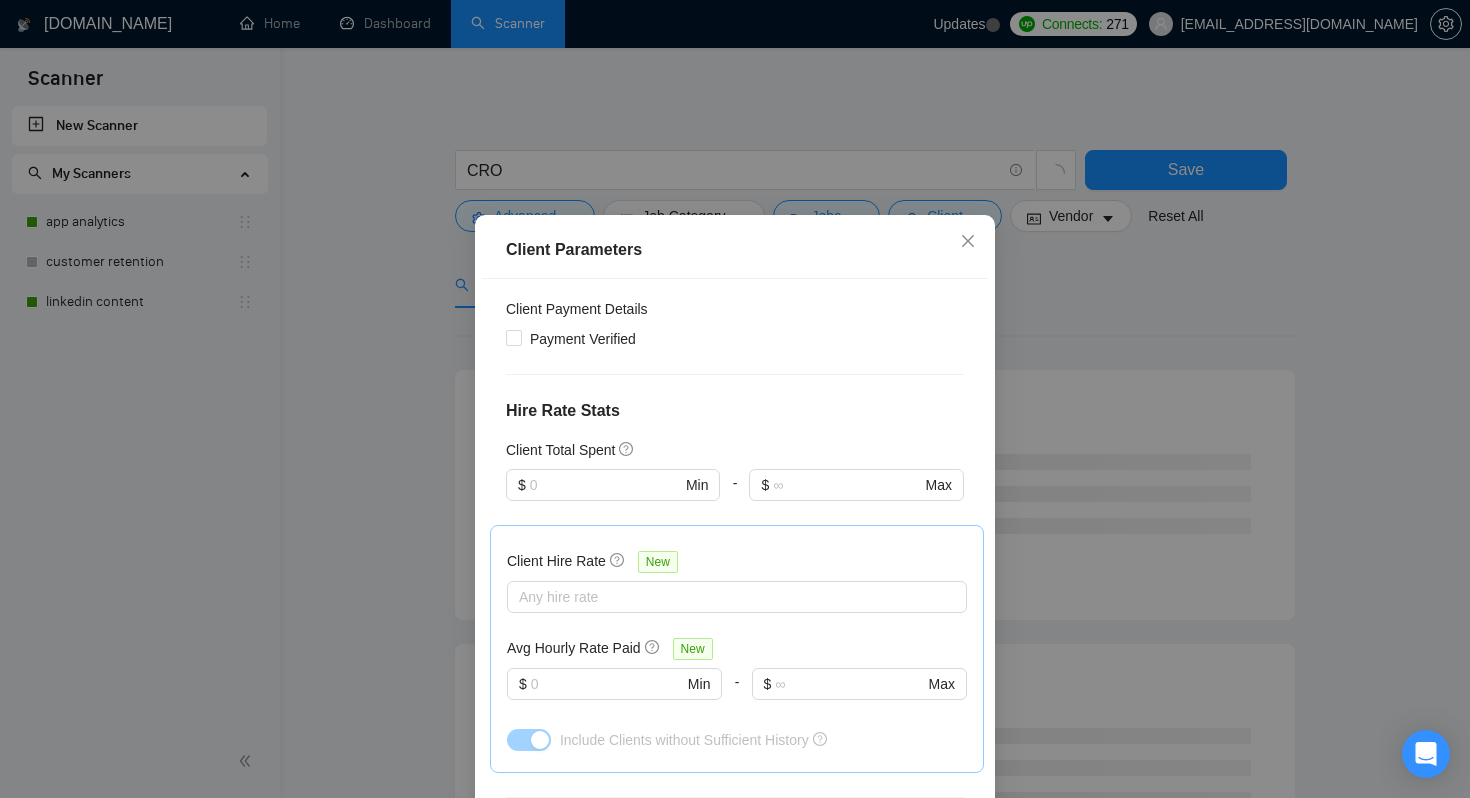 scroll, scrollTop: 396, scrollLeft: 0, axis: vertical 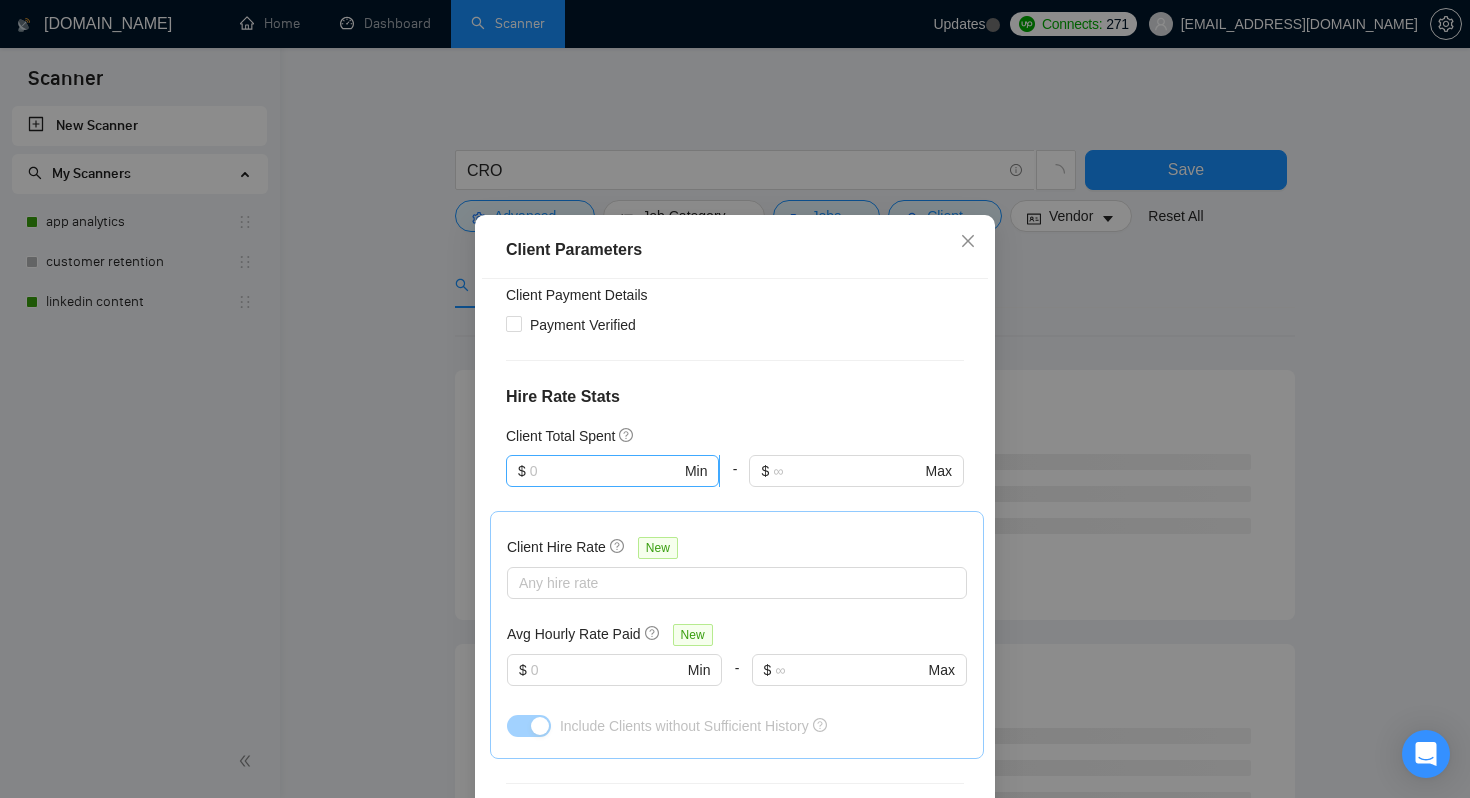 click at bounding box center (605, 471) 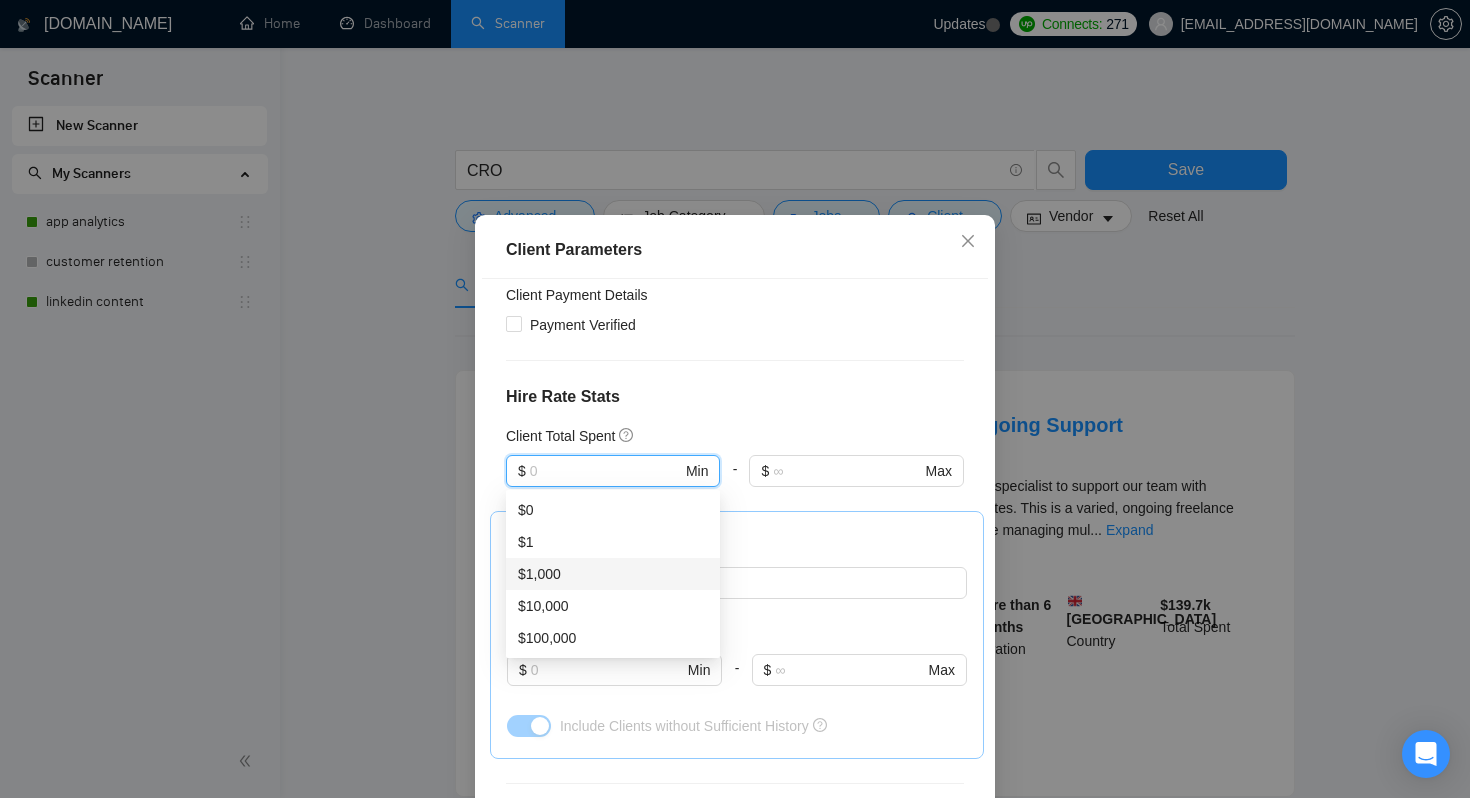 click on "$1,000" at bounding box center [613, 574] 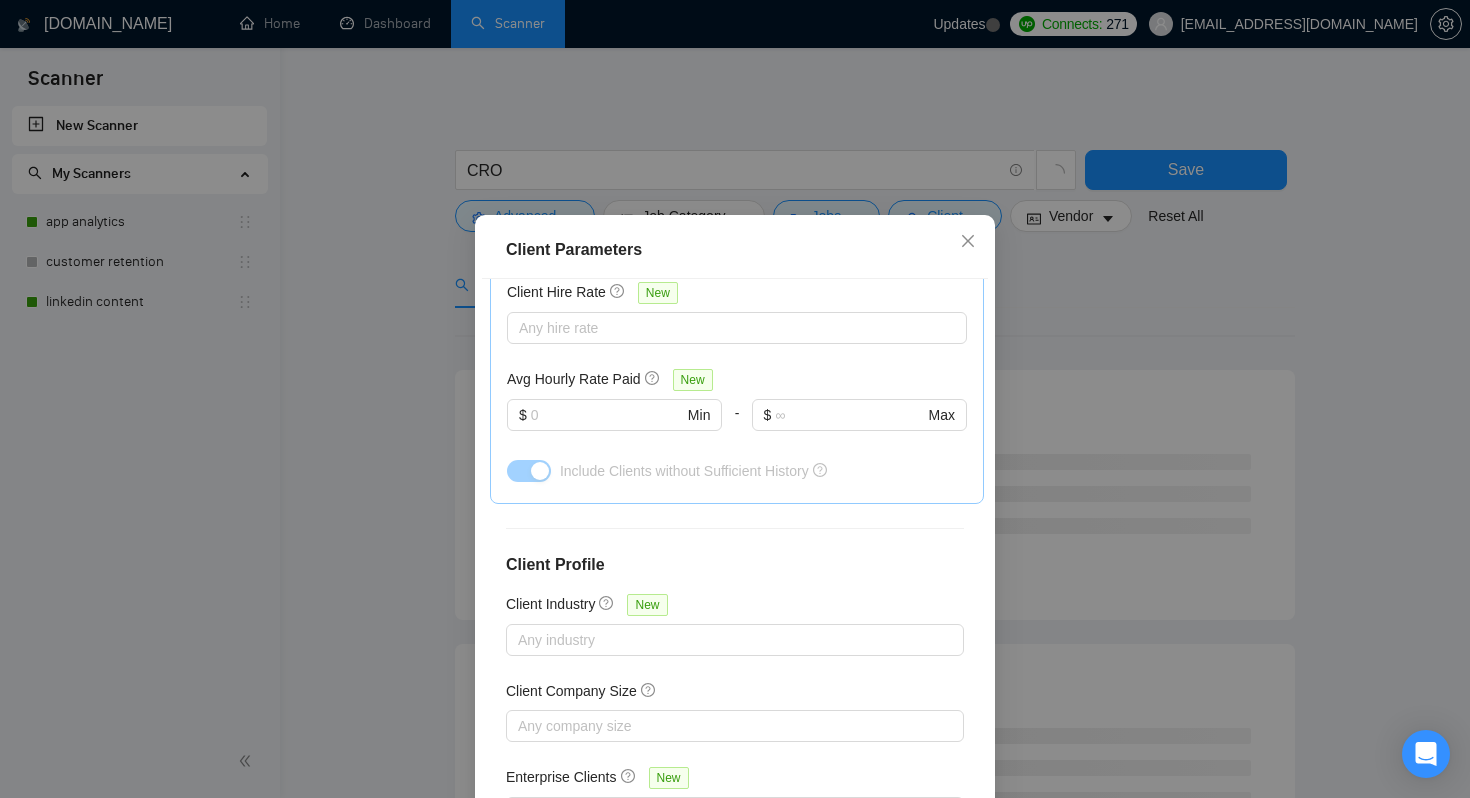 scroll, scrollTop: 687, scrollLeft: 0, axis: vertical 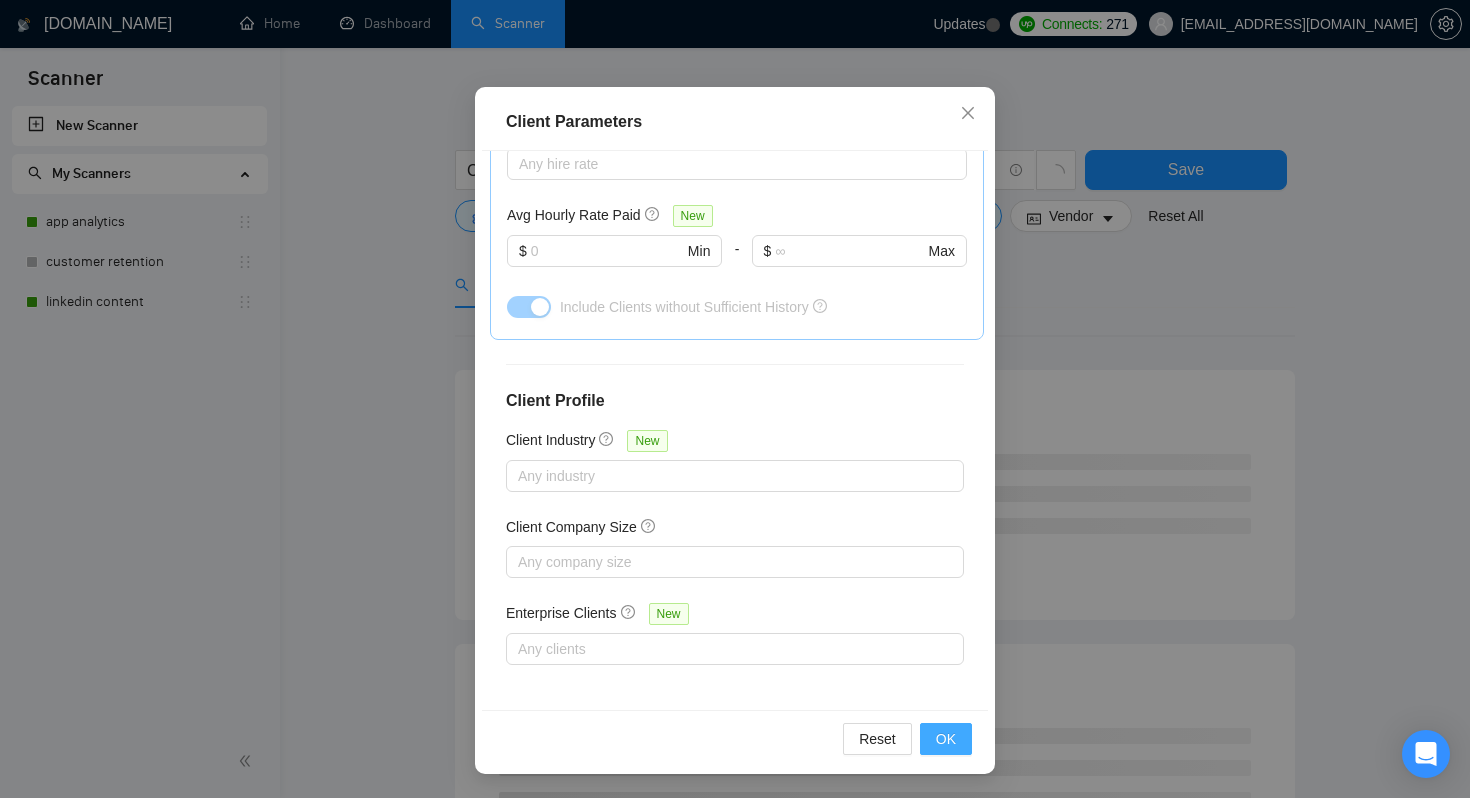 click on "OK" at bounding box center [946, 739] 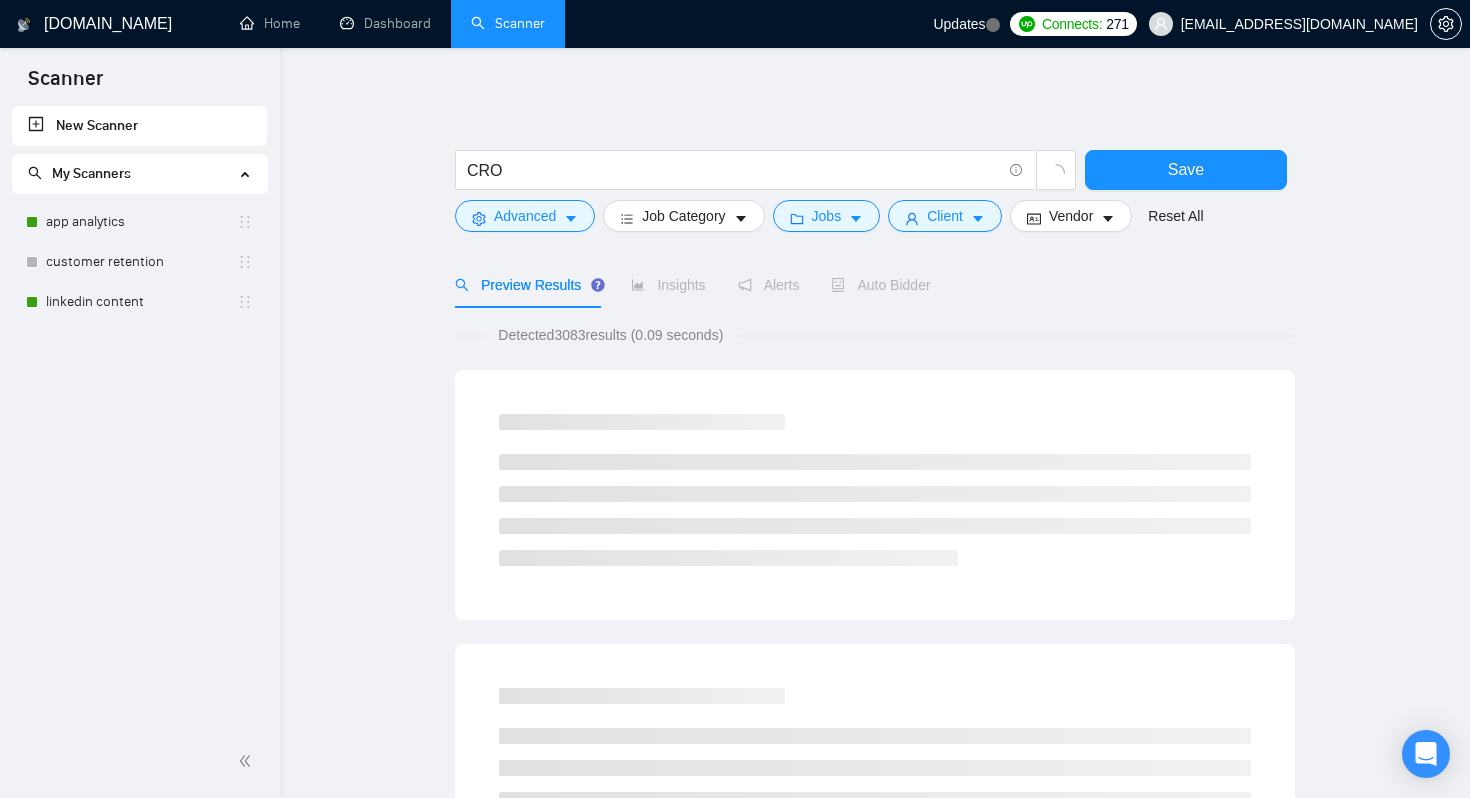 scroll, scrollTop: 32, scrollLeft: 0, axis: vertical 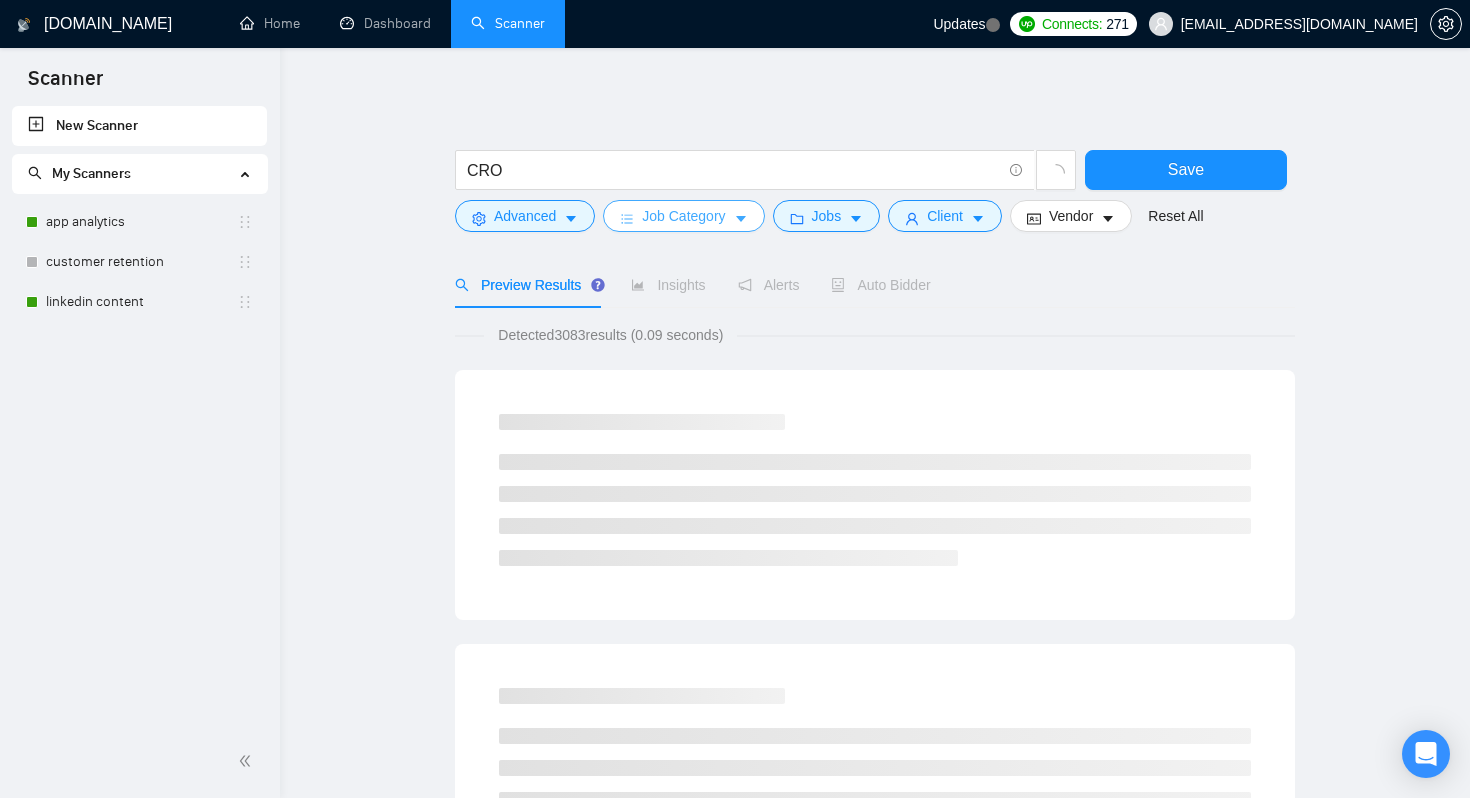 click on "Job Category" at bounding box center [683, 216] 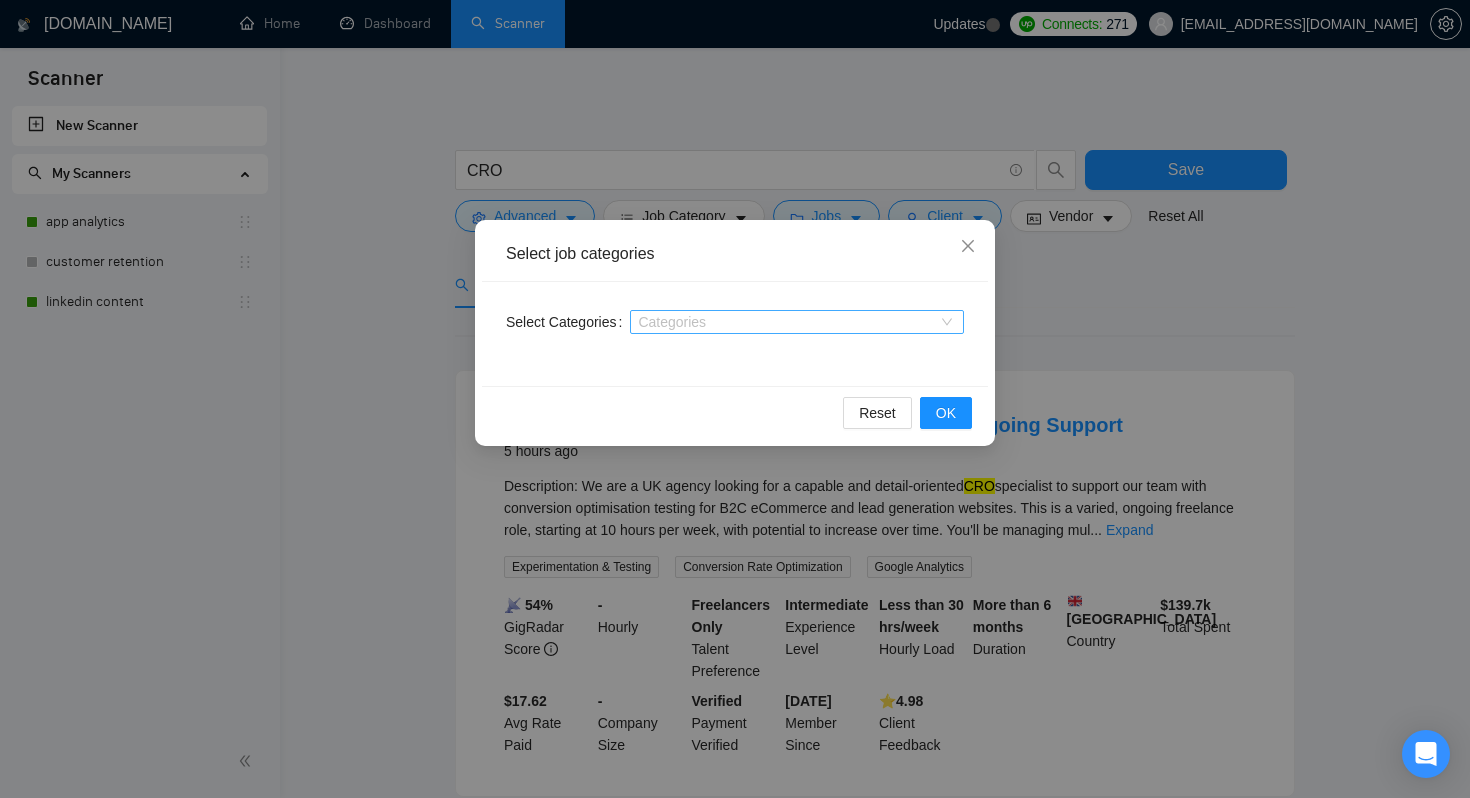 click at bounding box center [787, 322] 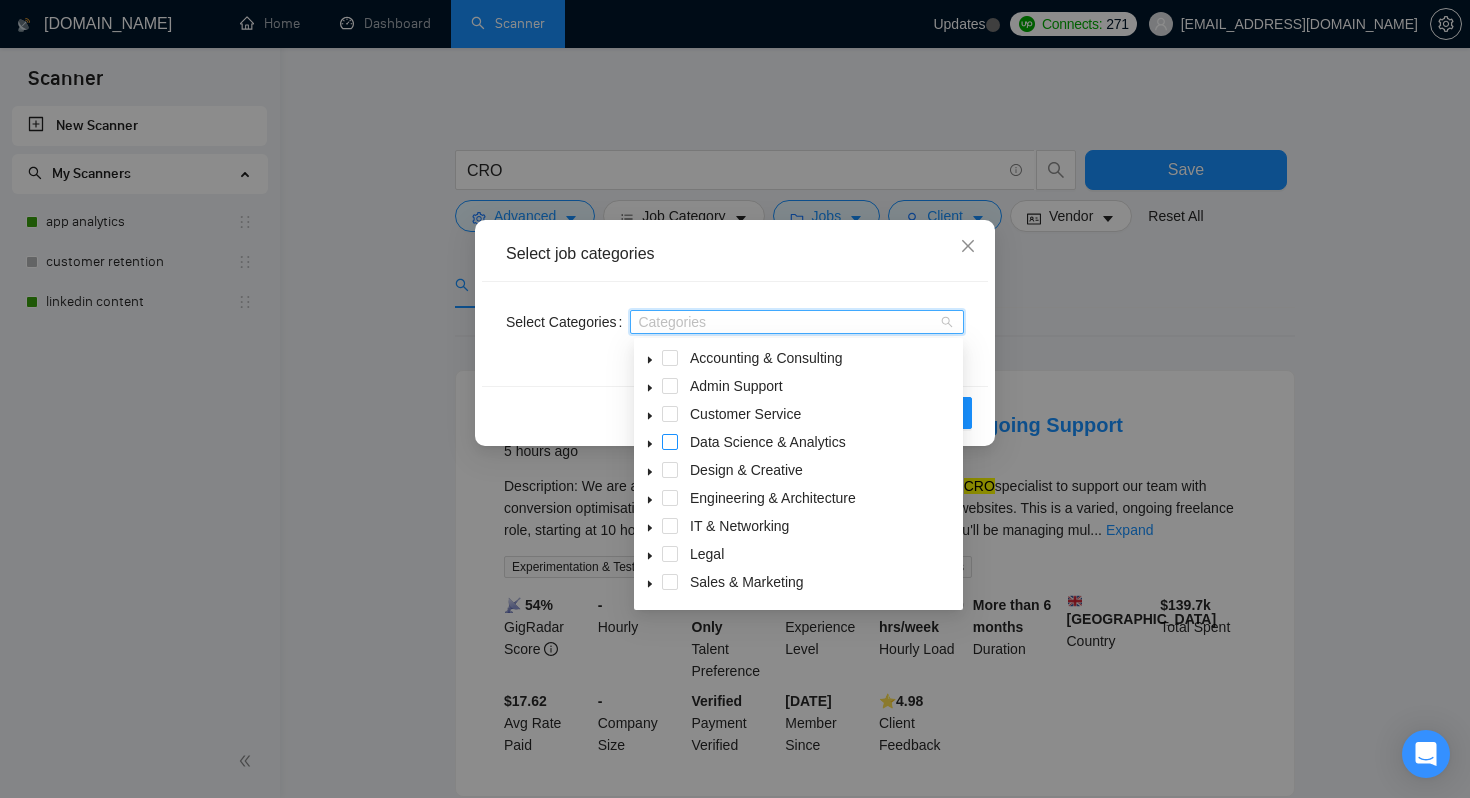 click at bounding box center (670, 442) 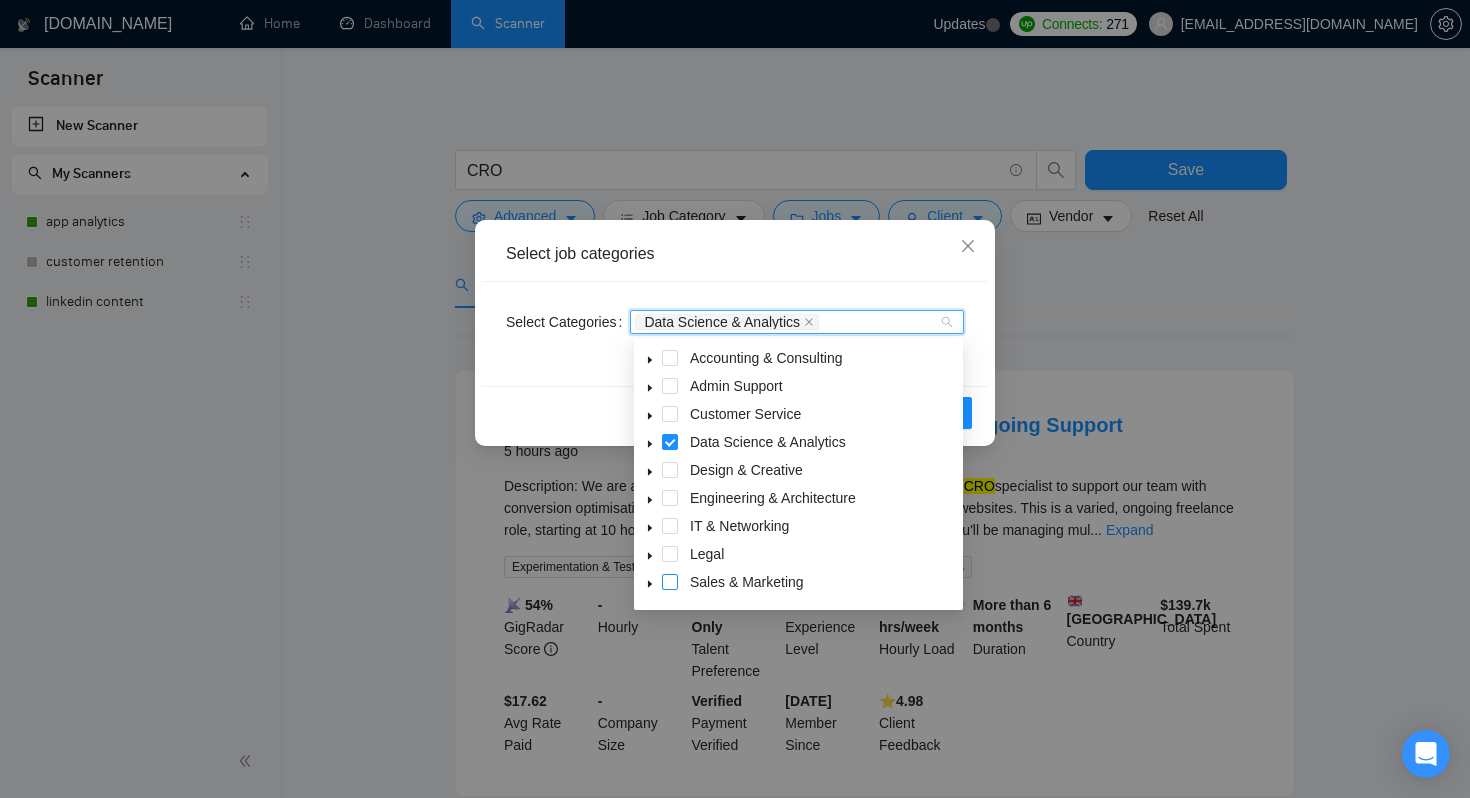click at bounding box center [670, 582] 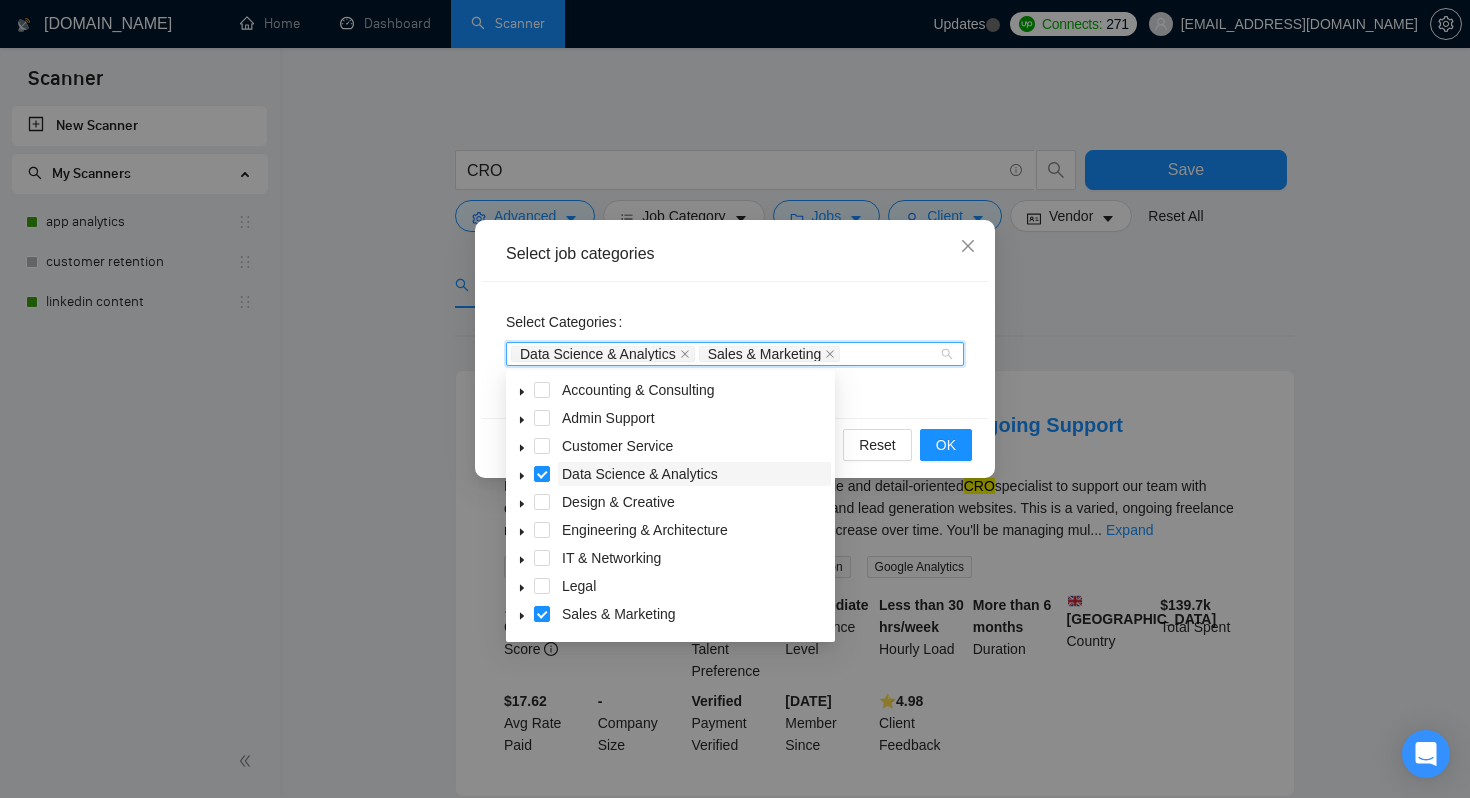 scroll, scrollTop: 80, scrollLeft: 0, axis: vertical 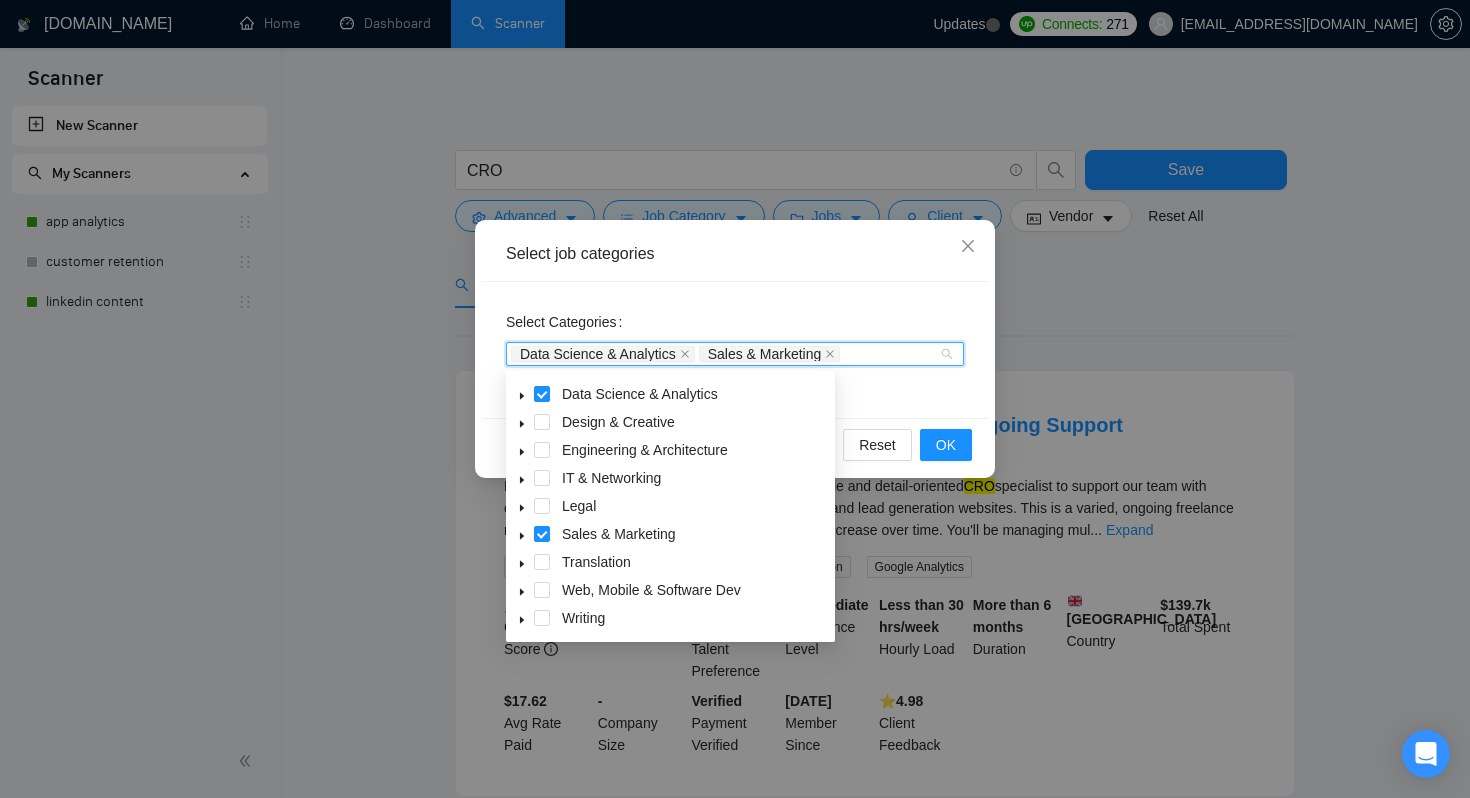 click on "Select Categories Data Science & Analytics Sales & Marketing" at bounding box center [735, 350] 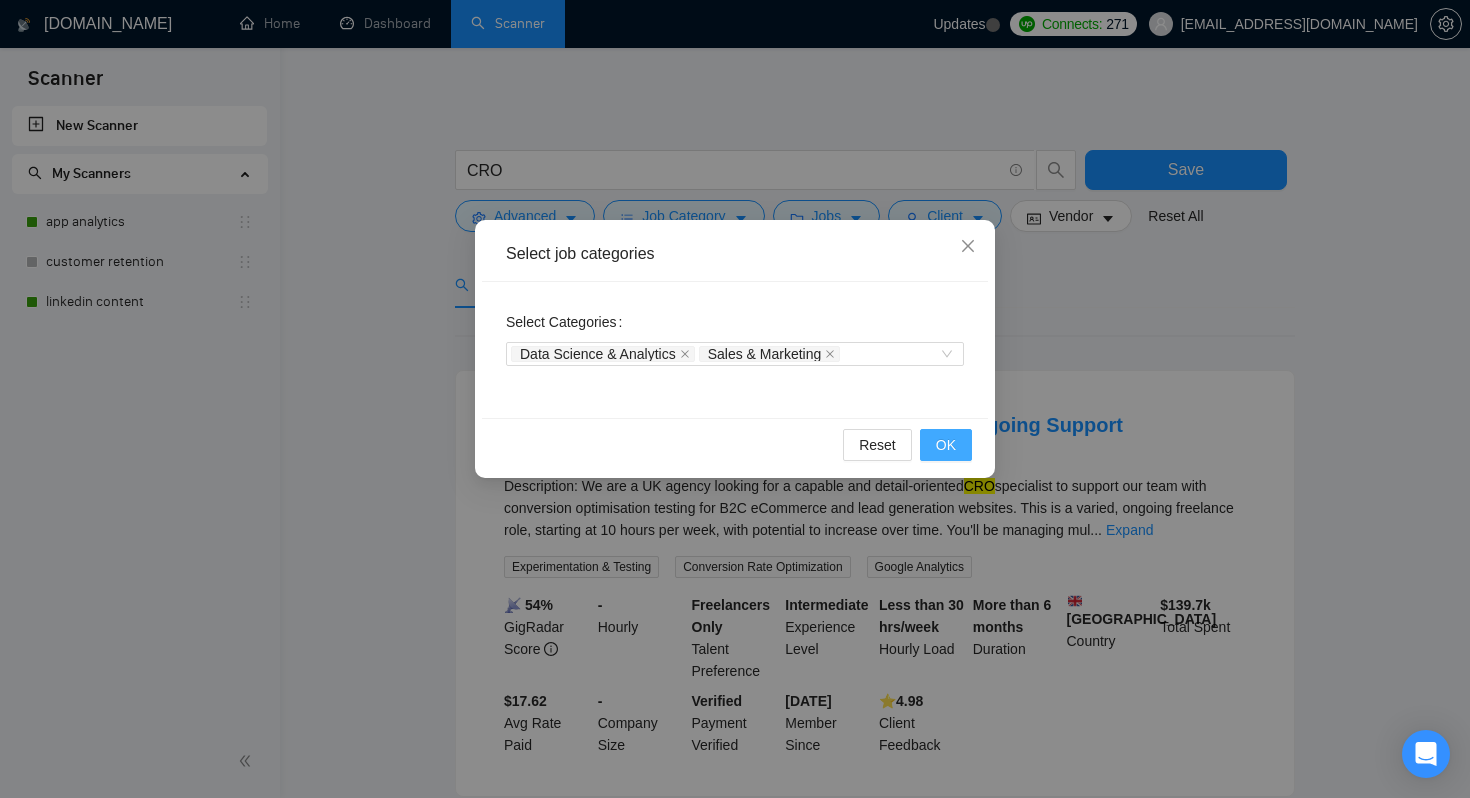 click on "OK" at bounding box center (946, 445) 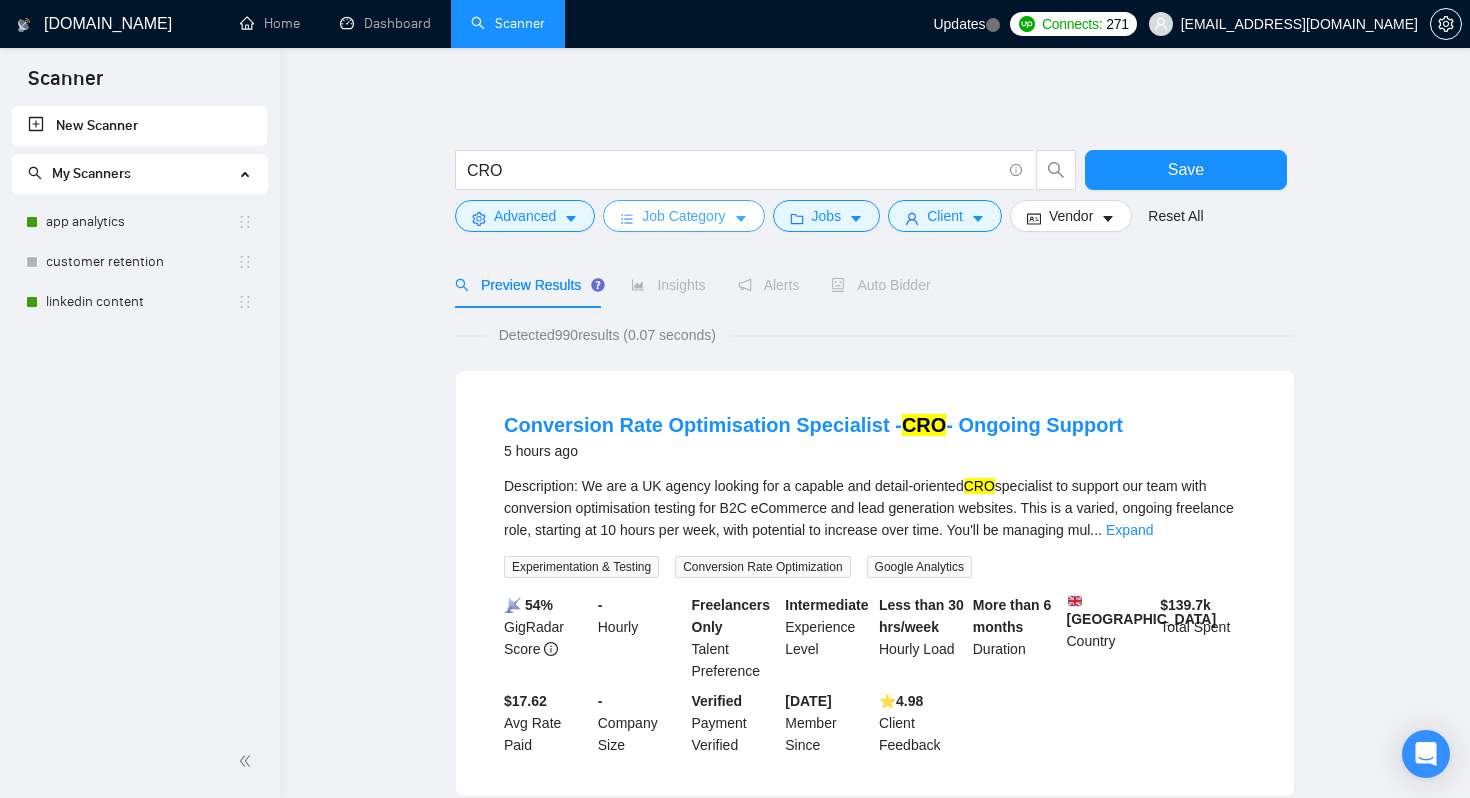 click on "Job Category" at bounding box center (683, 216) 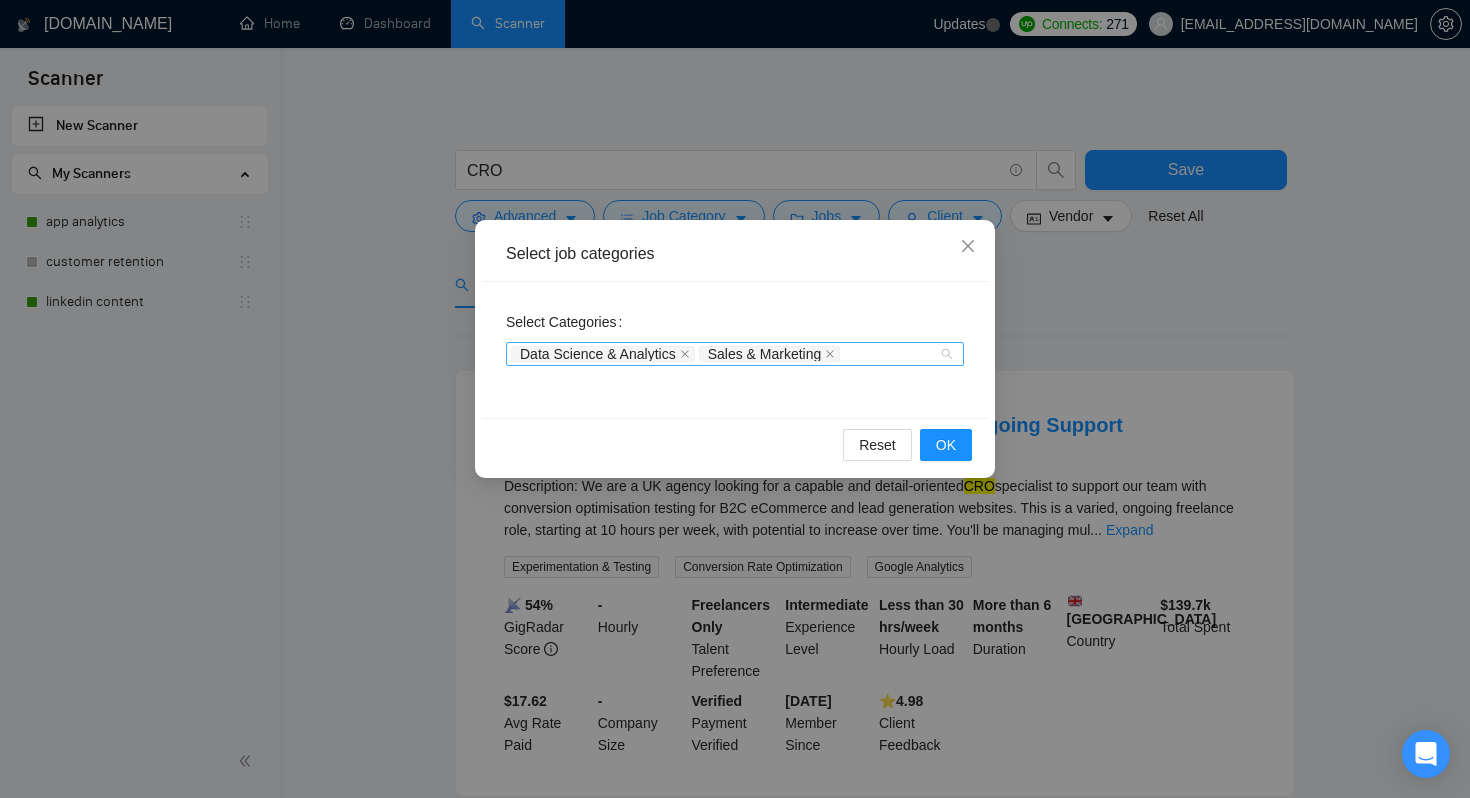 click on "Data Science & Analytics Sales & Marketing" at bounding box center (725, 354) 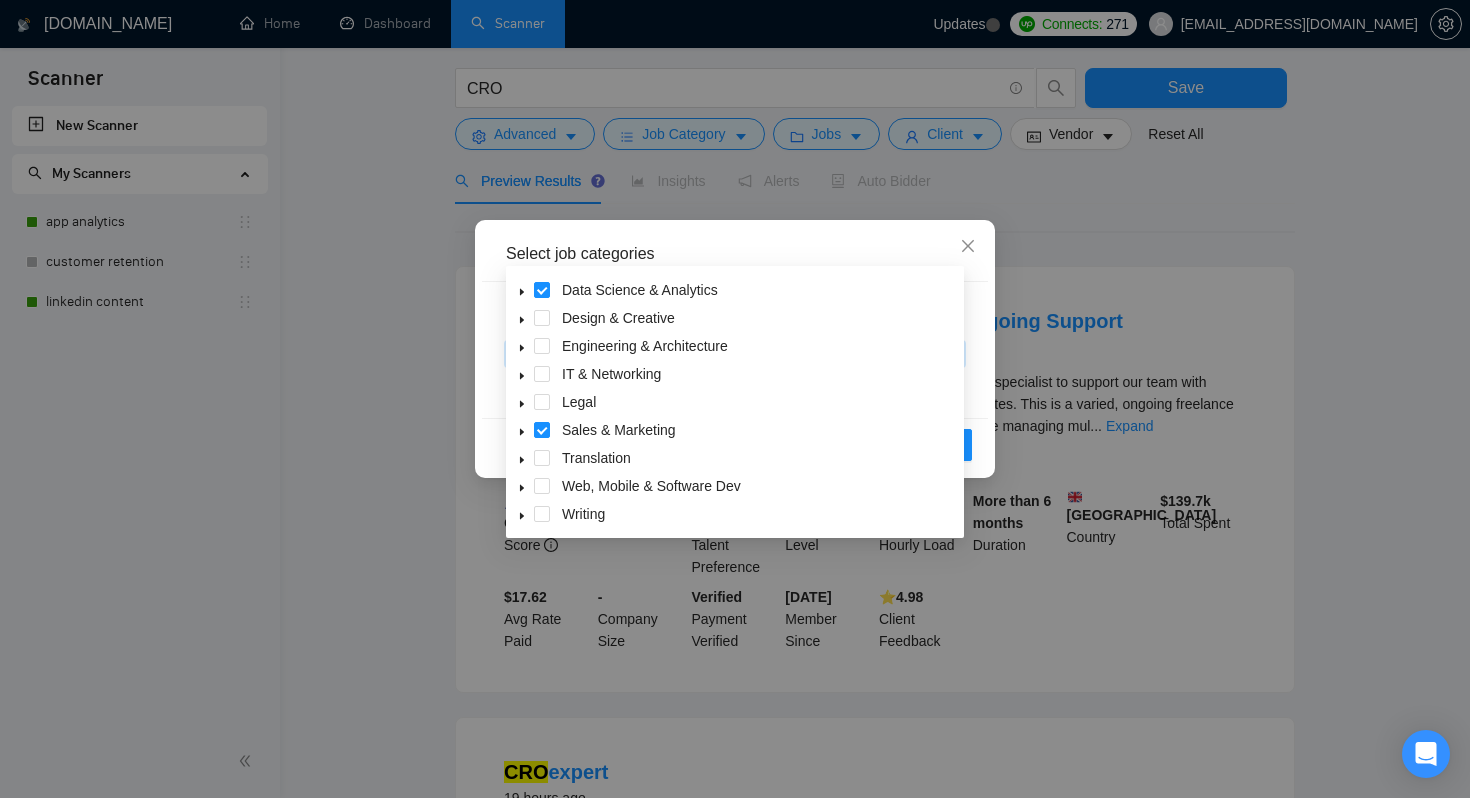 scroll, scrollTop: 62, scrollLeft: 0, axis: vertical 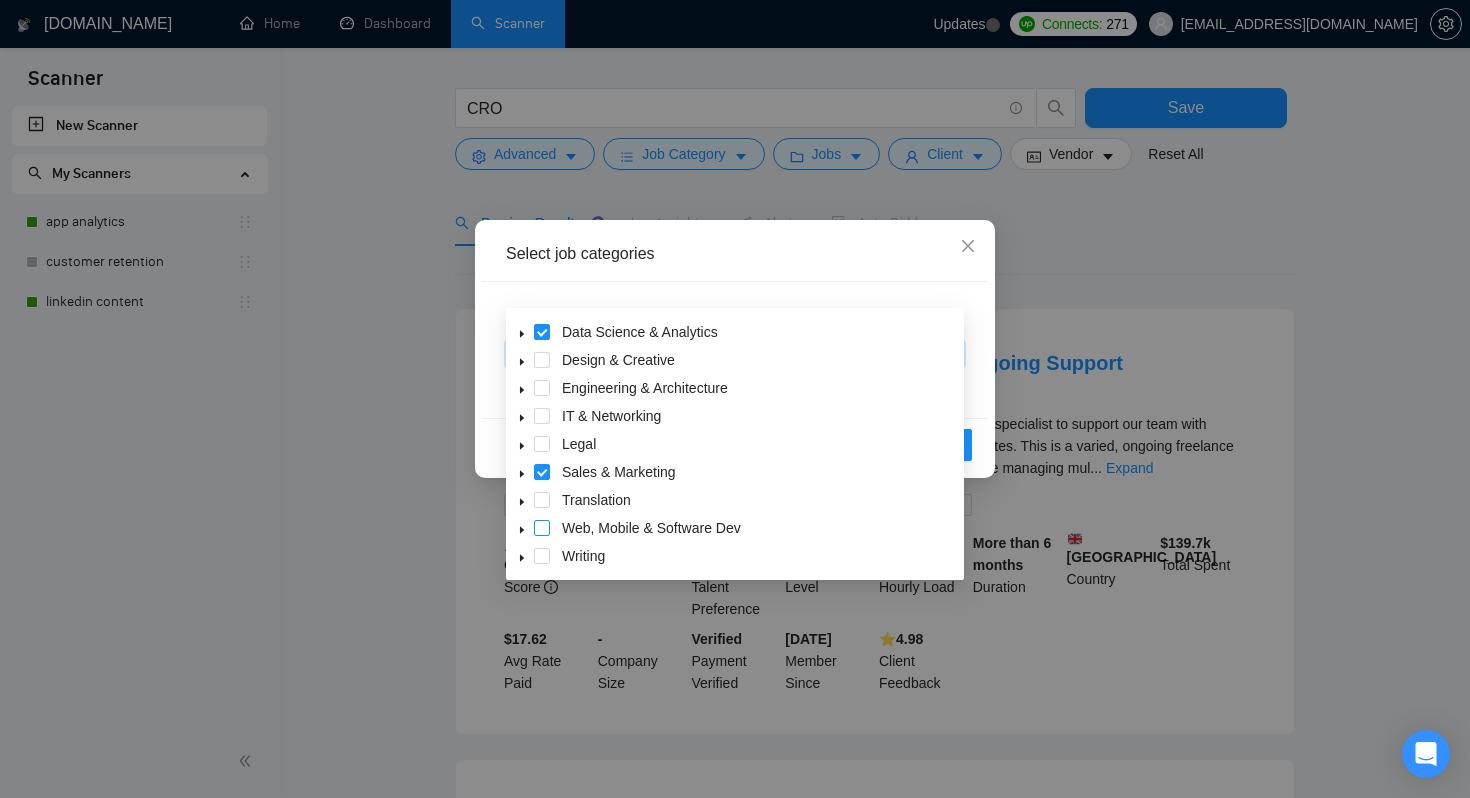click at bounding box center (542, 528) 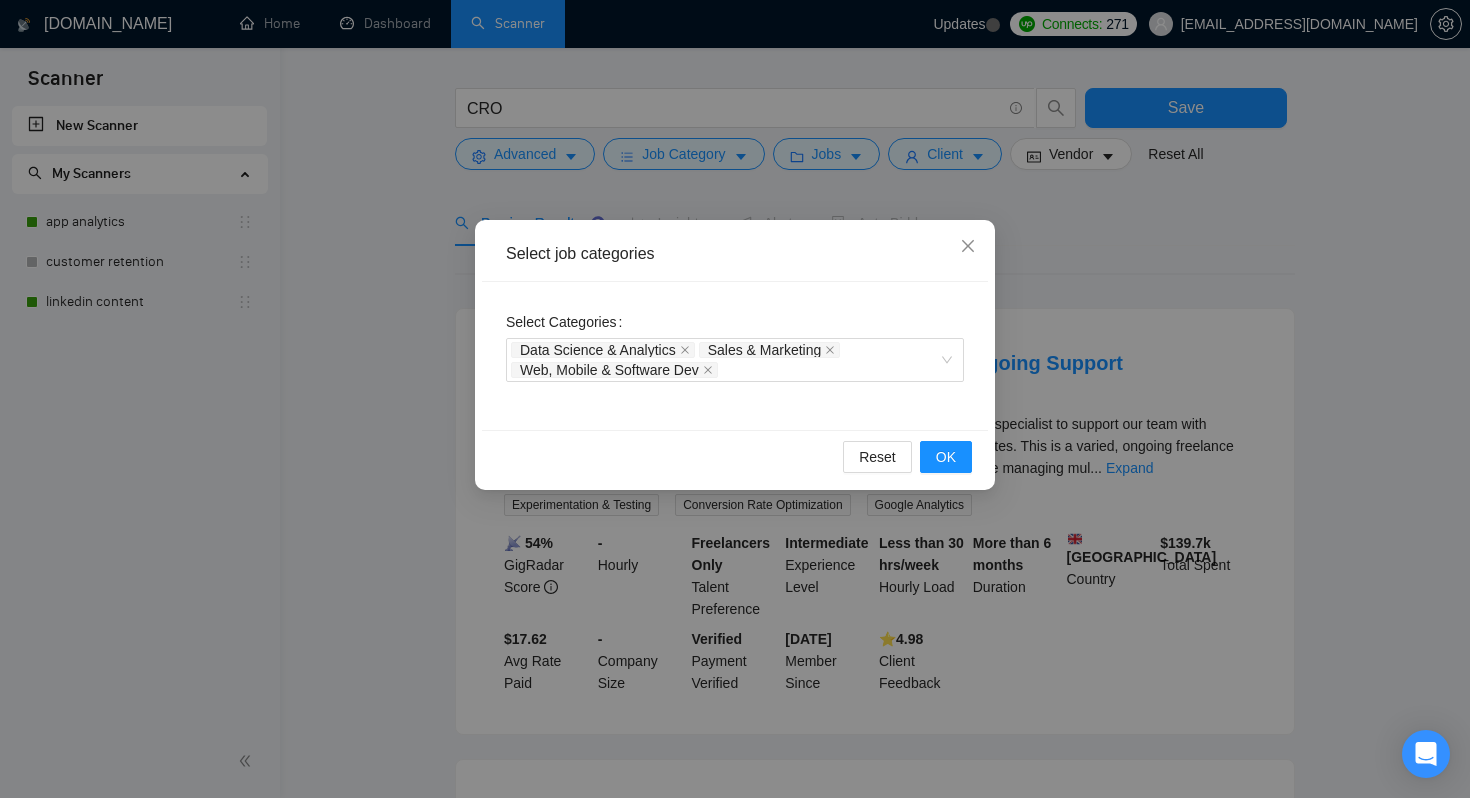 click on "Reset OK" at bounding box center (735, 456) 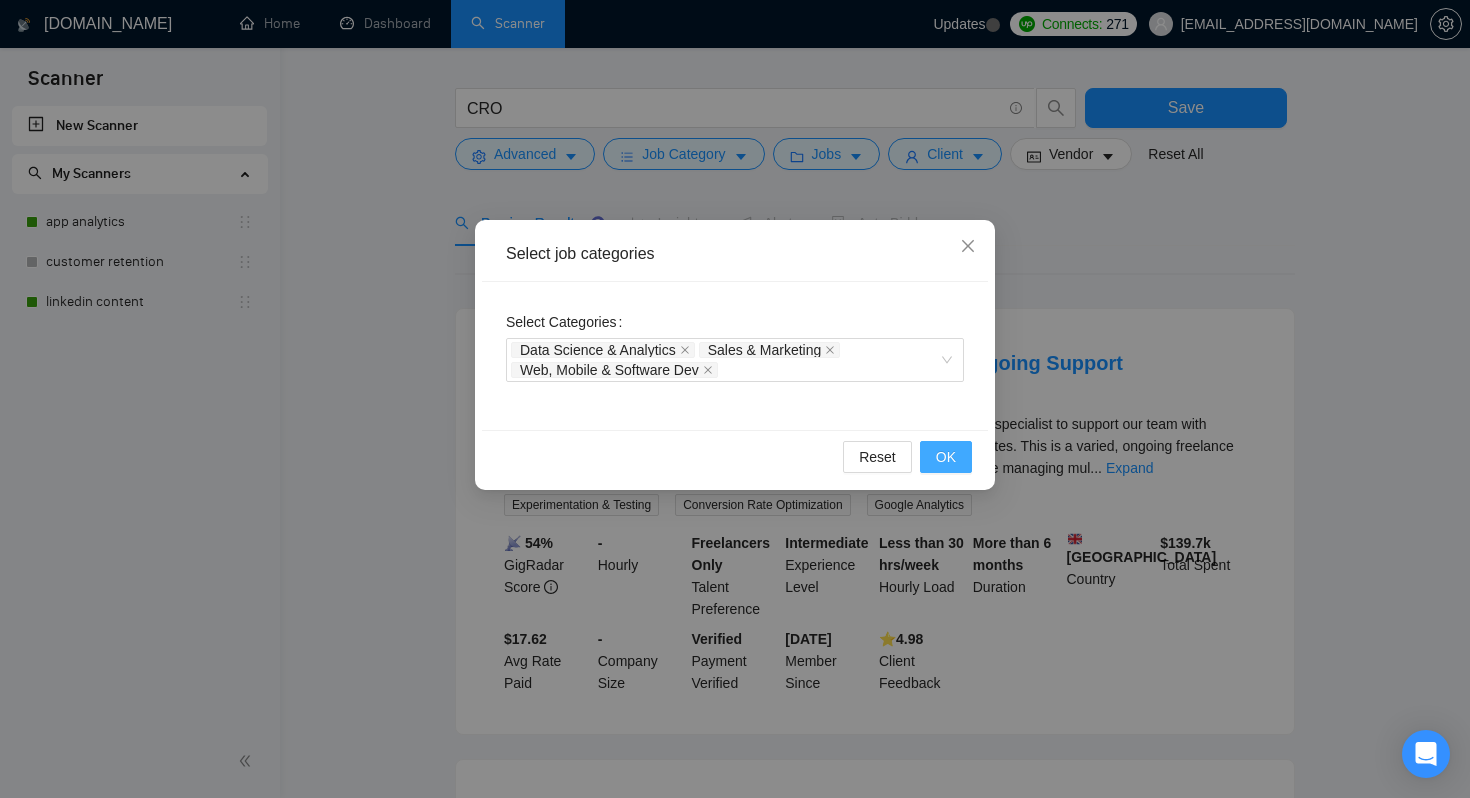 click on "OK" at bounding box center (946, 457) 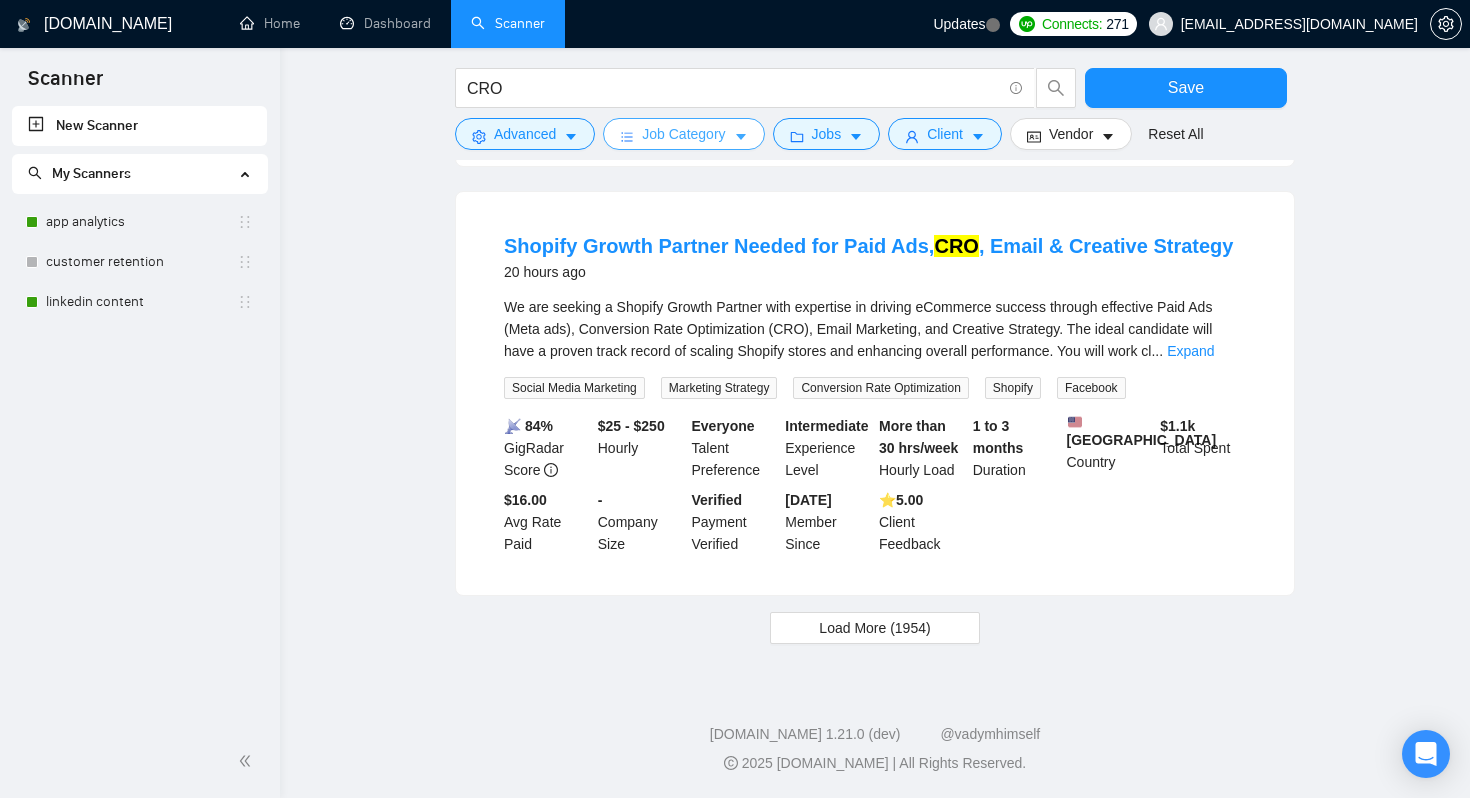 scroll, scrollTop: 2037, scrollLeft: 0, axis: vertical 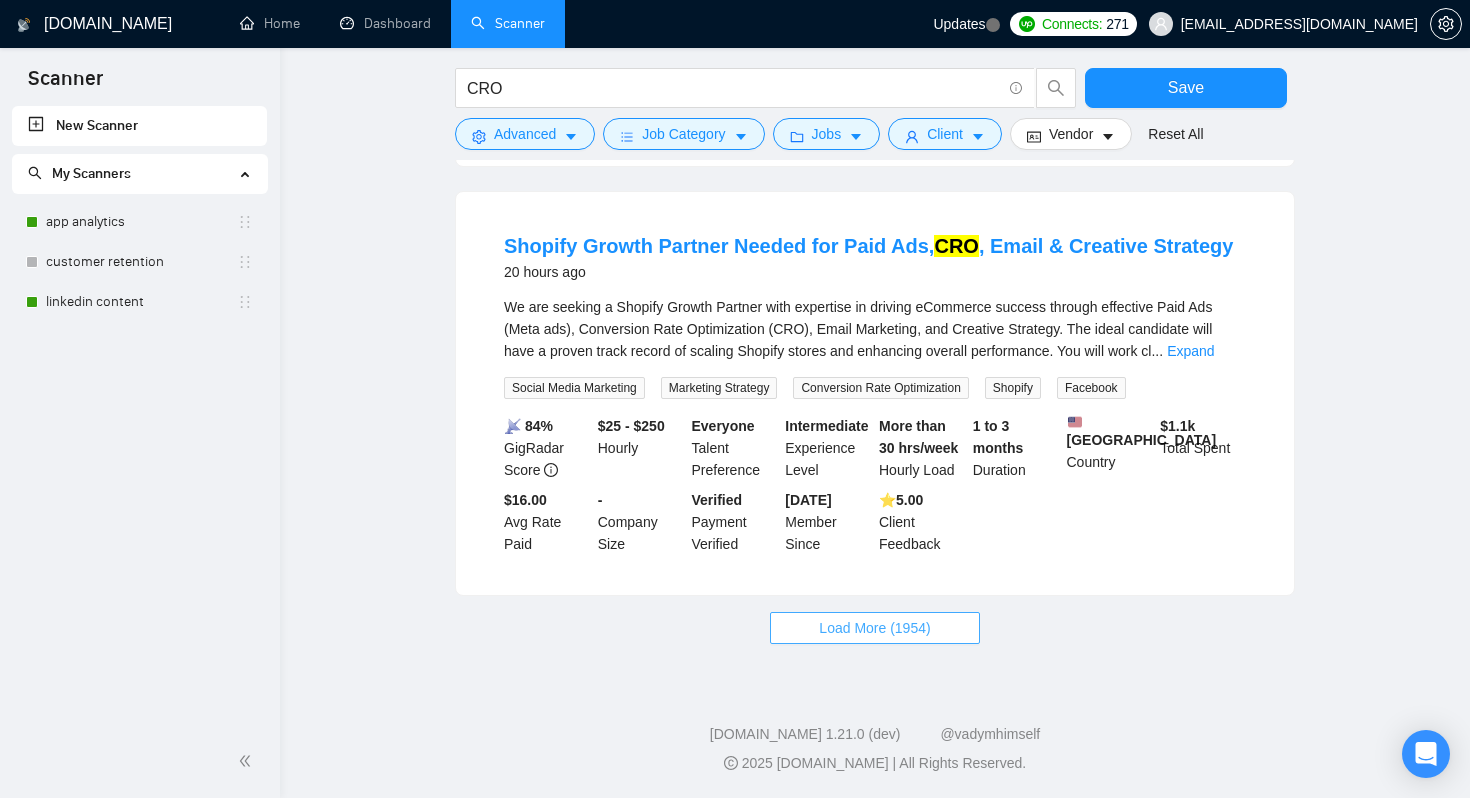click on "Load More (1954)" at bounding box center (874, 628) 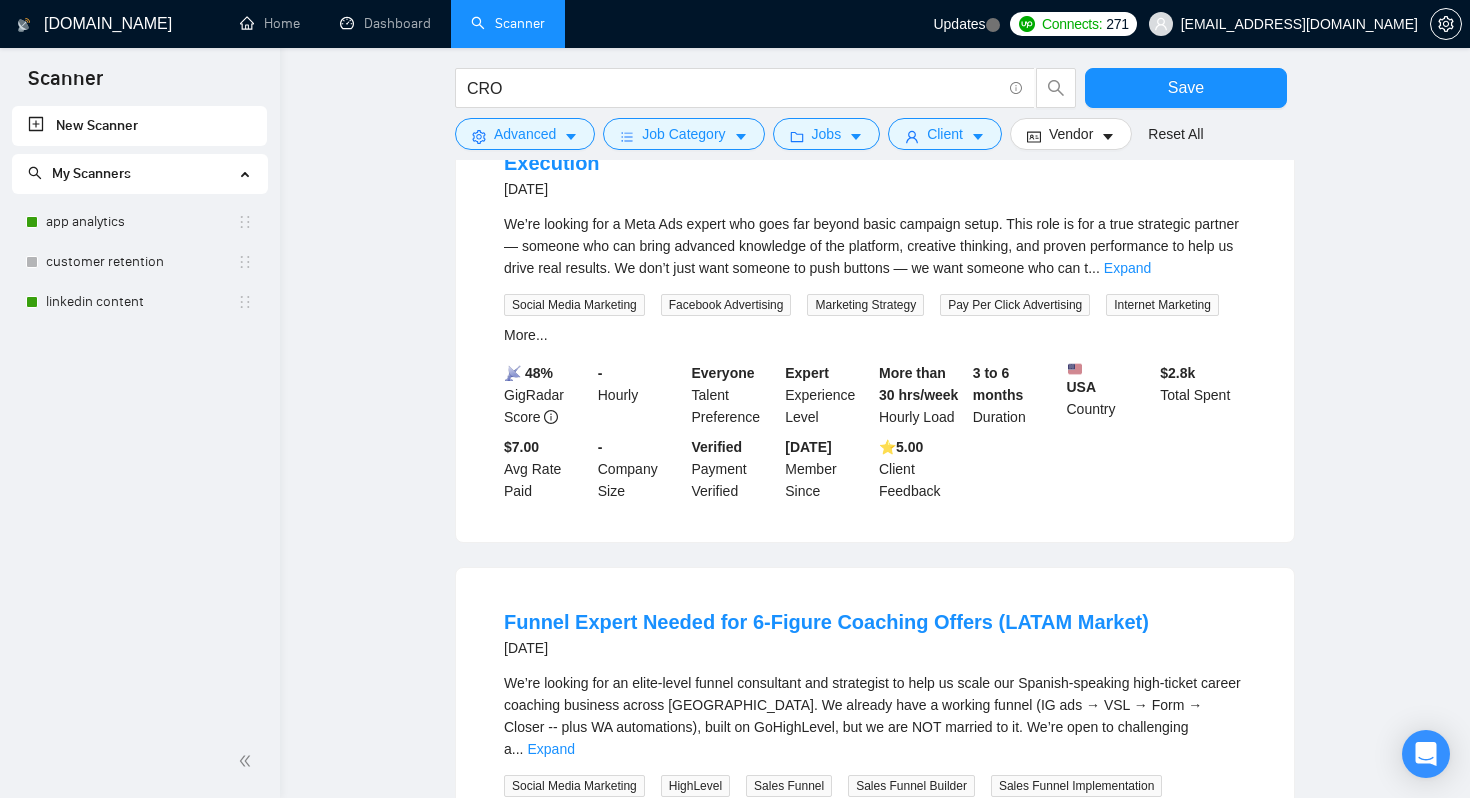 scroll, scrollTop: 3855, scrollLeft: 0, axis: vertical 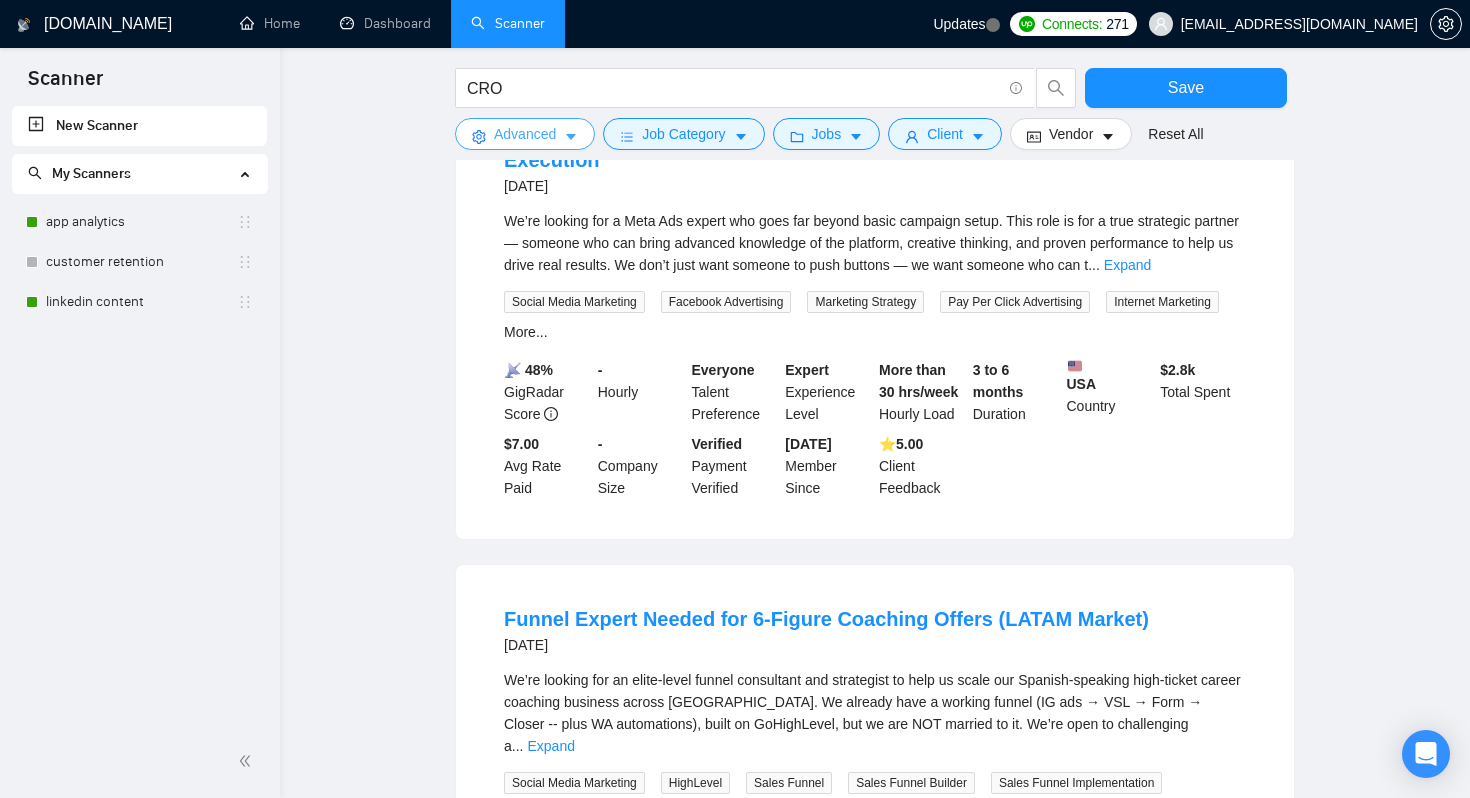 click on "Advanced" at bounding box center [525, 134] 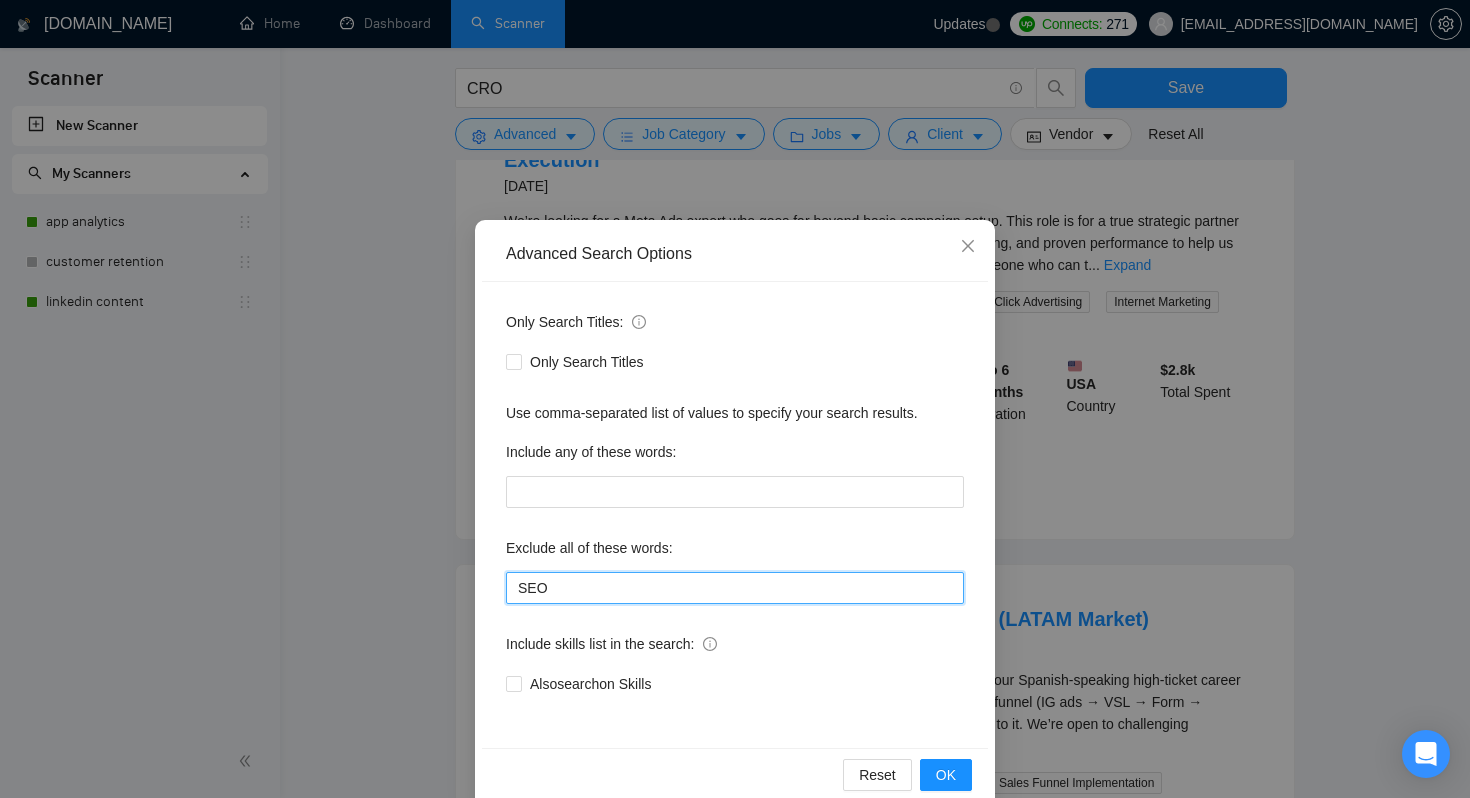 click on "SEO" at bounding box center [735, 588] 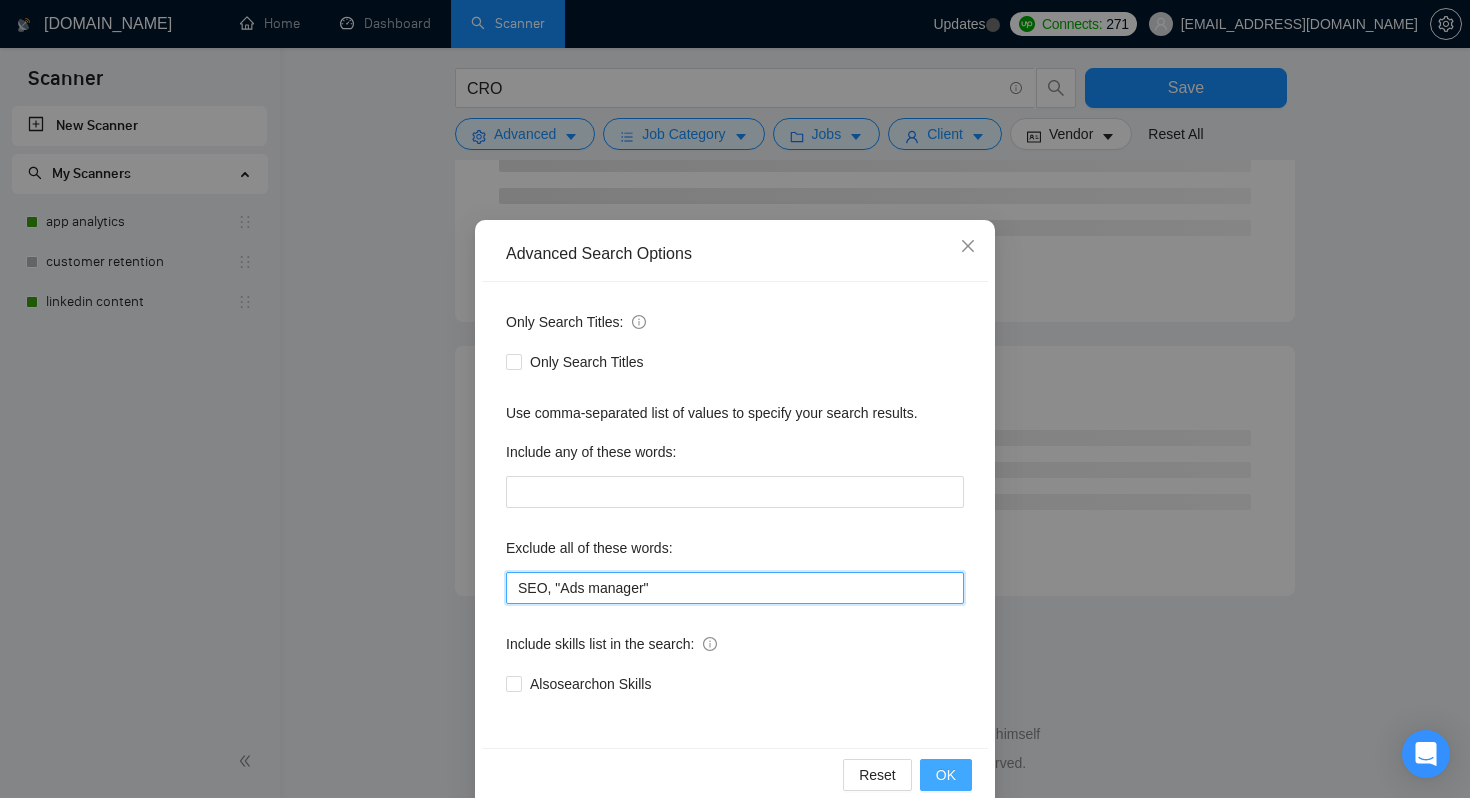 scroll, scrollTop: 1120, scrollLeft: 0, axis: vertical 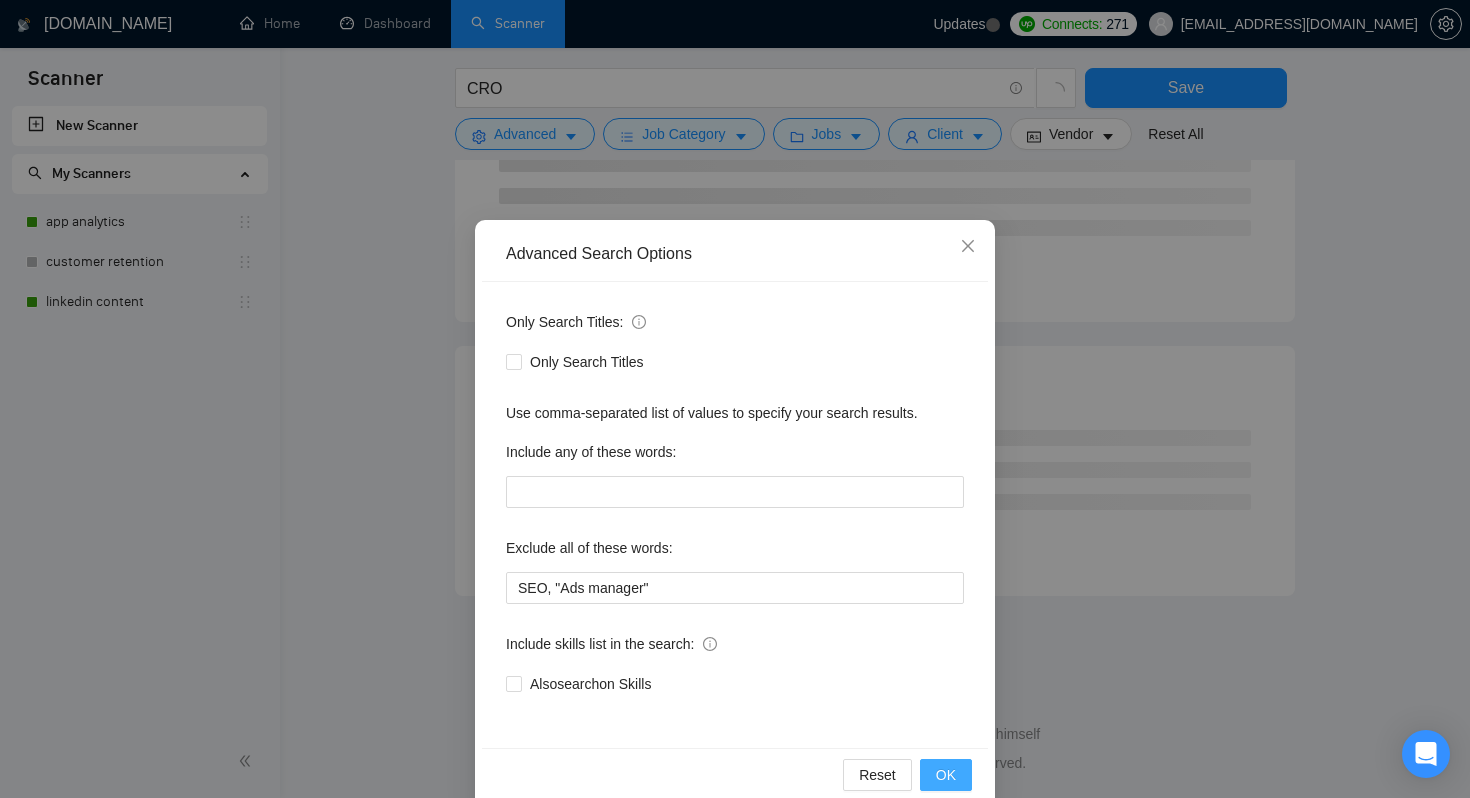 click on "OK" at bounding box center (946, 775) 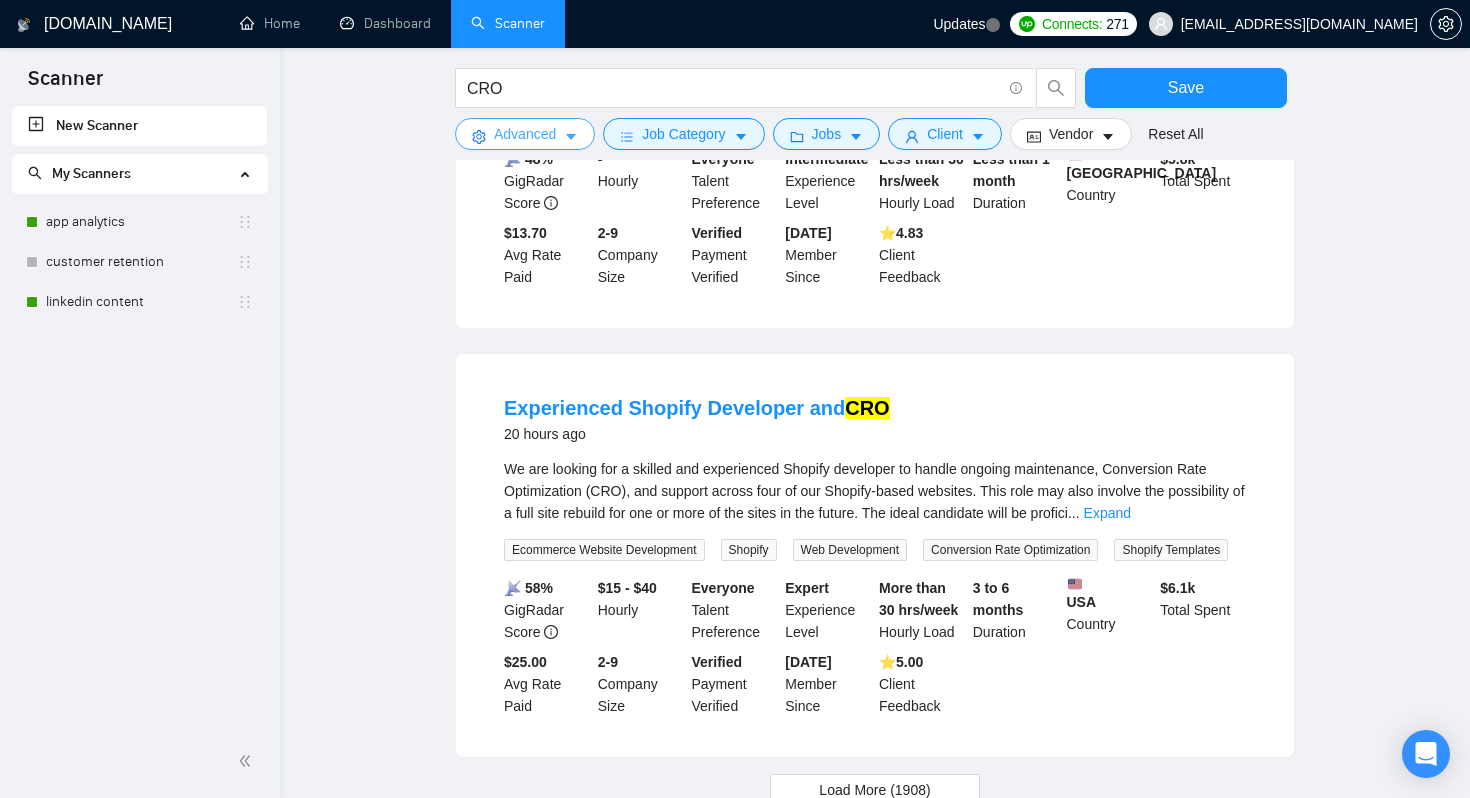 scroll, scrollTop: 2053, scrollLeft: 0, axis: vertical 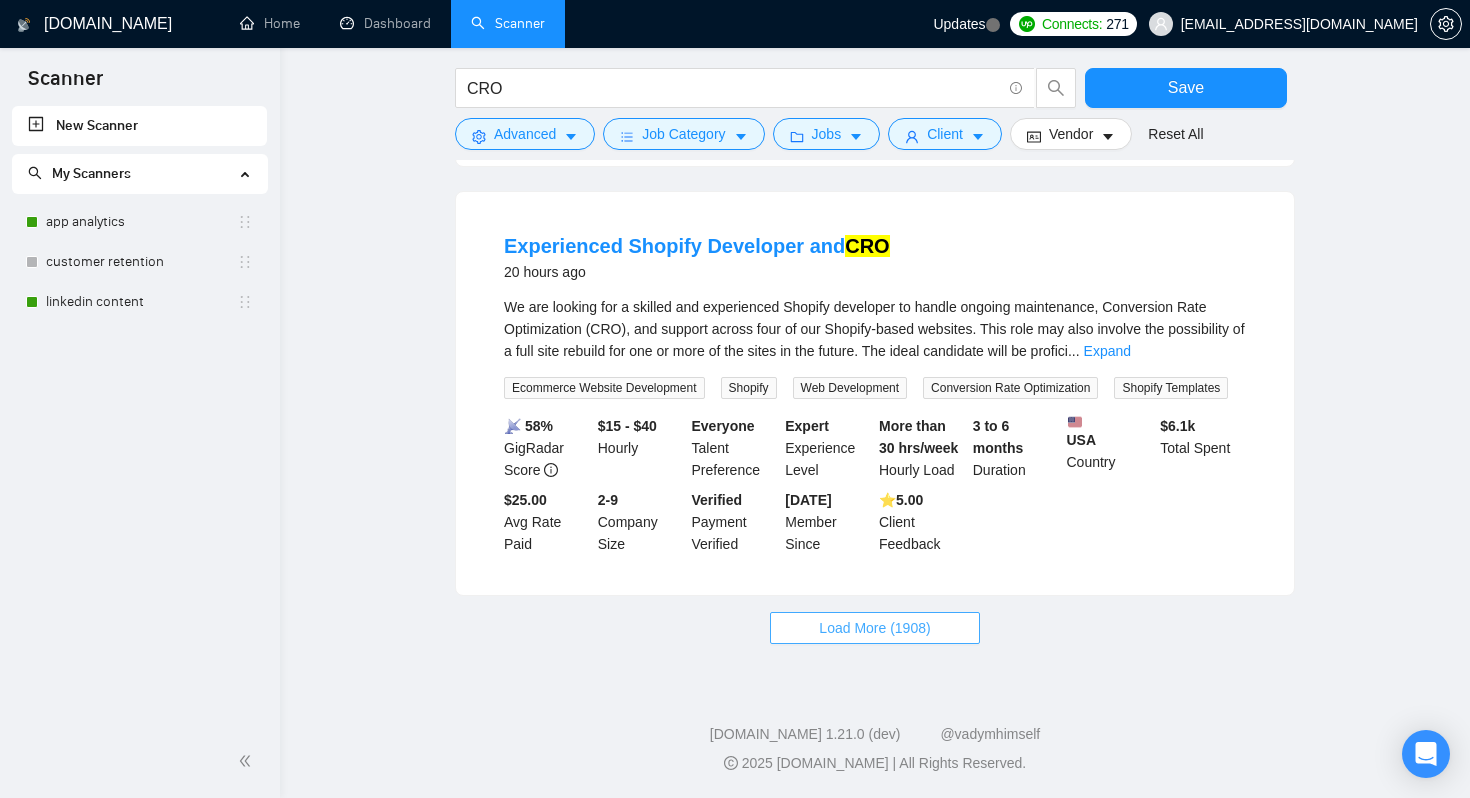 click on "Load More (1908)" at bounding box center [874, 628] 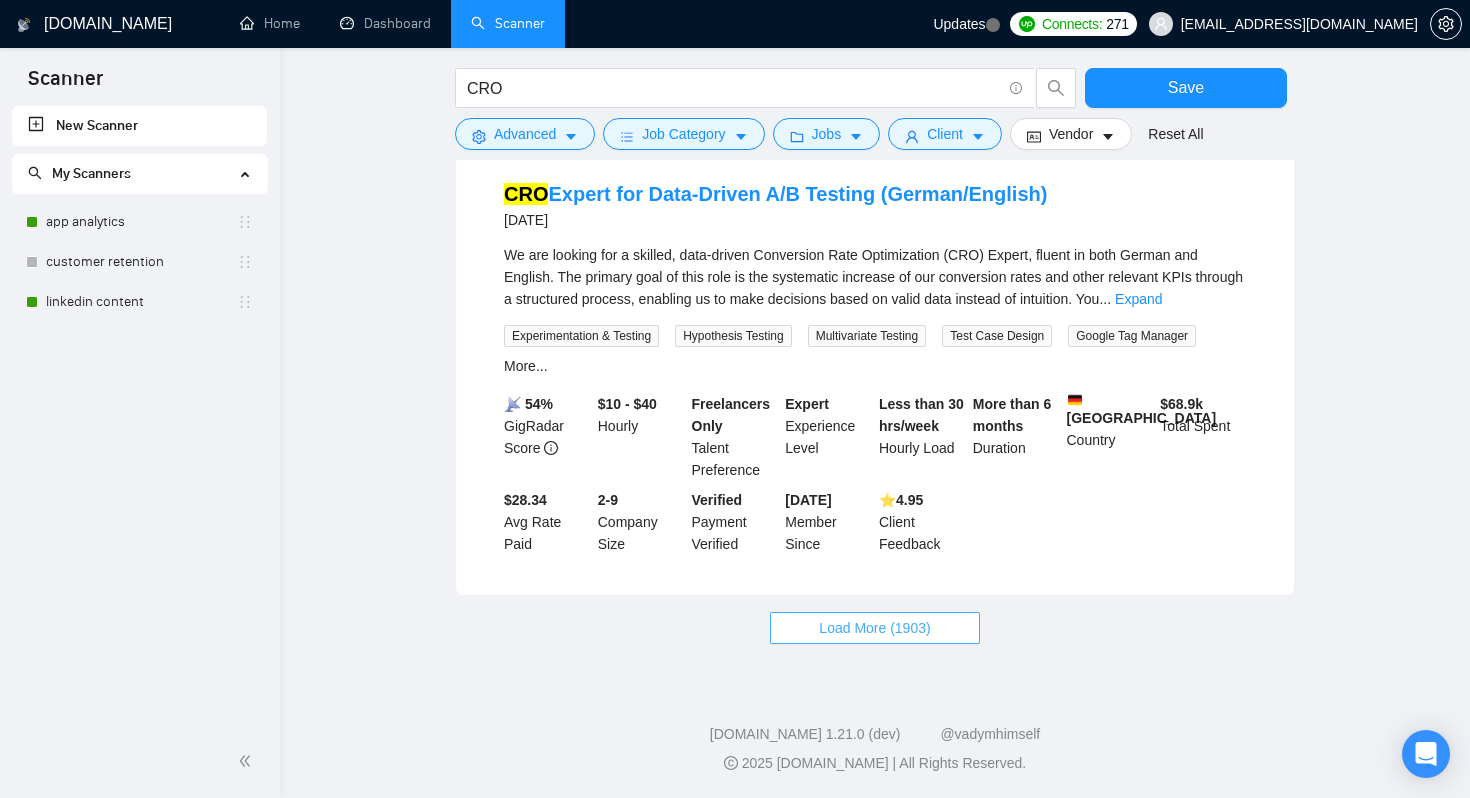 scroll, scrollTop: 4276, scrollLeft: 0, axis: vertical 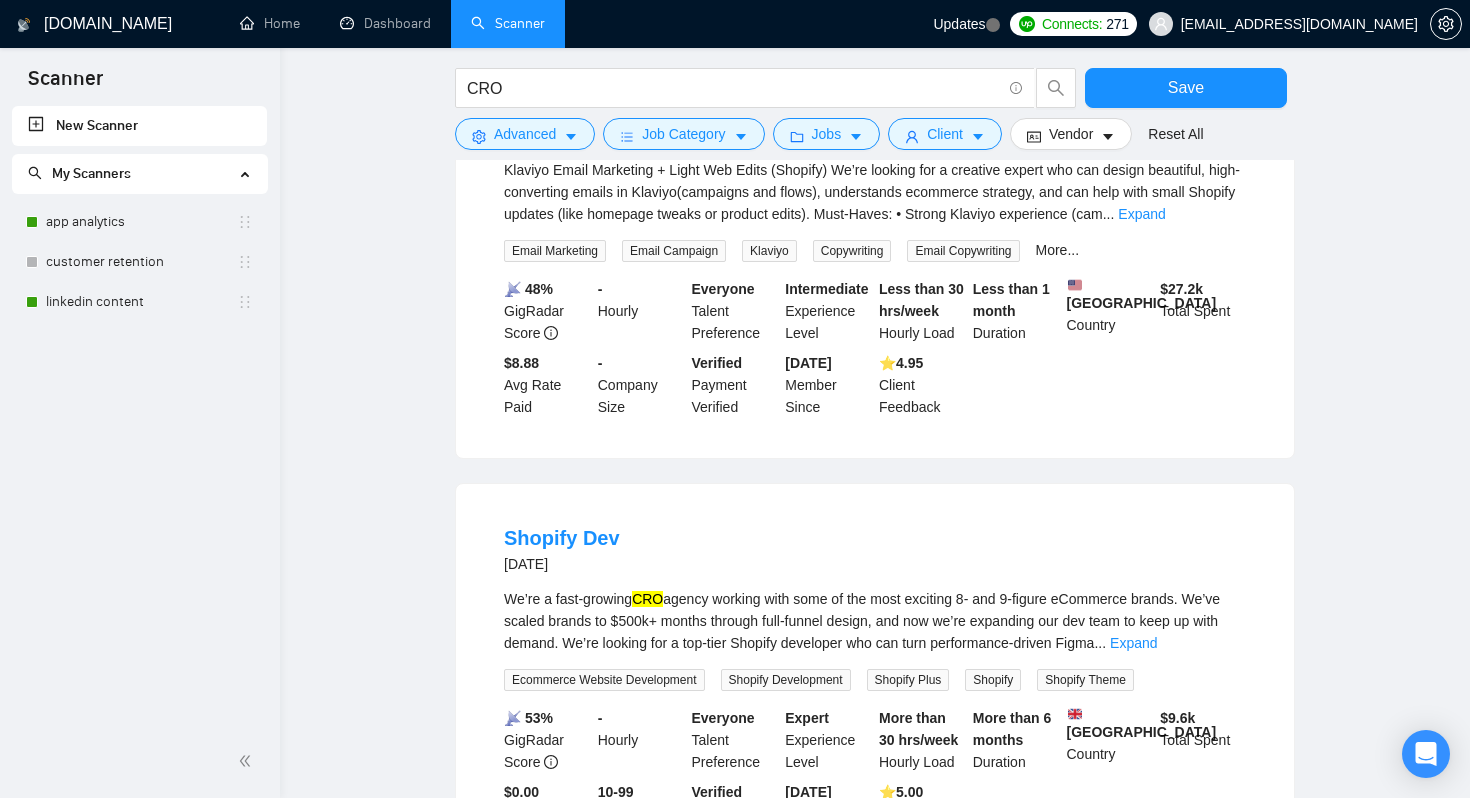 drag, startPoint x: 763, startPoint y: 207, endPoint x: 508, endPoint y: 202, distance: 255.04901 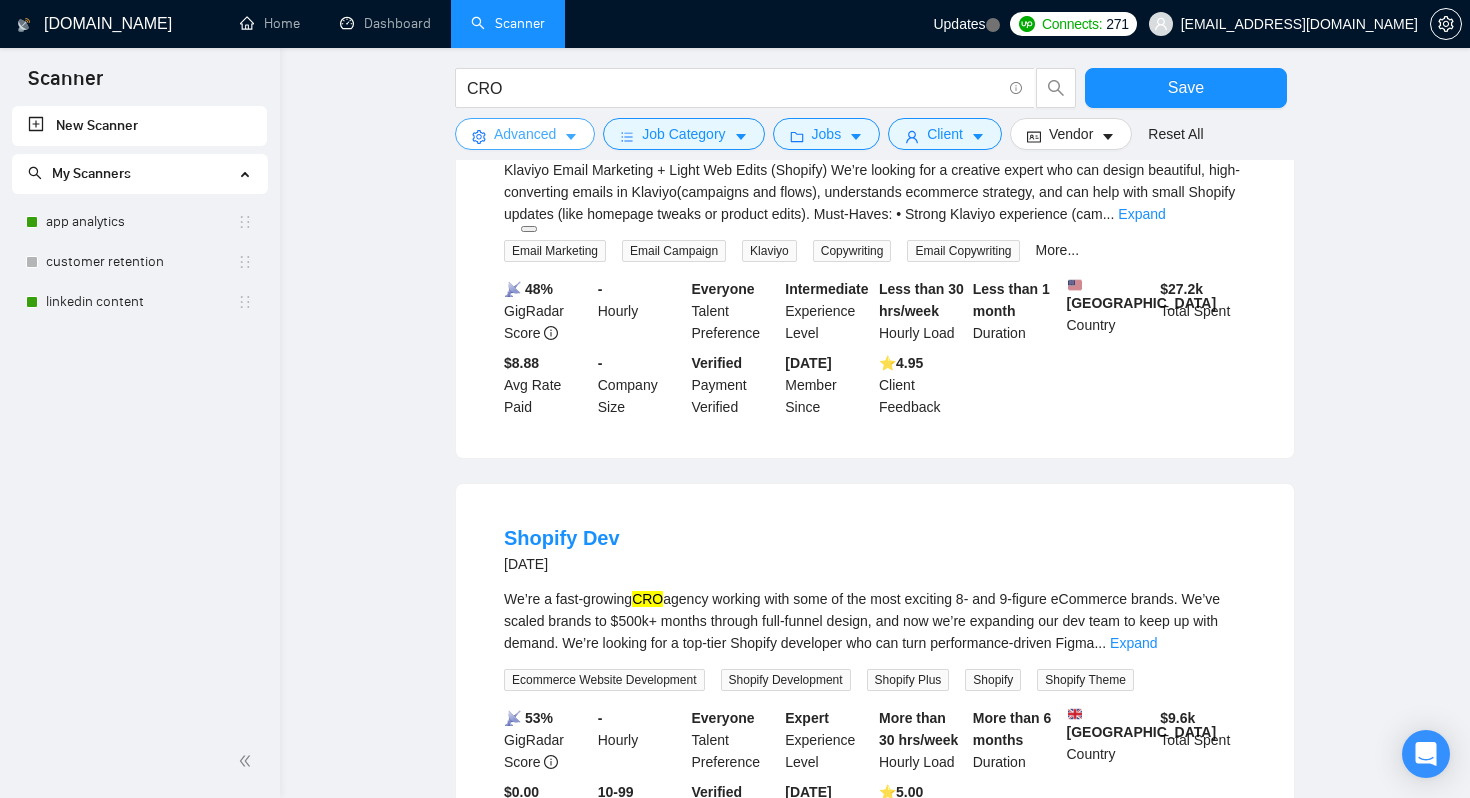 copy on "Klaviyo Email Marketing" 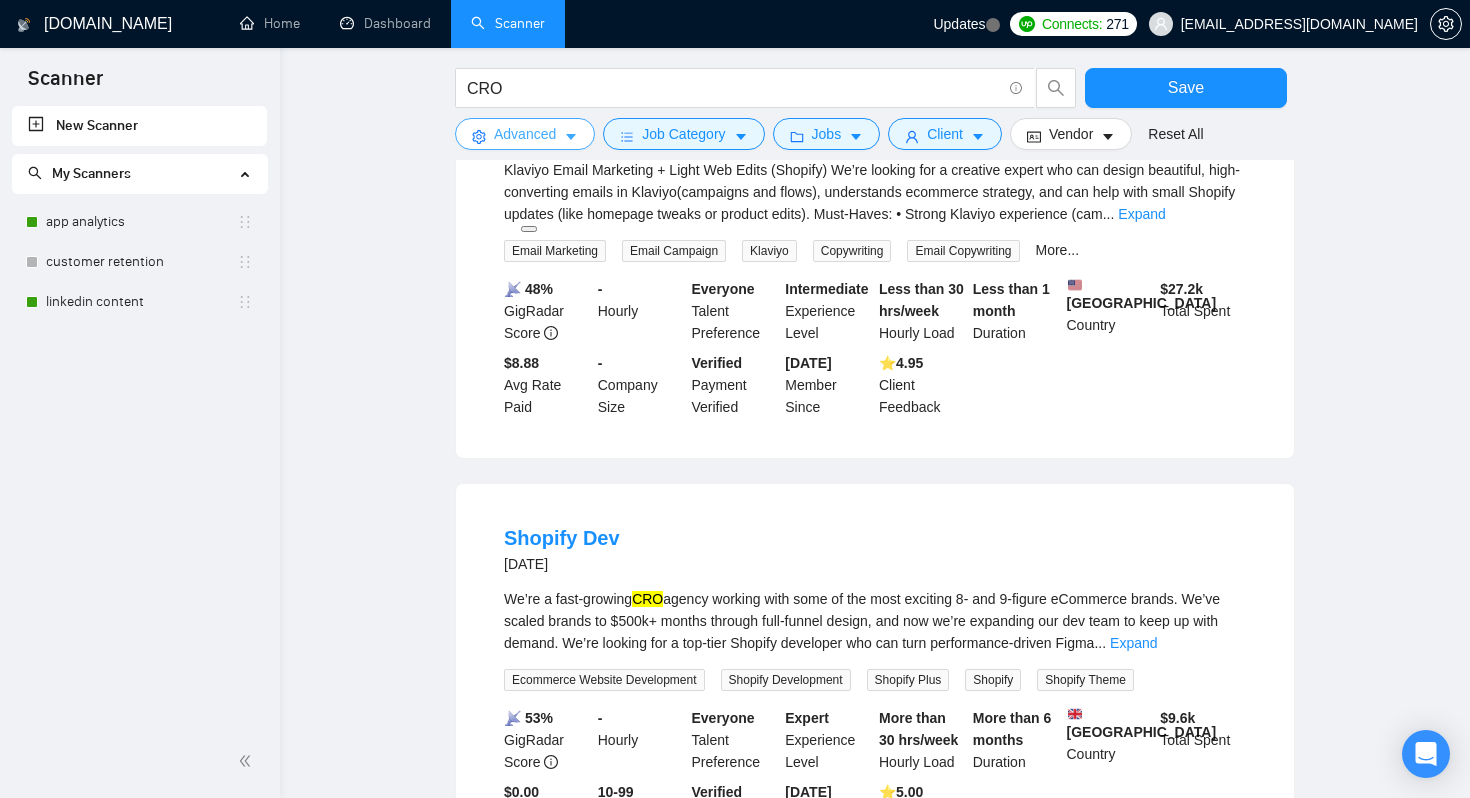 click on "Advanced" at bounding box center (525, 134) 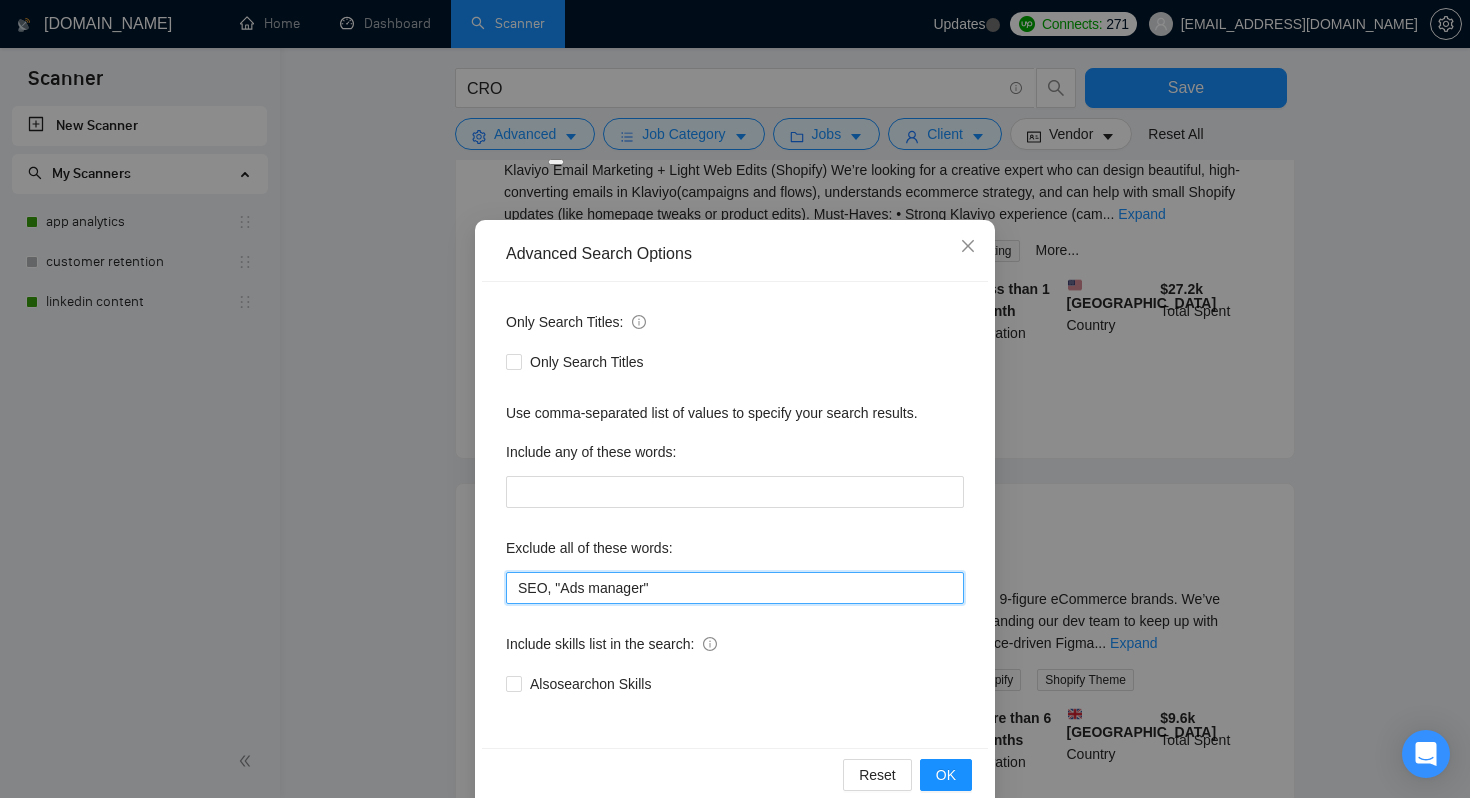 click on "SEO, "Ads manager"" at bounding box center [735, 588] 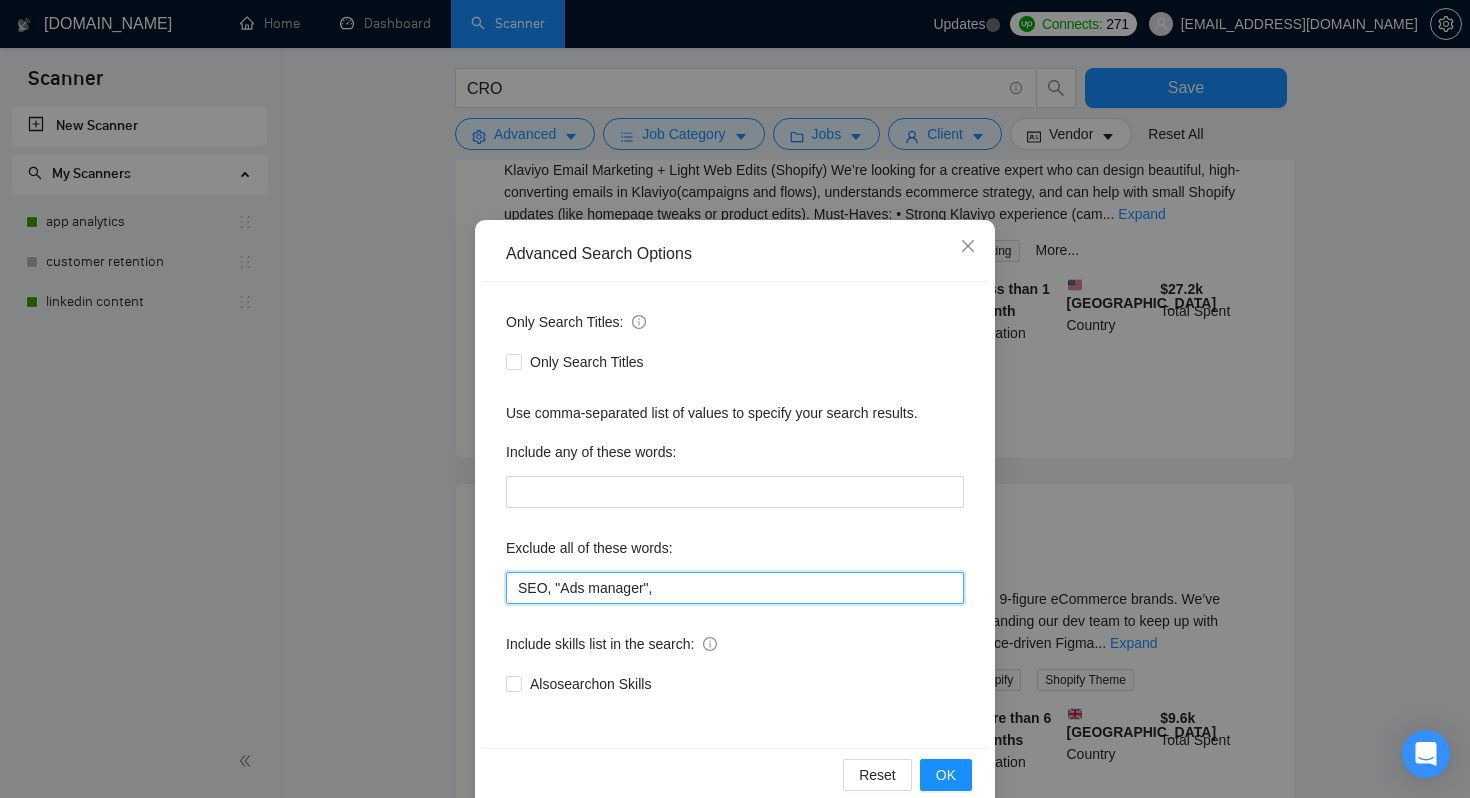 scroll, scrollTop: 3860, scrollLeft: 0, axis: vertical 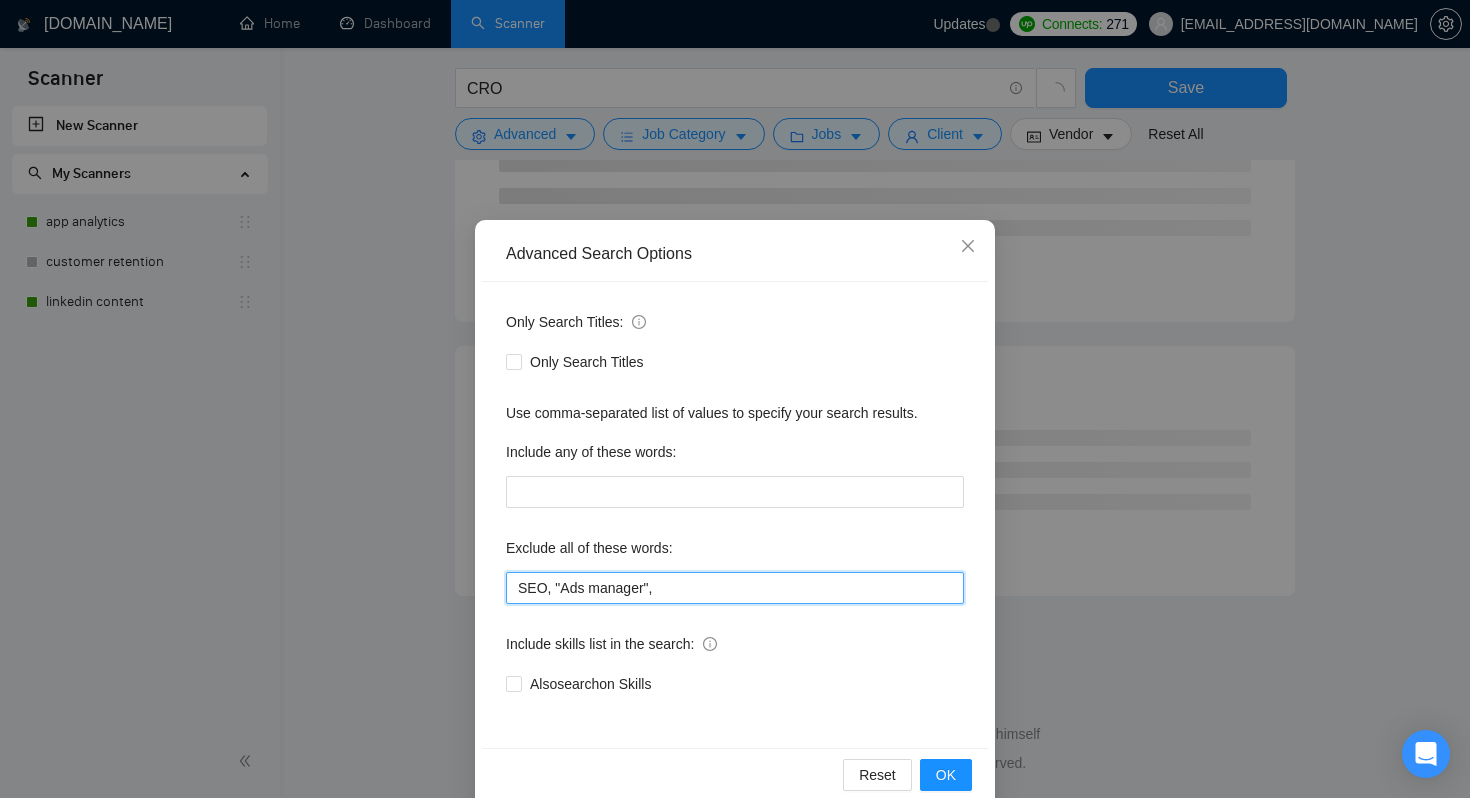 paste on "Klaviyo Email Marketing" 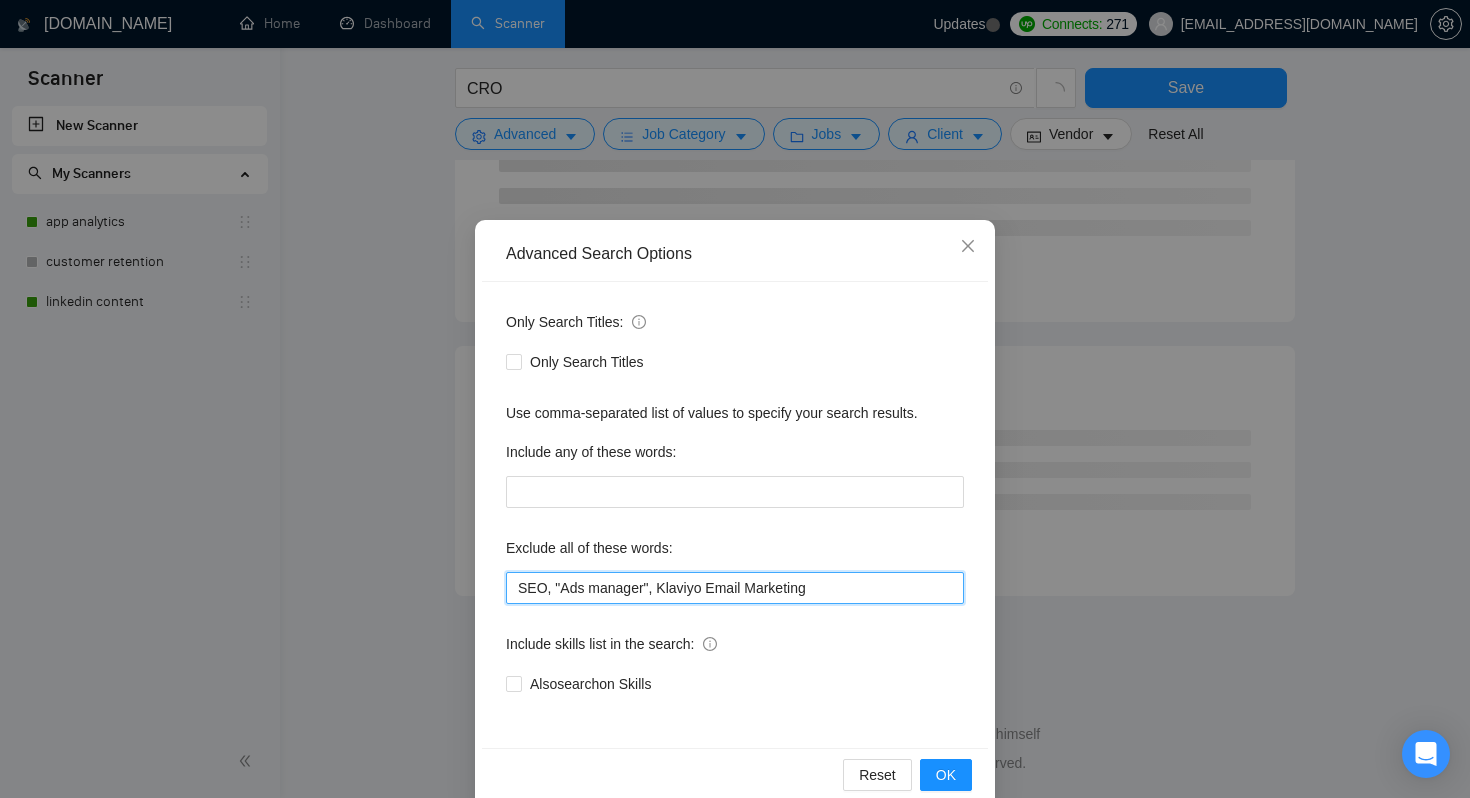 click on "SEO, "Ads manager", Klaviyo Email Marketing" at bounding box center (735, 588) 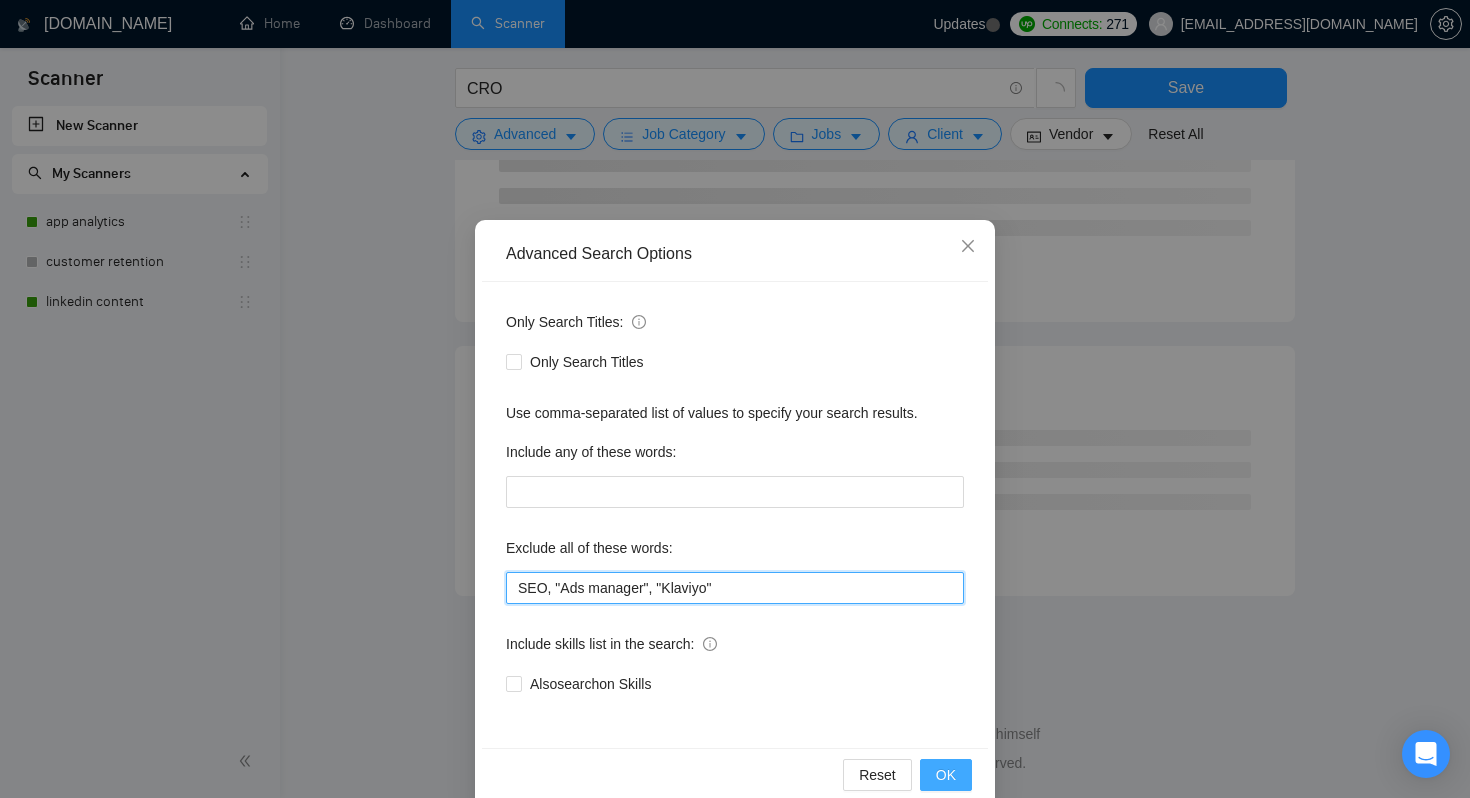 scroll, scrollTop: 1120, scrollLeft: 0, axis: vertical 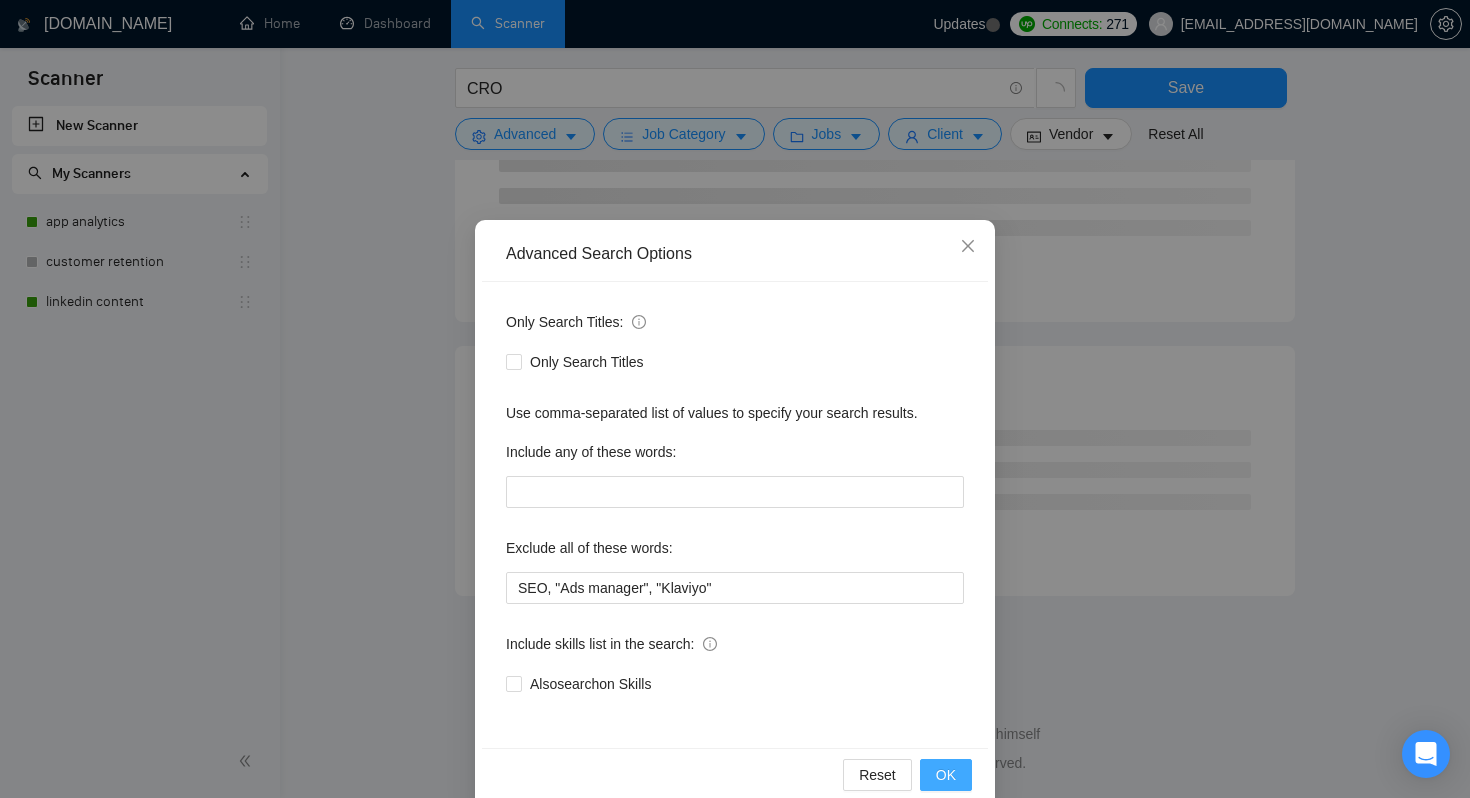 click on "OK" at bounding box center (946, 775) 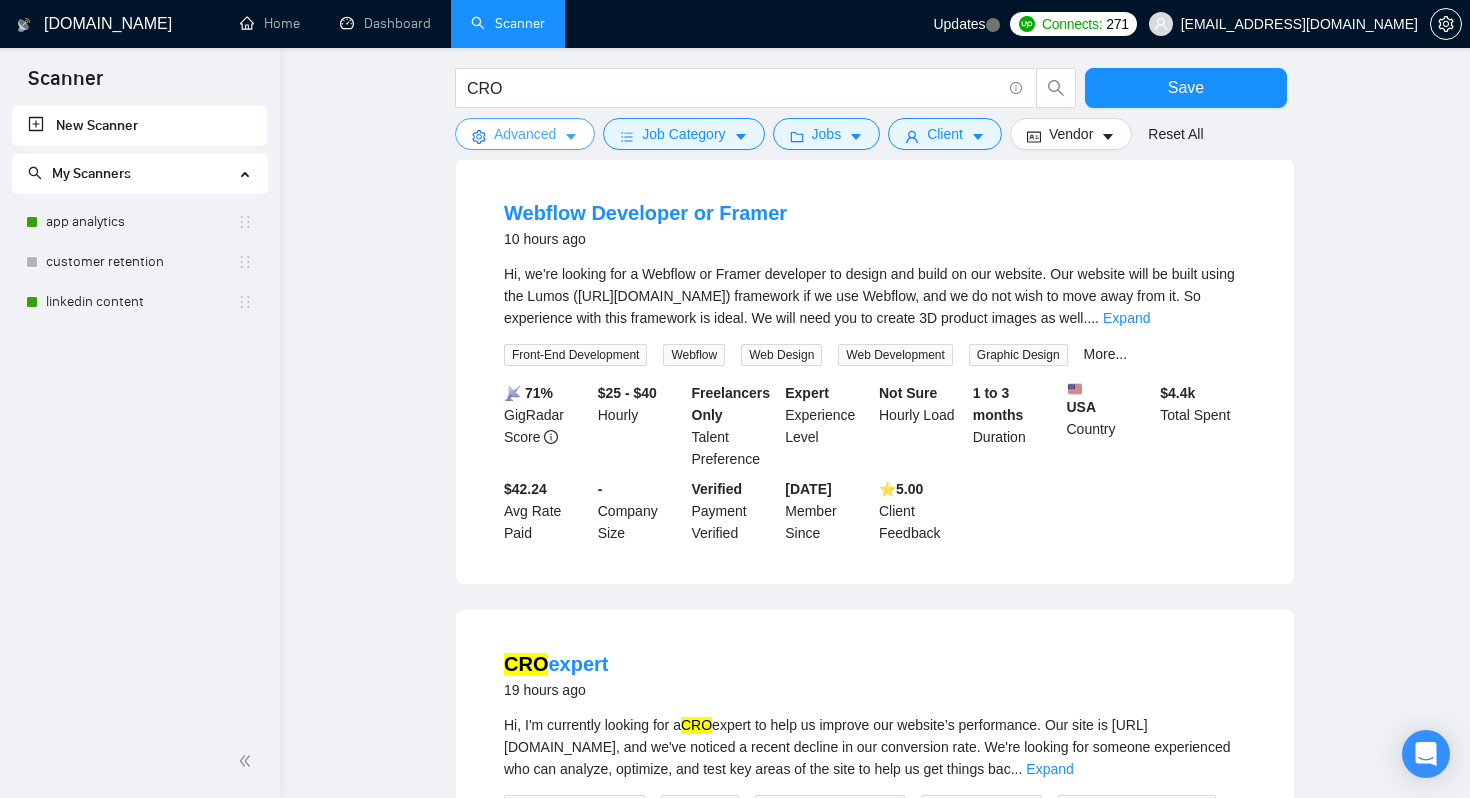 click on "Advanced" at bounding box center [525, 134] 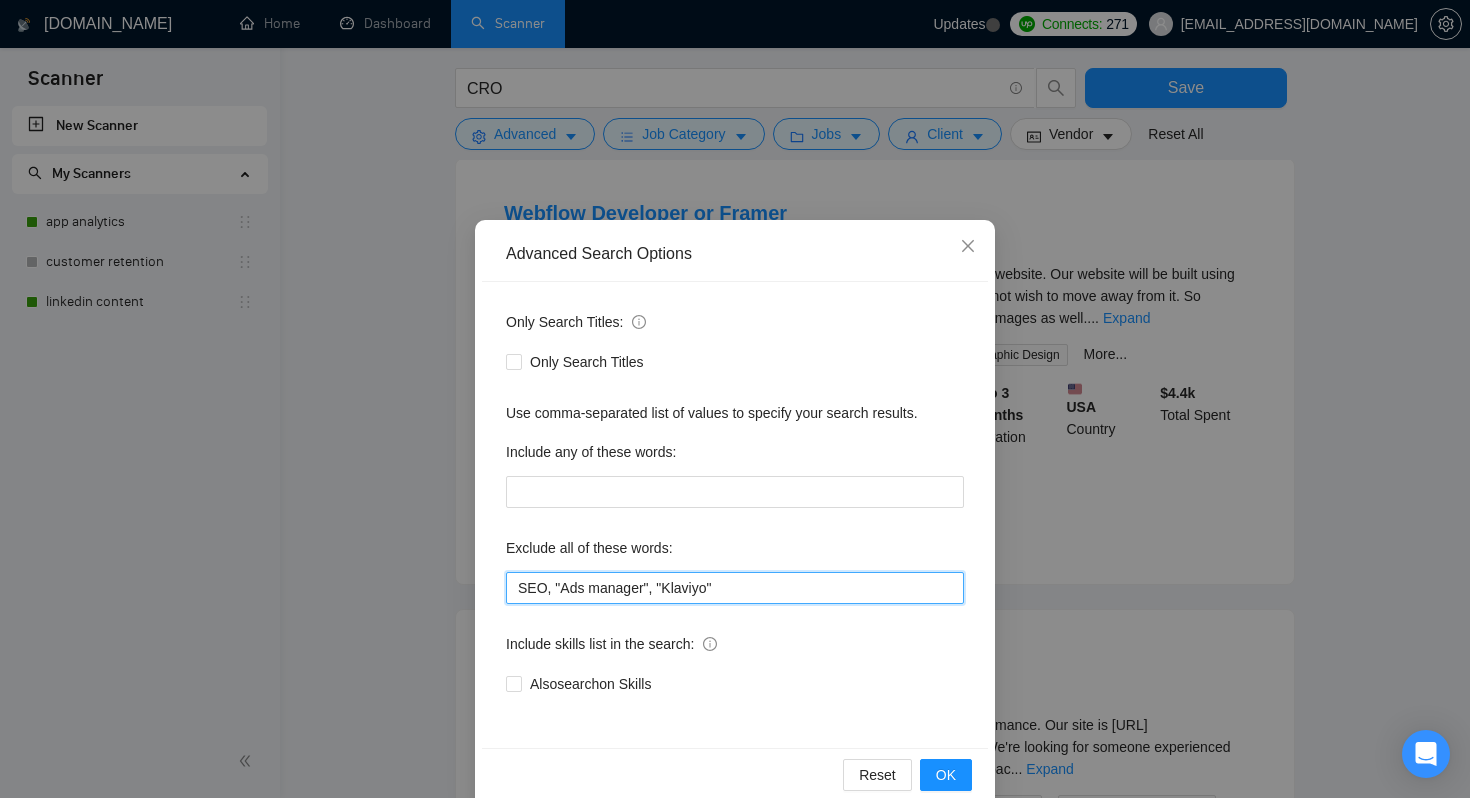 click on "SEO, "Ads manager", "Klaviyo"" at bounding box center [735, 588] 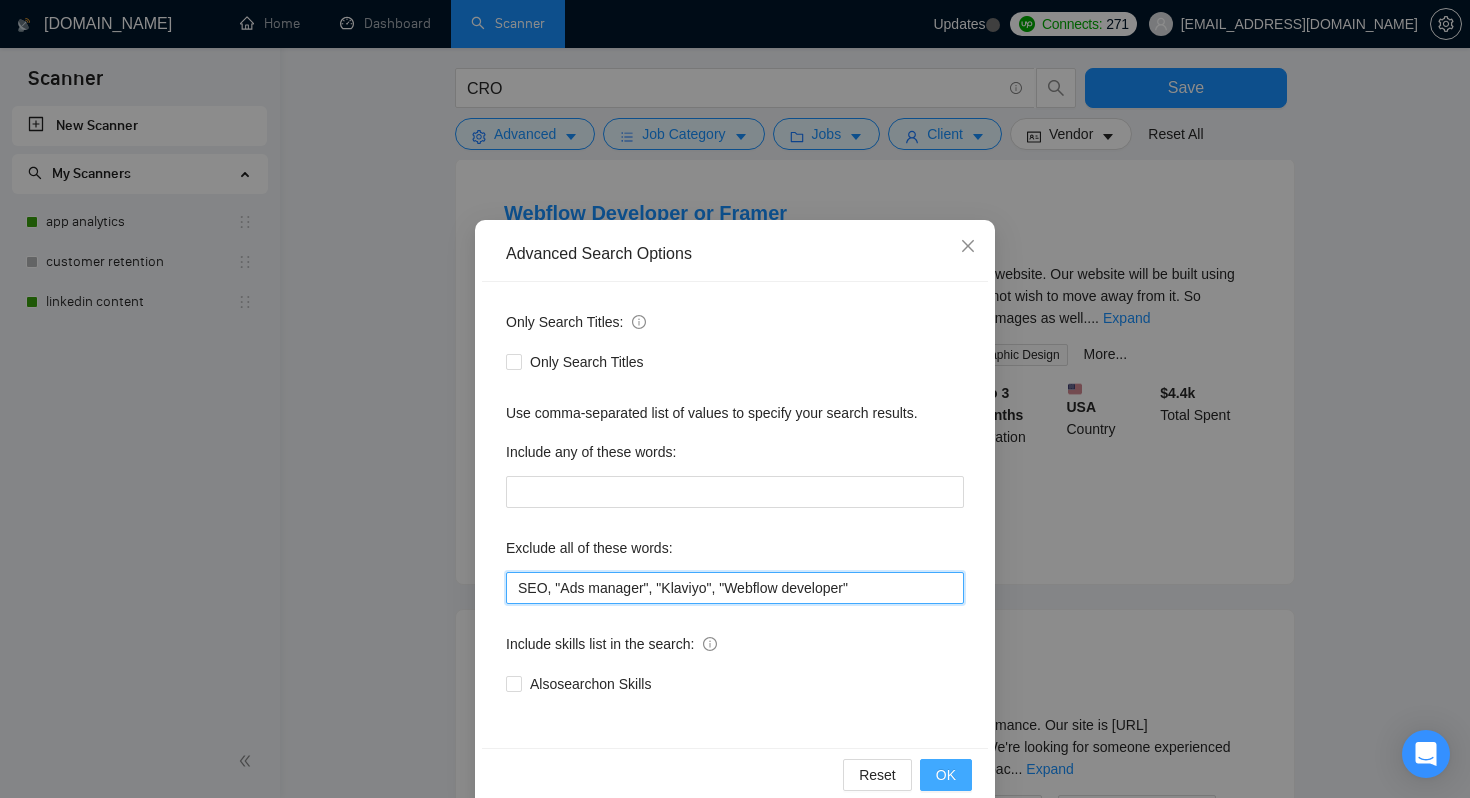 type on "SEO, "Ads manager", "Klaviyo", "Webflow developer"" 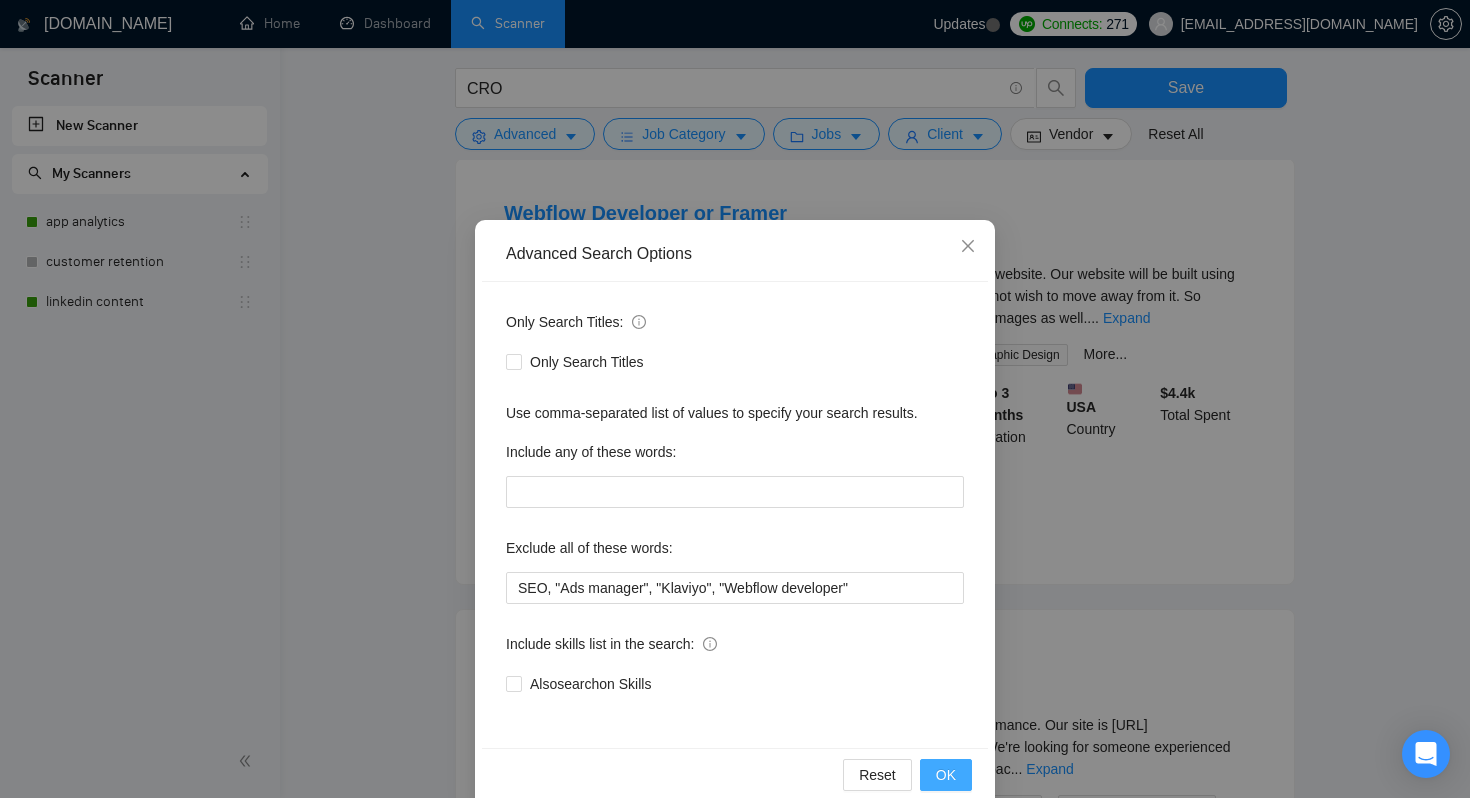 click on "OK" at bounding box center [946, 775] 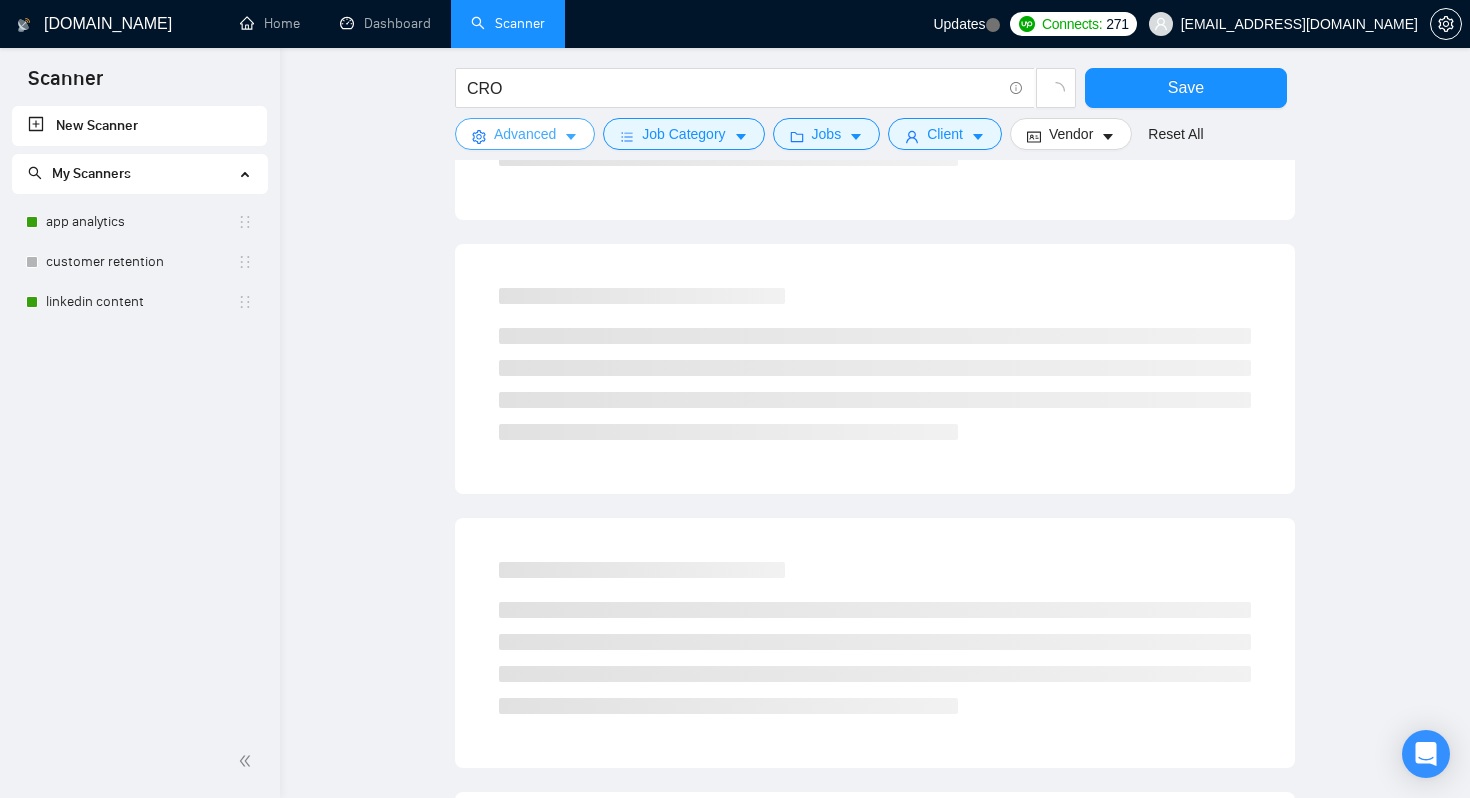 scroll, scrollTop: 0, scrollLeft: 0, axis: both 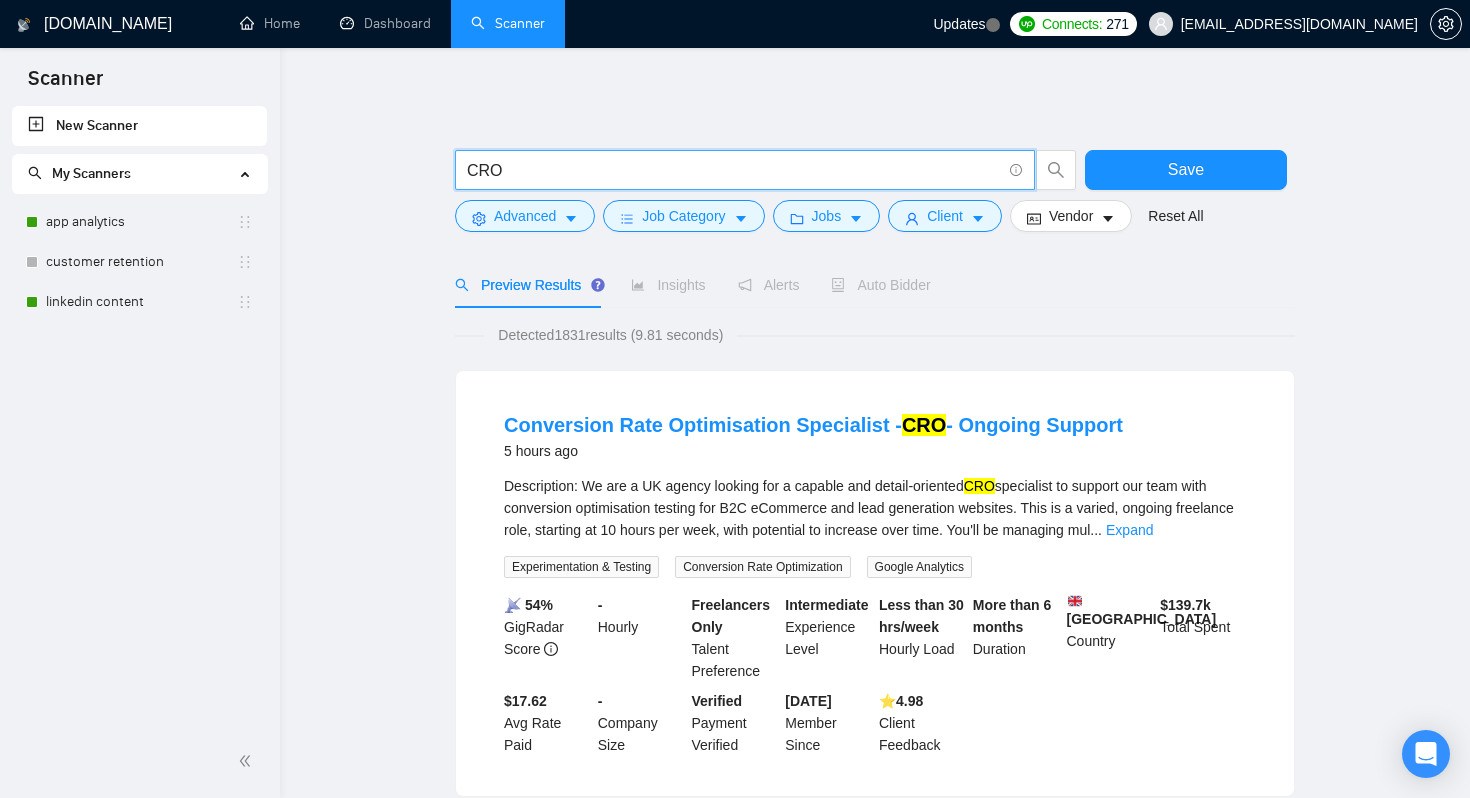 click on "CRO" at bounding box center (734, 170) 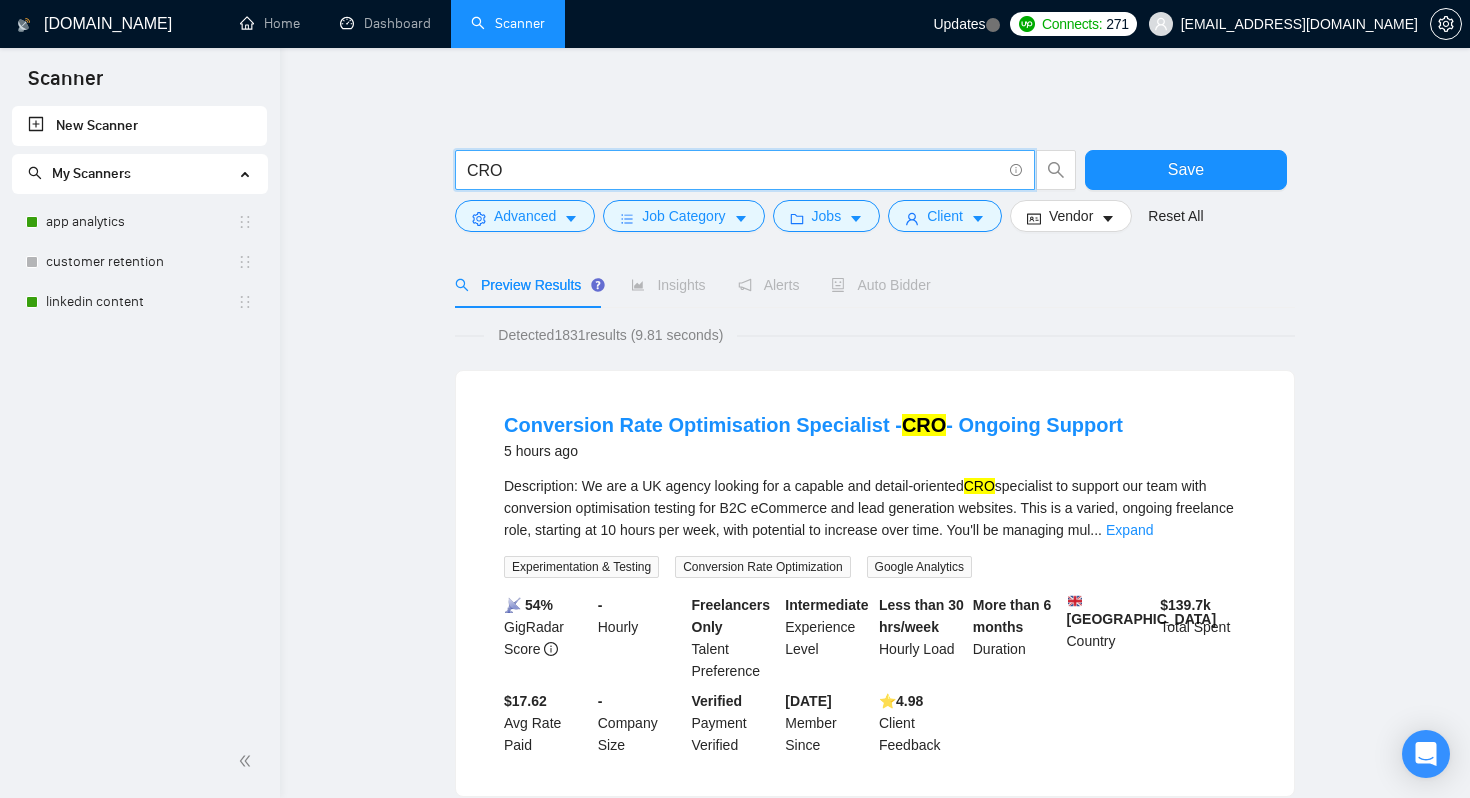 type on "CRO" 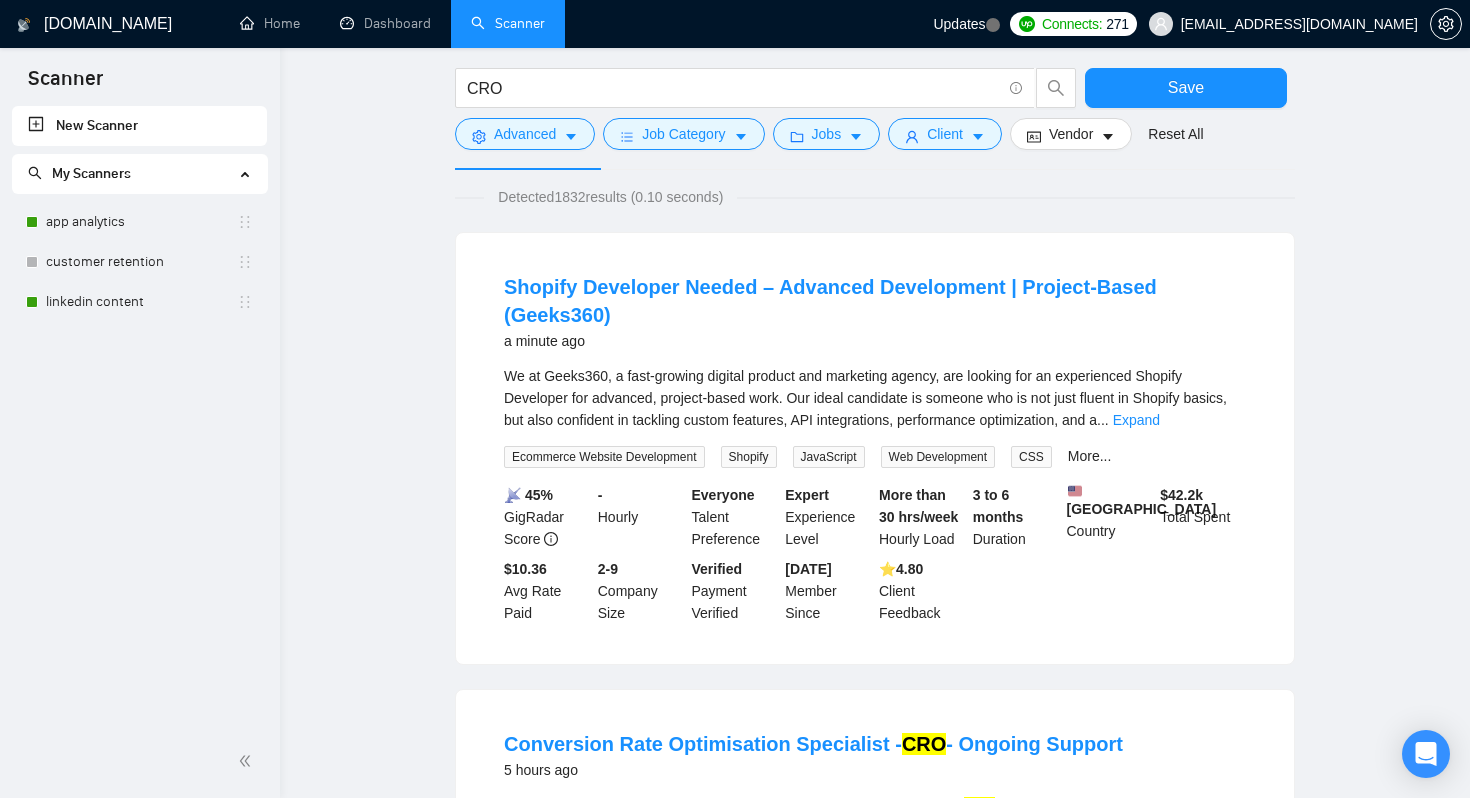 scroll, scrollTop: 142, scrollLeft: 0, axis: vertical 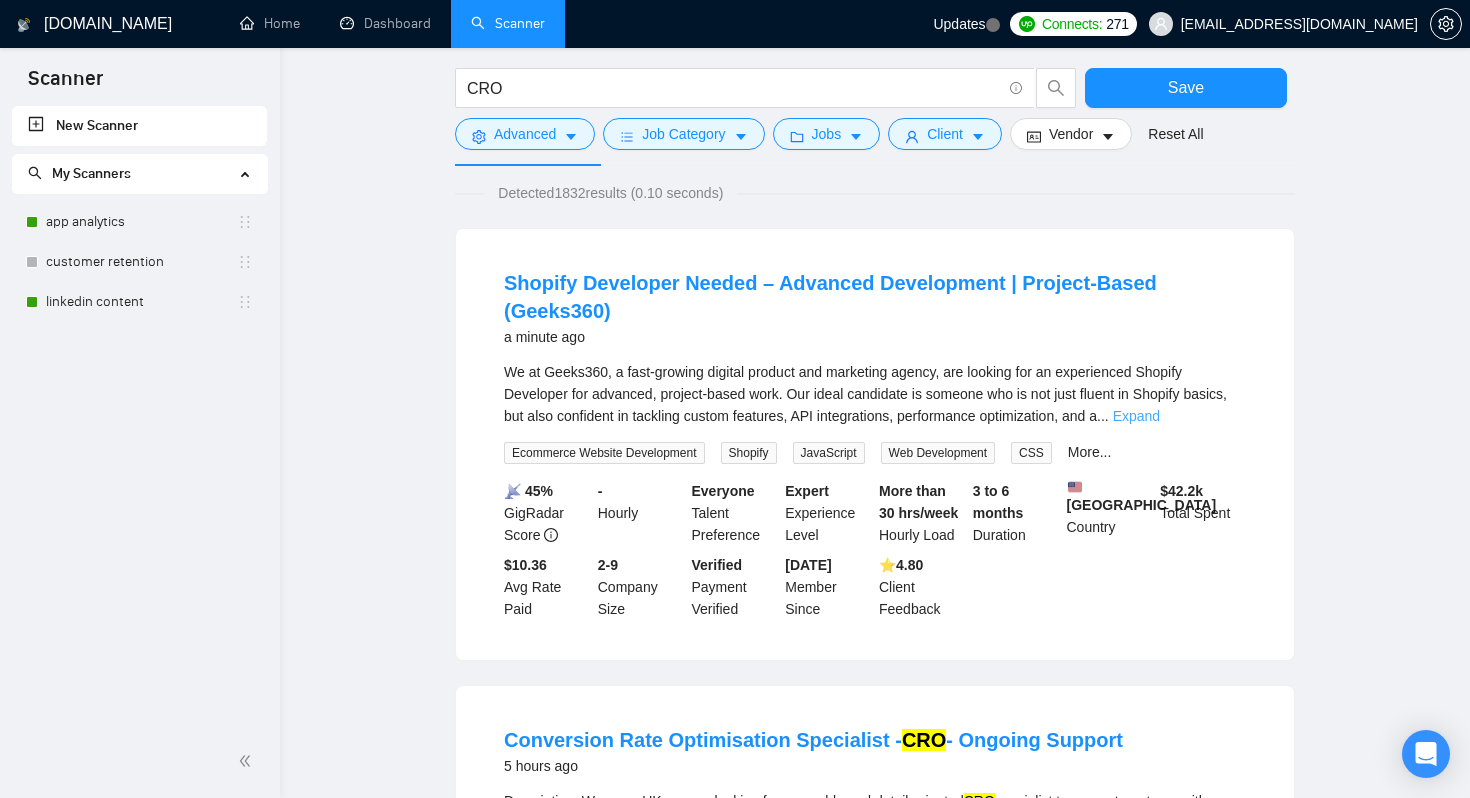 click on "Expand" at bounding box center [1136, 416] 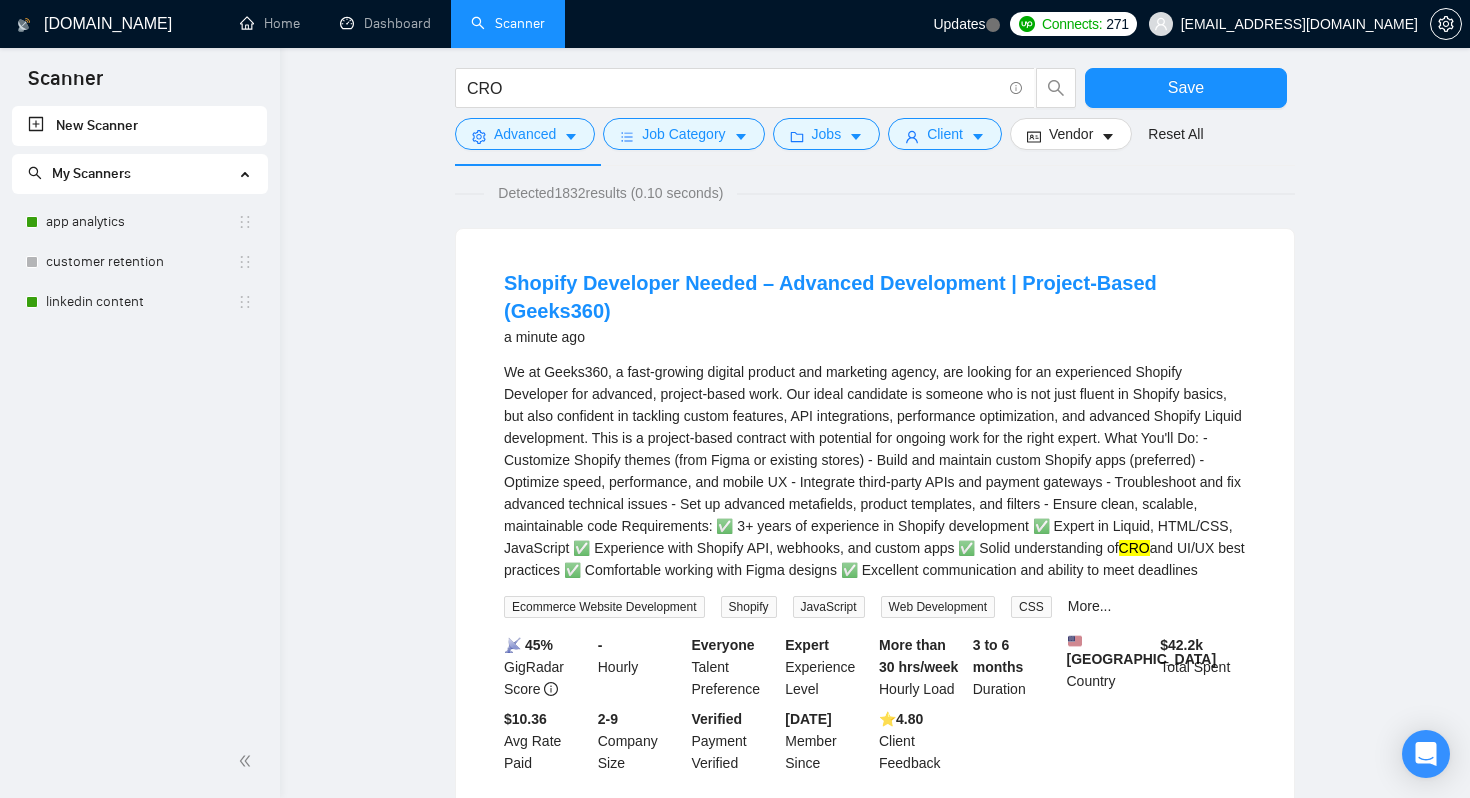 scroll, scrollTop: 0, scrollLeft: 0, axis: both 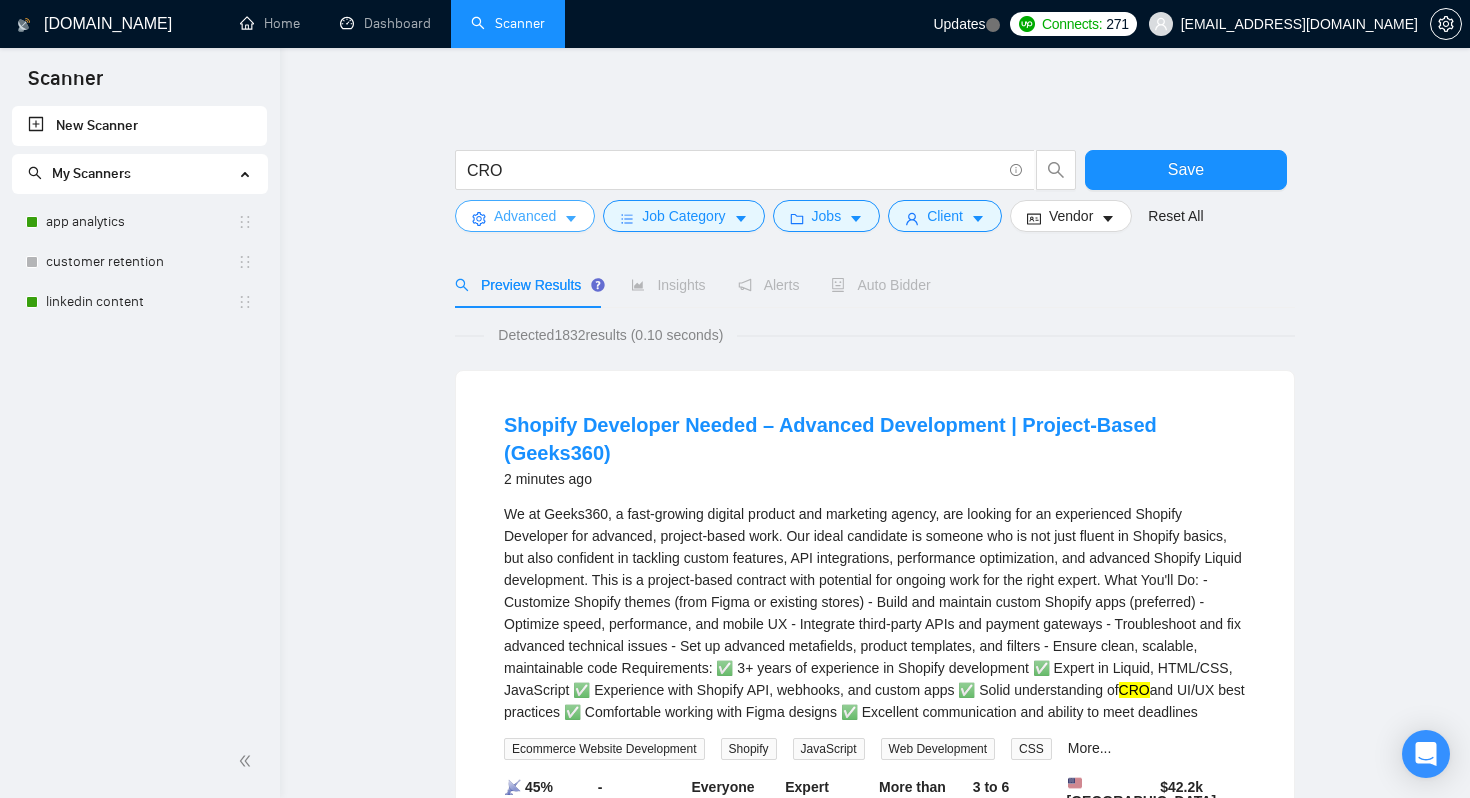 click on "Advanced" at bounding box center (525, 216) 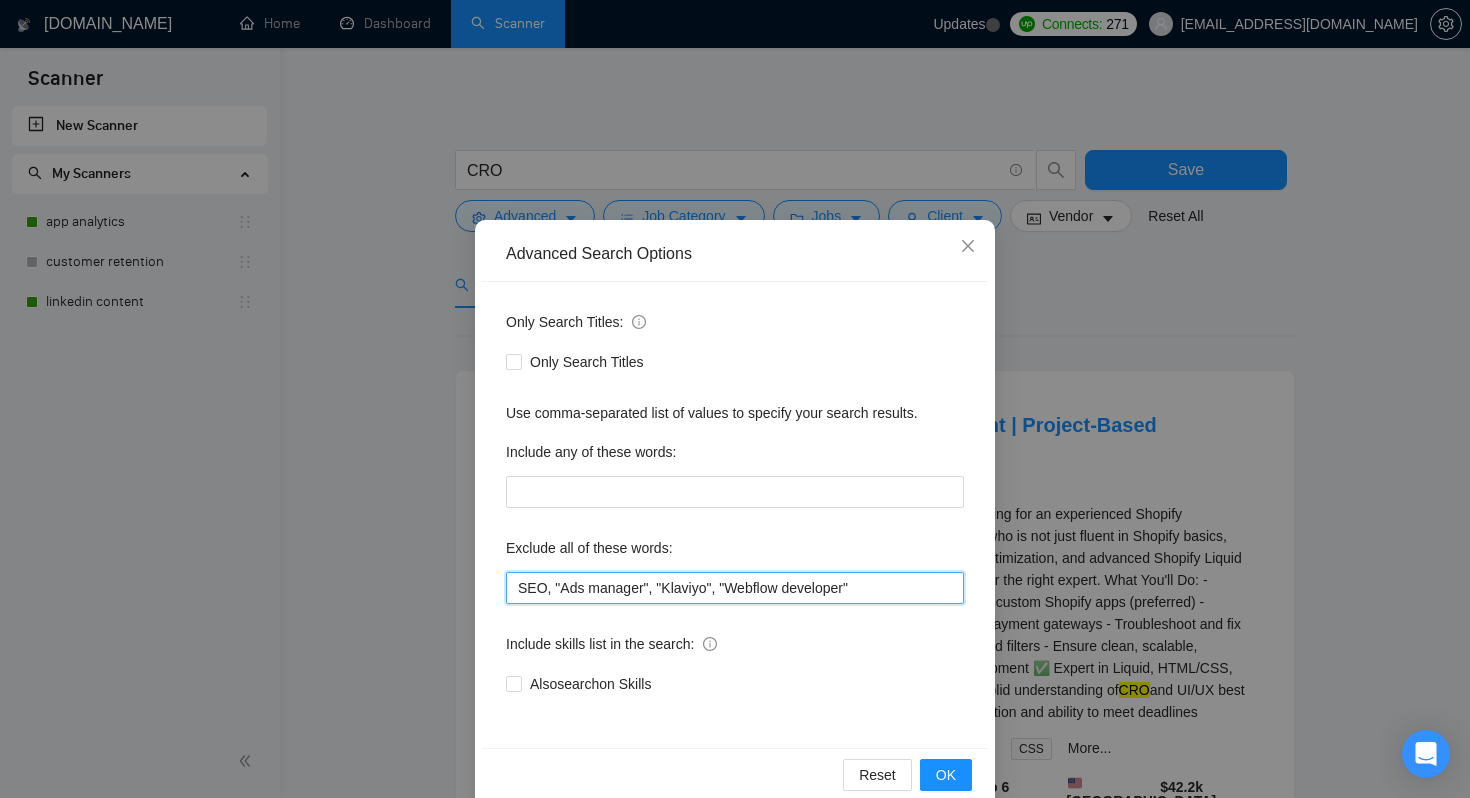click on "SEO, "Ads manager", "Klaviyo", "Webflow developer"" at bounding box center [735, 588] 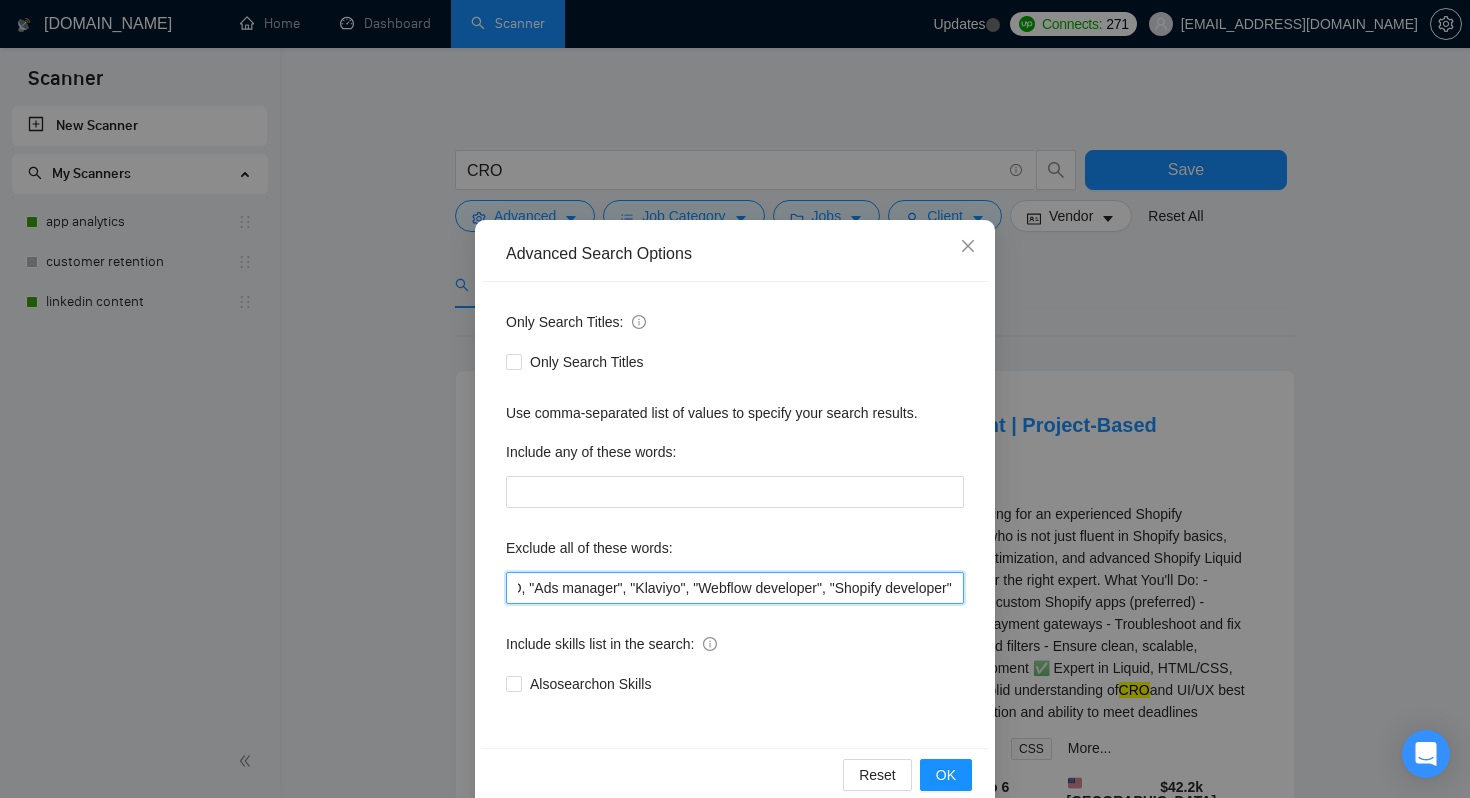 scroll, scrollTop: 0, scrollLeft: 42, axis: horizontal 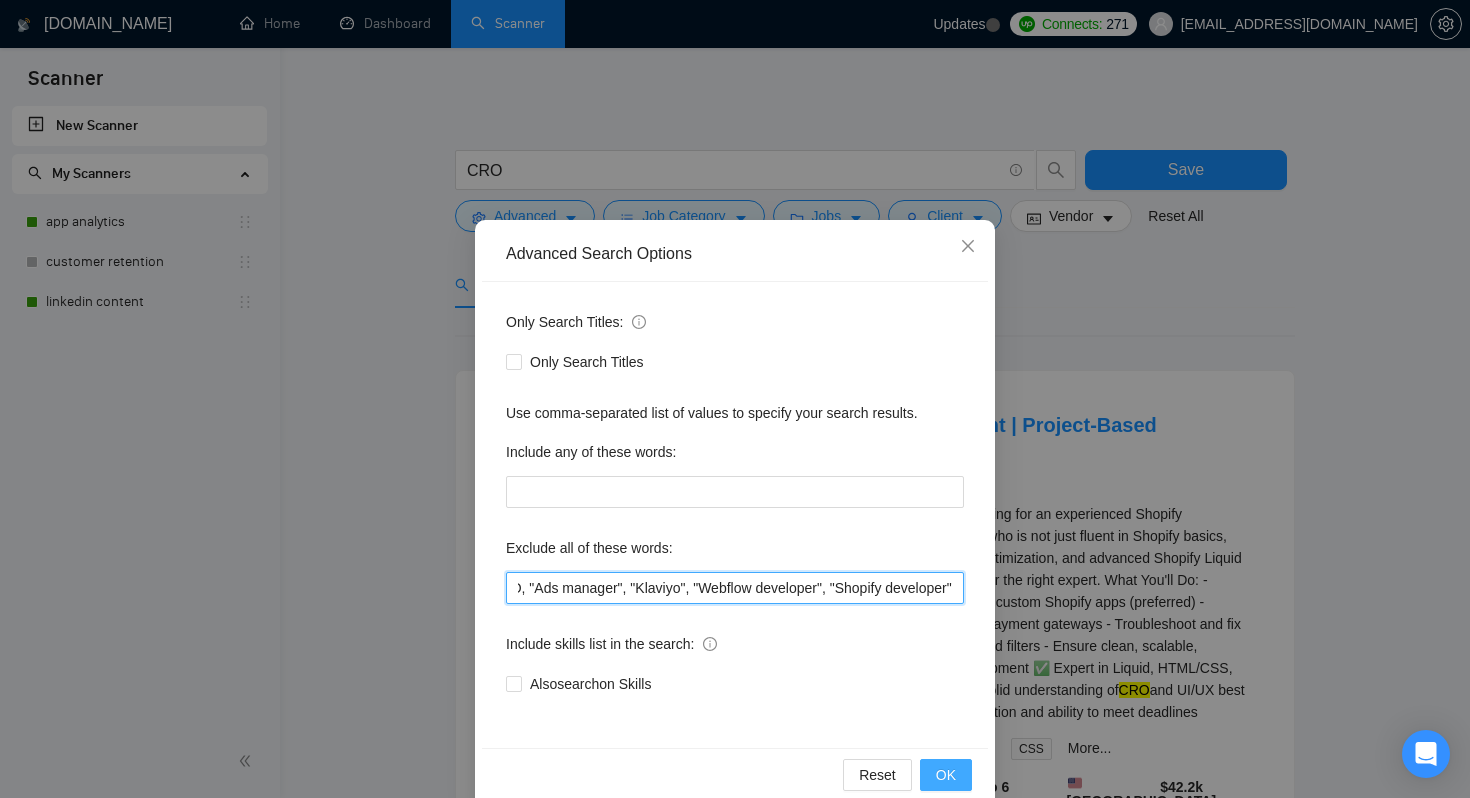 type on "SEO, "Ads manager", "Klaviyo", "Webflow developer", "Shopify developer"" 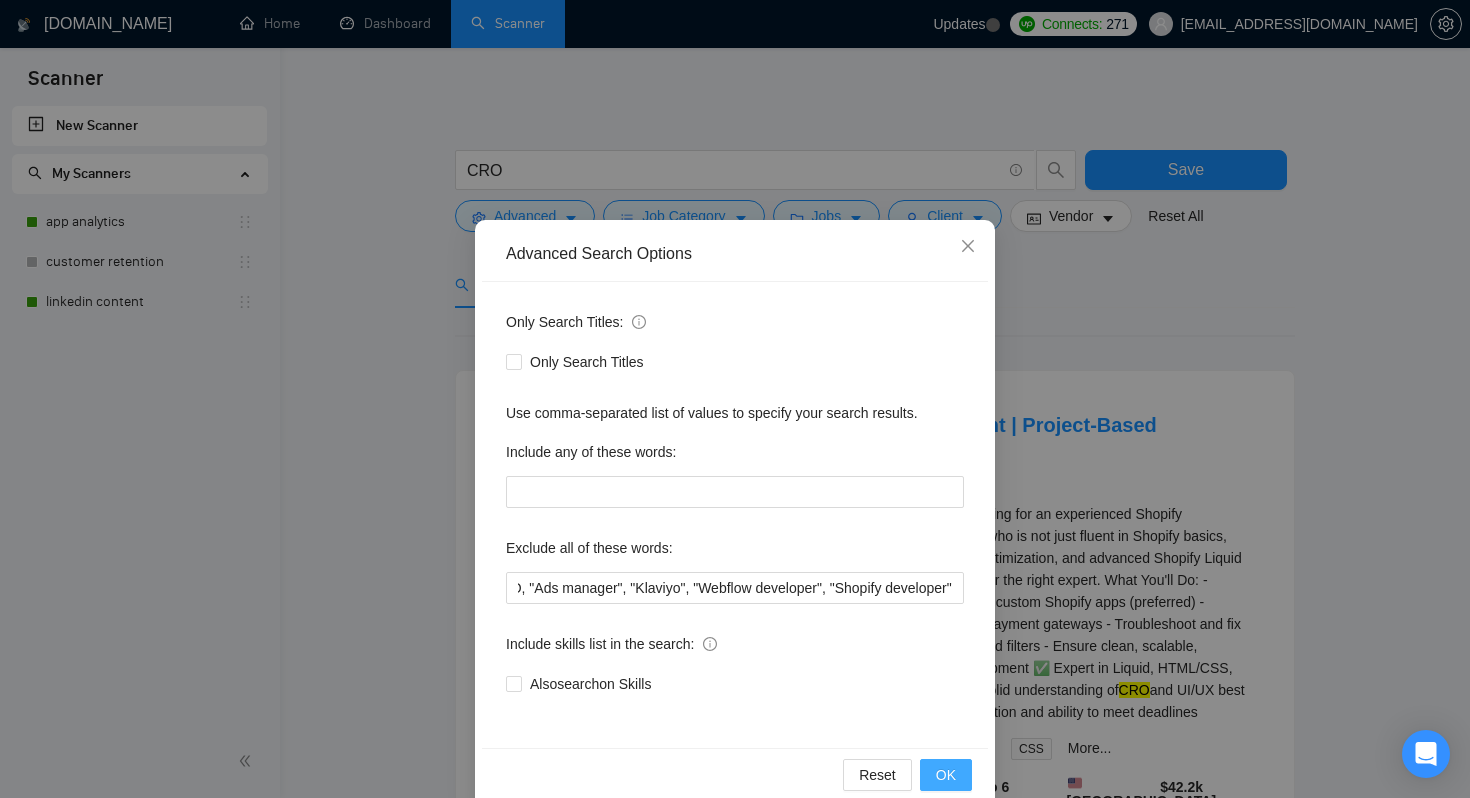 click on "OK" at bounding box center [946, 775] 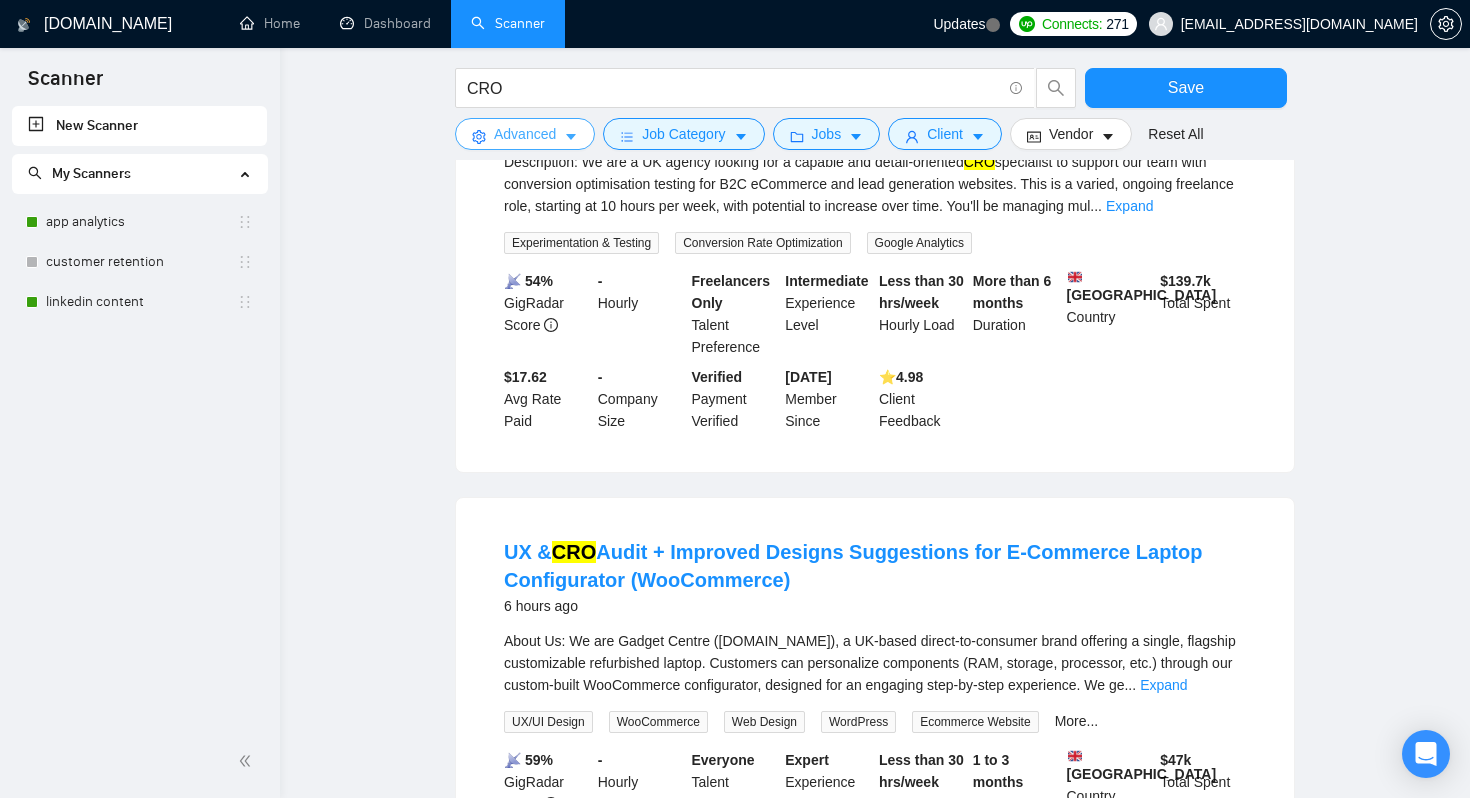 scroll, scrollTop: 0, scrollLeft: 0, axis: both 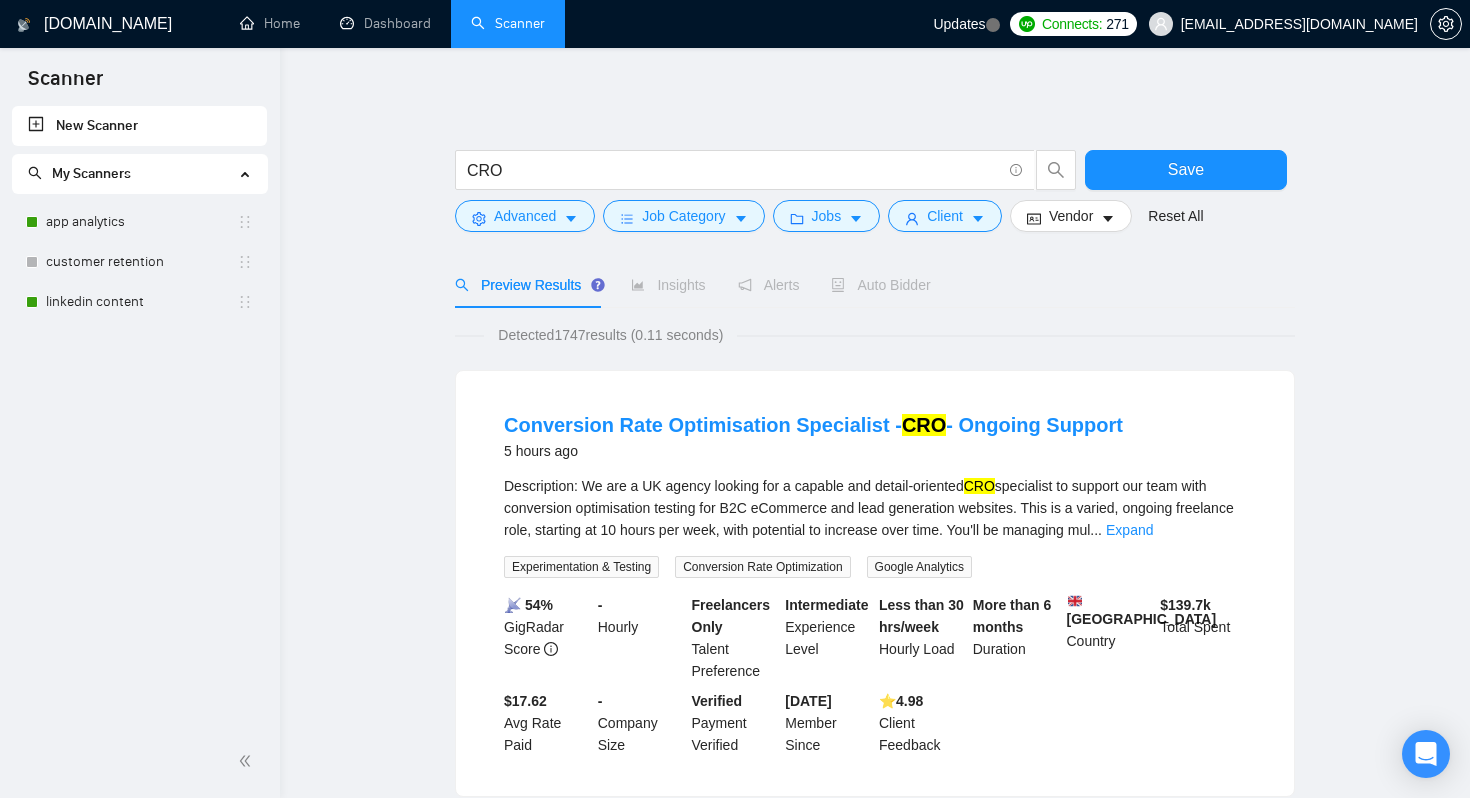 click on "Insights" at bounding box center [668, 285] 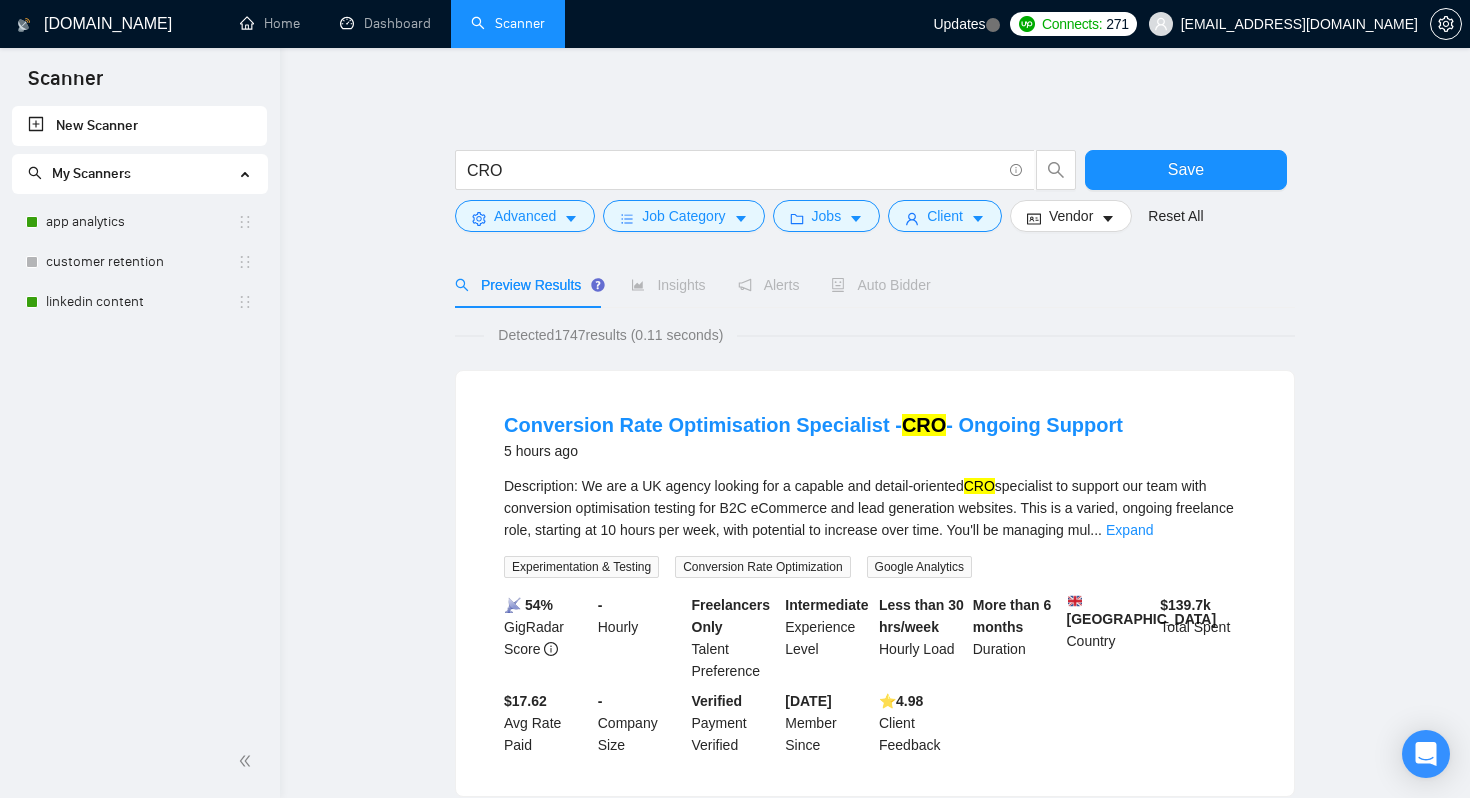 click on "Detected   1747  results   (0.11 seconds)" at bounding box center [875, 335] 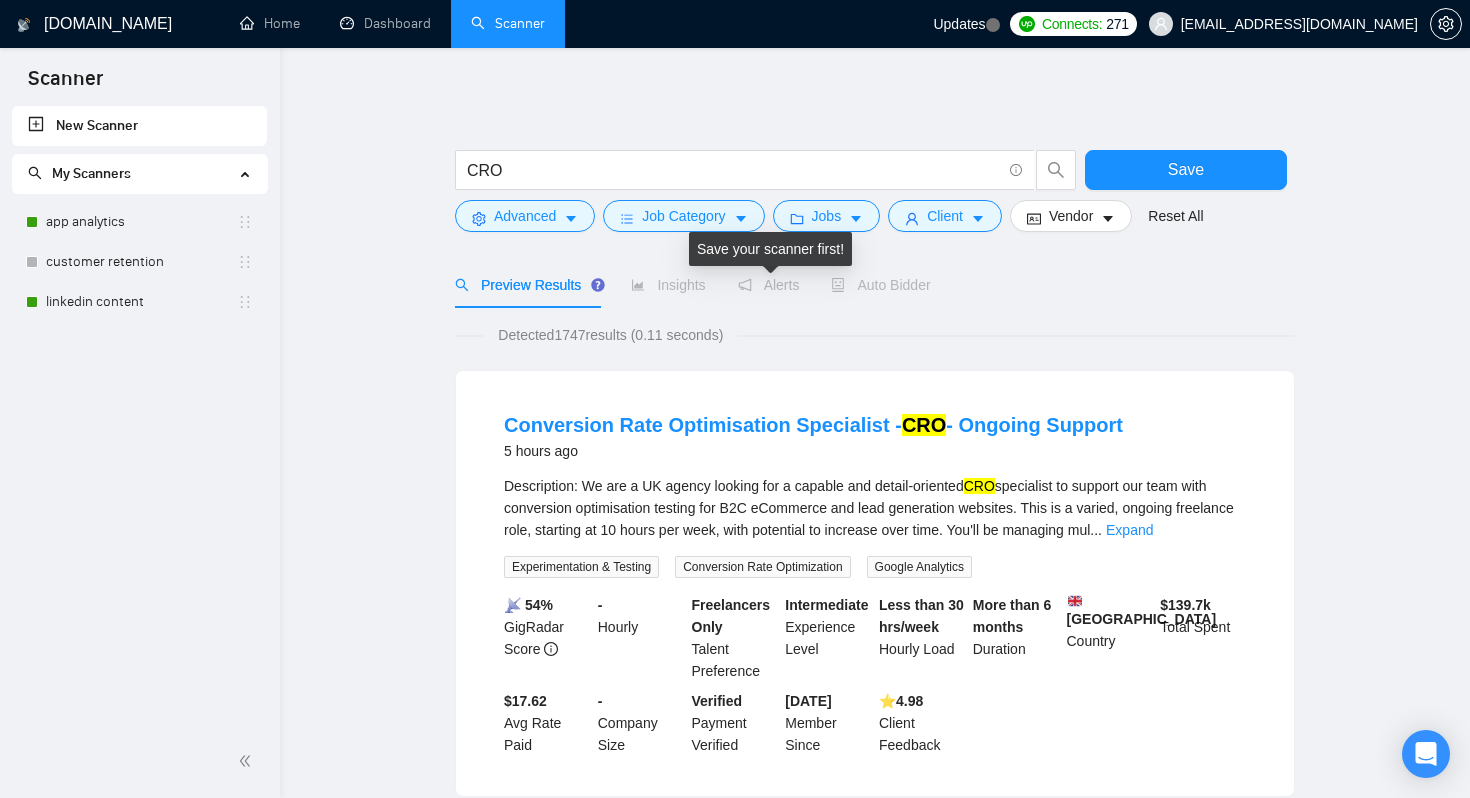 click on "Auto Bidder" at bounding box center (880, 285) 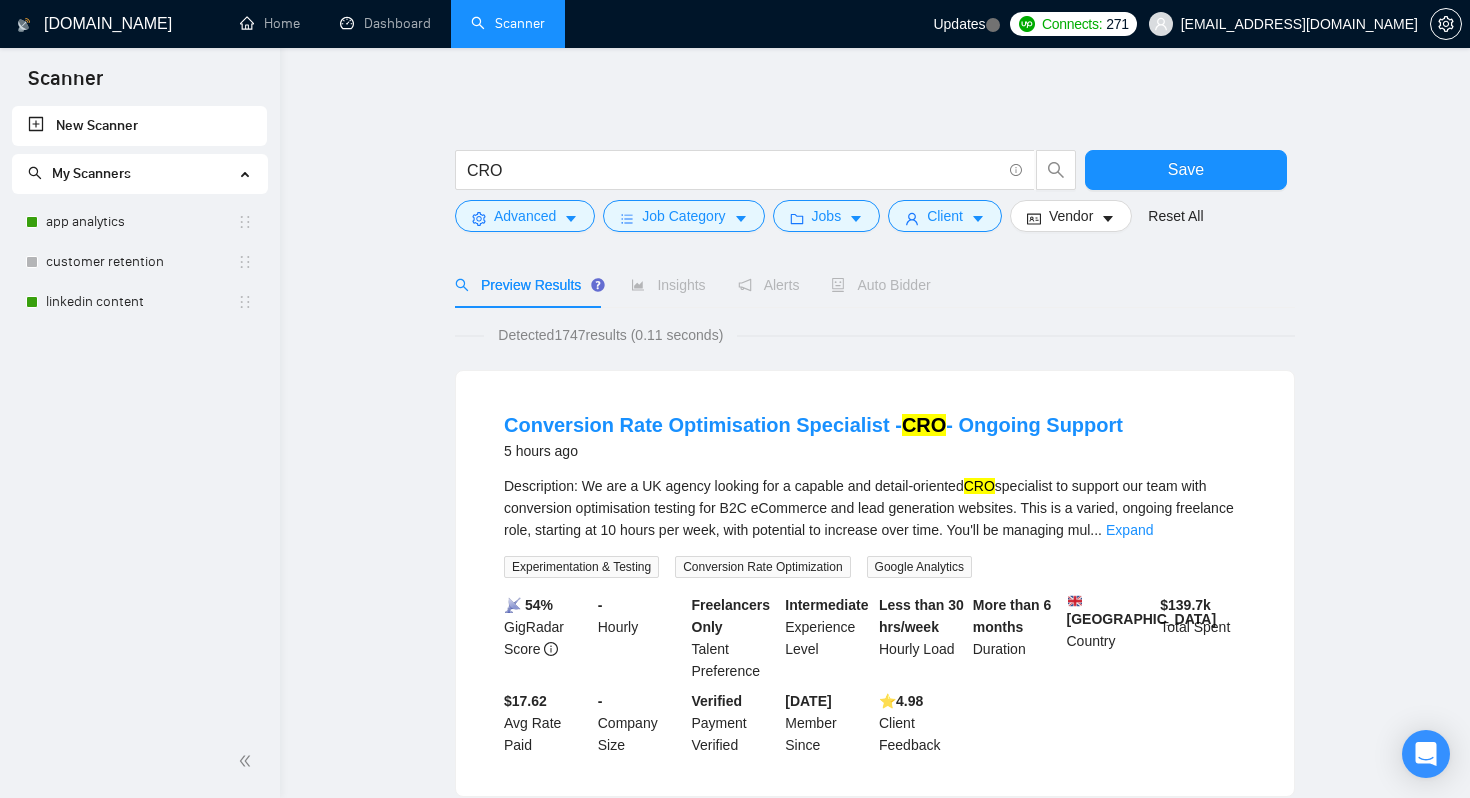 click on "Preview Results" at bounding box center [527, 285] 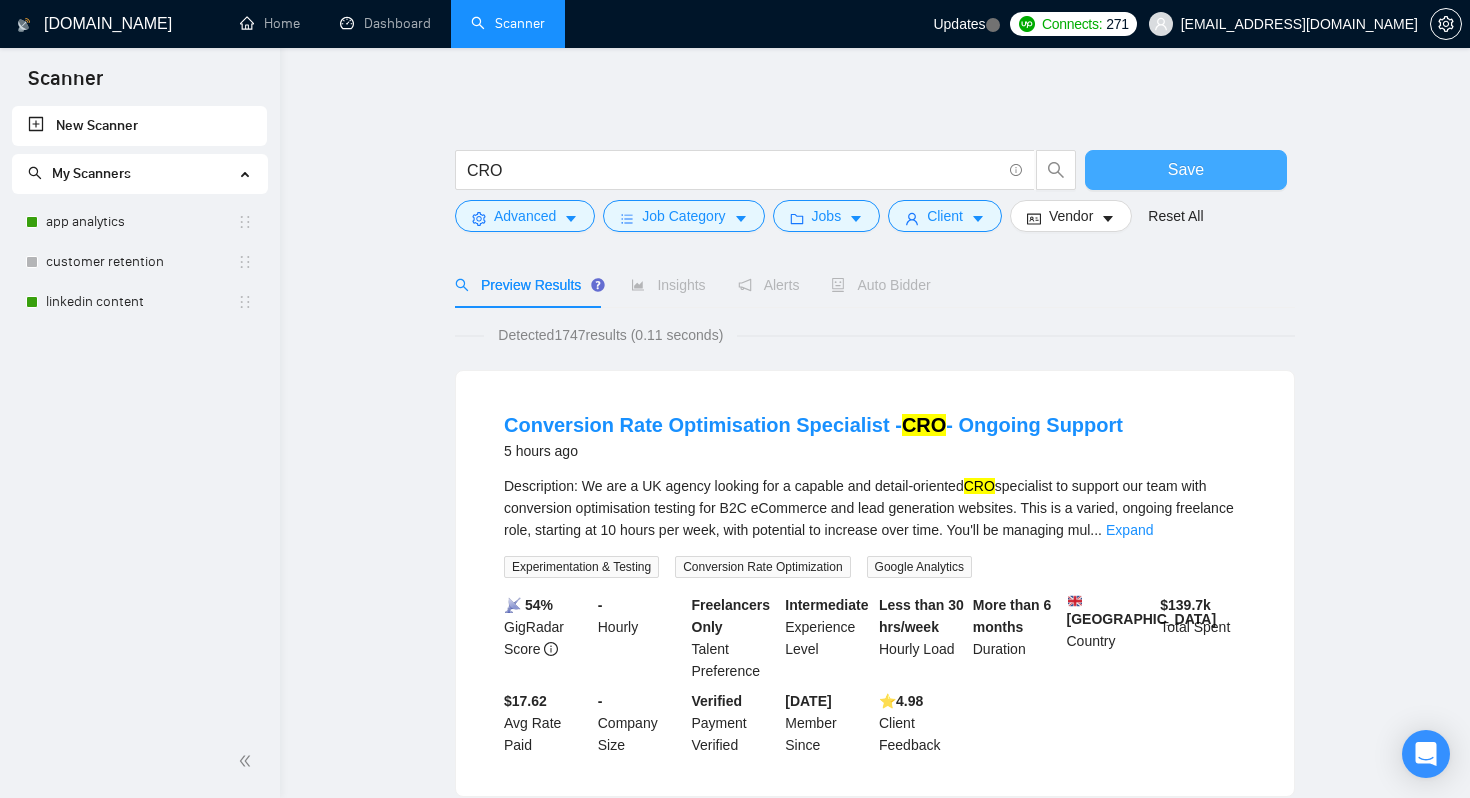 click on "Save" at bounding box center [1186, 169] 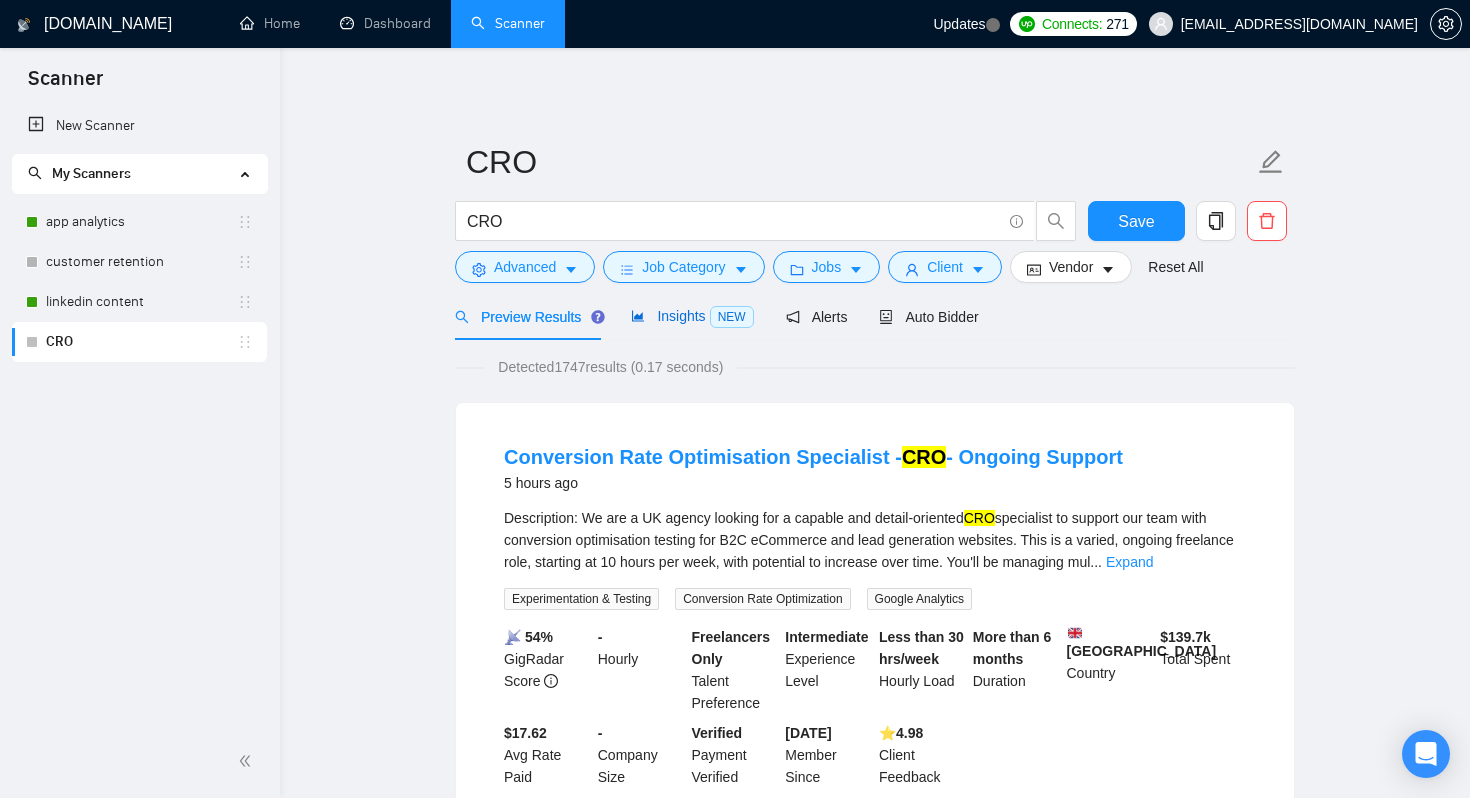 click on "Insights NEW" at bounding box center (692, 316) 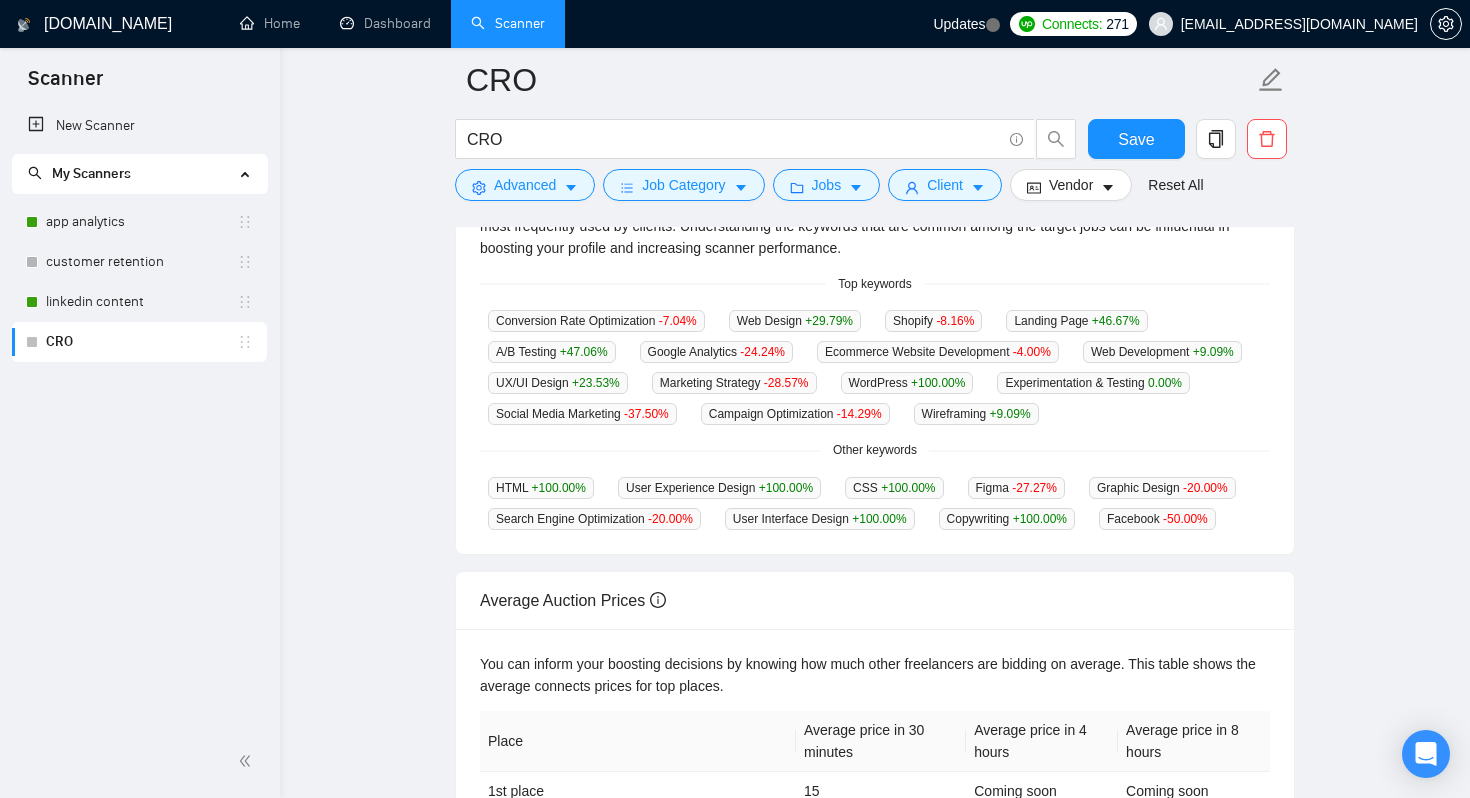 scroll, scrollTop: 487, scrollLeft: 0, axis: vertical 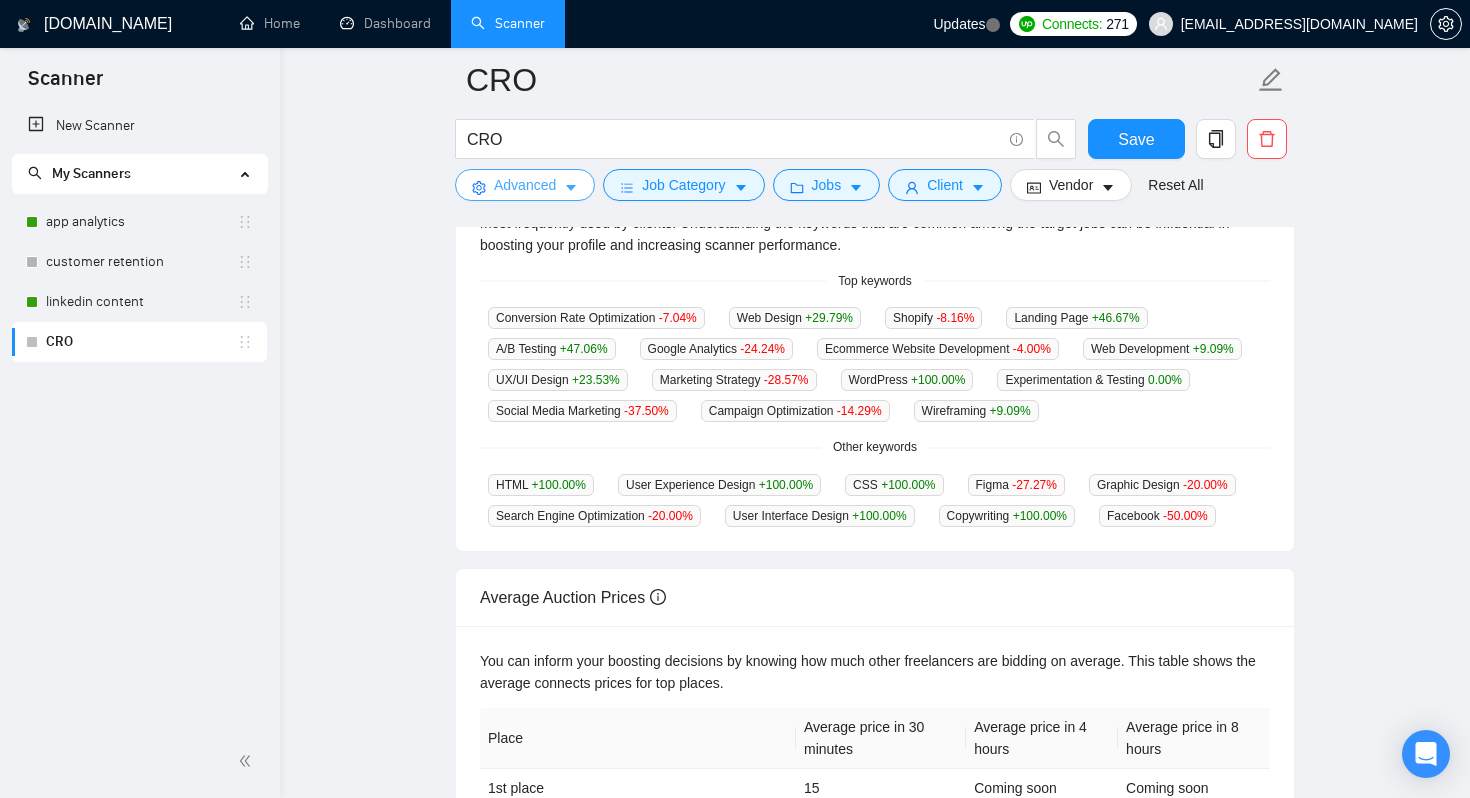 click on "Advanced" at bounding box center [525, 185] 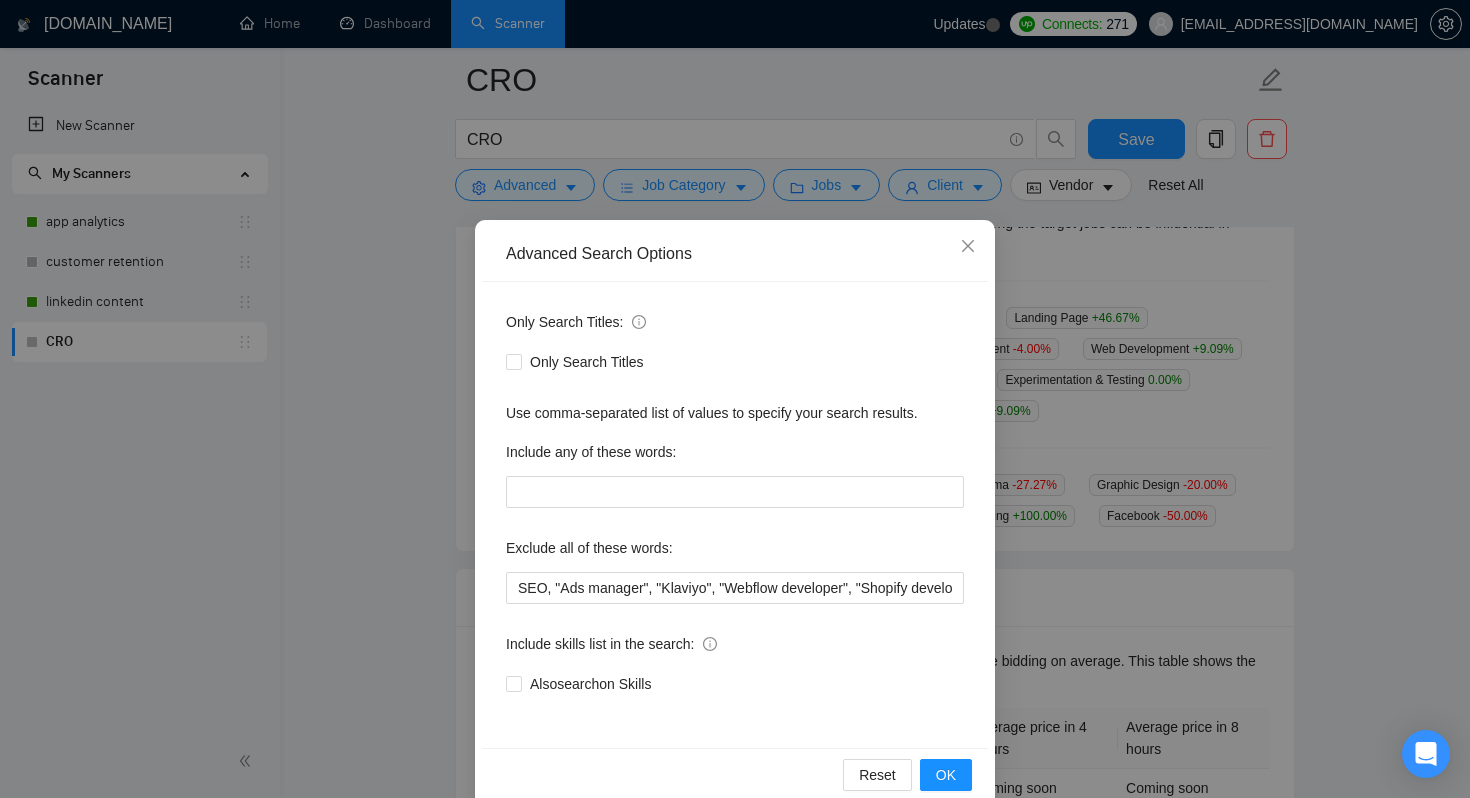 click on "Advanced Search Options Only Search Titles:   Only Search Titles Use comma-separated list of values to specify your search results. Include any of these words: Exclude all of these words: SEO, "Ads manager", "Klaviyo", "Webflow developer", "Shopify developer" Include skills list in the search:   Also  search  on Skills Reset OK" at bounding box center (735, 399) 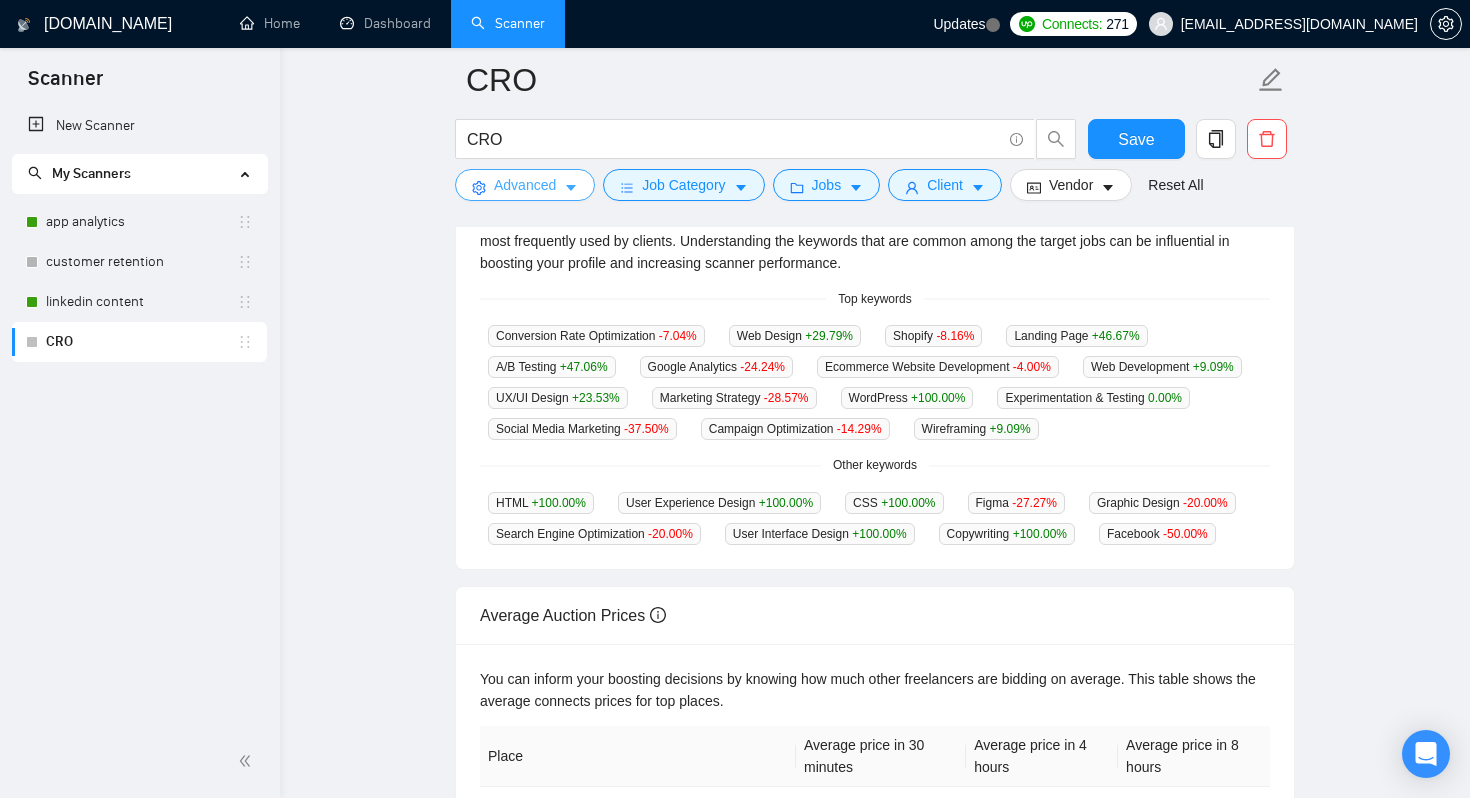 scroll, scrollTop: 0, scrollLeft: 0, axis: both 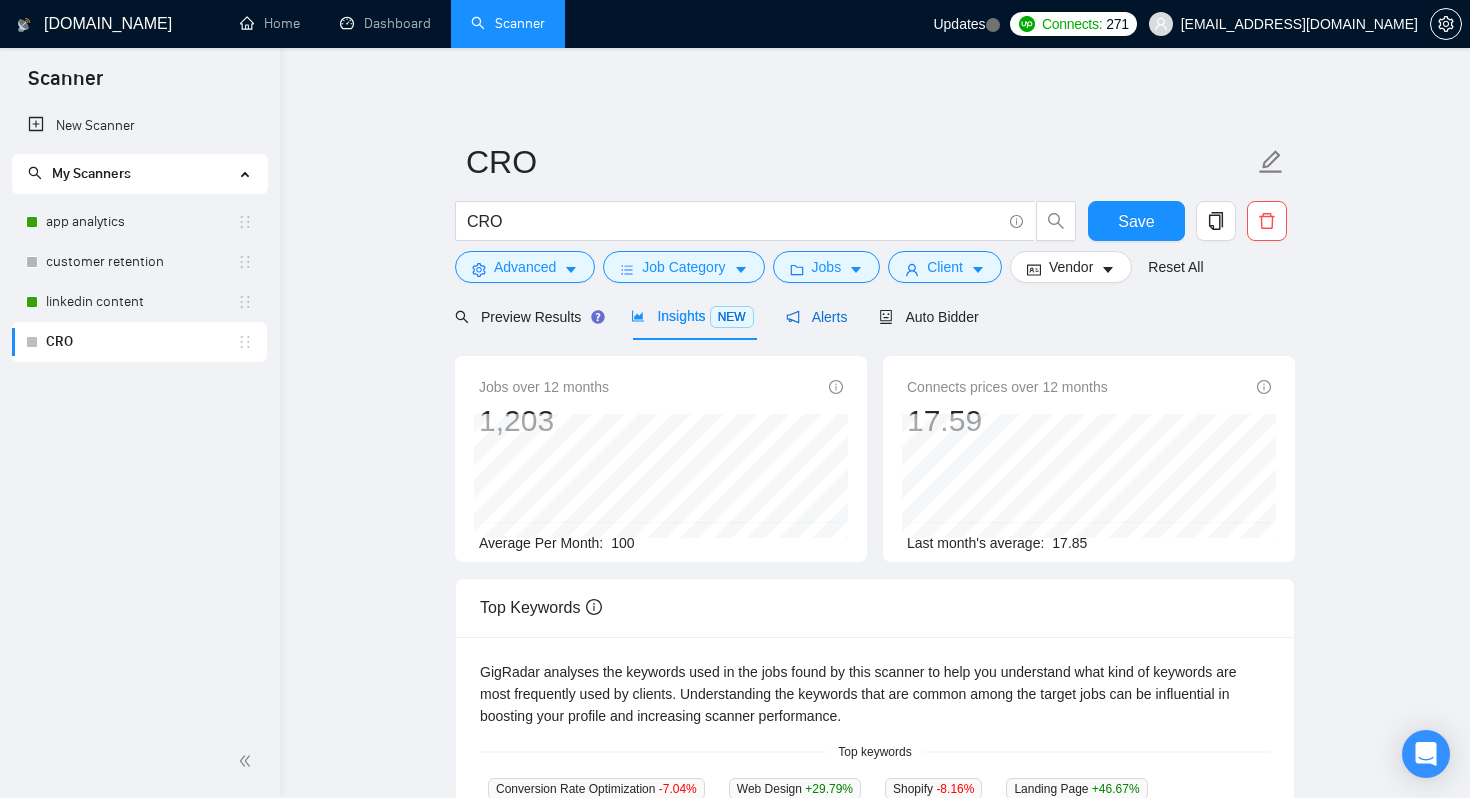 click on "Alerts" at bounding box center (817, 317) 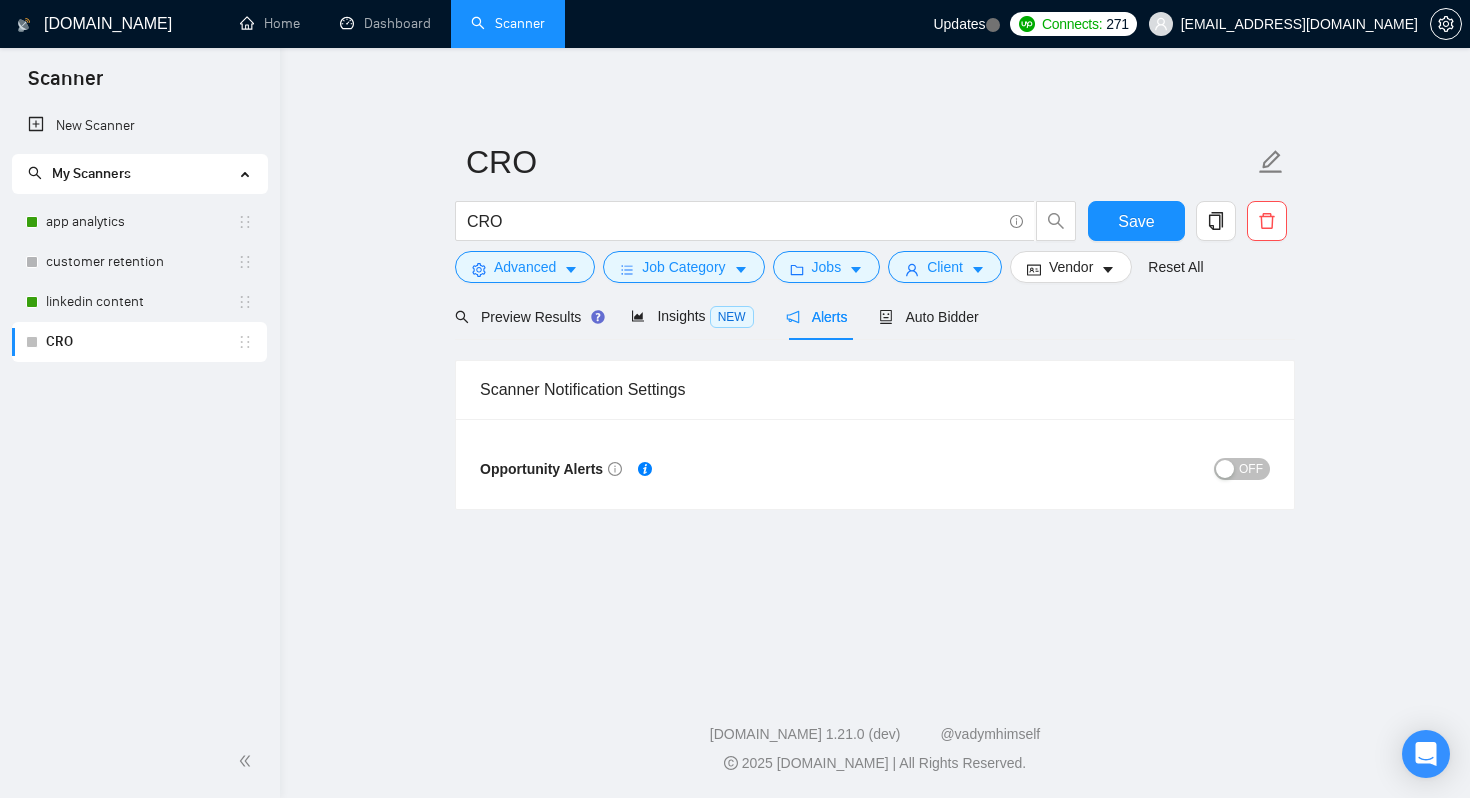 click on "OFF" at bounding box center [1251, 469] 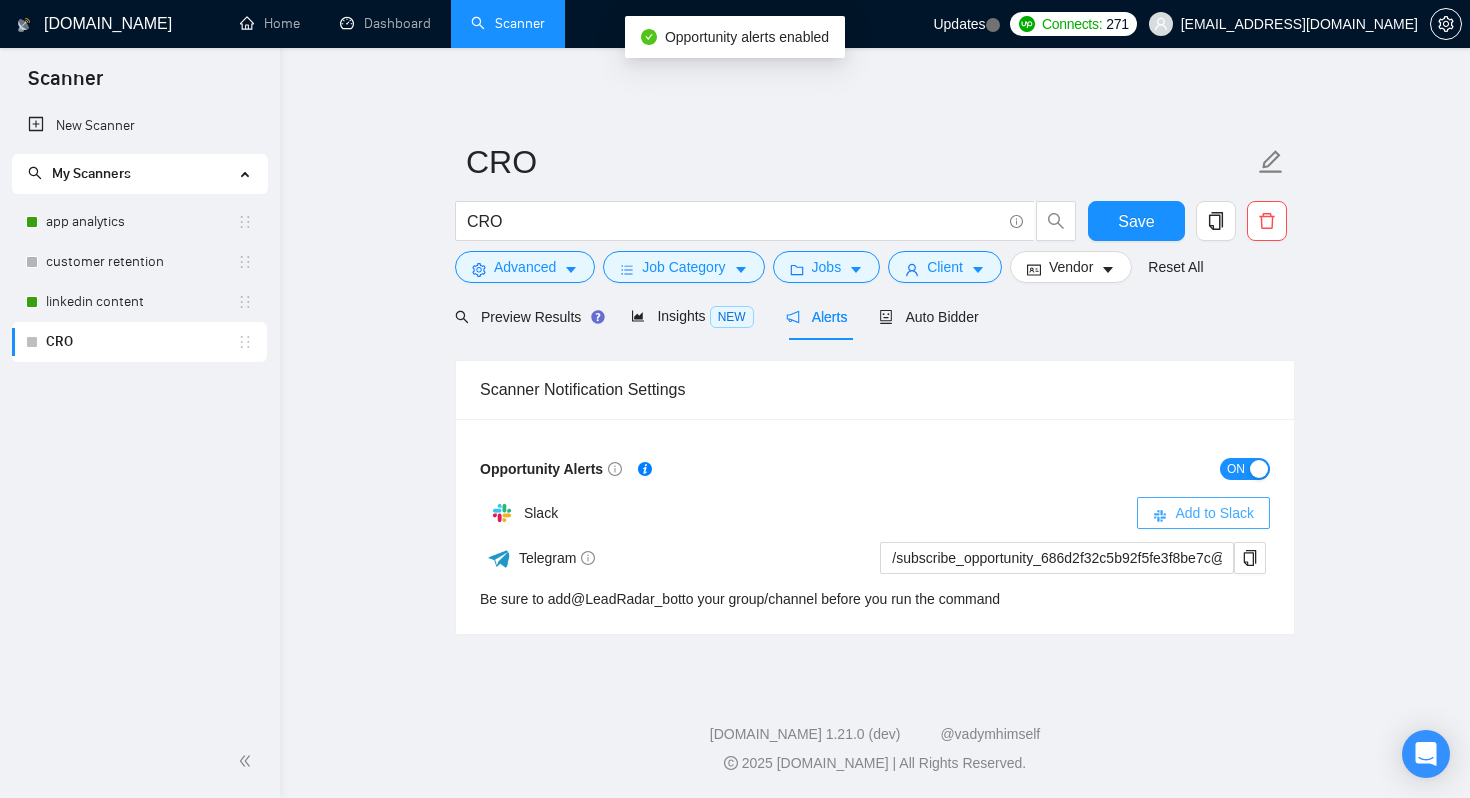 click on "Add to Slack" at bounding box center (1214, 513) 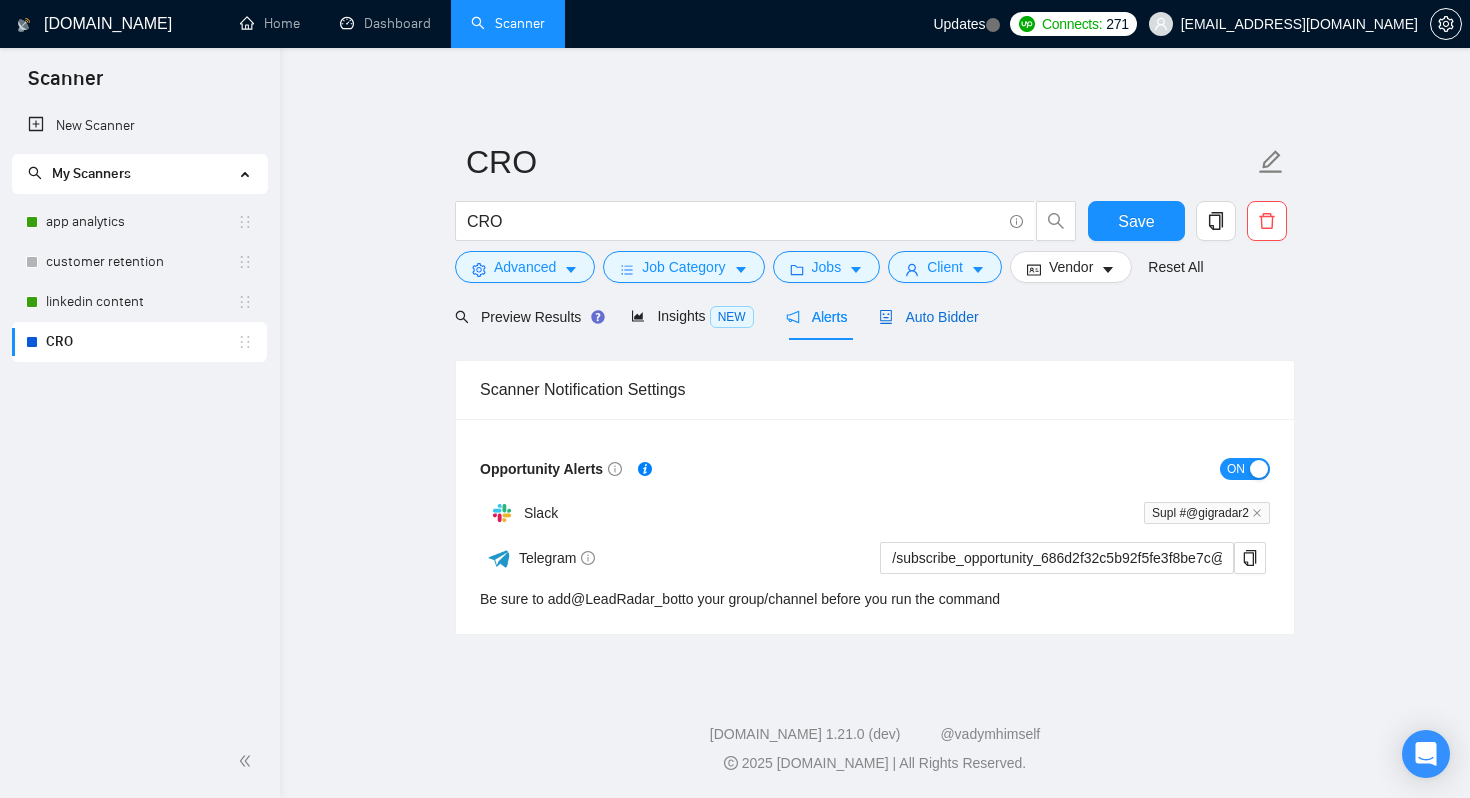 click on "Auto Bidder" at bounding box center (928, 317) 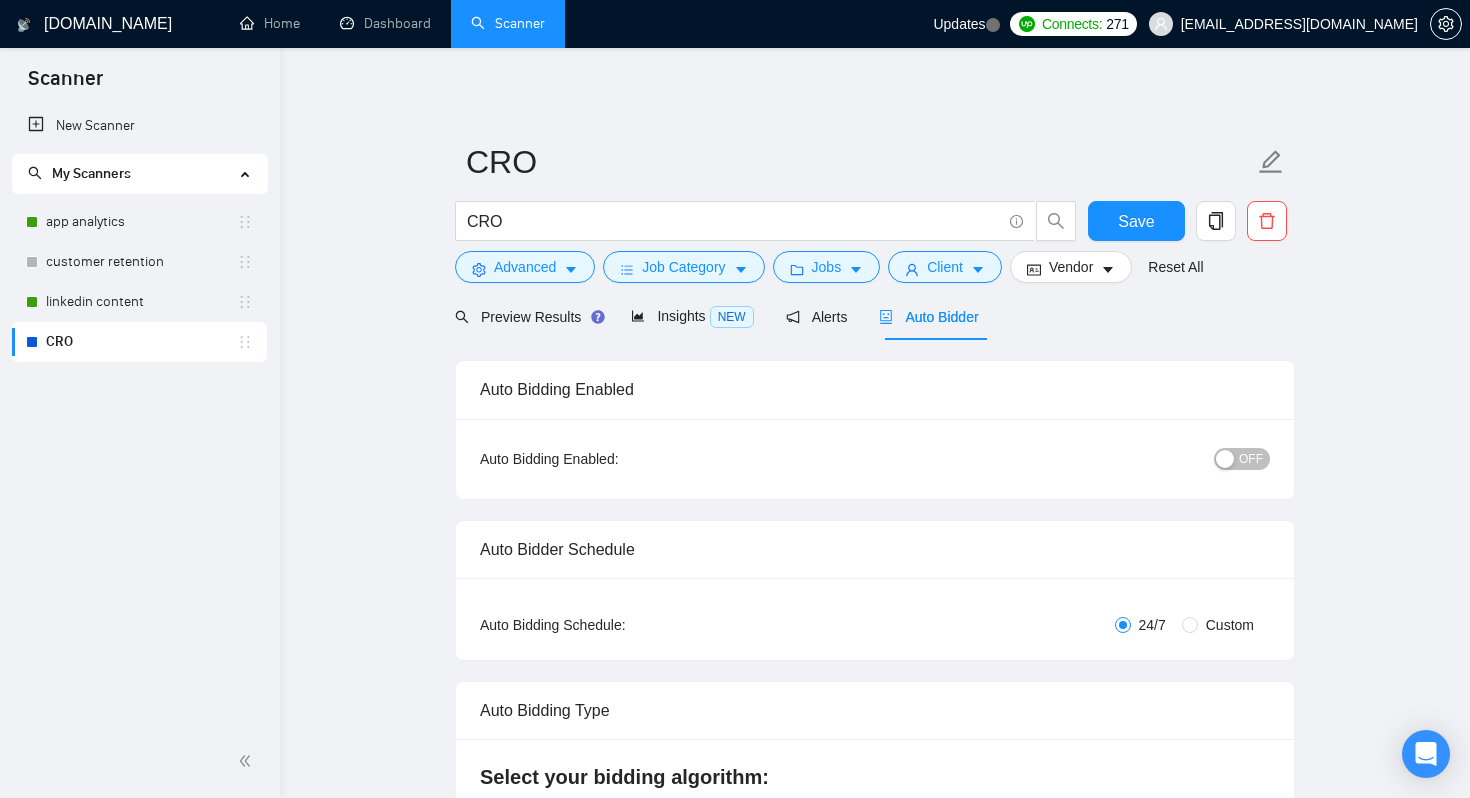 type 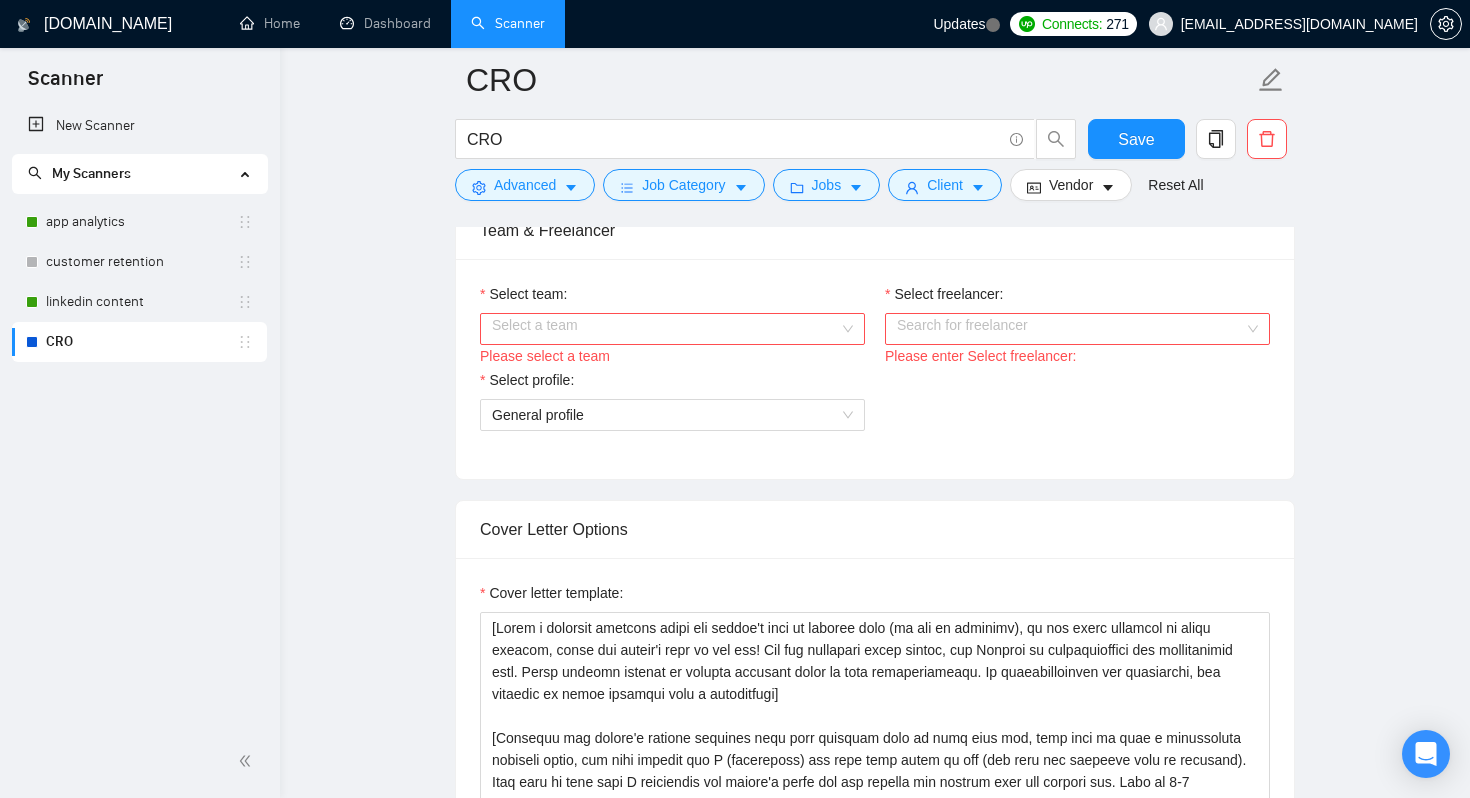 scroll, scrollTop: 1051, scrollLeft: 0, axis: vertical 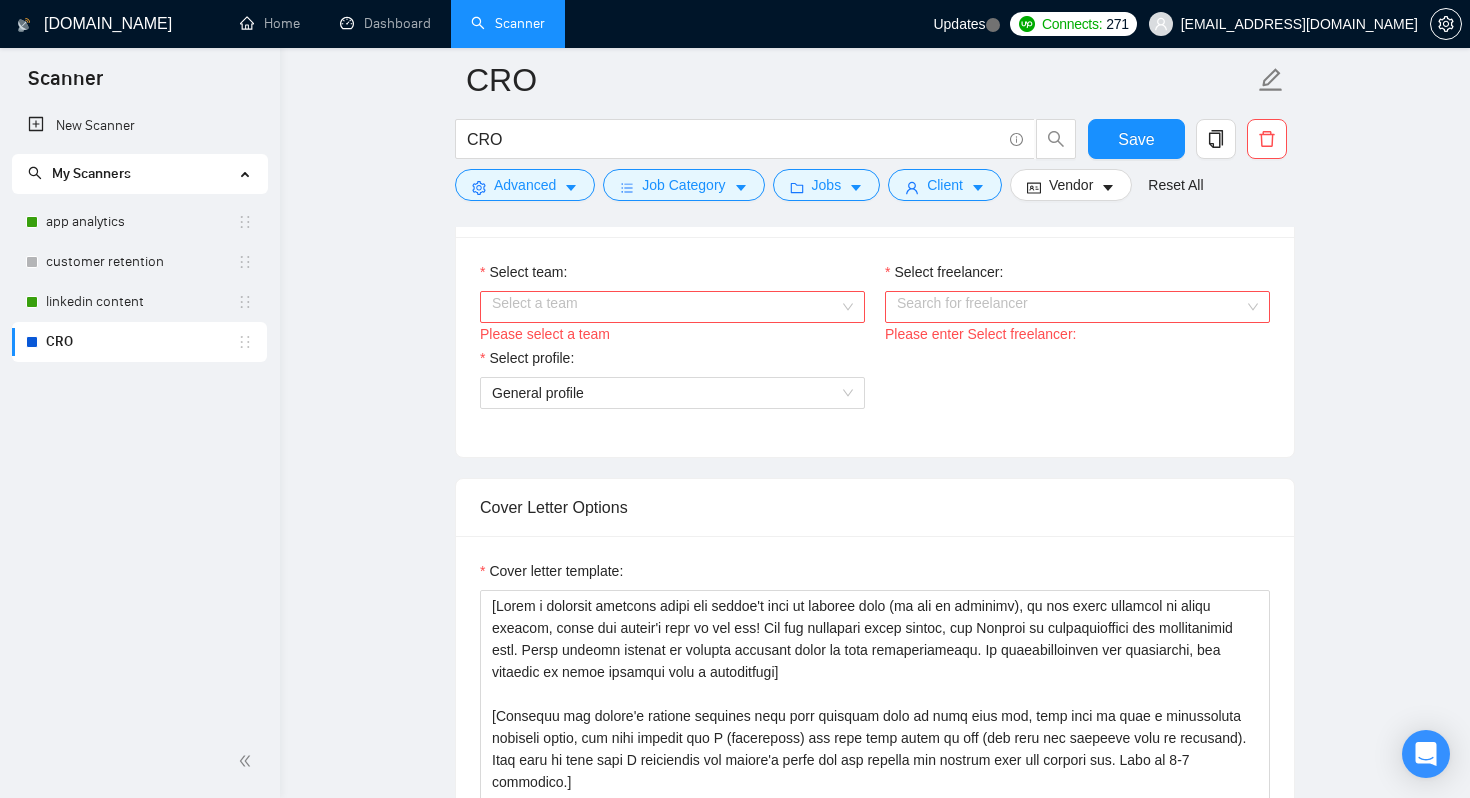 click on "Select team:" at bounding box center (665, 307) 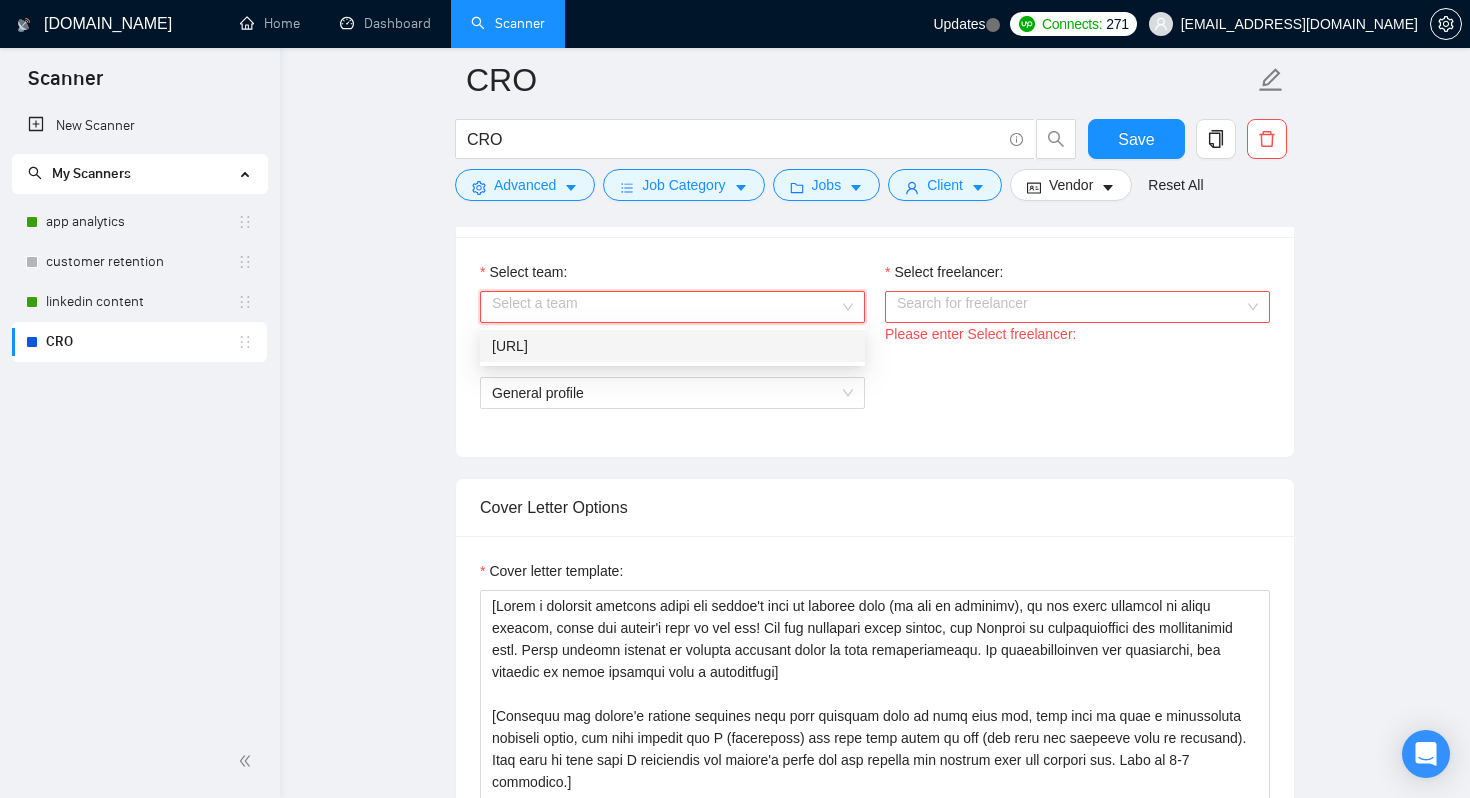 click on "[URL]" at bounding box center (672, 346) 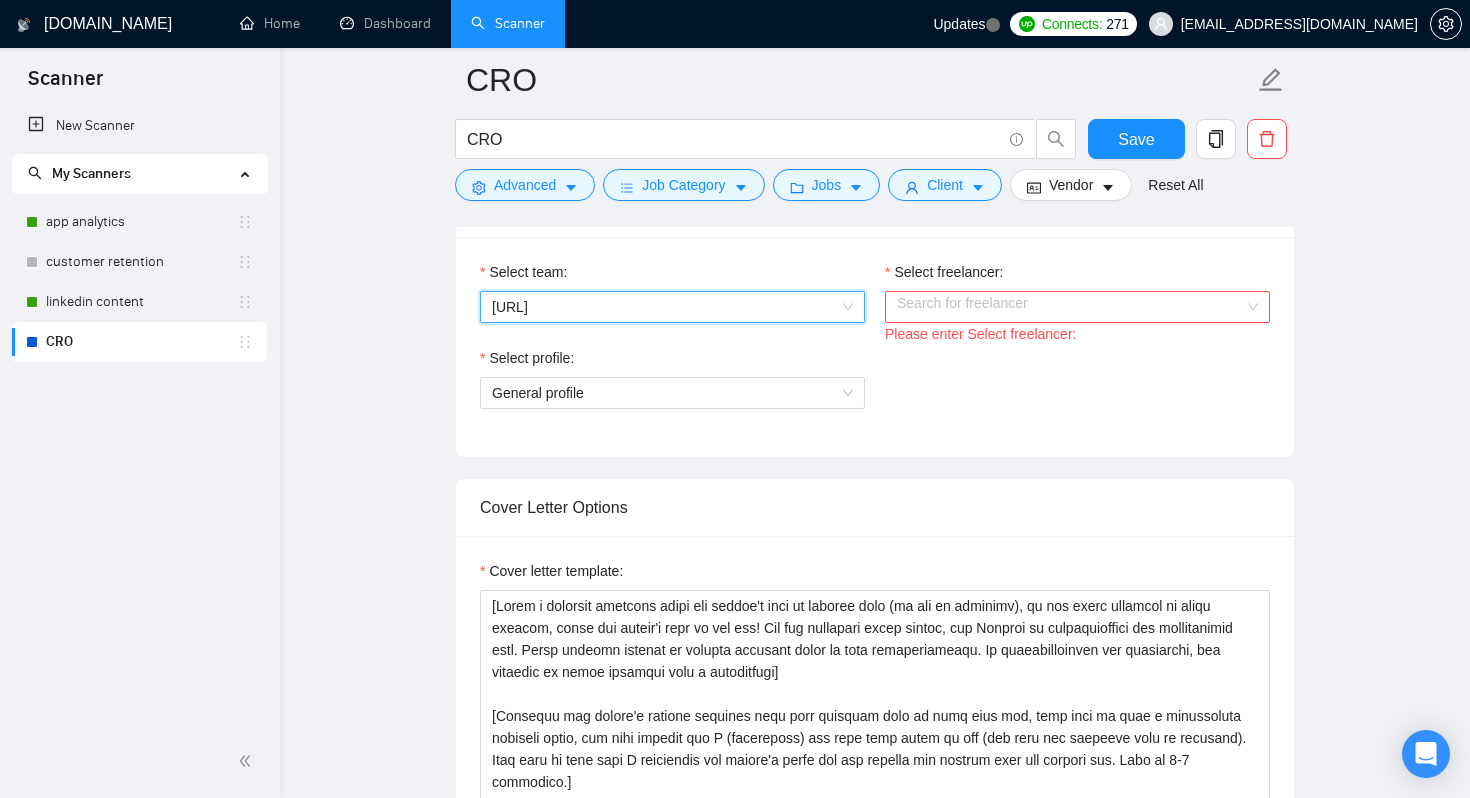 click on "Select freelancer:" at bounding box center [1070, 307] 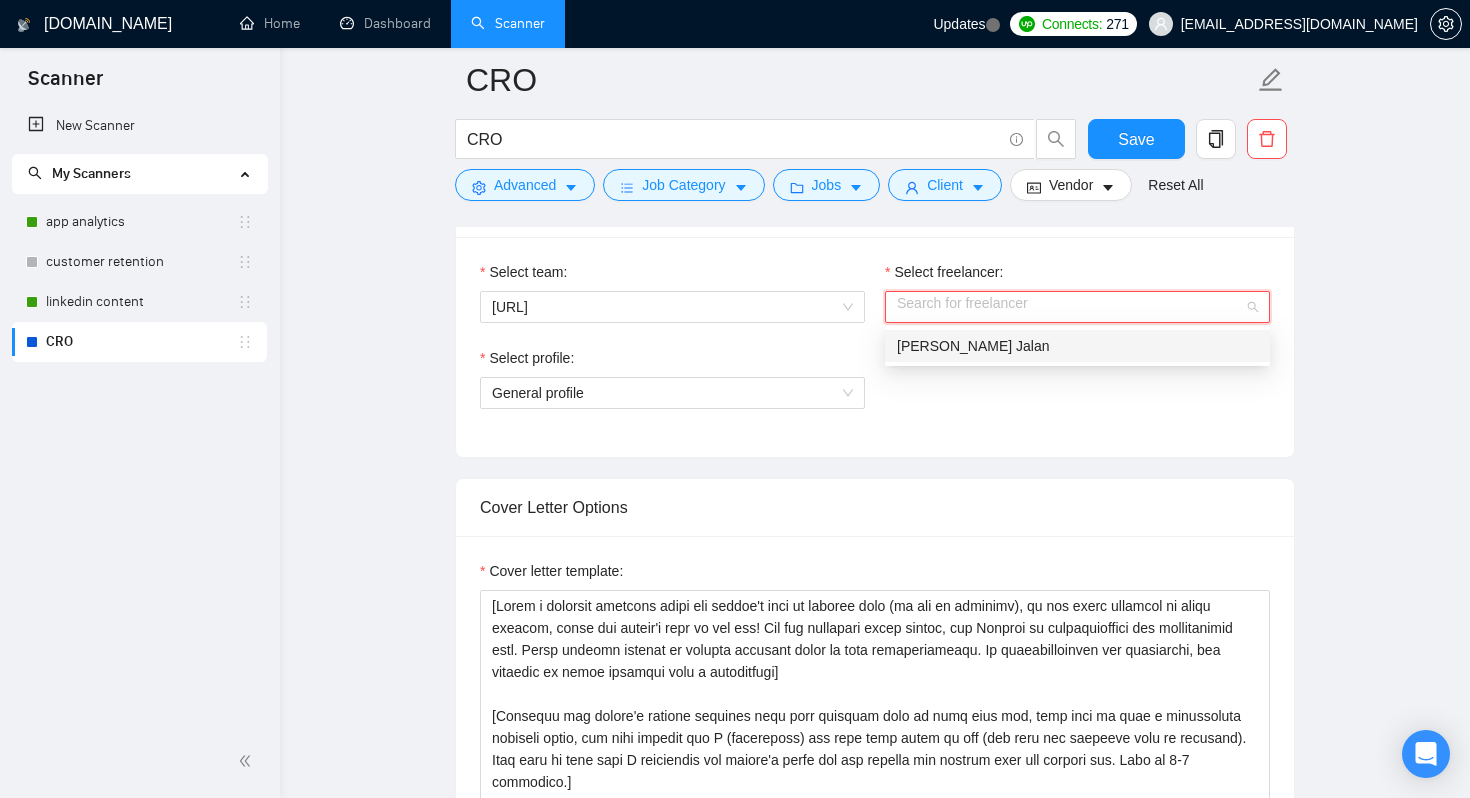 click on "[PERSON_NAME] Jalan" at bounding box center (1077, 346) 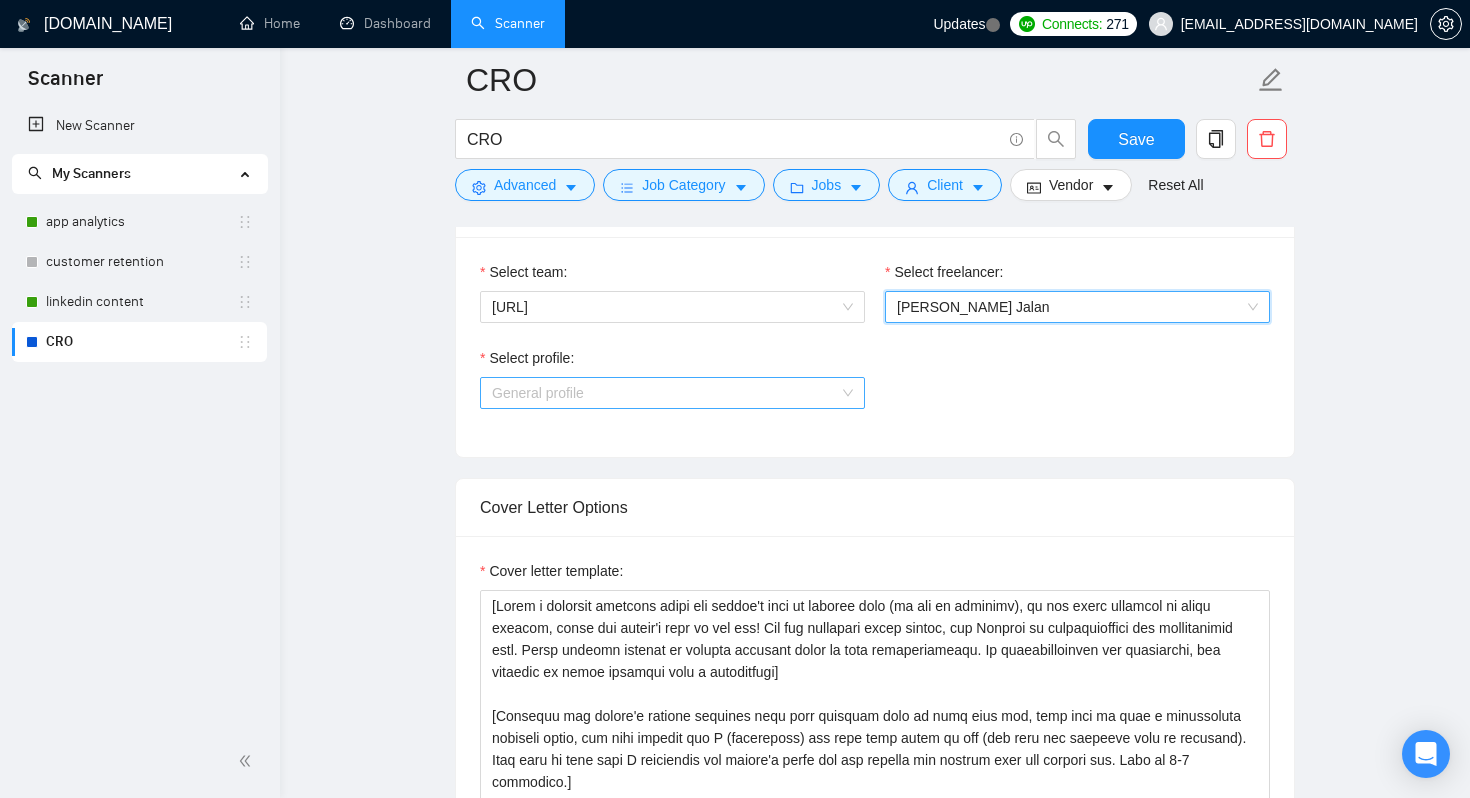 click on "General profile" at bounding box center (672, 393) 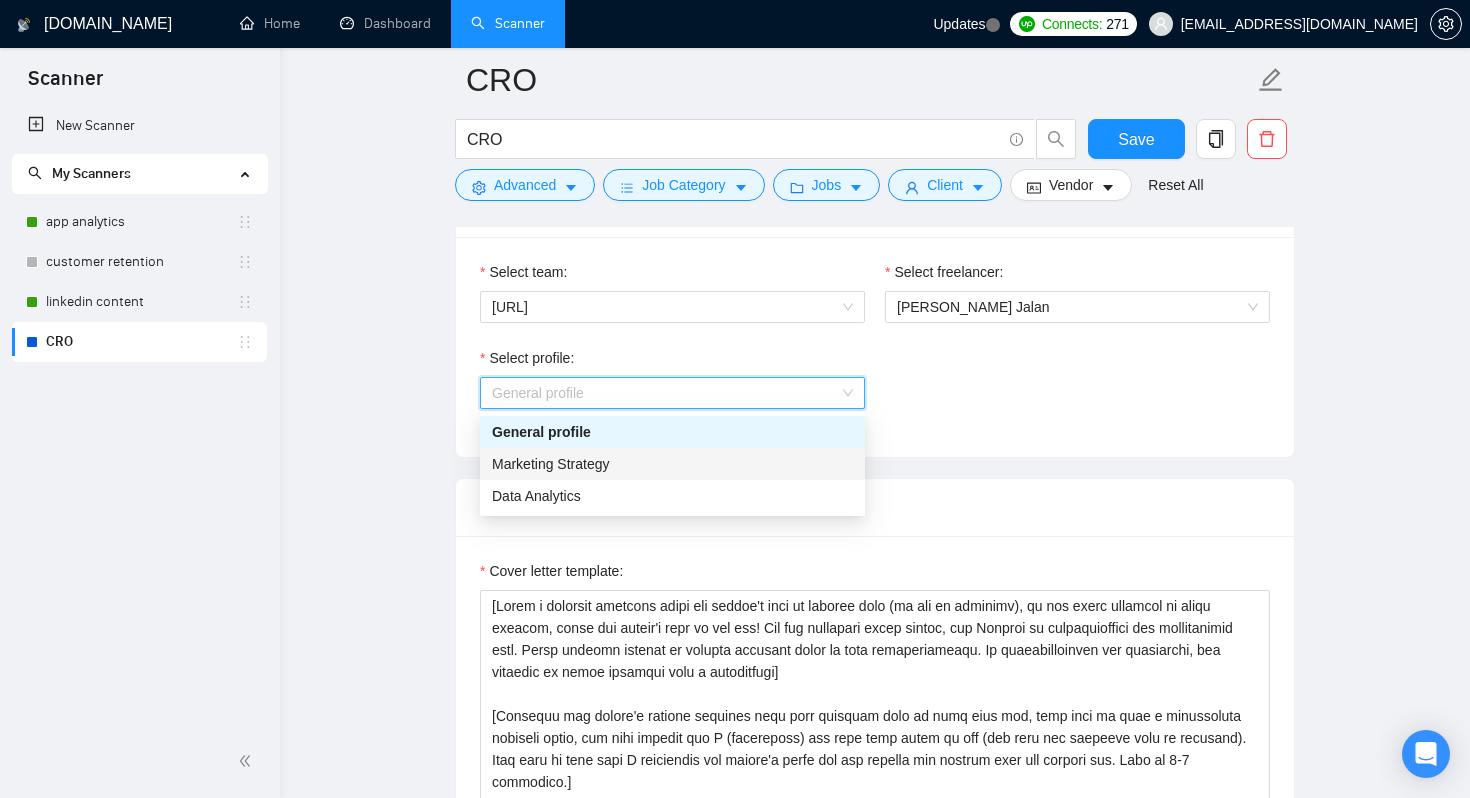 click on "Marketing Strategy" at bounding box center [672, 464] 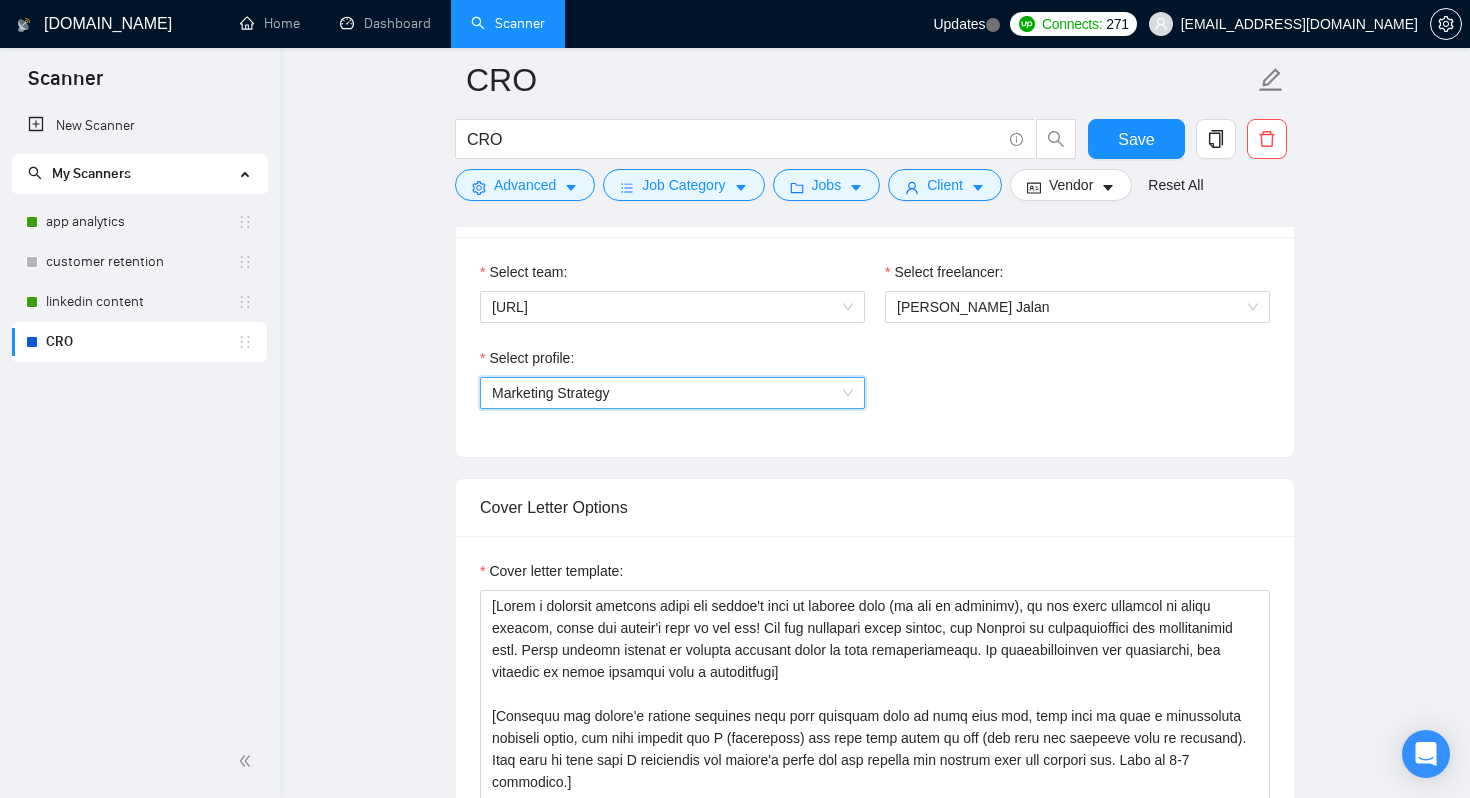 click on "CRO CRO Save Advanced   Job Category   Jobs   Client   Vendor   Reset All Preview Results Insights NEW Alerts Auto Bidder Auto Bidding Enabled Auto Bidding Enabled: OFF Auto Bidder Schedule Auto Bidding Type: Automated (recommended) Semi-automated Auto Bidding Schedule: 24/7 Custom Custom Auto Bidder Schedule Repeat every week [DATE] [DATE] [DATE] [DATE] [DATE] [DATE] [DATE] Active Hours ( [GEOGRAPHIC_DATA]/[GEOGRAPHIC_DATA] ): From: To: ( 24  hours) [GEOGRAPHIC_DATA]/[GEOGRAPHIC_DATA] Auto Bidding Type Select your bidding algorithm: Choose the algorithm for you bidding. The price per proposal does not include your connects expenditure. Template Bidder Works great for narrow segments and short cover letters that don't change. 0.50  credits / proposal Sardor AI 🤖 Personalise your cover letter with ai [placeholders] 1.00  credits / proposal Experimental Laziza AI  👑   NEW   Learn more 2.00  credits / proposal 53.68 credits savings Team & Freelancer Select team: [URL] Select freelancer: [PERSON_NAME] Jalan Select profile: 1017484851352698974" at bounding box center [875, 1287] 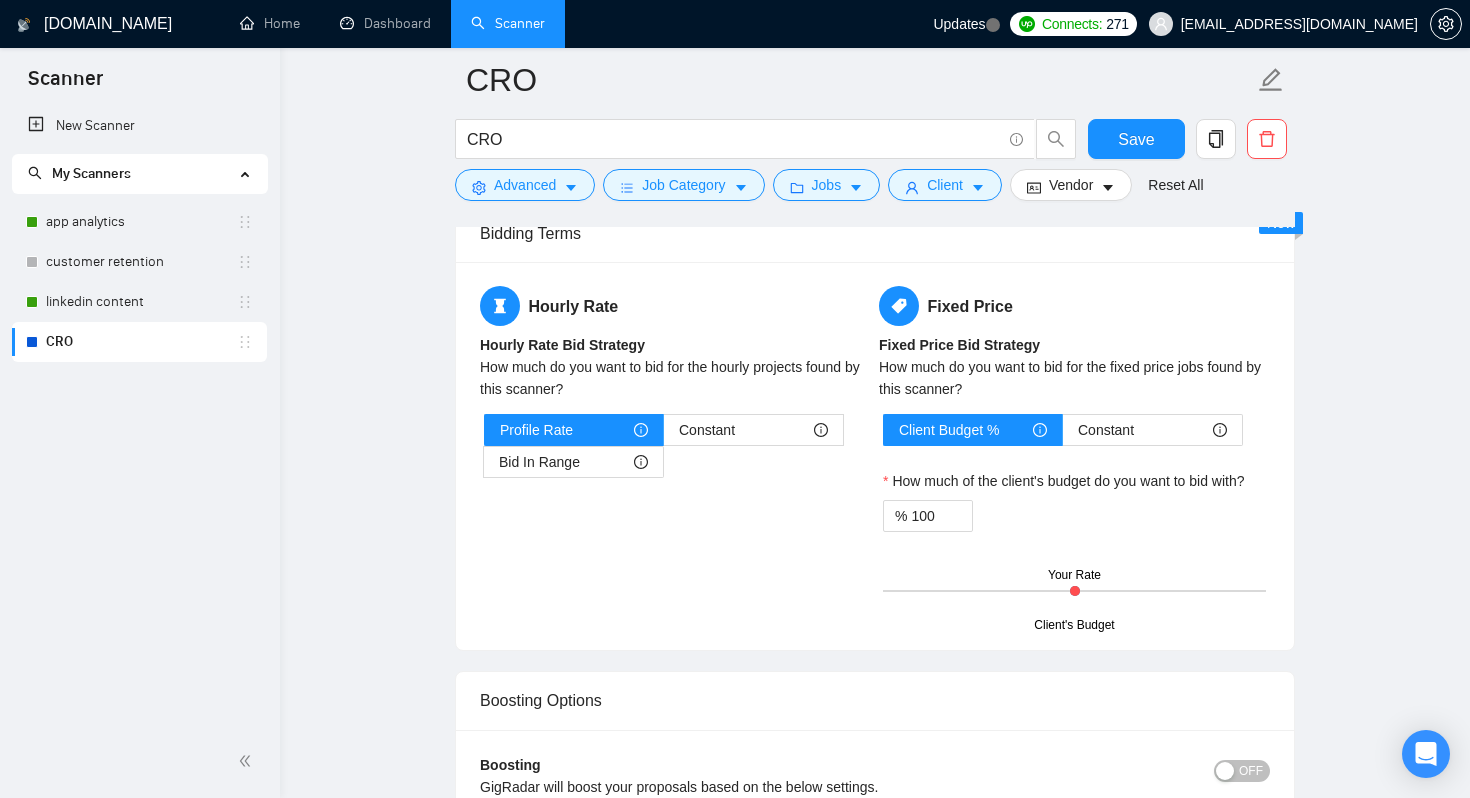 scroll, scrollTop: 2265, scrollLeft: 0, axis: vertical 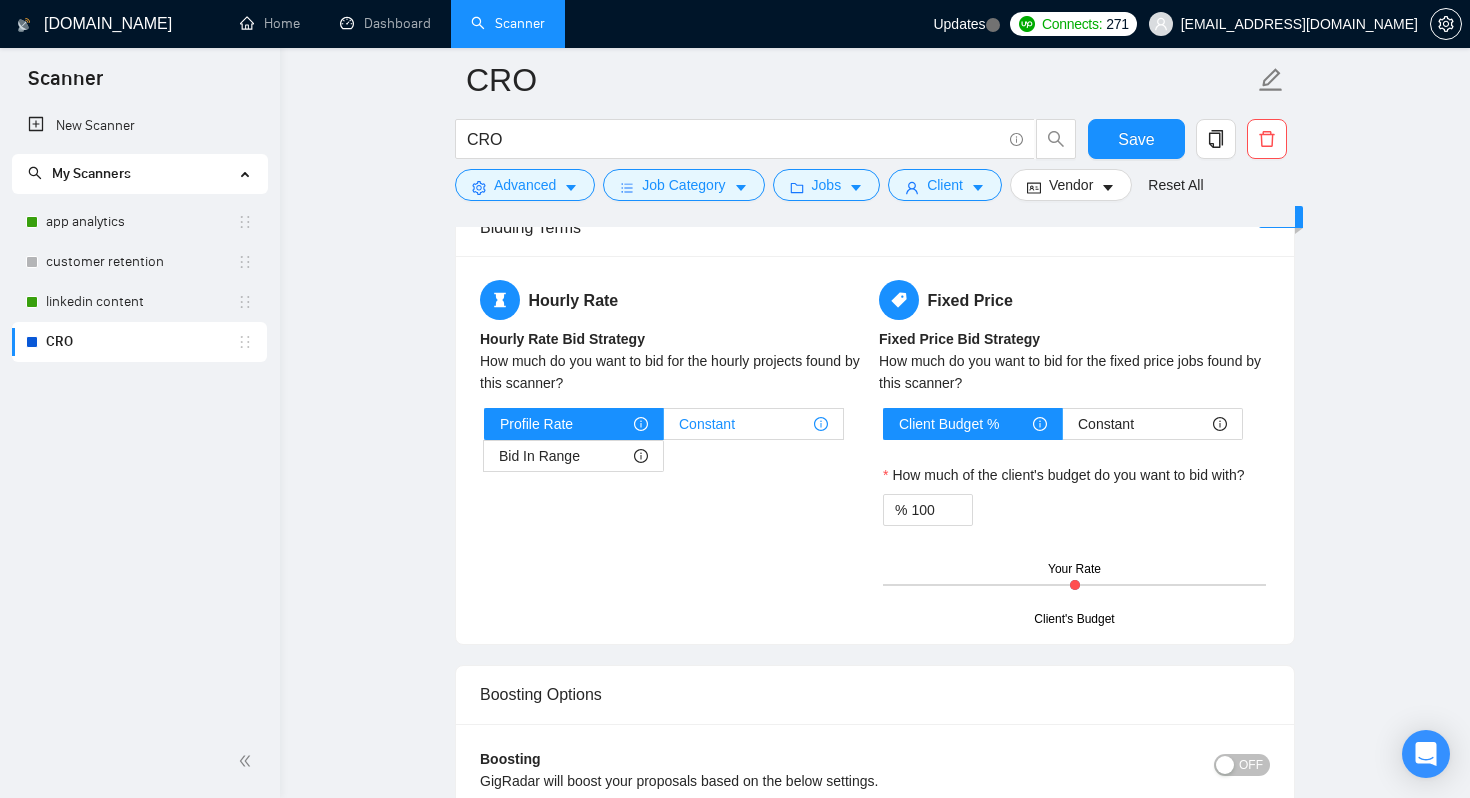 click on "Constant" at bounding box center (753, 424) 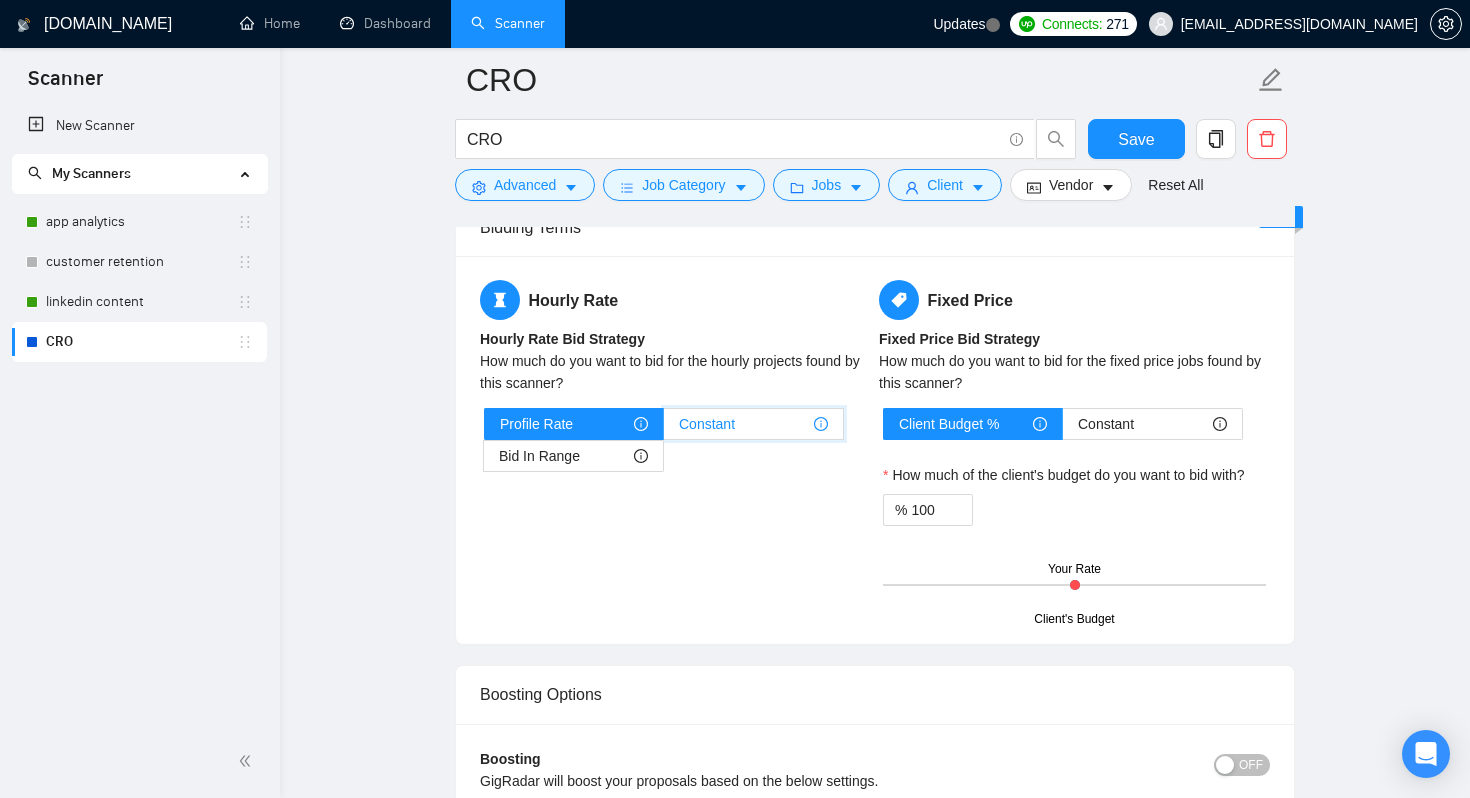 click on "Constant" at bounding box center [664, 429] 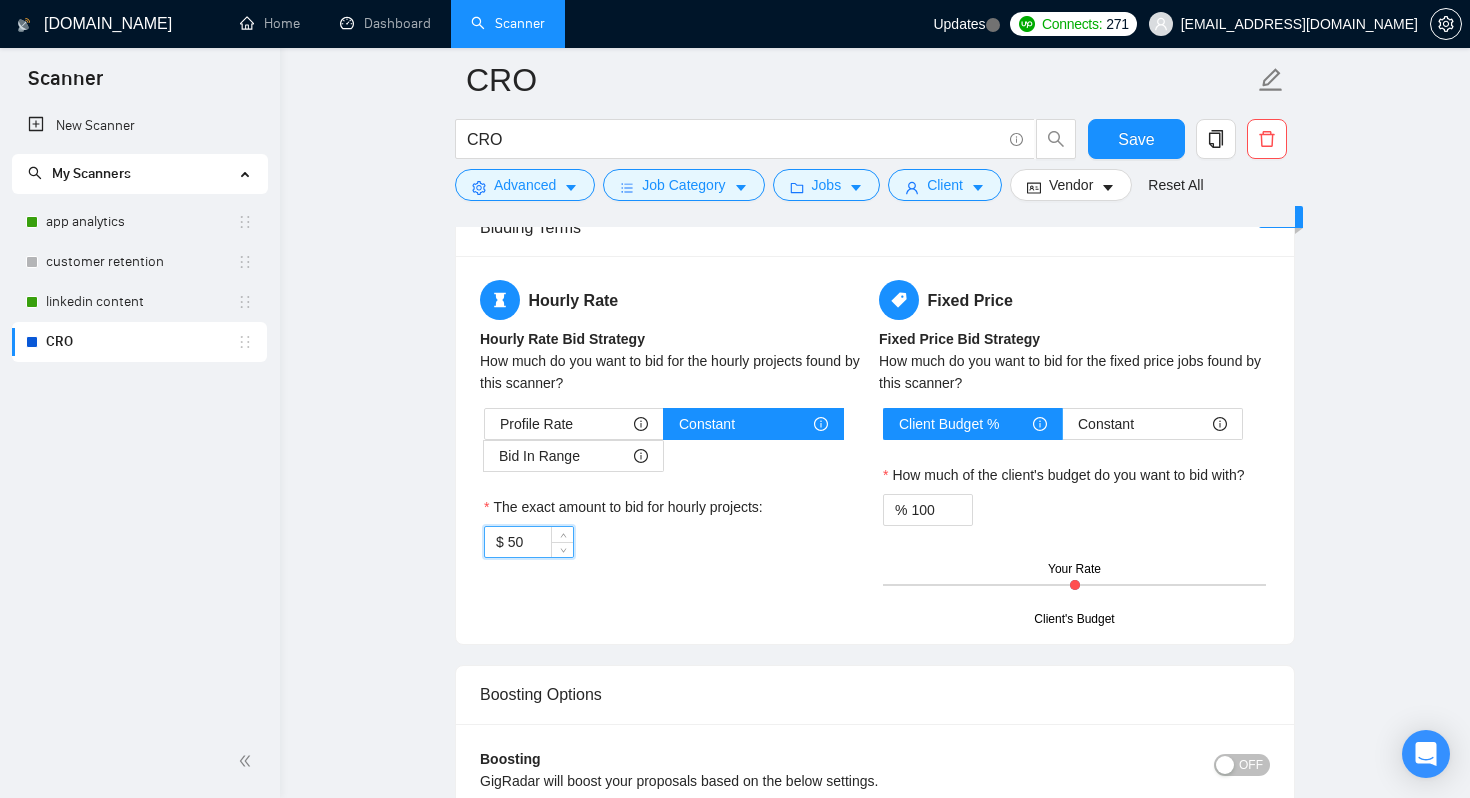 click on "50" at bounding box center [540, 542] 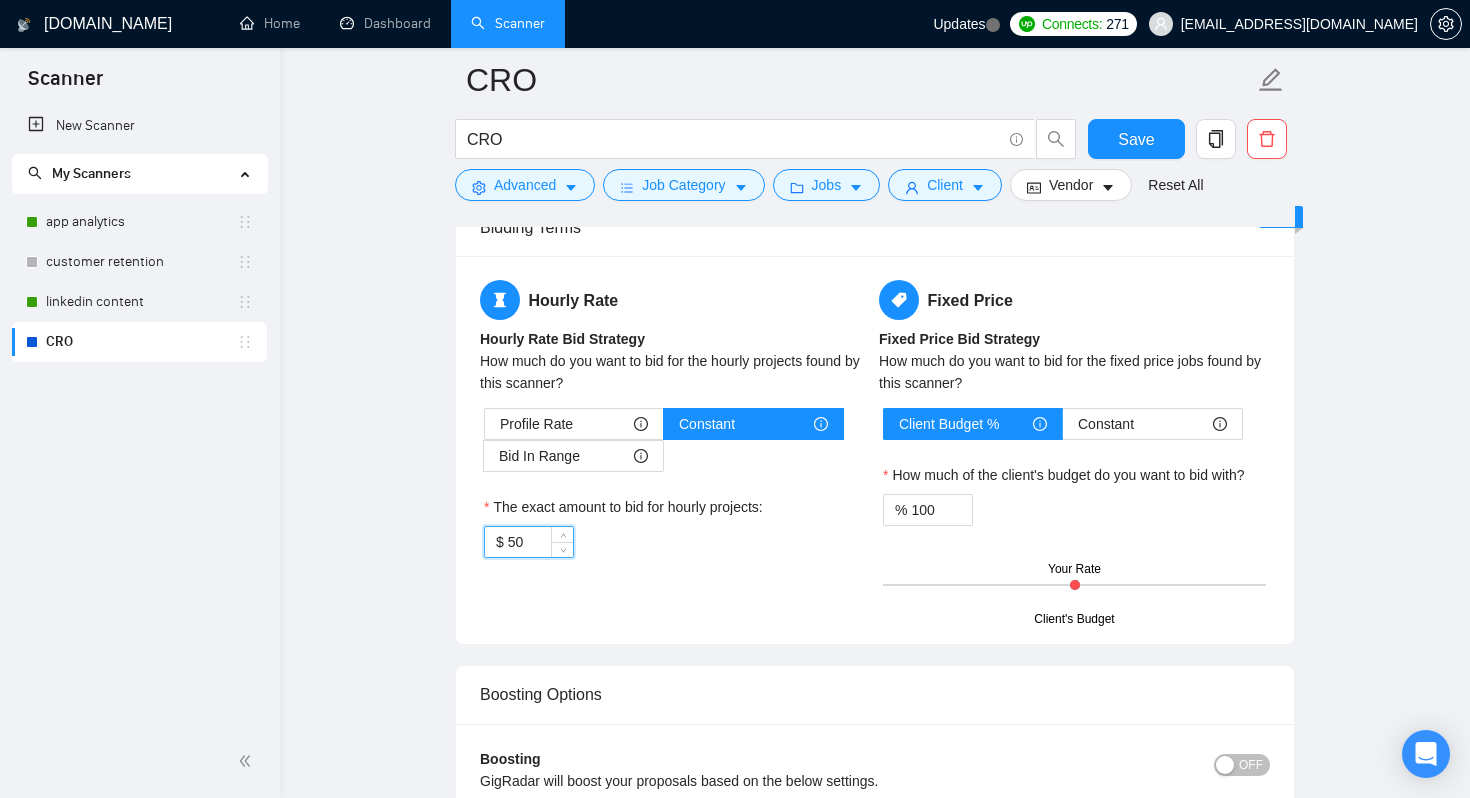click on "Hourly Rate Hourly Rate Bid Strategy How much do you want to bid for the hourly projects found by this scanner? Profile Rate Constant  Bid In Range The exact amount to bid for hourly projects: $ 50" at bounding box center [675, 431] 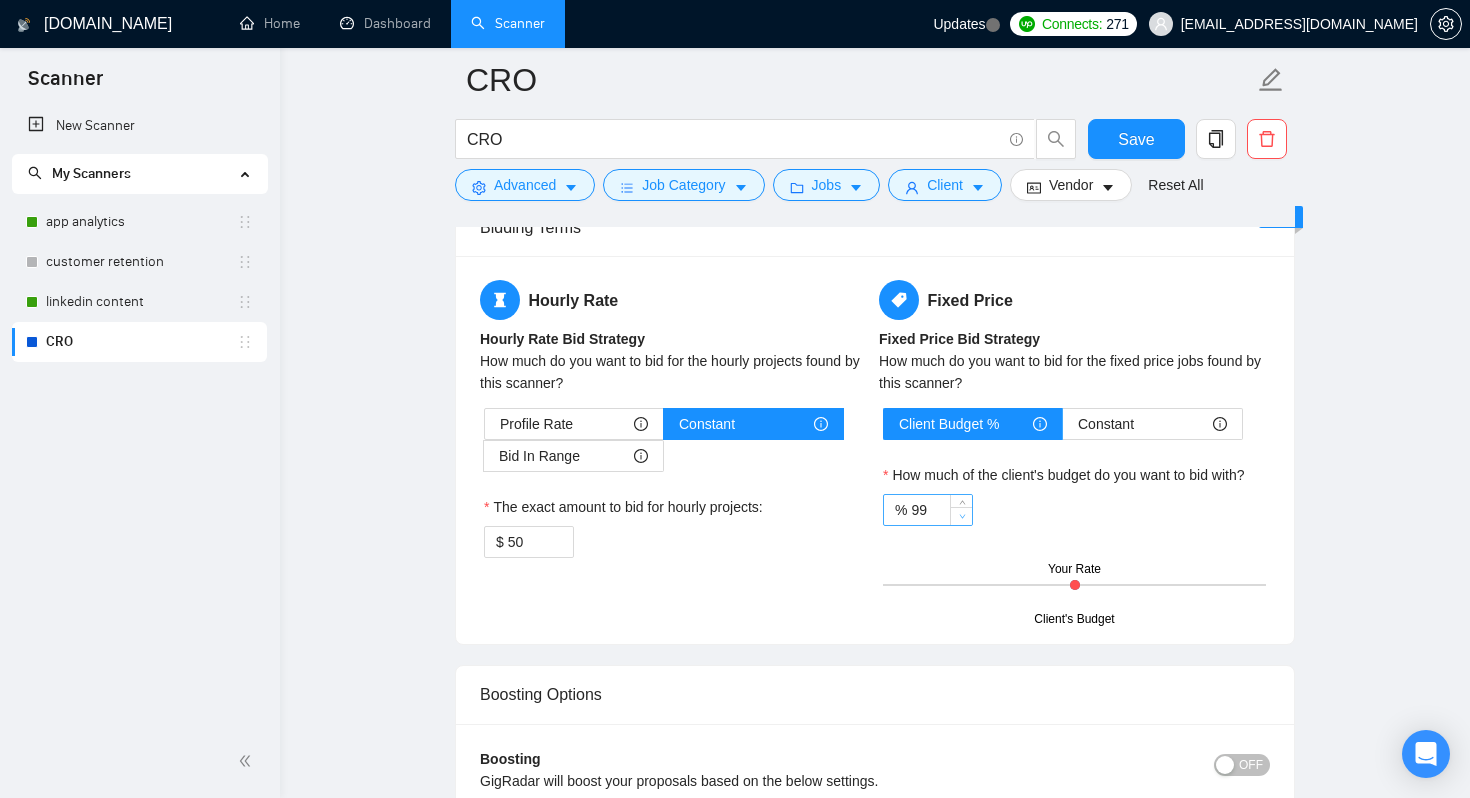 click at bounding box center [961, 516] 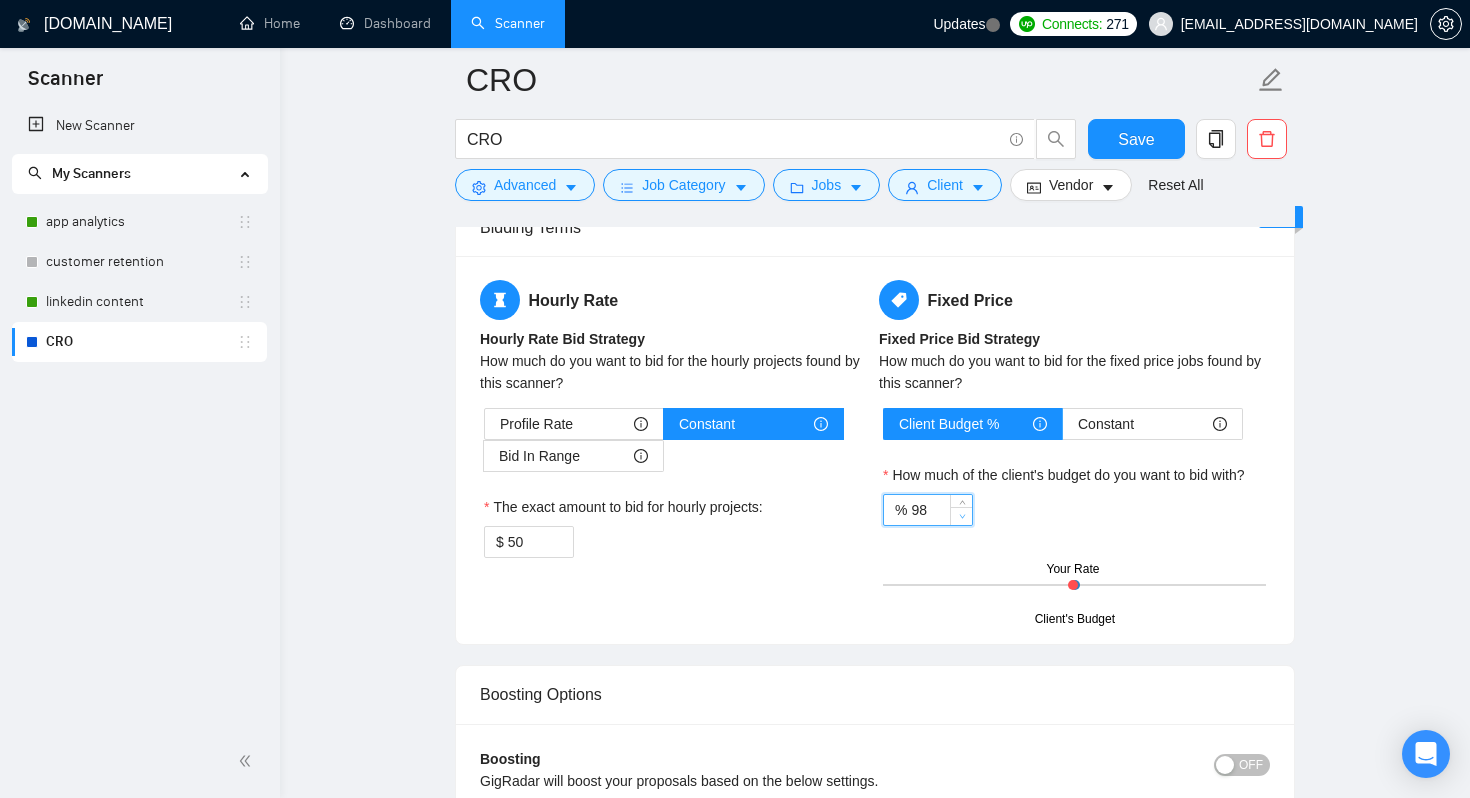 click 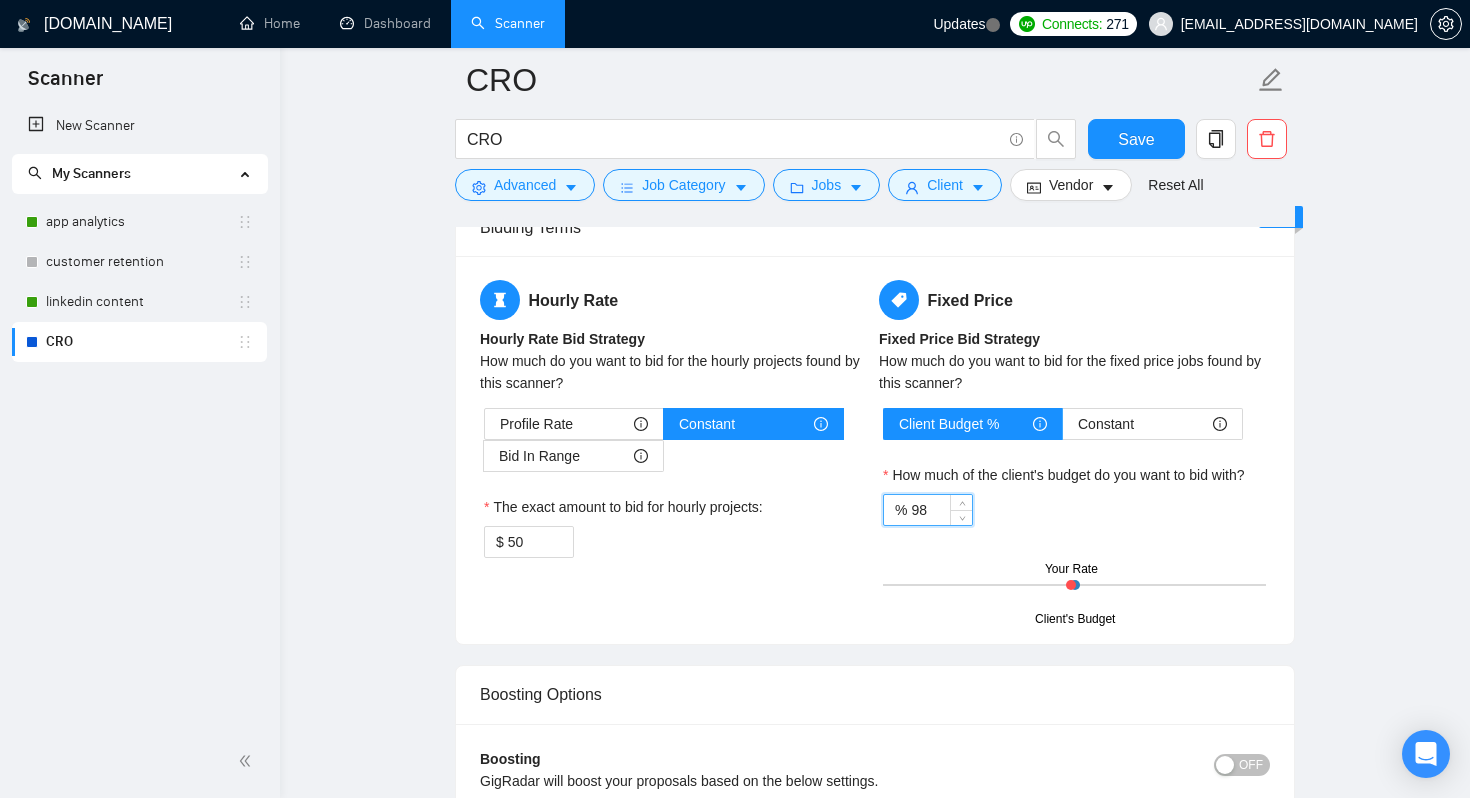click on "98" at bounding box center [941, 510] 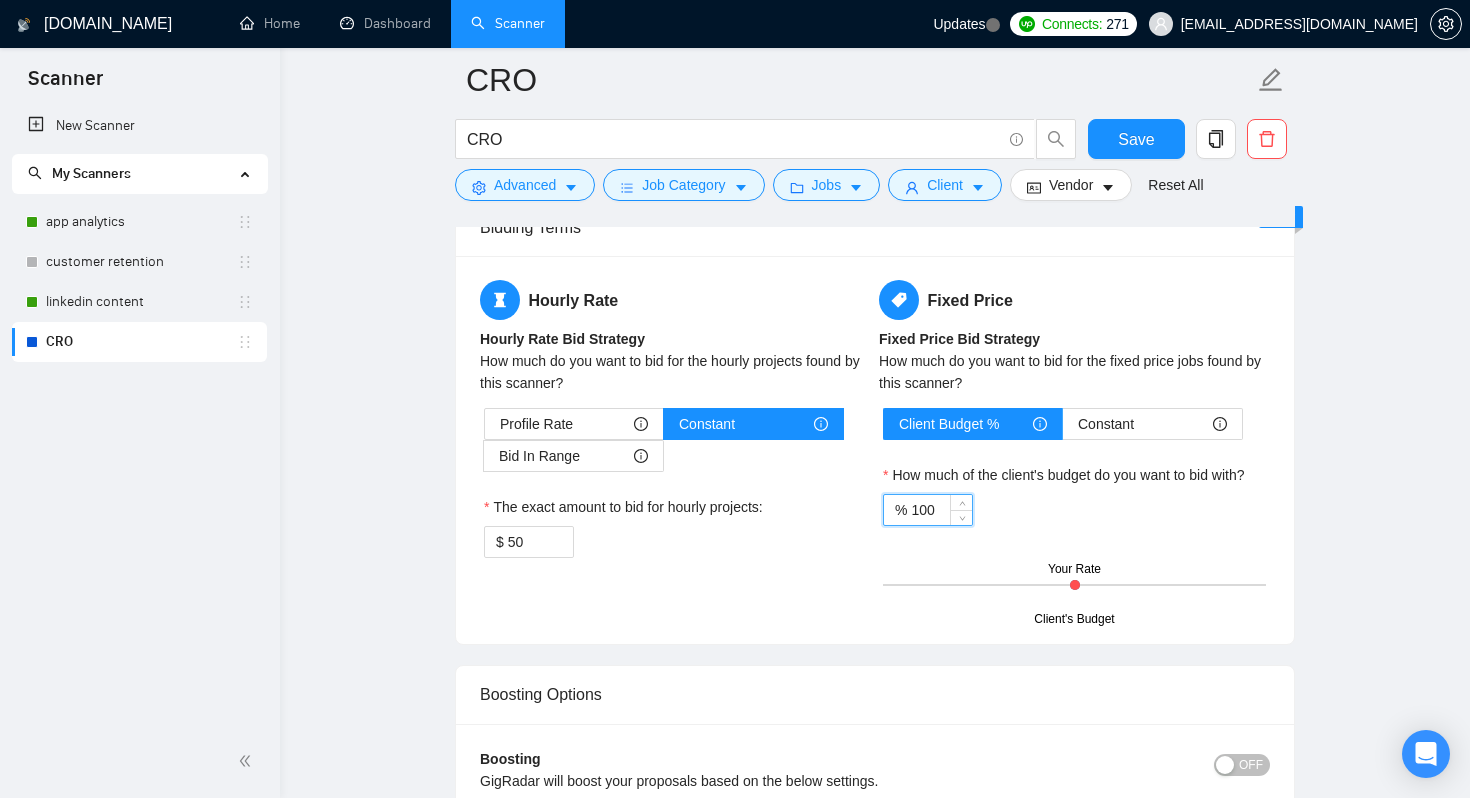 type on "100" 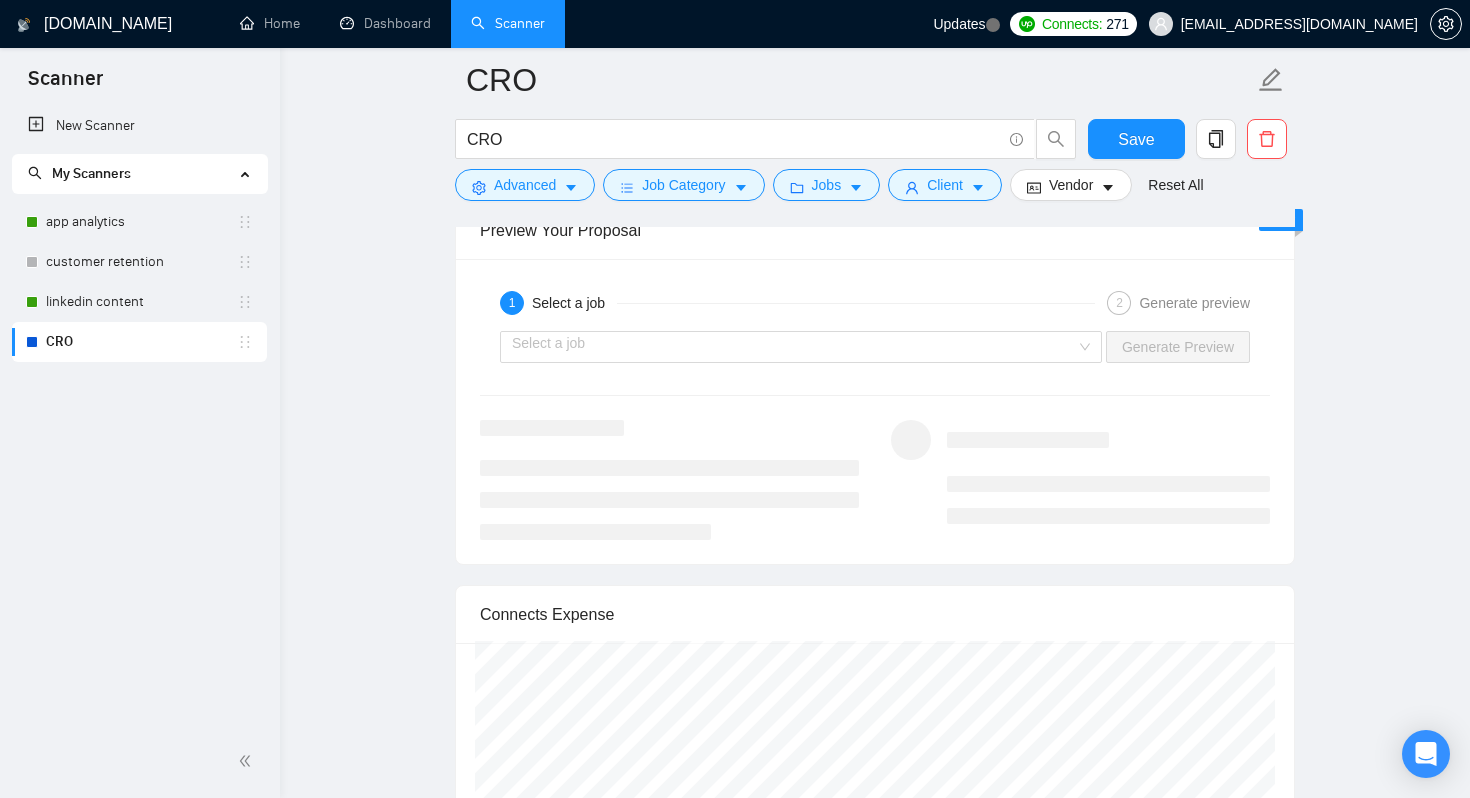 scroll, scrollTop: 2952, scrollLeft: 0, axis: vertical 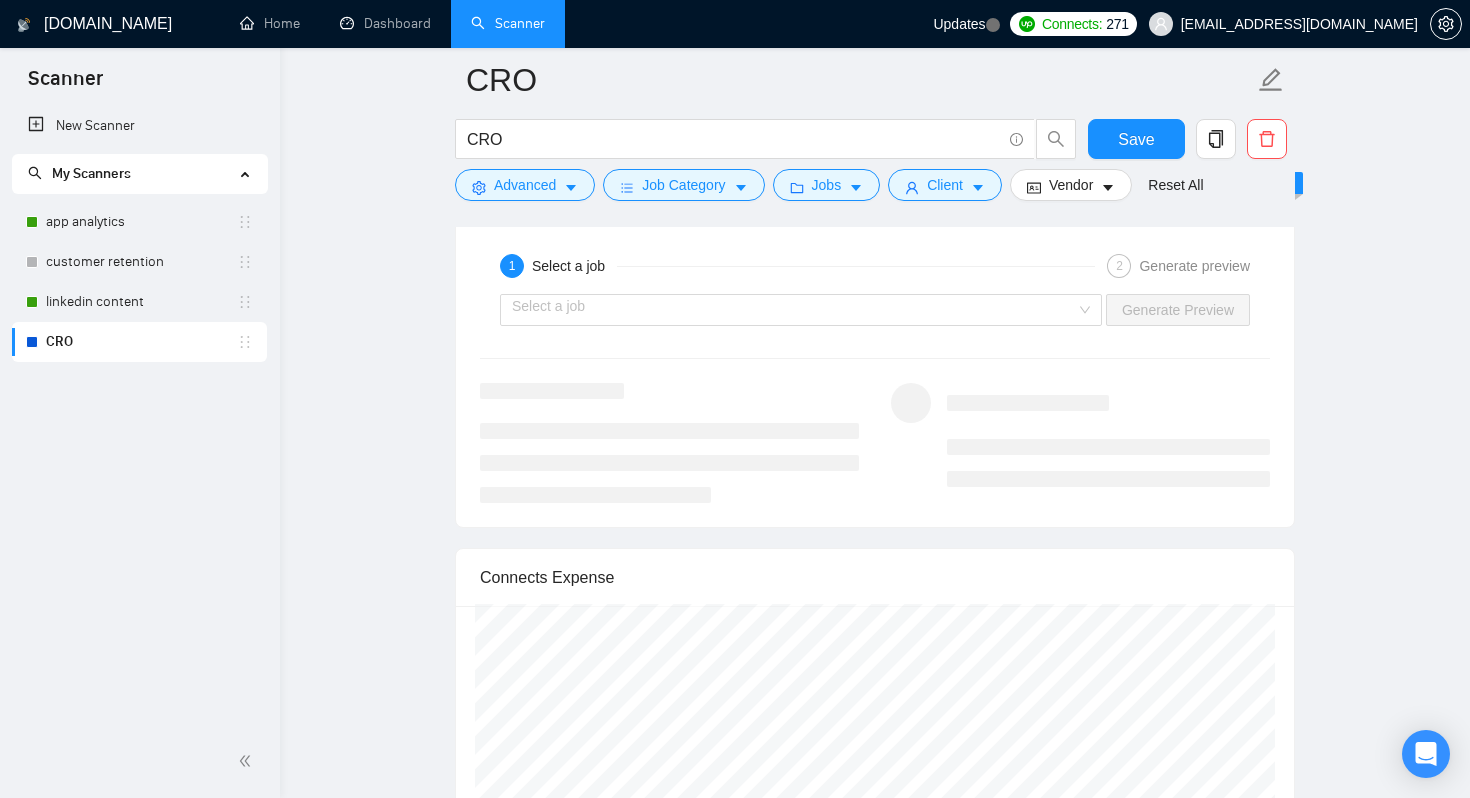 click on "Select a job Generate Preview" at bounding box center [875, 310] 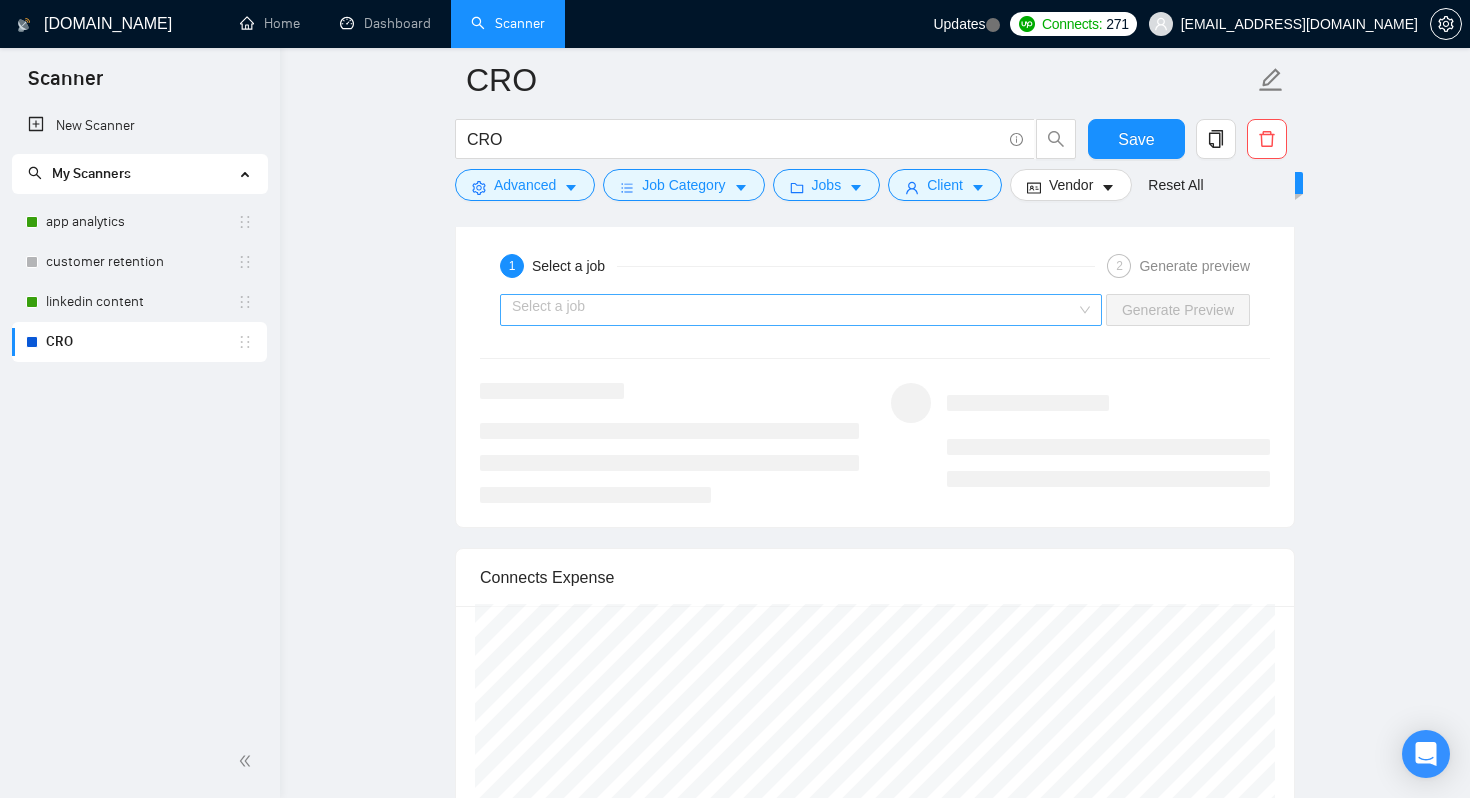 click at bounding box center (794, 310) 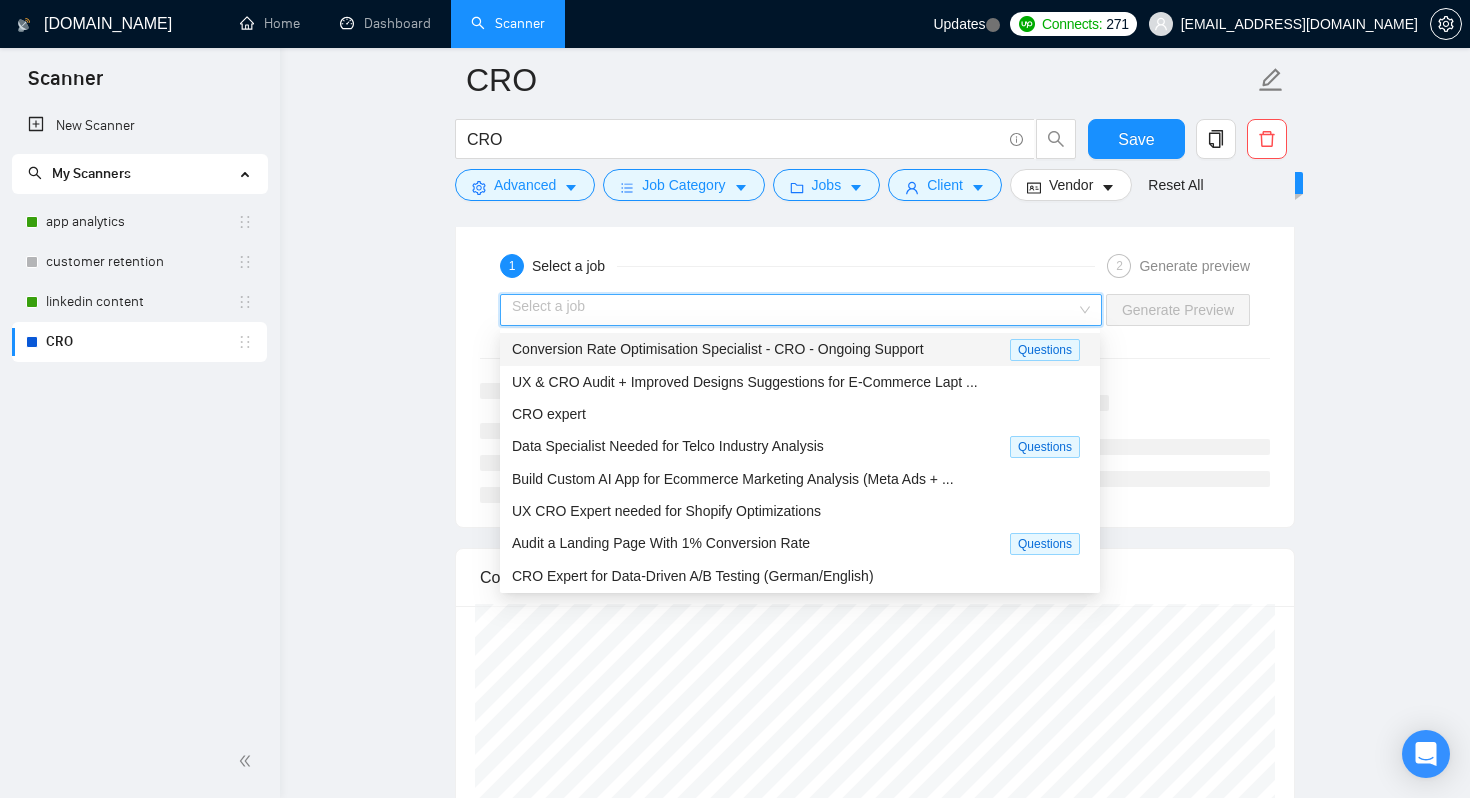 click on "Conversion Rate Optimisation Specialist - CRO - Ongoing Support" at bounding box center [718, 349] 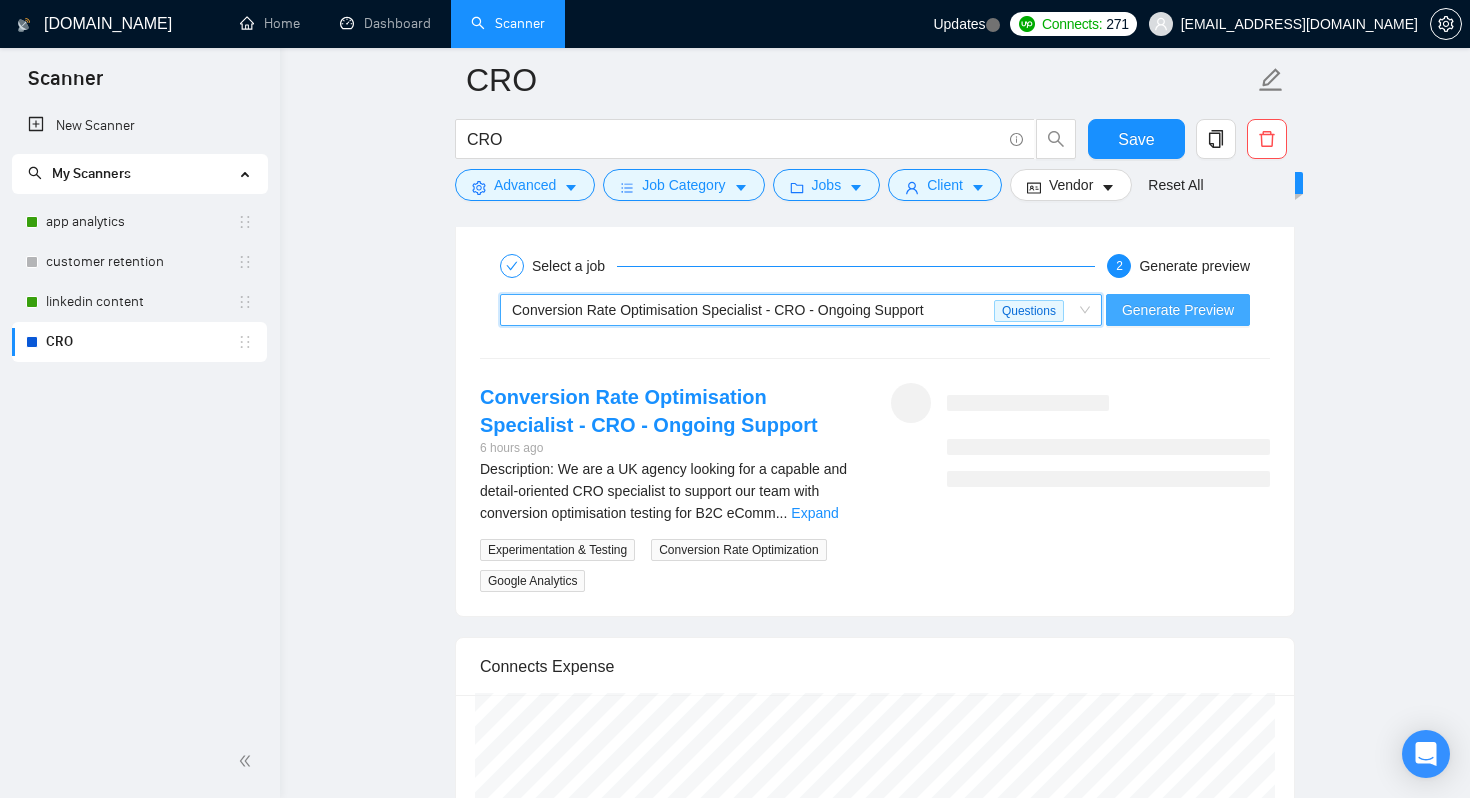 click on "Generate Preview" at bounding box center (1178, 310) 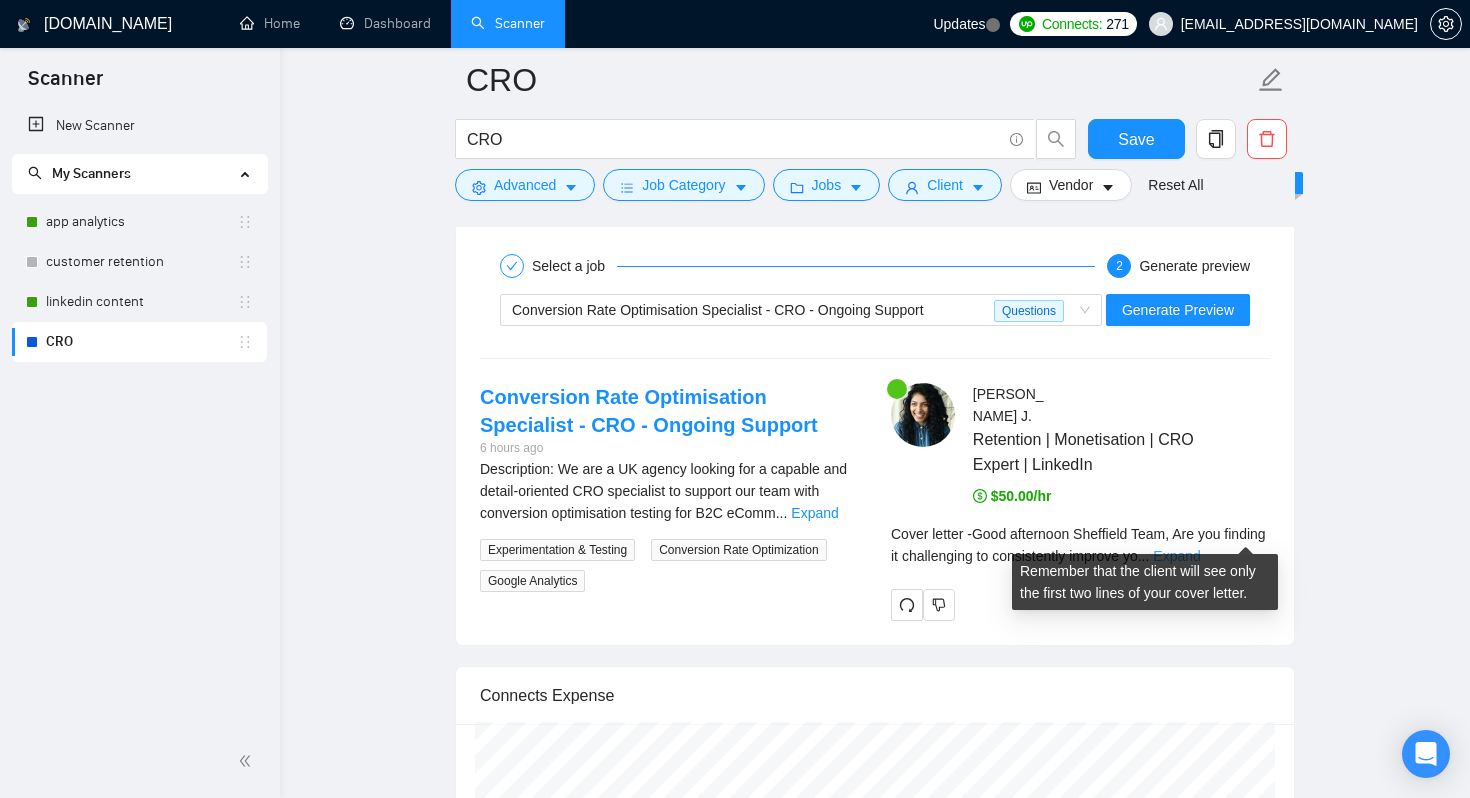 click on "Expand" at bounding box center [1176, 556] 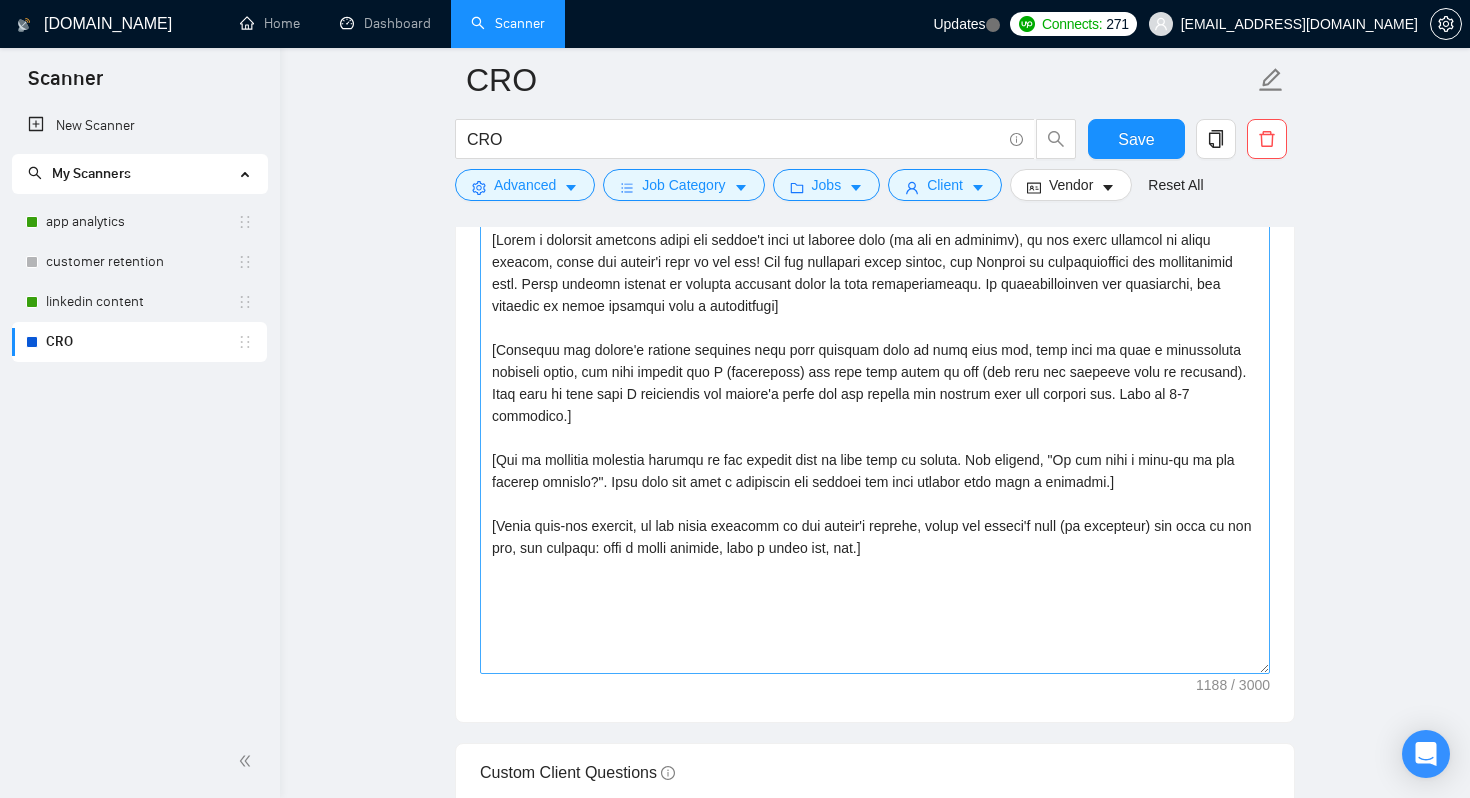 scroll, scrollTop: 1418, scrollLeft: 0, axis: vertical 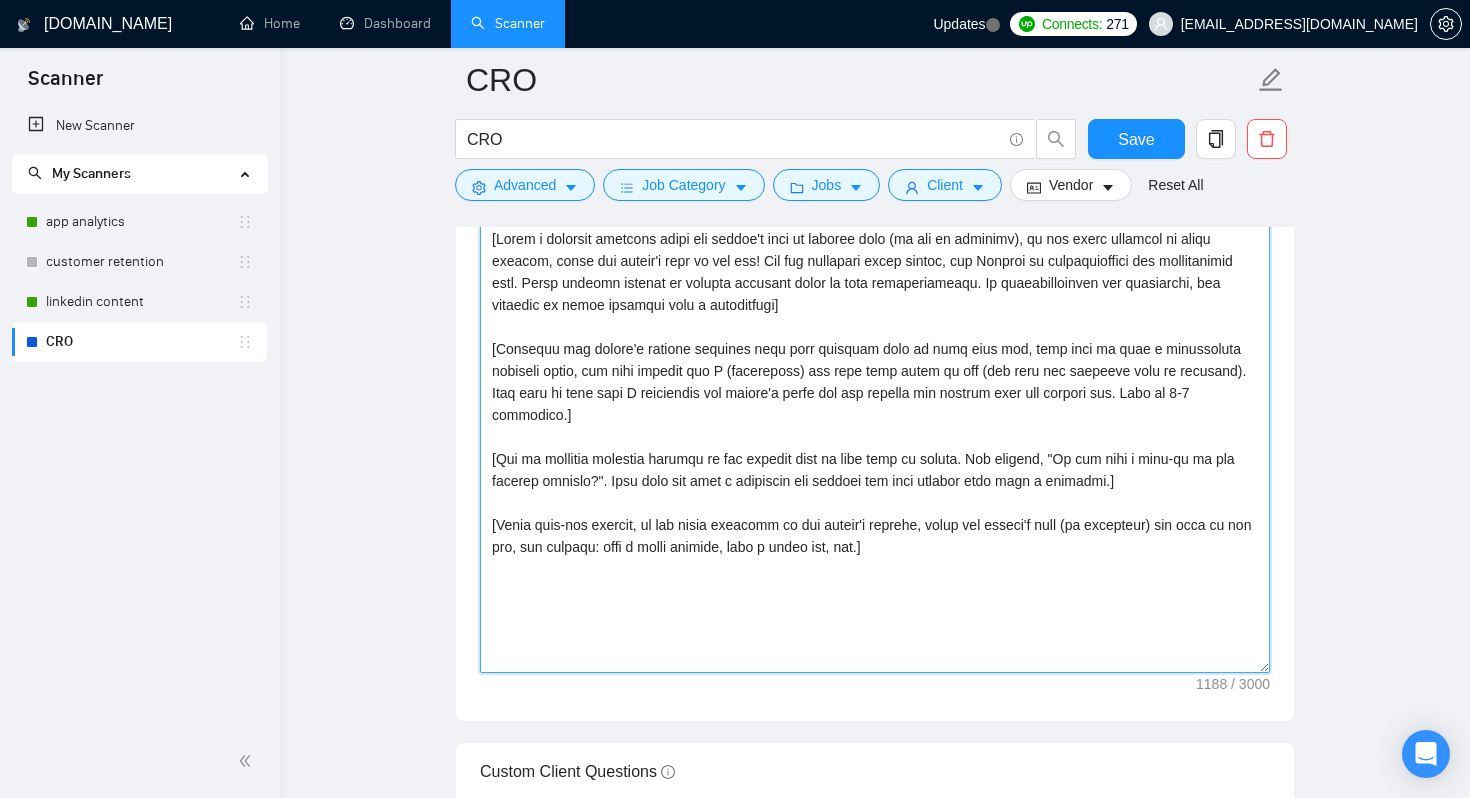 click on "Cover letter template:" at bounding box center [875, 448] 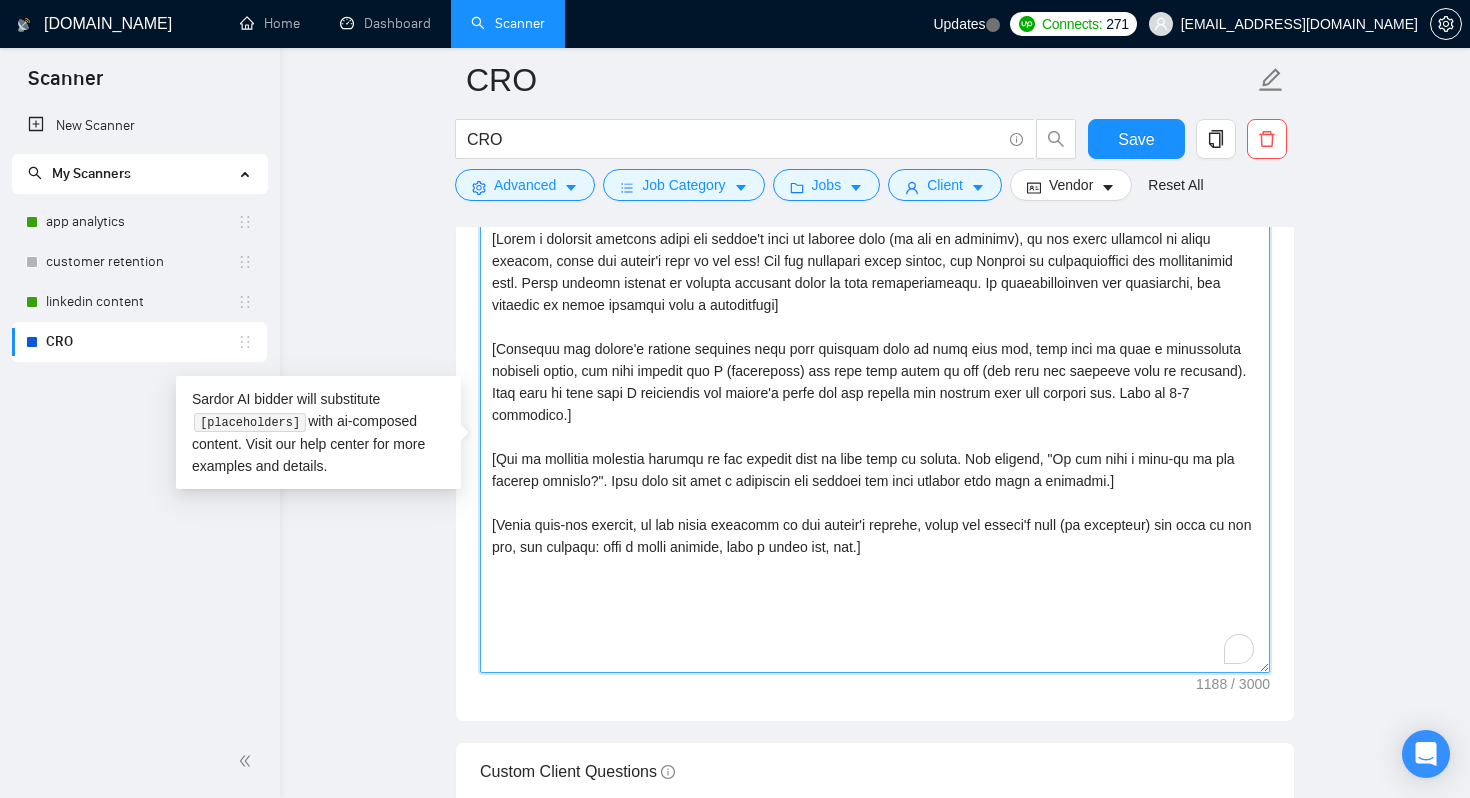 click on "Cover letter template:" at bounding box center [875, 448] 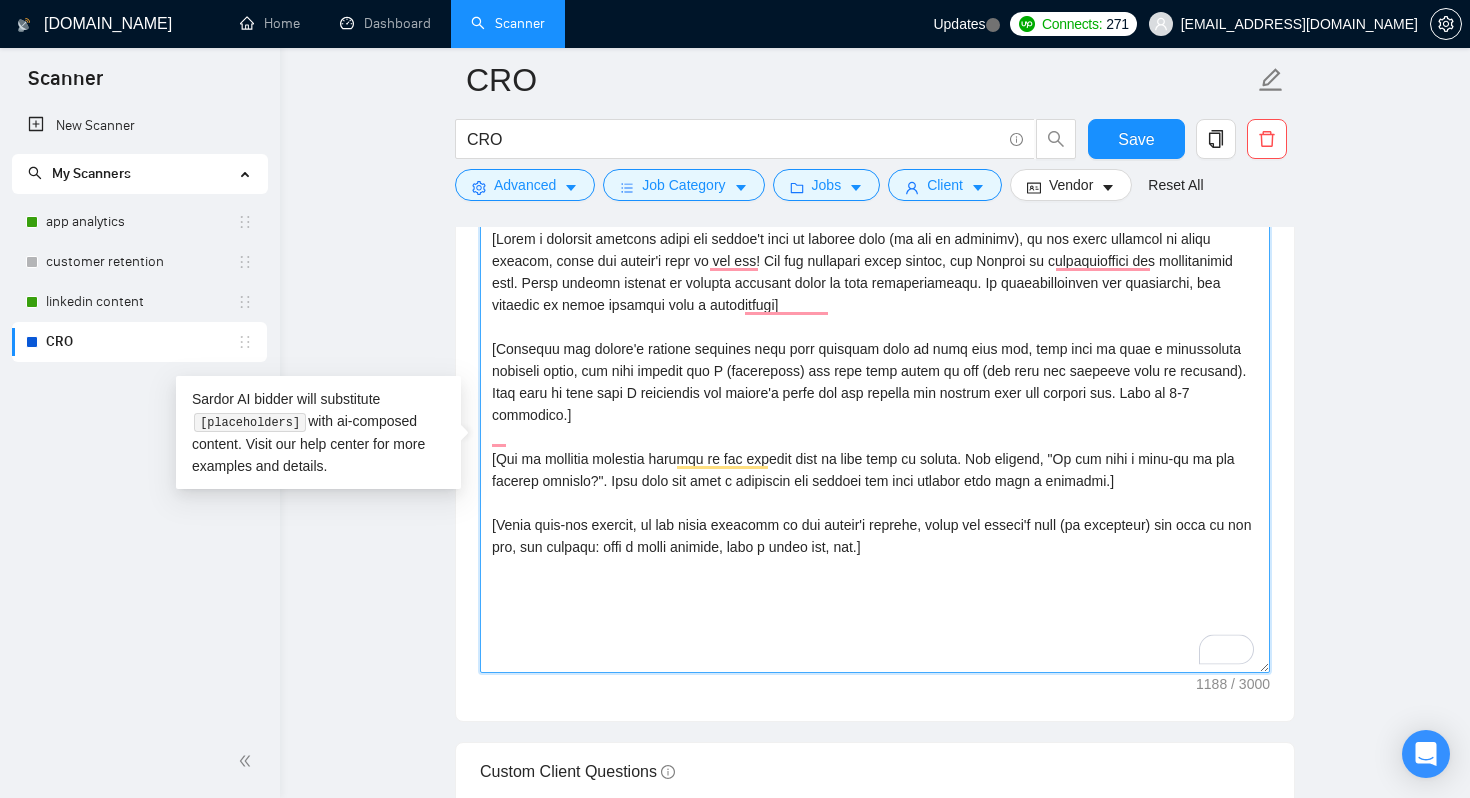 click on "Cover letter template:" at bounding box center (875, 448) 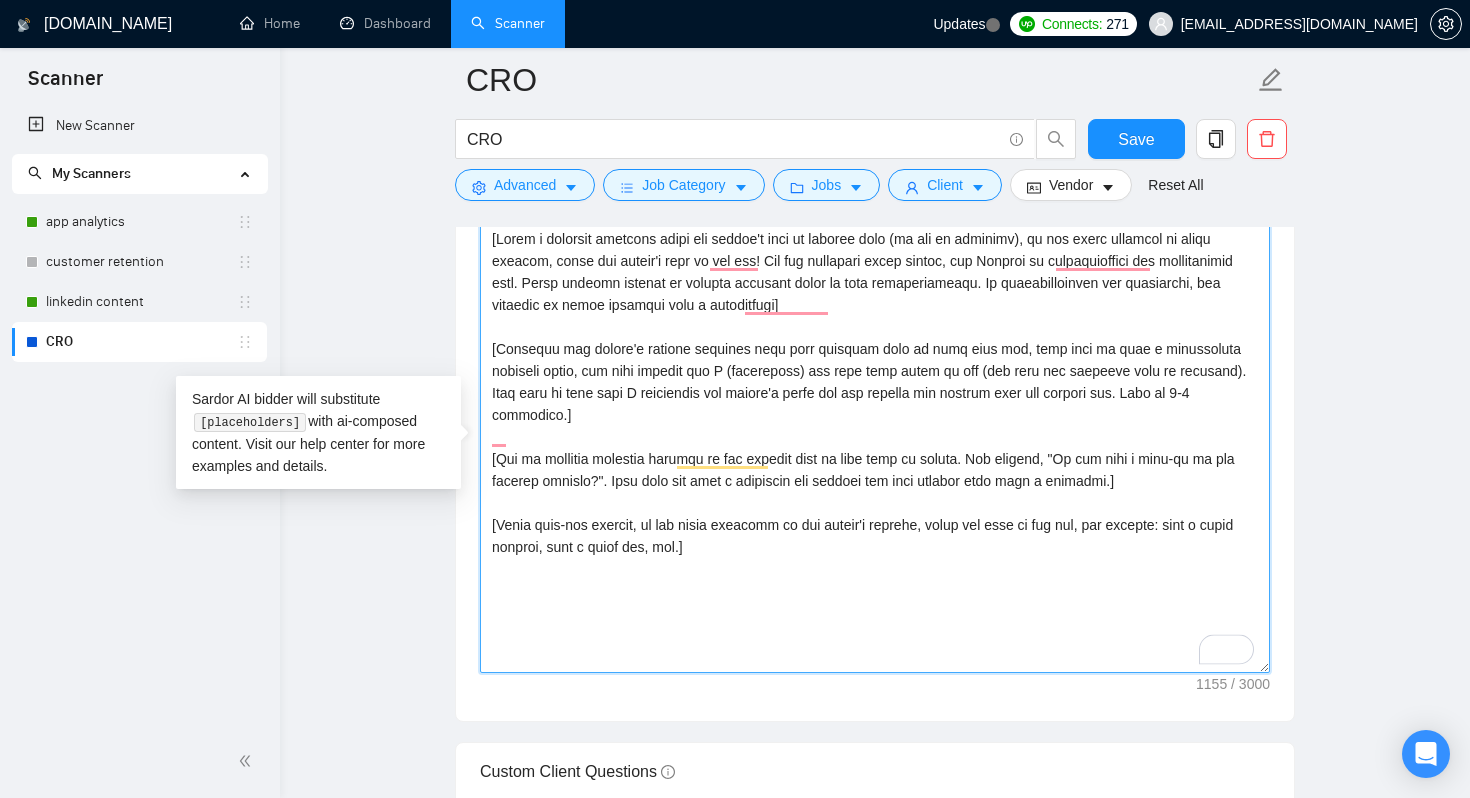 click on "Cover letter template:" at bounding box center (875, 448) 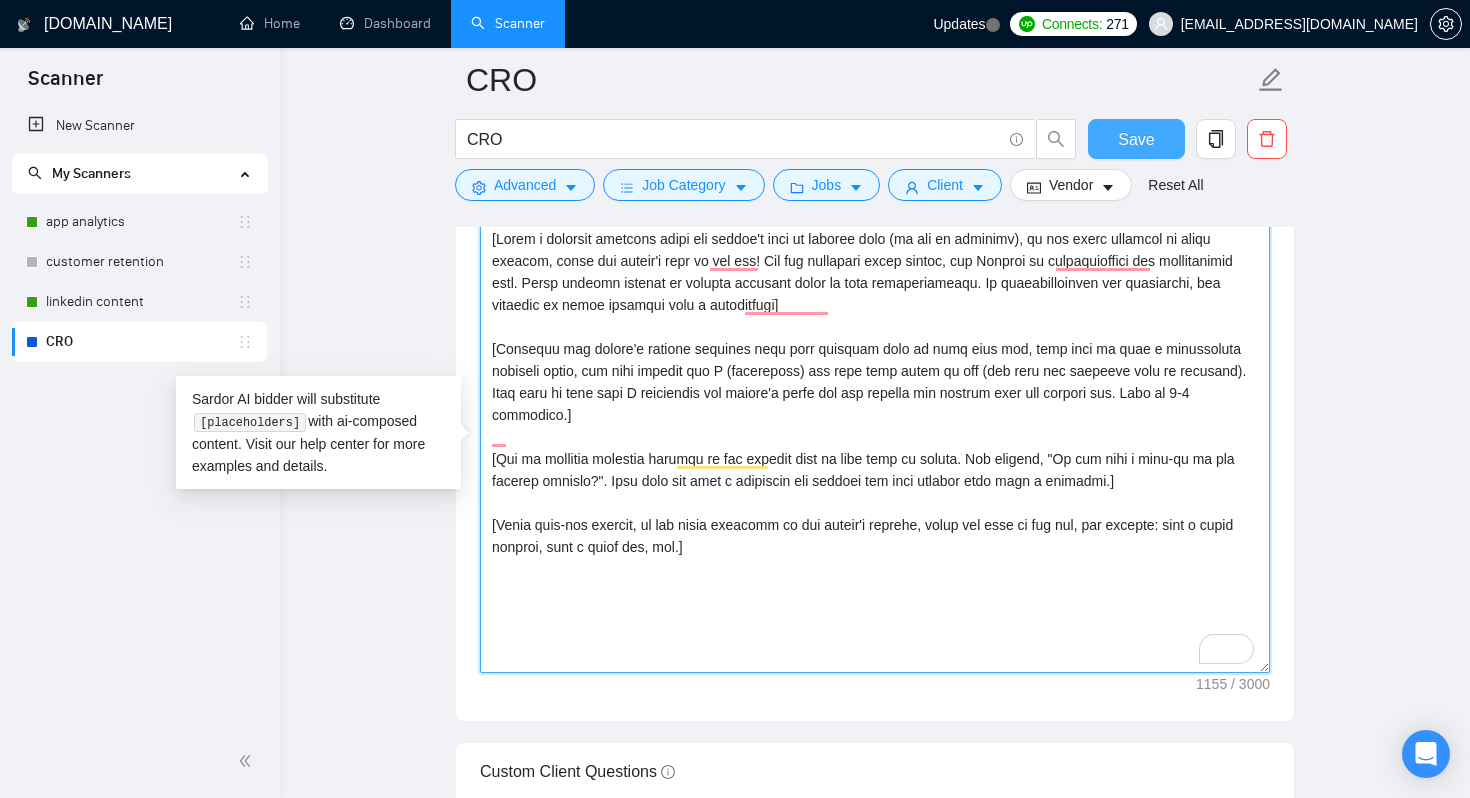 type on "[Write a personal greeting using the client's name or company name (if any is provided), in the local language of their country, using the client's time of the day! For the remaining cover letter, use English in conversational yet professional tone. Avoid generic phrases or cliches commonly found in such communications. Be straightforward and respectful, and remember to avoid sounding like a salesperson]
[Identify the client's biggest business pain that provoked them to post this job, hook into it with a provocative question first, and then explain how I (freelancer) can help them solve it too (not only the specific task in question). Make sure to show that I understand the client's needs and can deliver the results they are looking for. Make it 3-4 sentences.]
[Ask an engaging question related to the project that is very easy to answer. For example, "Do you have a mock-up of the designs already?". Show that you know a practical way forward for this project with such a question.]
[Funny sign-off message..." 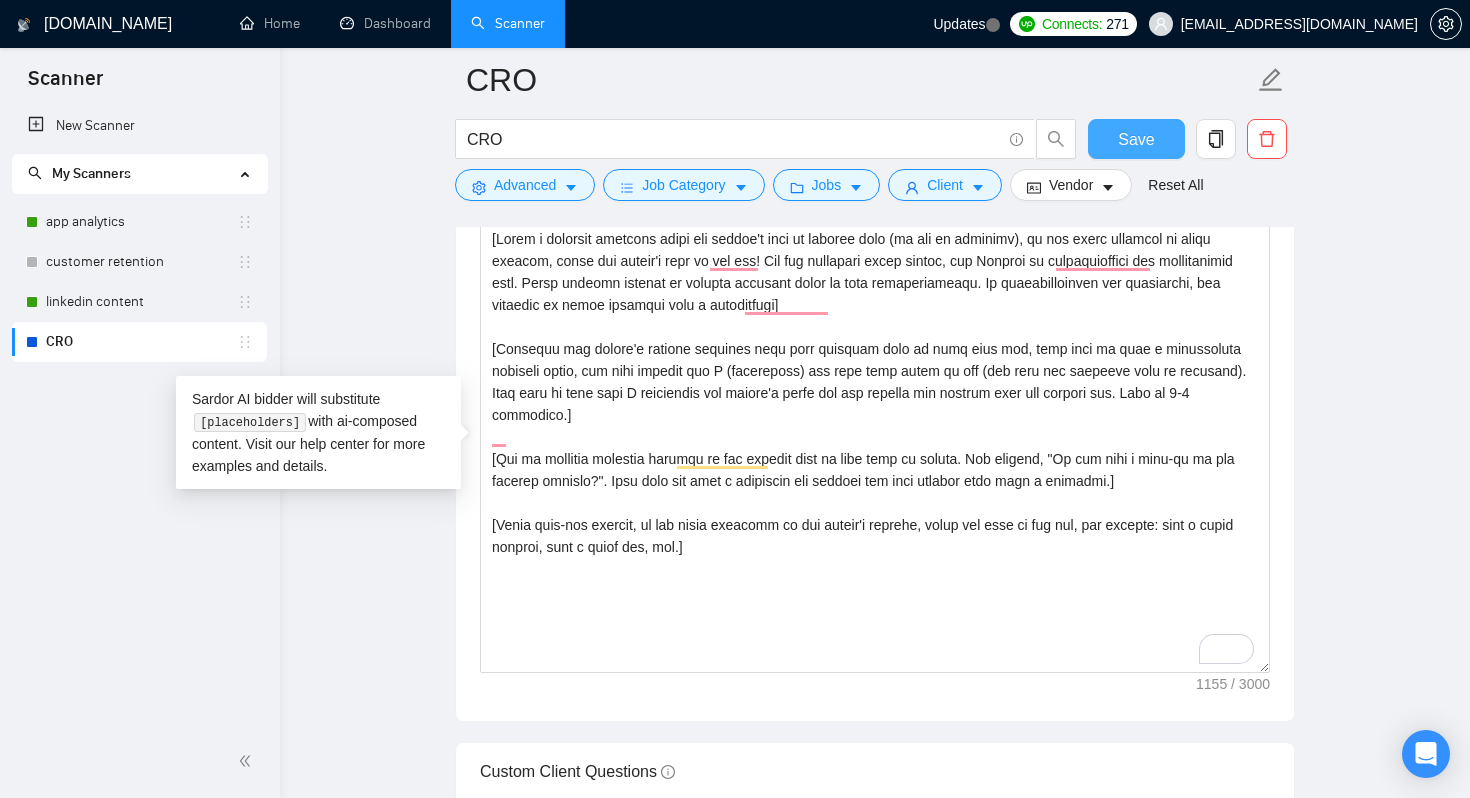 click on "Save" at bounding box center [1136, 139] 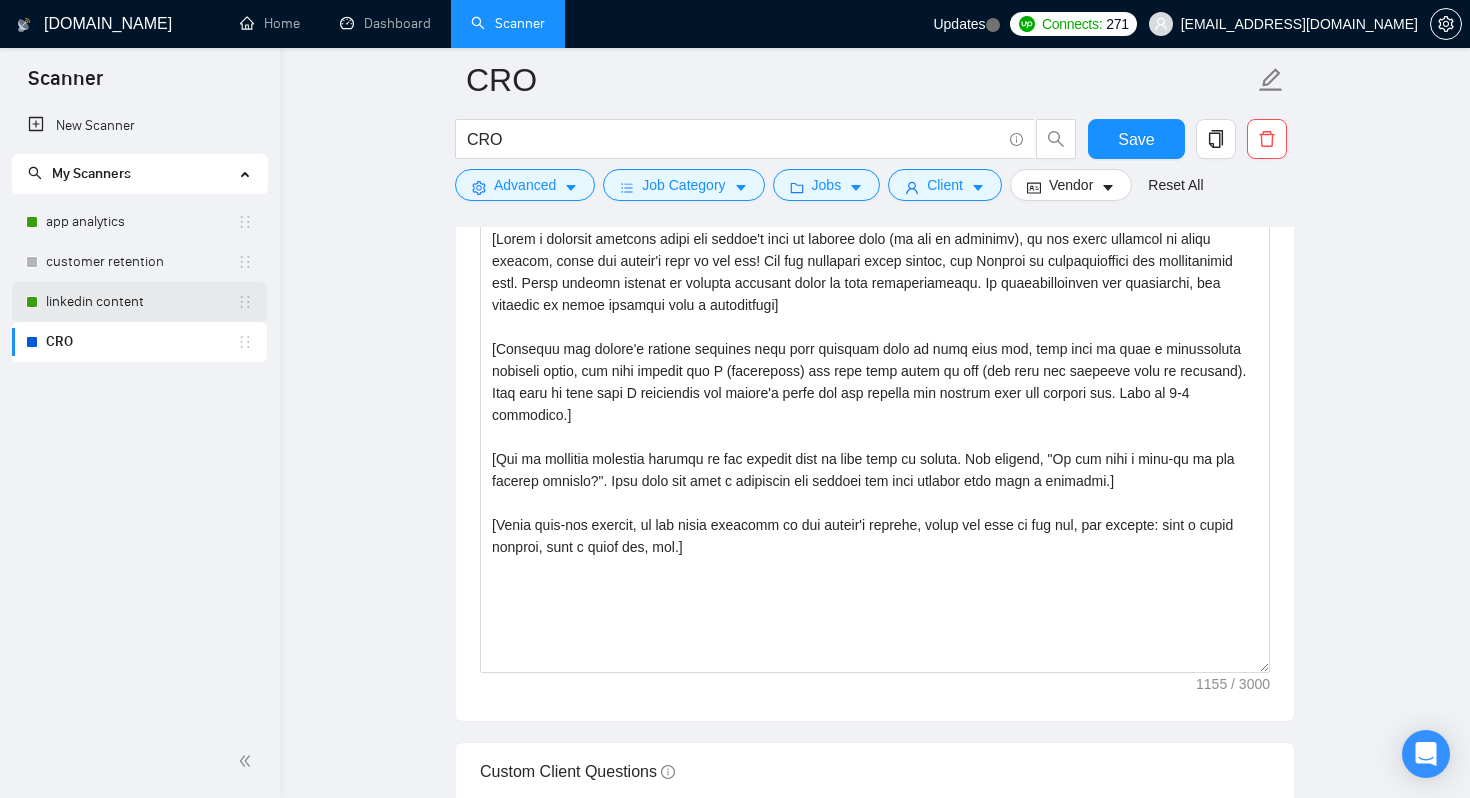 click on "linkedin content" at bounding box center (141, 302) 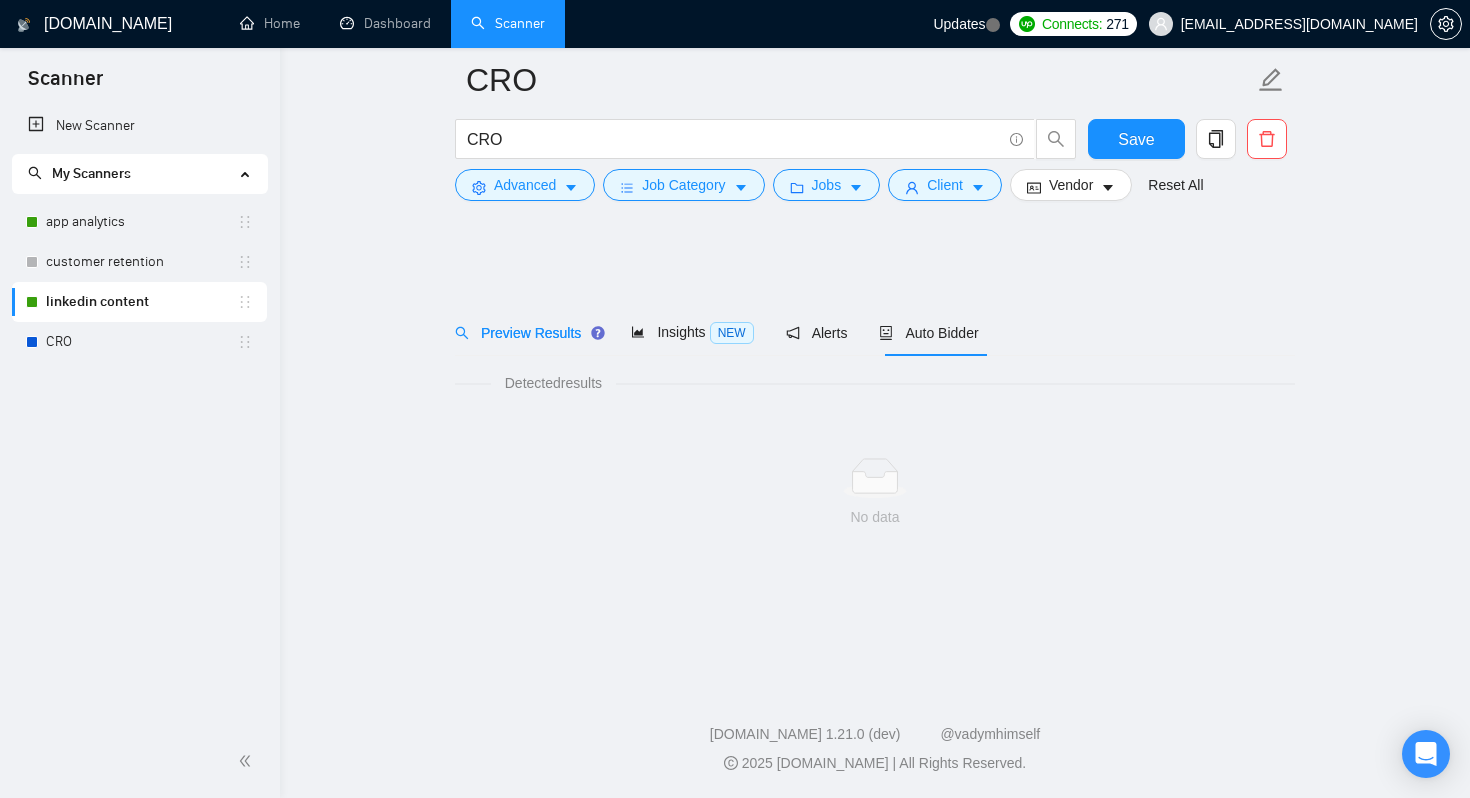 scroll, scrollTop: 0, scrollLeft: 0, axis: both 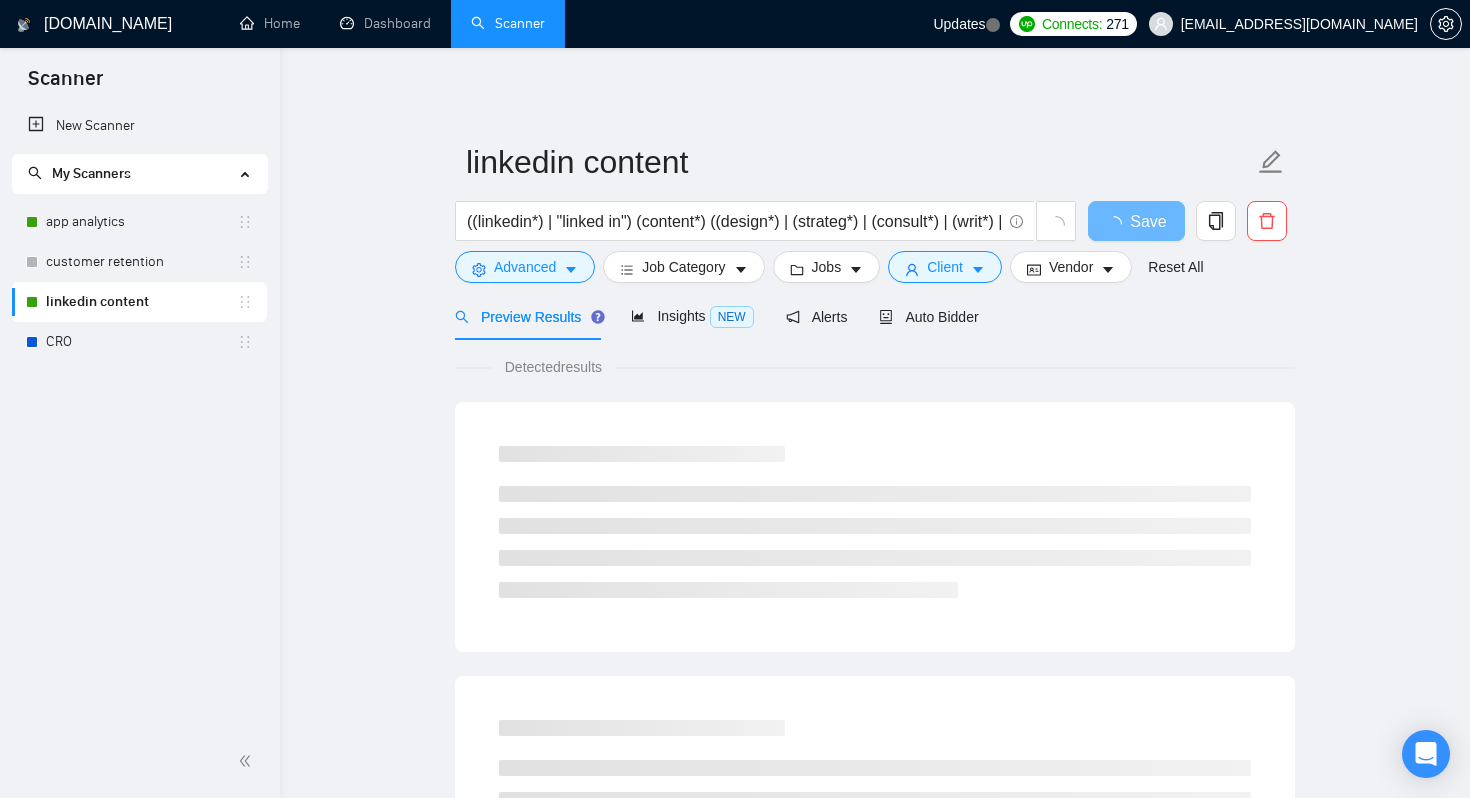 click on "Preview Results Insights NEW Alerts Auto Bidder" at bounding box center (717, 316) 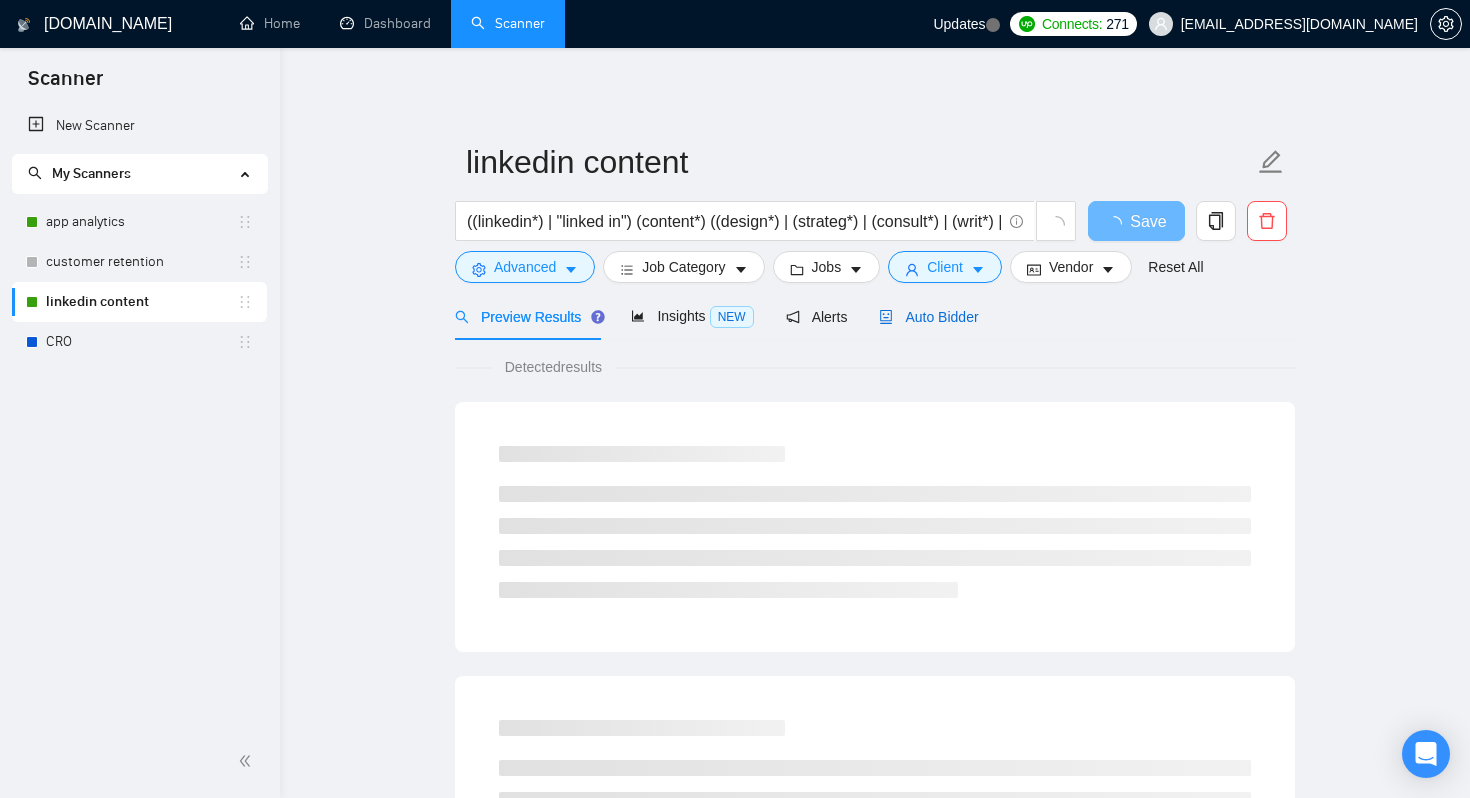 click on "Auto Bidder" at bounding box center (928, 317) 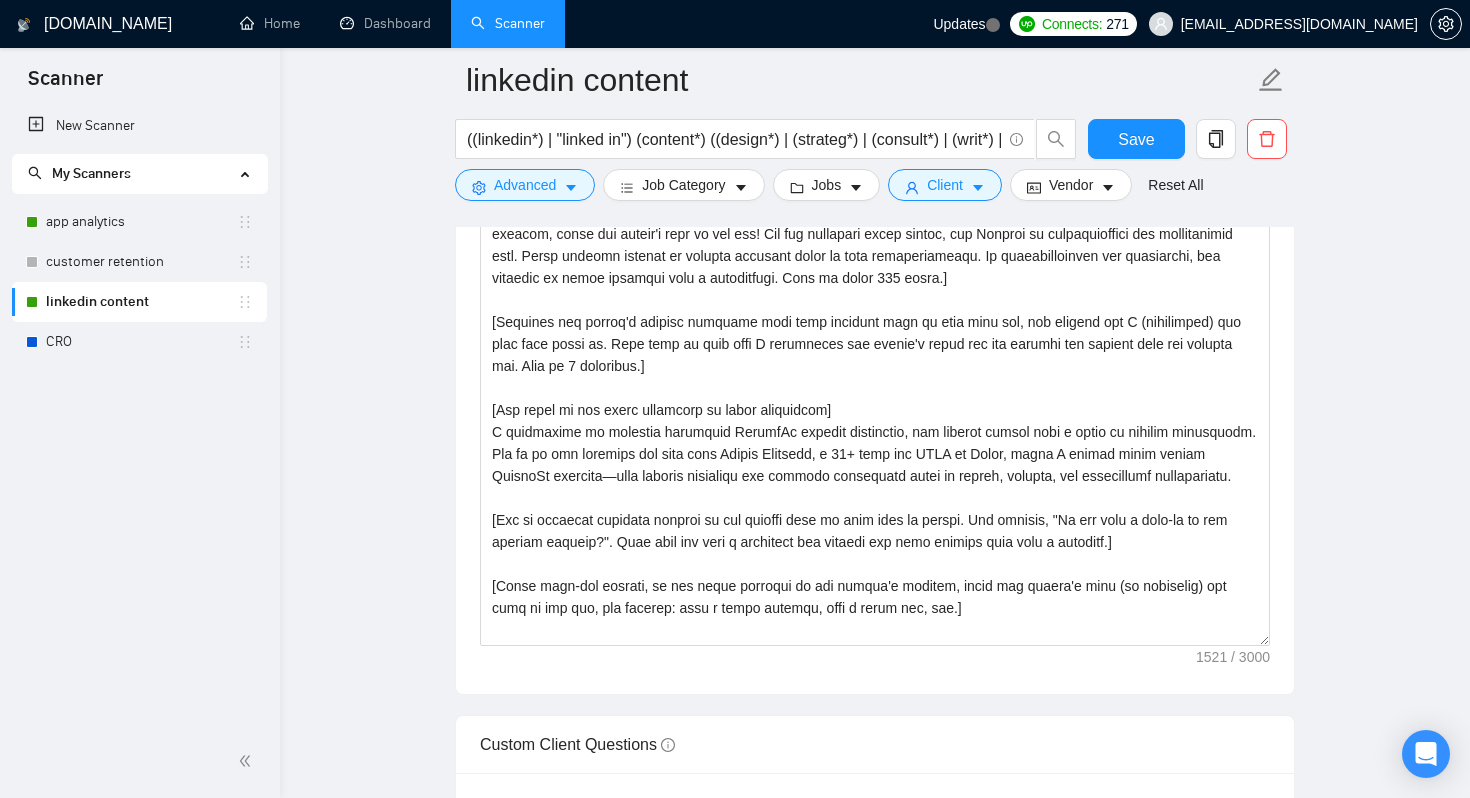 scroll, scrollTop: 1450, scrollLeft: 0, axis: vertical 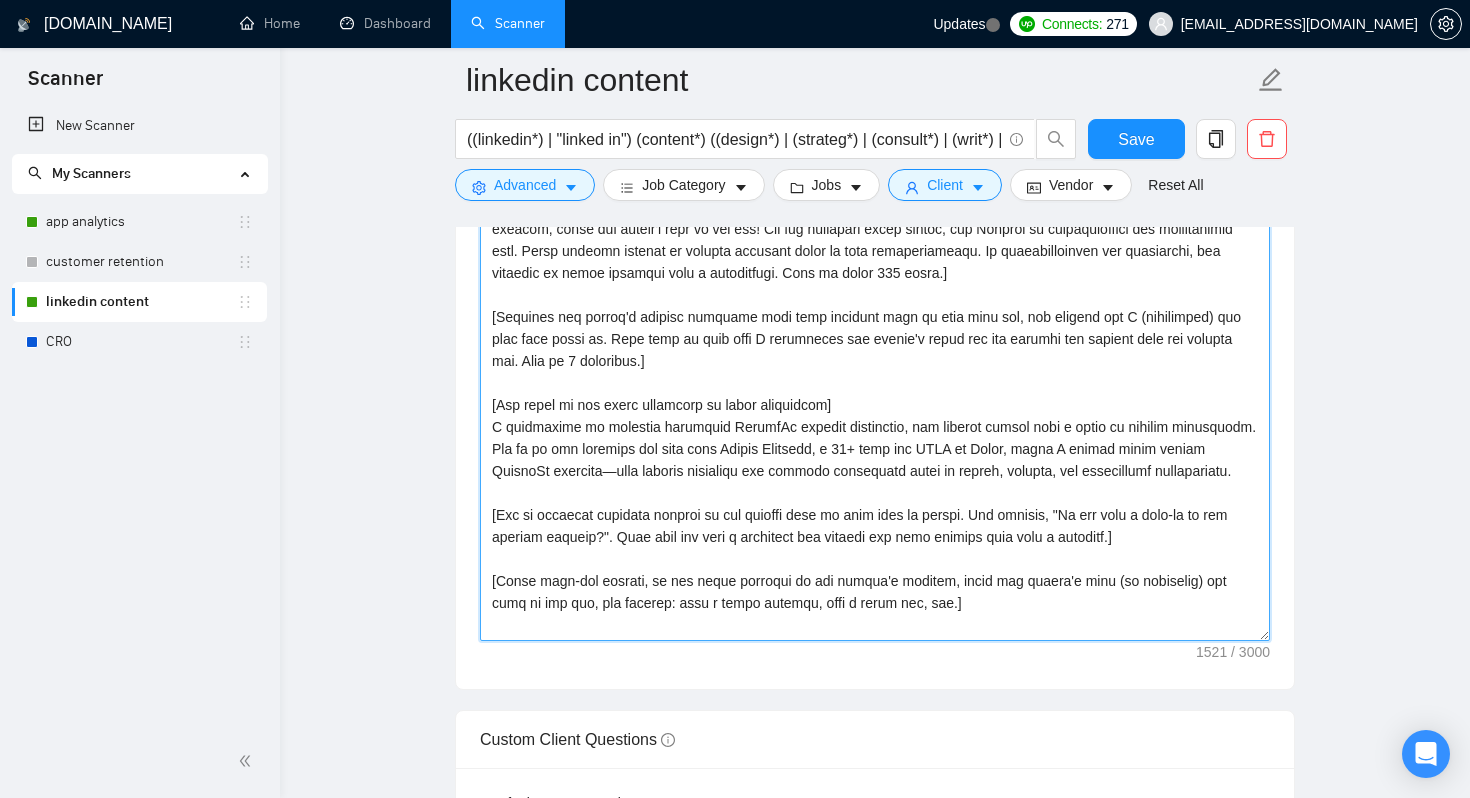 click on "Cover letter template:" at bounding box center (875, 416) 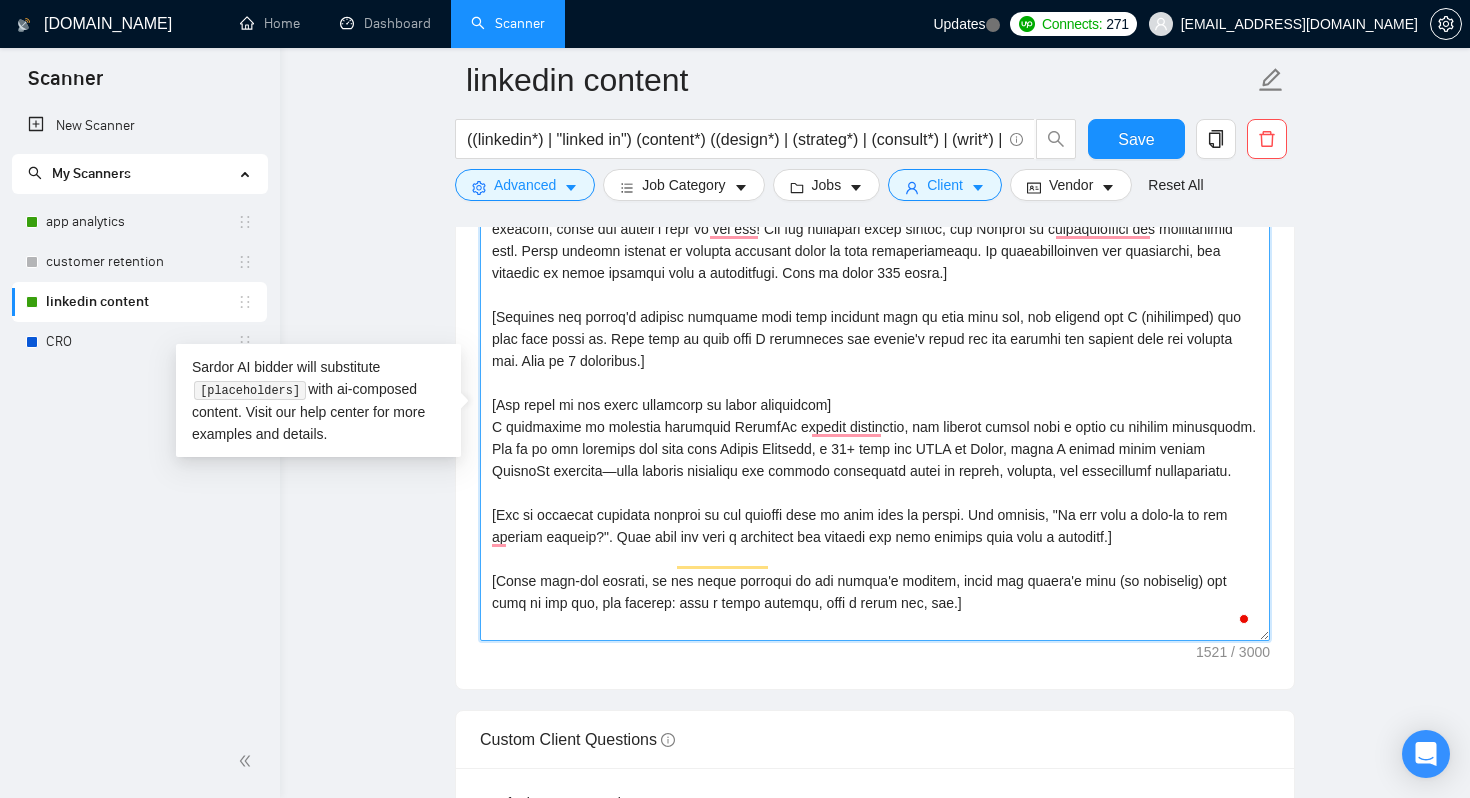 click on "Cover letter template:" at bounding box center [875, 416] 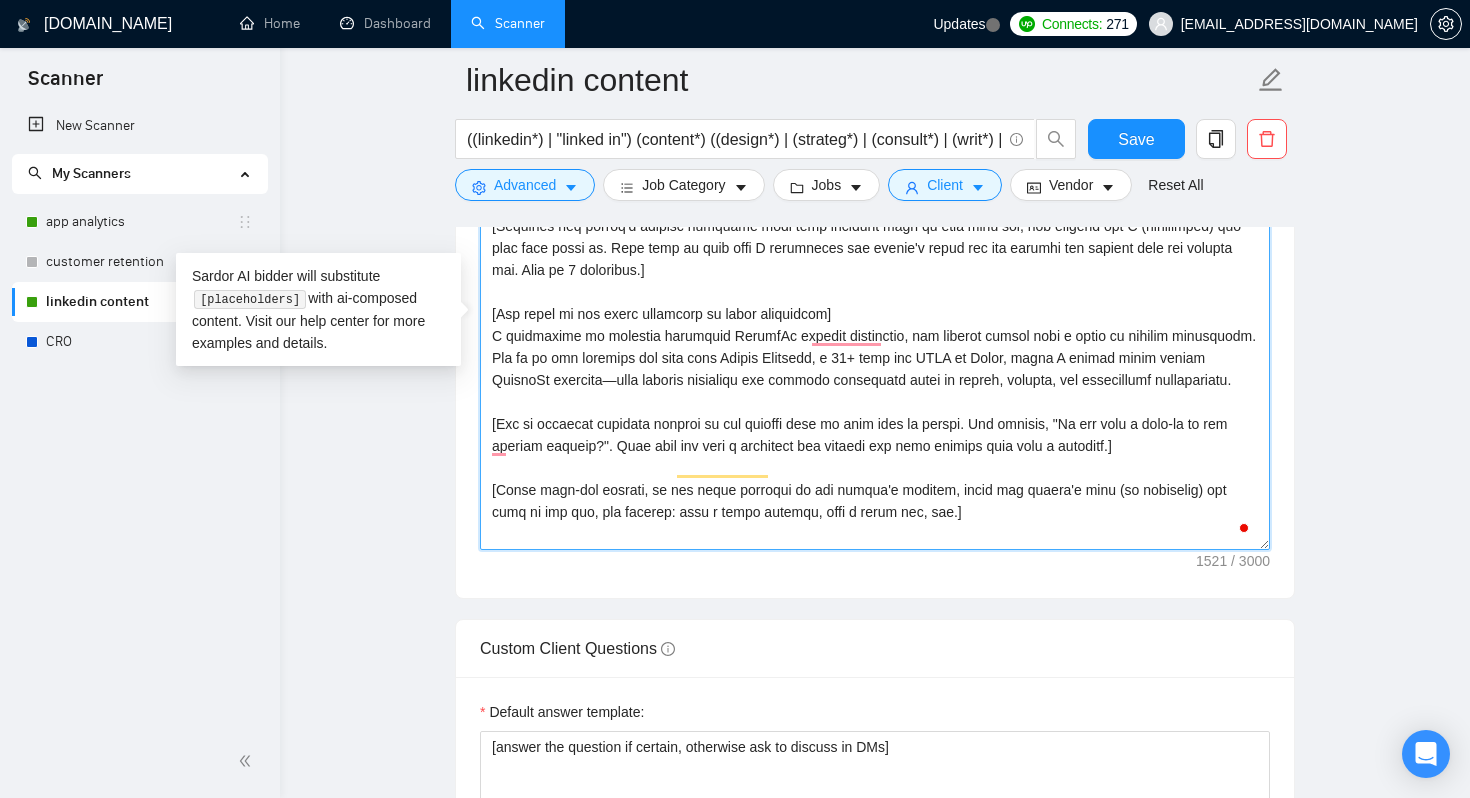 scroll, scrollTop: 1548, scrollLeft: 0, axis: vertical 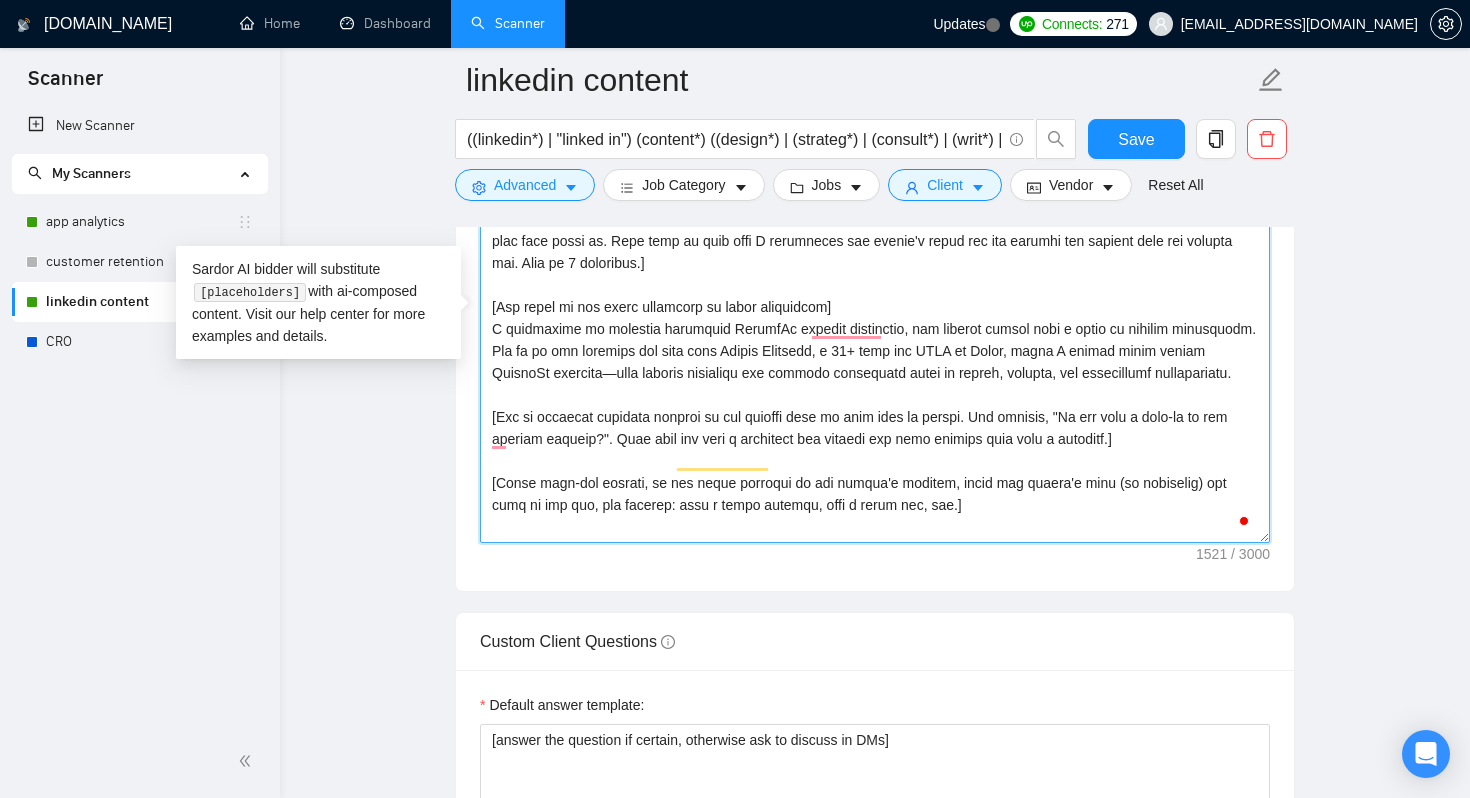 click on "Cover letter template:" at bounding box center (875, 318) 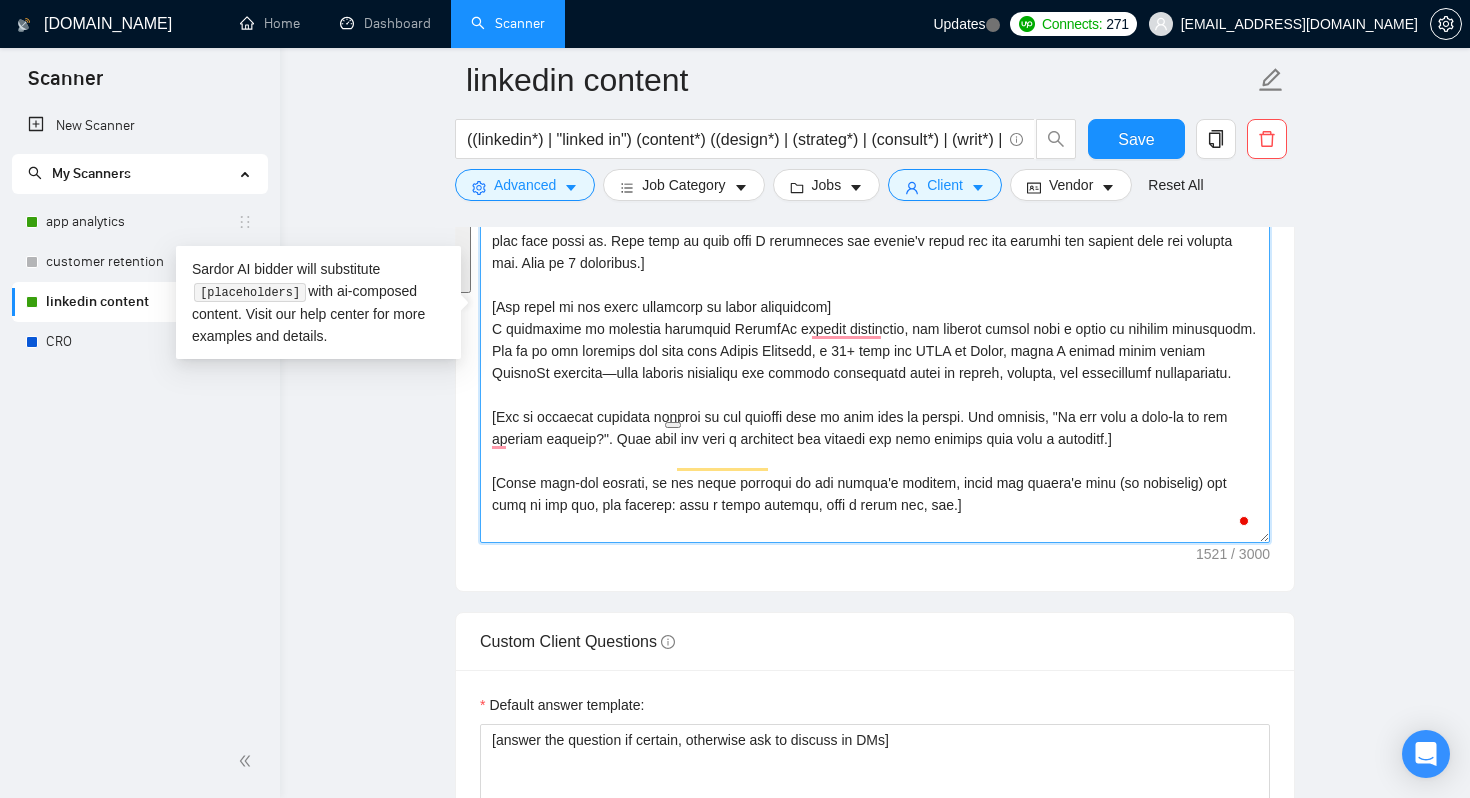 click on "Cover letter template:" at bounding box center [875, 318] 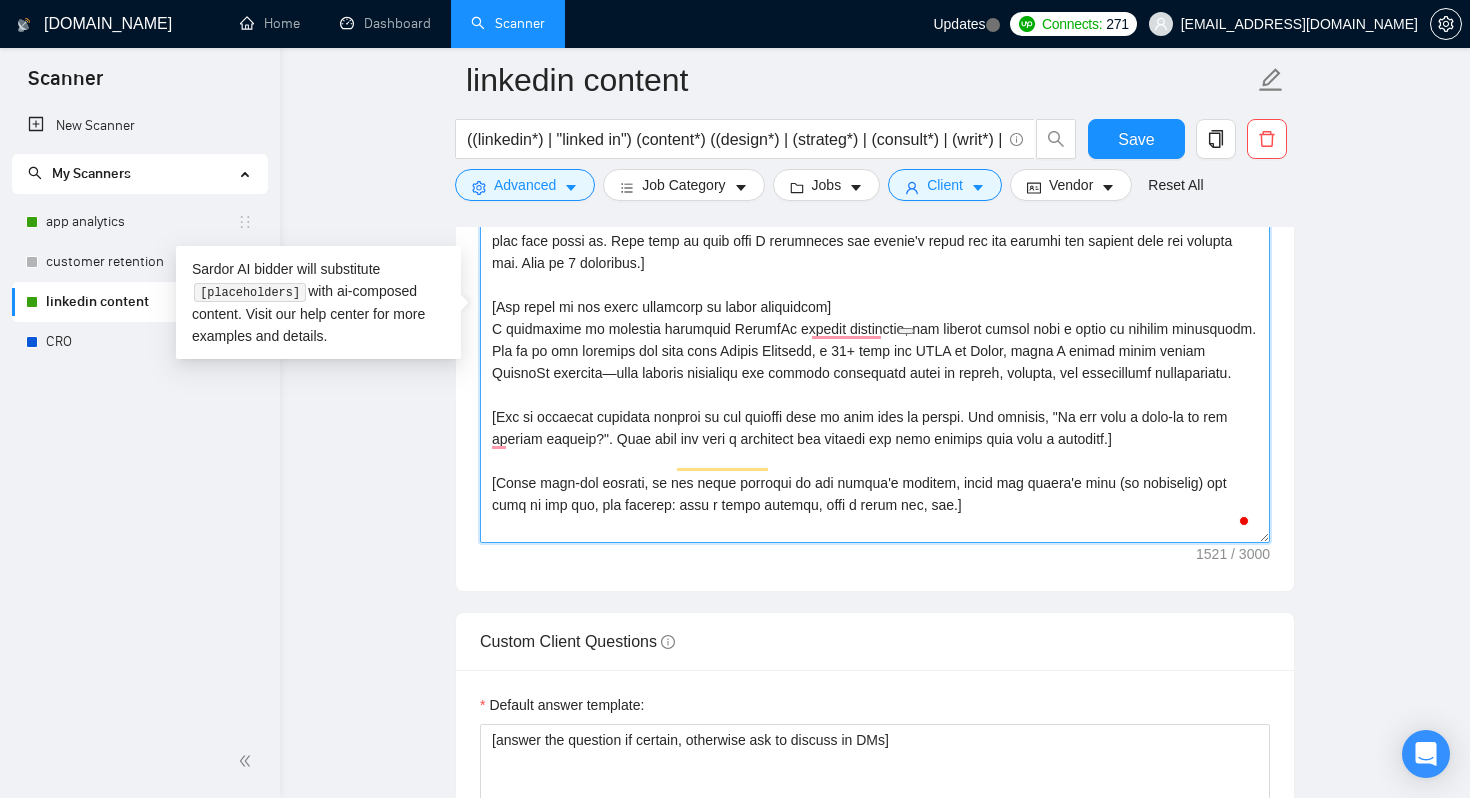 click on "Cover letter template:" at bounding box center [875, 318] 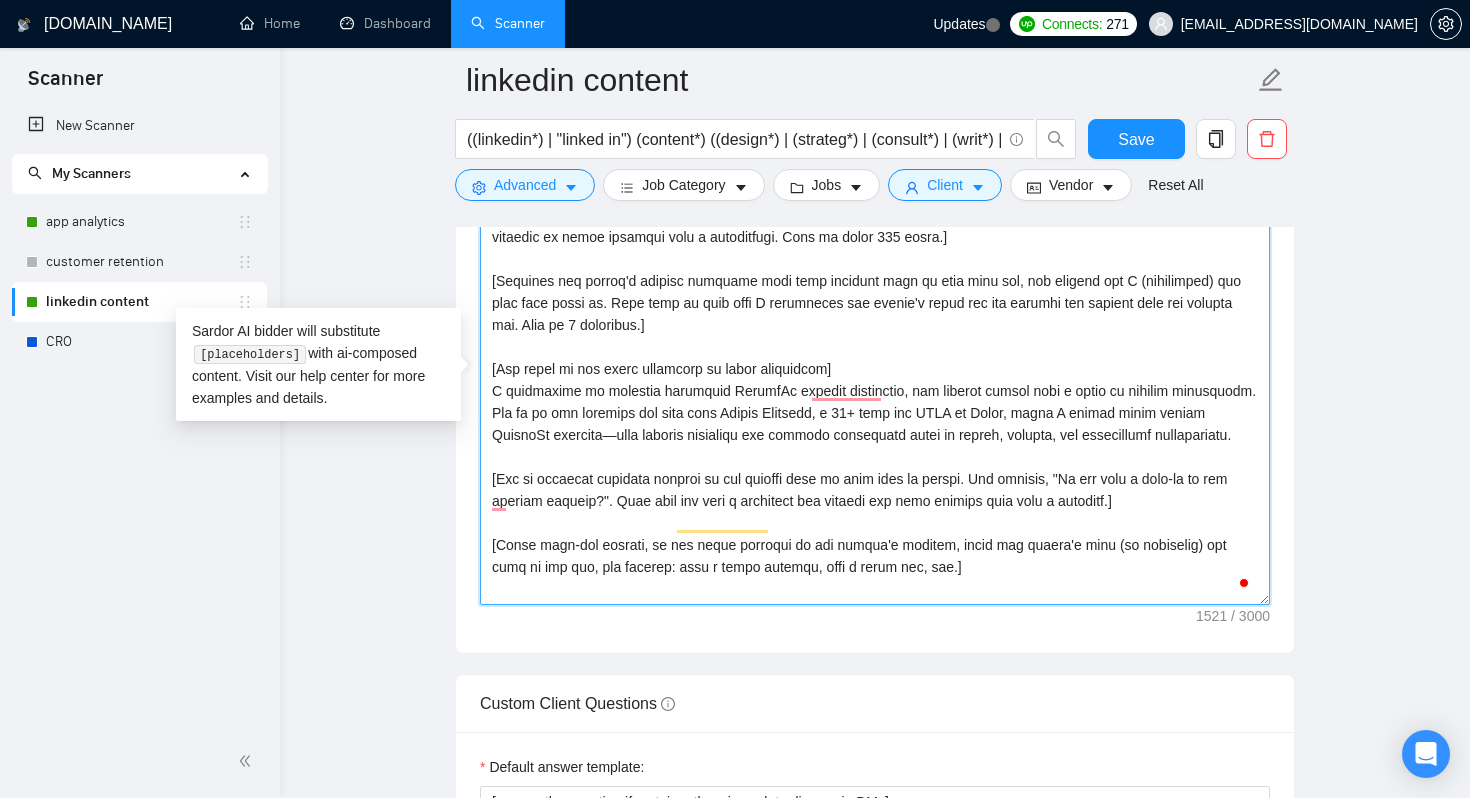 scroll, scrollTop: 1481, scrollLeft: 0, axis: vertical 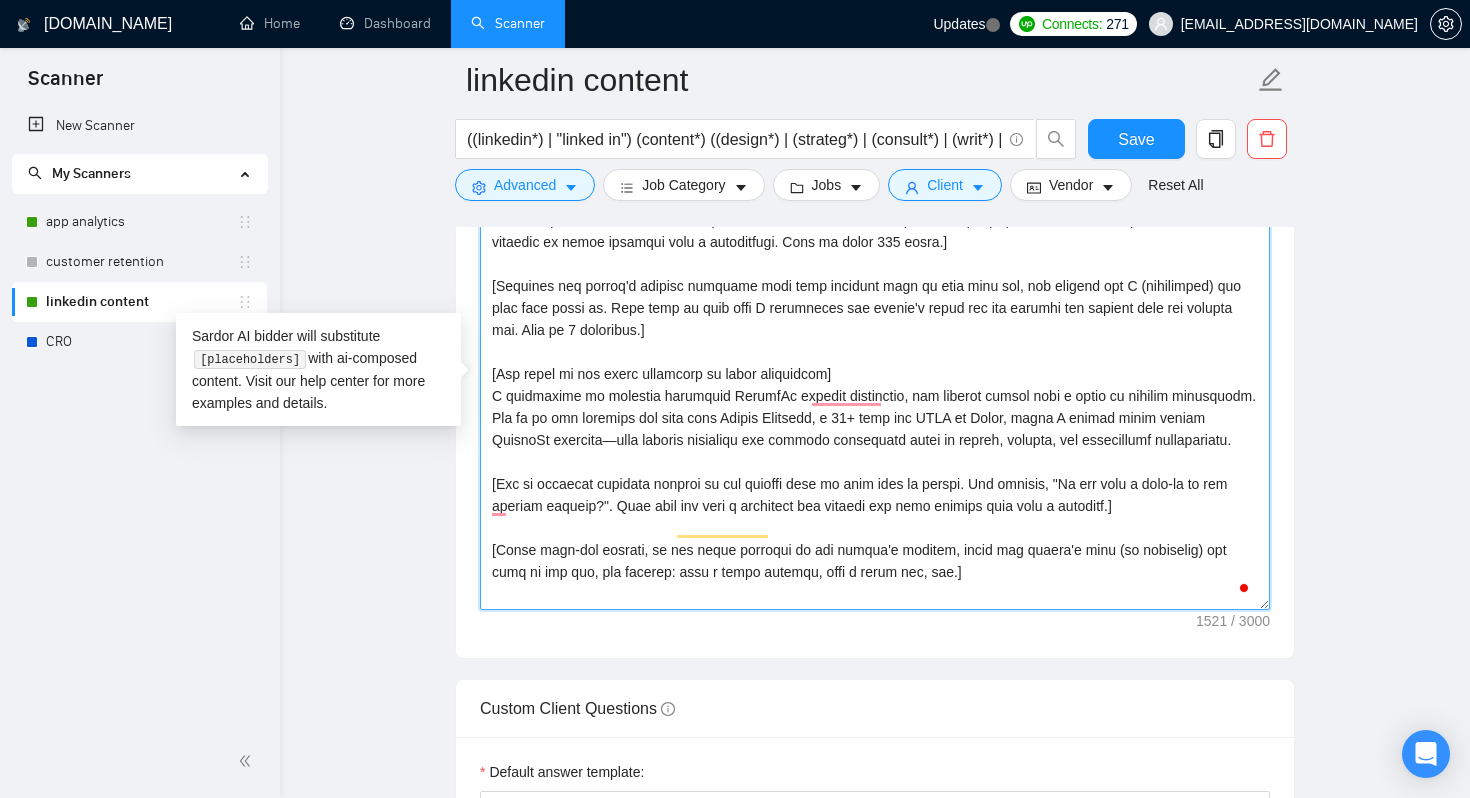 click on "Cover letter template:" at bounding box center [875, 385] 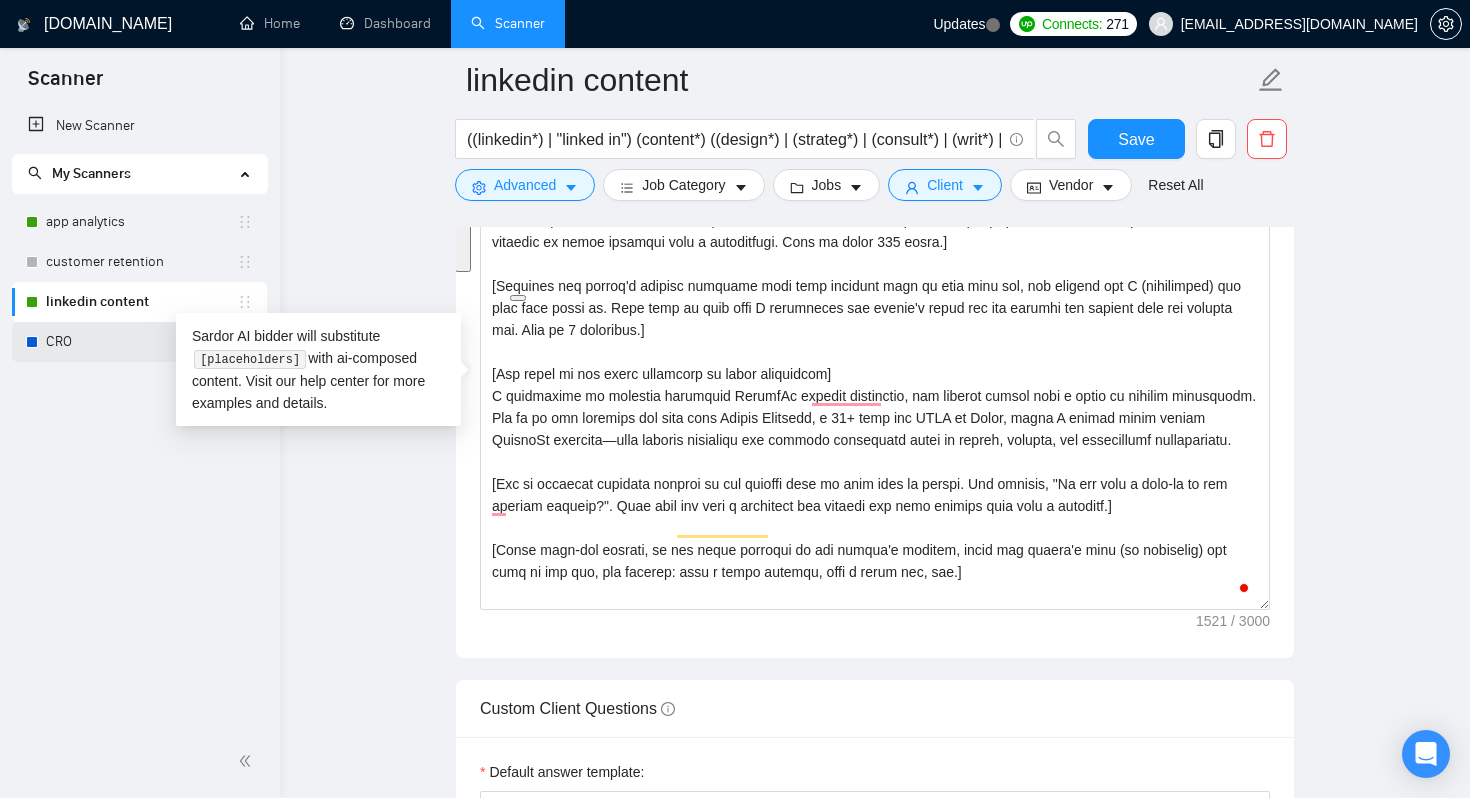 click on "CRO" at bounding box center [141, 342] 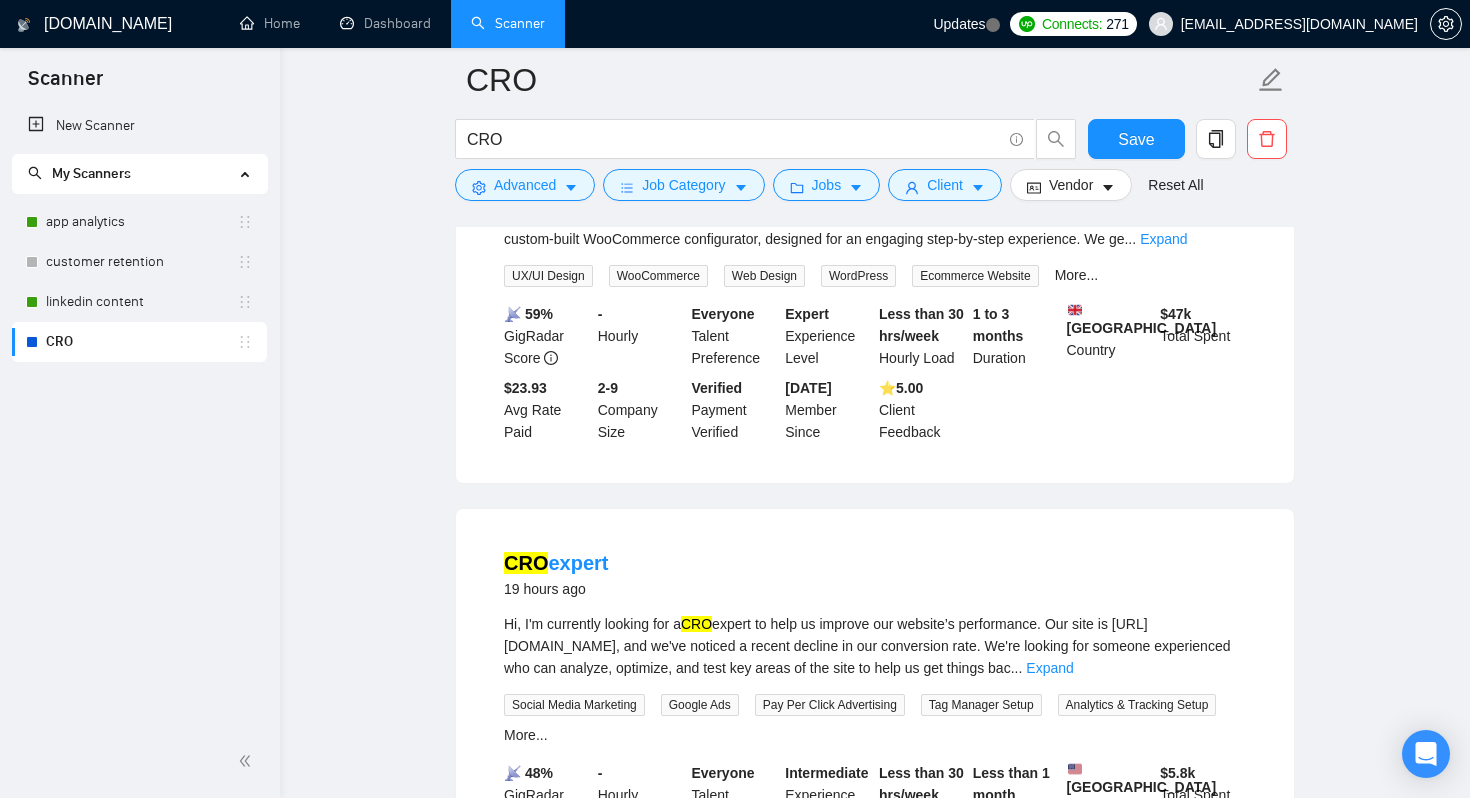 scroll, scrollTop: 0, scrollLeft: 0, axis: both 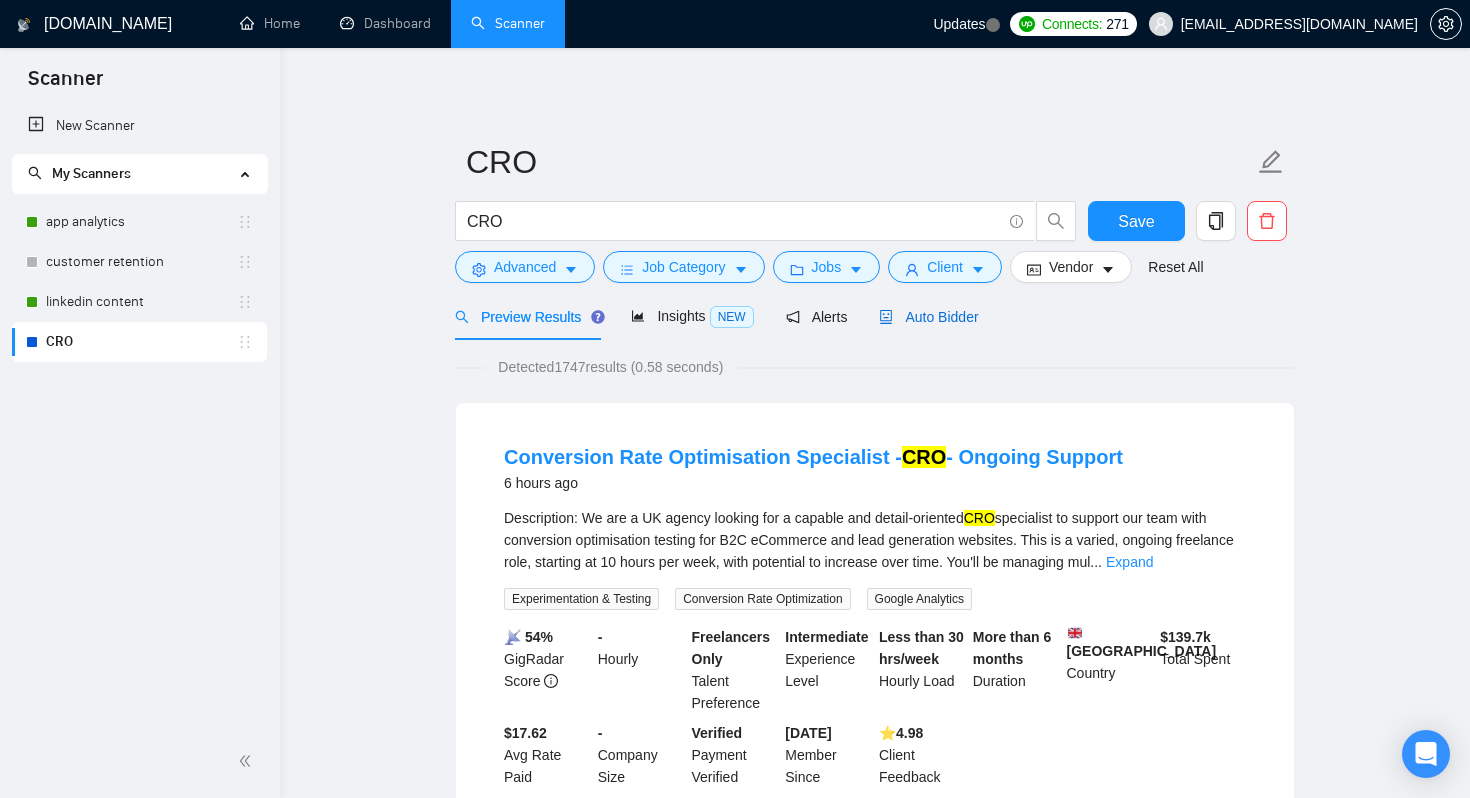 click on "Auto Bidder" at bounding box center [928, 317] 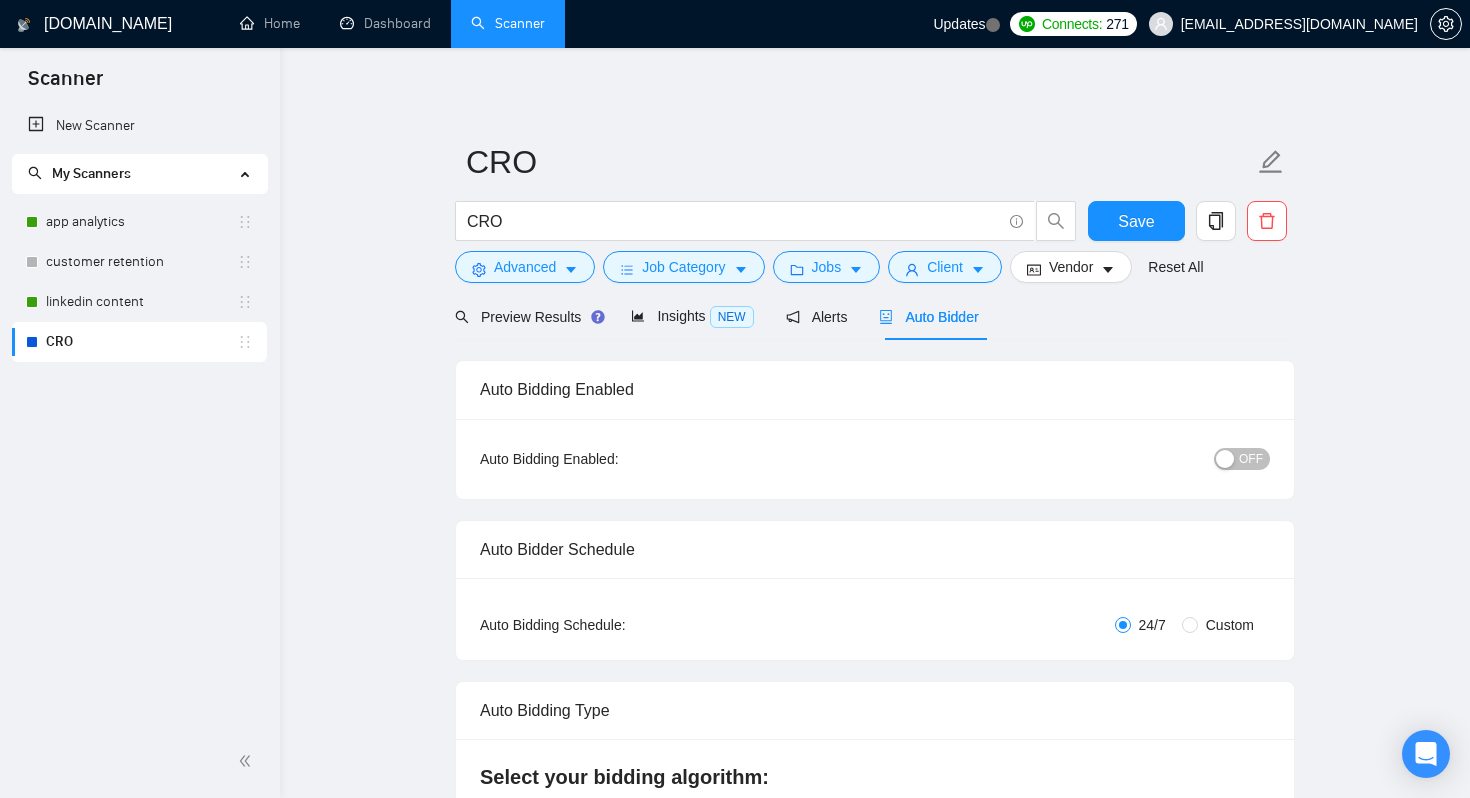 click on "CRO CRO Save Advanced   Job Category   Jobs   Client   Vendor   Reset All Preview Results Insights NEW Alerts Auto Bidder Auto Bidding Enabled Auto Bidding Enabled: OFF Auto Bidder Schedule Auto Bidding Type: Automated (recommended) Semi-automated Auto Bidding Schedule: 24/7 Custom Custom Auto Bidder Schedule Repeat every week [DATE] [DATE] [DATE] [DATE] [DATE] [DATE] [DATE] Active Hours ( [GEOGRAPHIC_DATA]/[GEOGRAPHIC_DATA] ): From: To: ( 24  hours) [GEOGRAPHIC_DATA]/[GEOGRAPHIC_DATA] Auto Bidding Type Select your bidding algorithm: Choose the algorithm for you bidding. The price per proposal does not include your connects expenditure. Template Bidder Works great for narrow segments and short cover letters that don't change. 0.50  credits / proposal Sardor AI 🤖 Personalise your cover letter with ai [placeholders] 1.00  credits / proposal Experimental Laziza AI  👑   NEW   Learn more 2.00  credits / proposal 53.68 credits savings Team & Freelancer Select team: [URL] Select freelancer: [PERSON_NAME] Select profile: Marketing Strategy" at bounding box center [875, 2330] 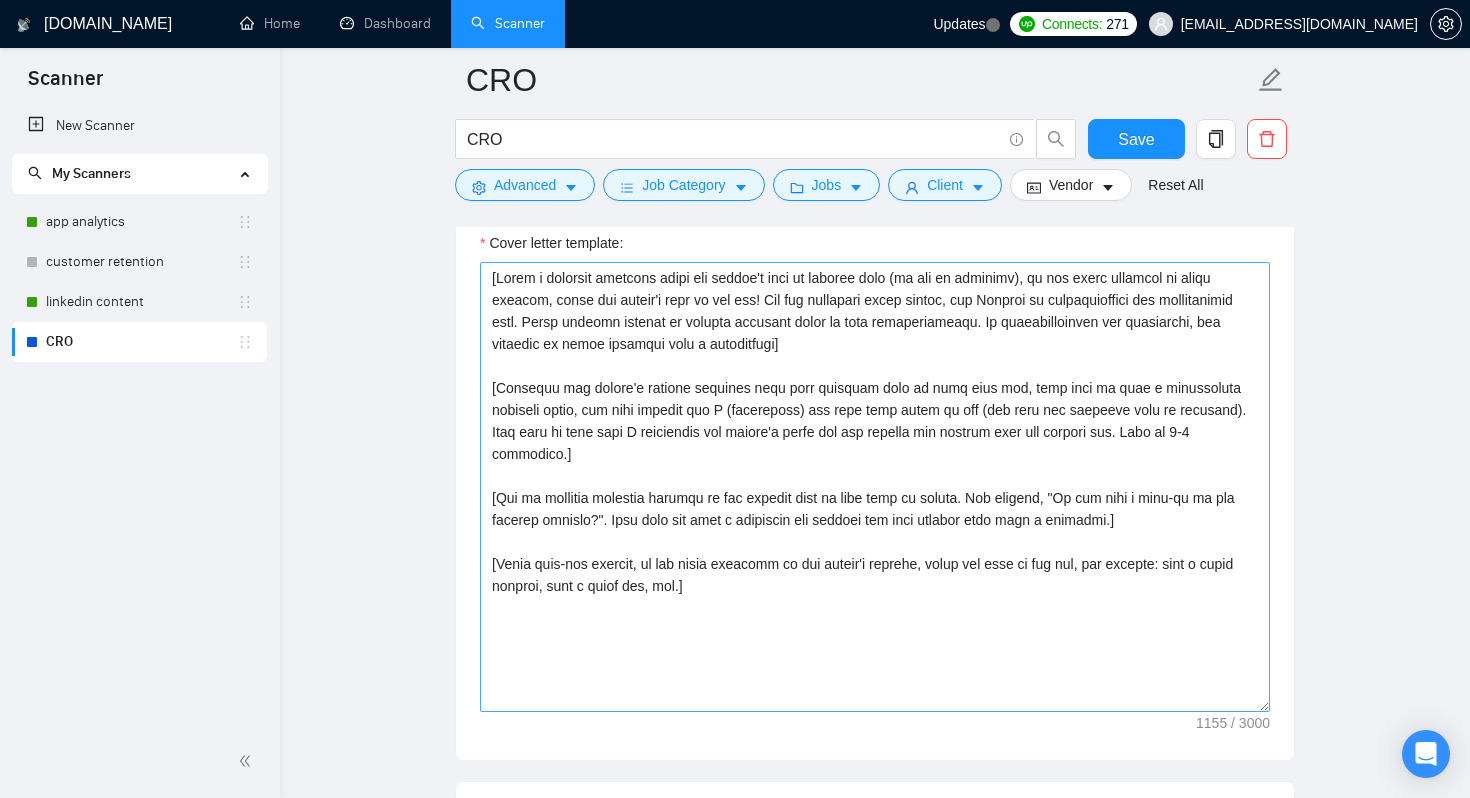 scroll, scrollTop: 1384, scrollLeft: 0, axis: vertical 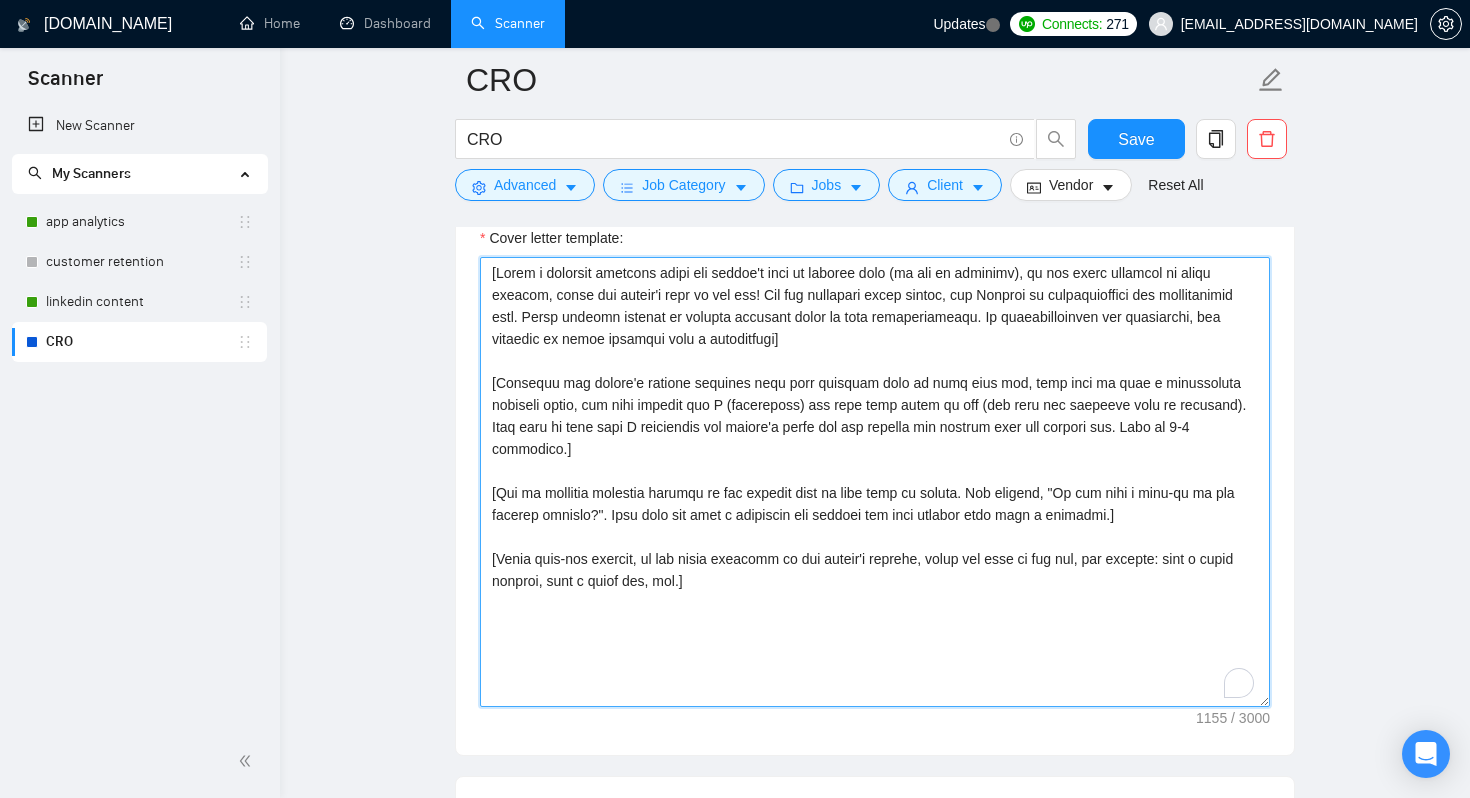 click on "Cover letter template:" at bounding box center [875, 482] 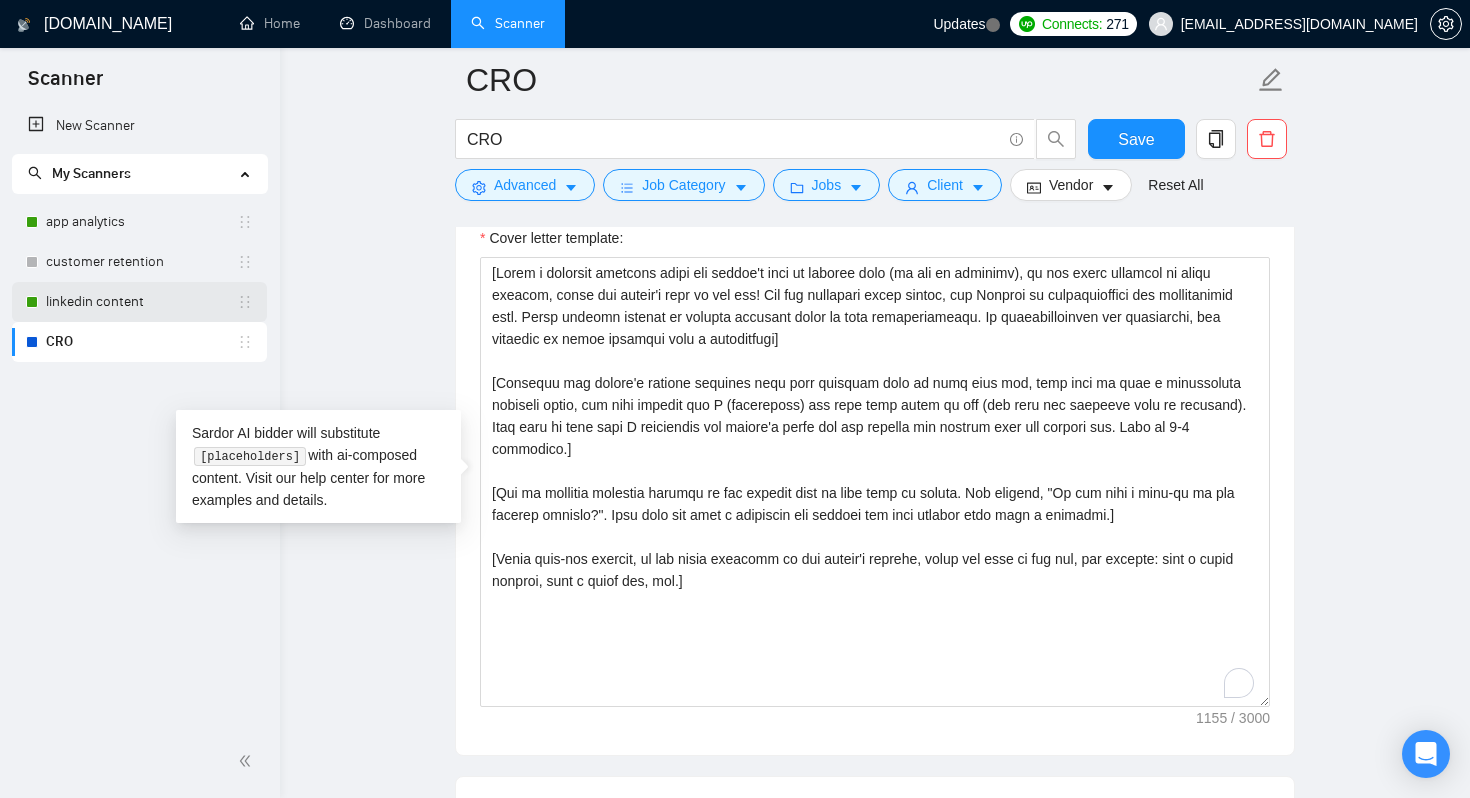click on "linkedin content" at bounding box center (141, 302) 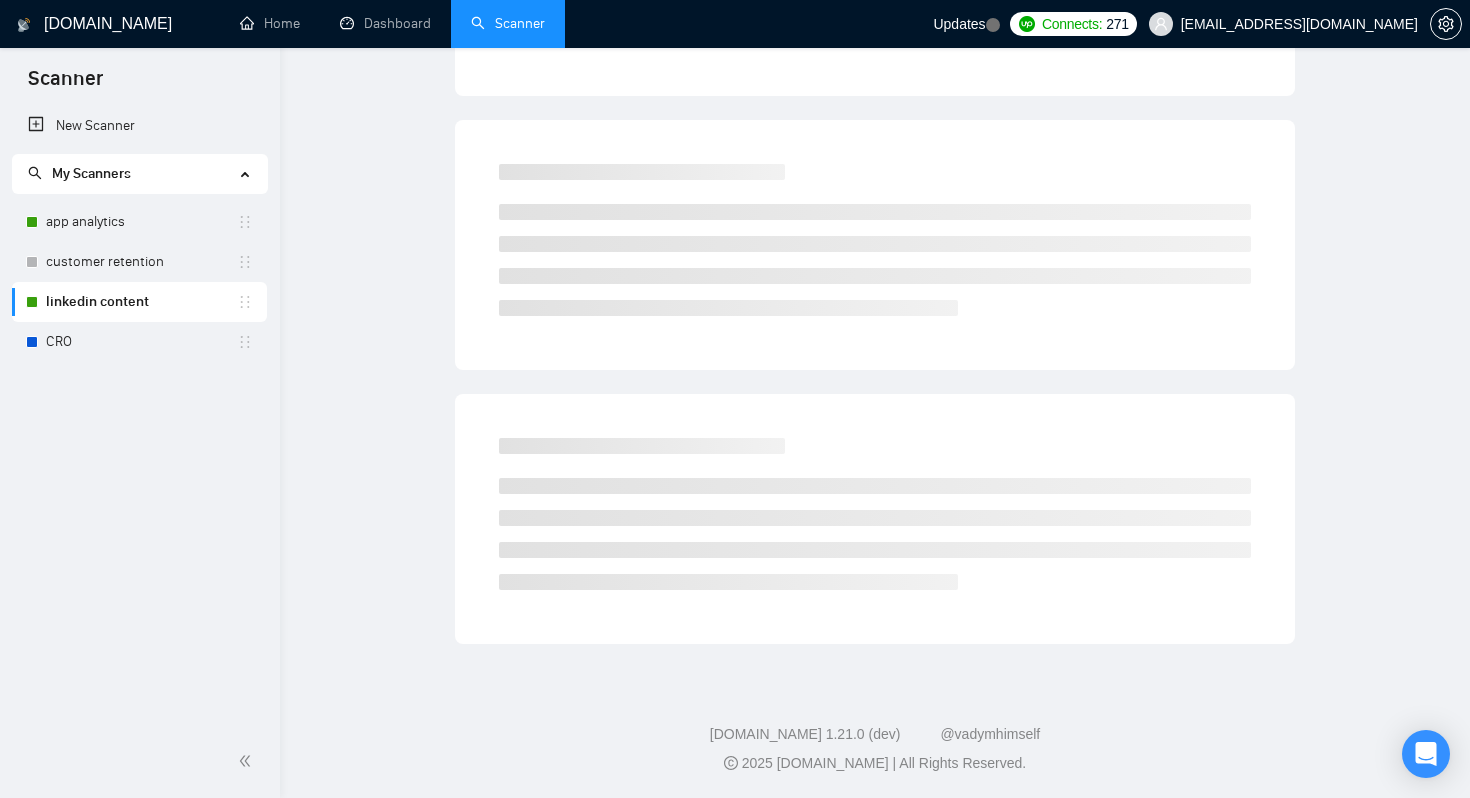 scroll, scrollTop: 0, scrollLeft: 0, axis: both 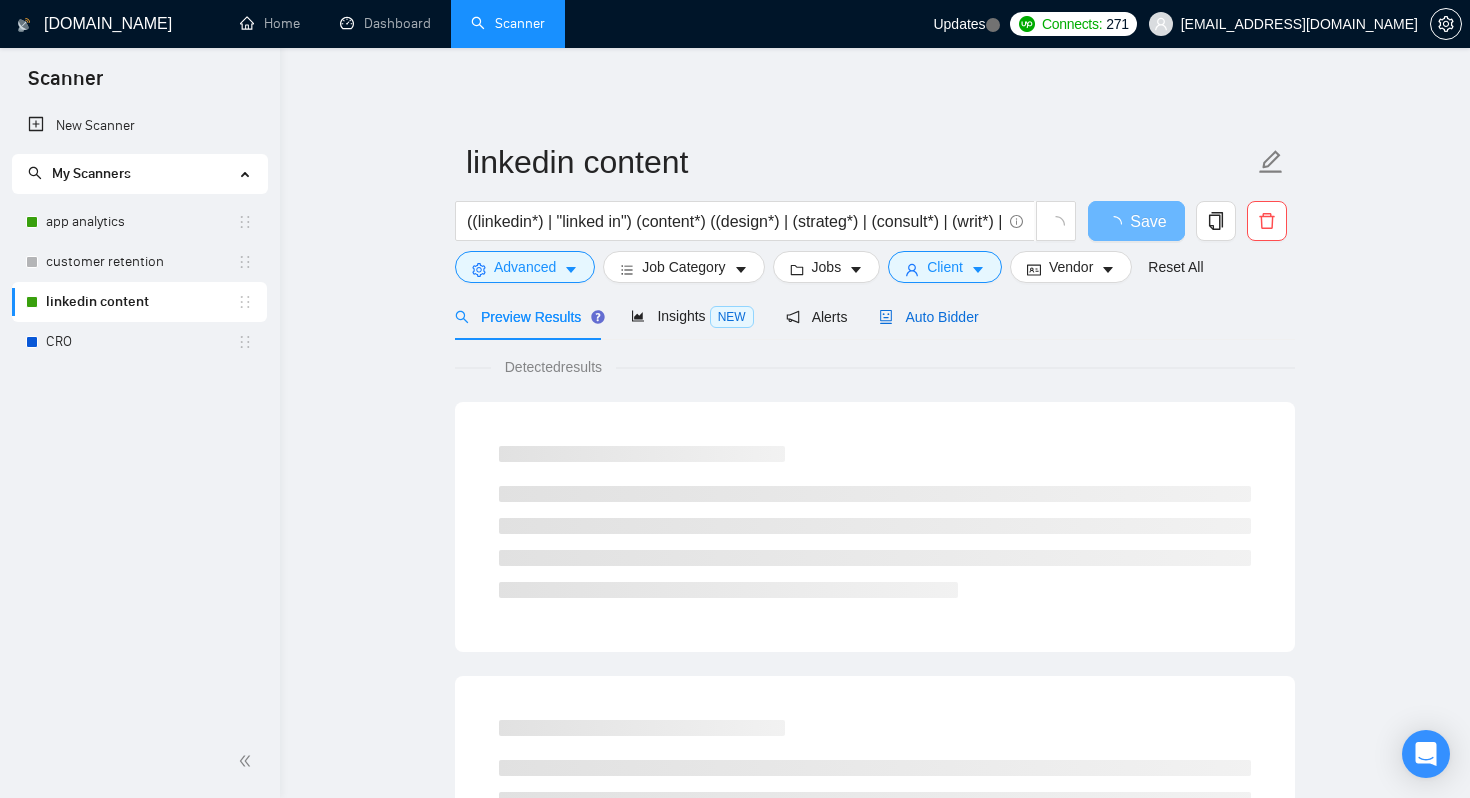 click on "Auto Bidder" at bounding box center (928, 317) 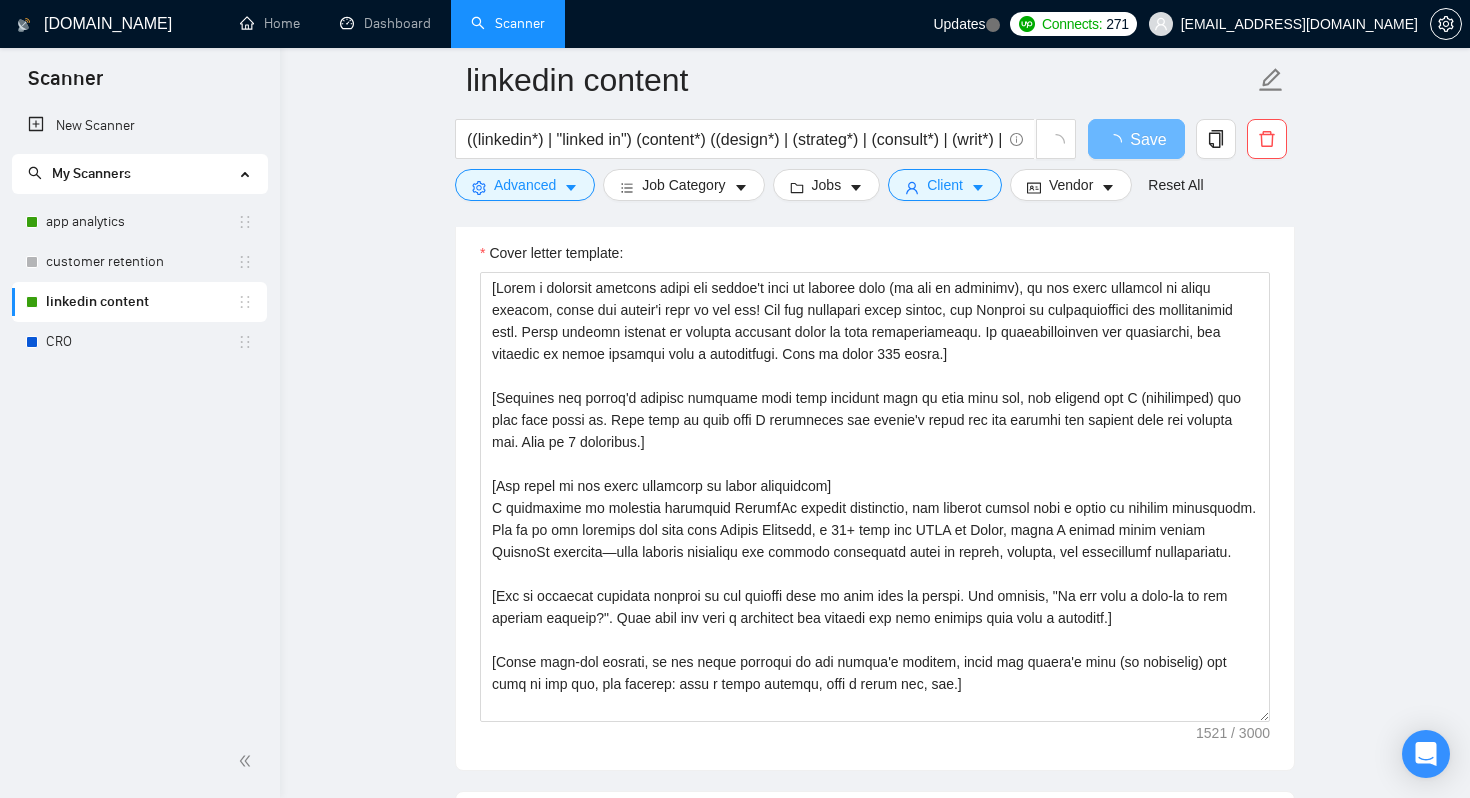 scroll, scrollTop: 1390, scrollLeft: 0, axis: vertical 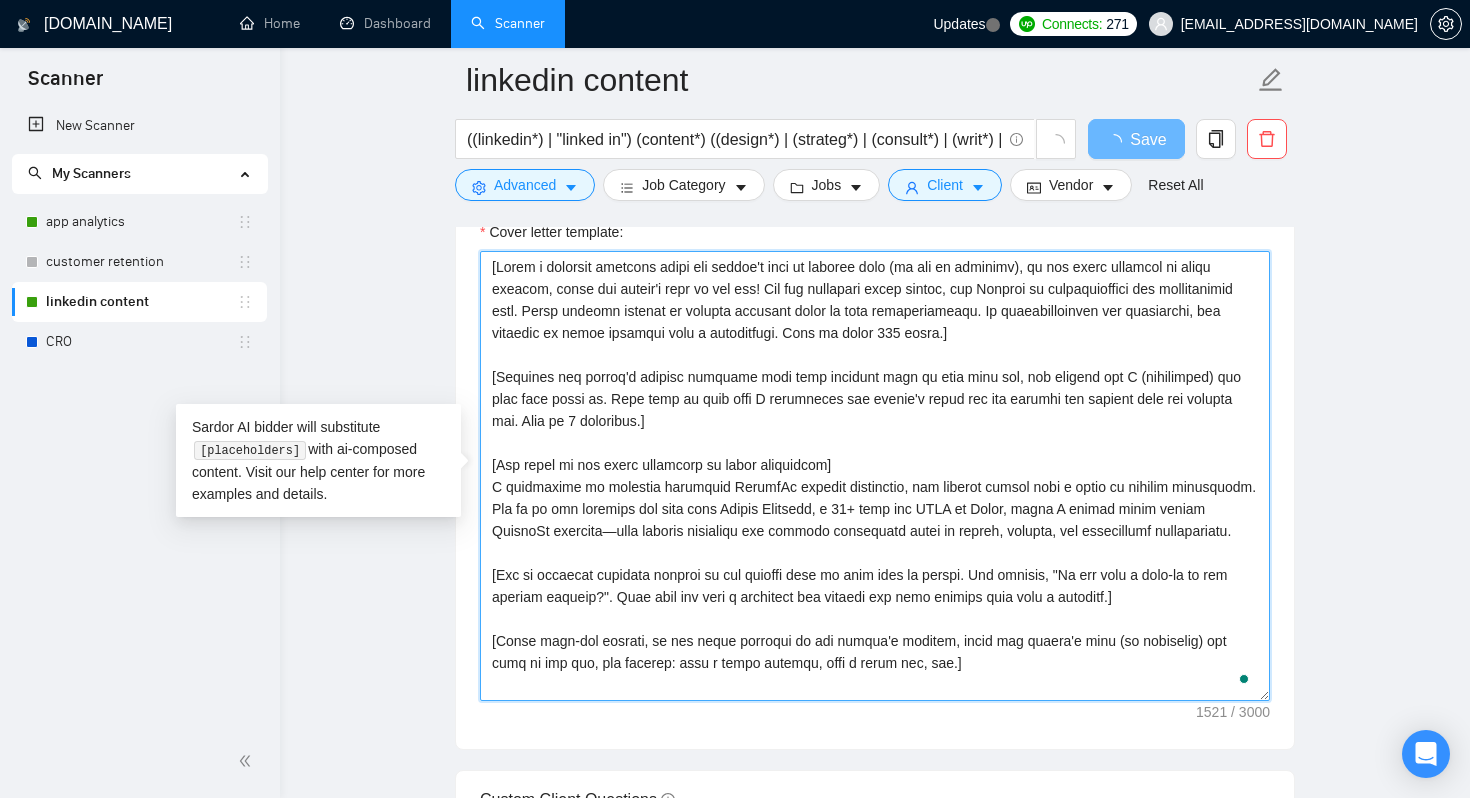 drag, startPoint x: 870, startPoint y: 463, endPoint x: 493, endPoint y: 383, distance: 385.3946 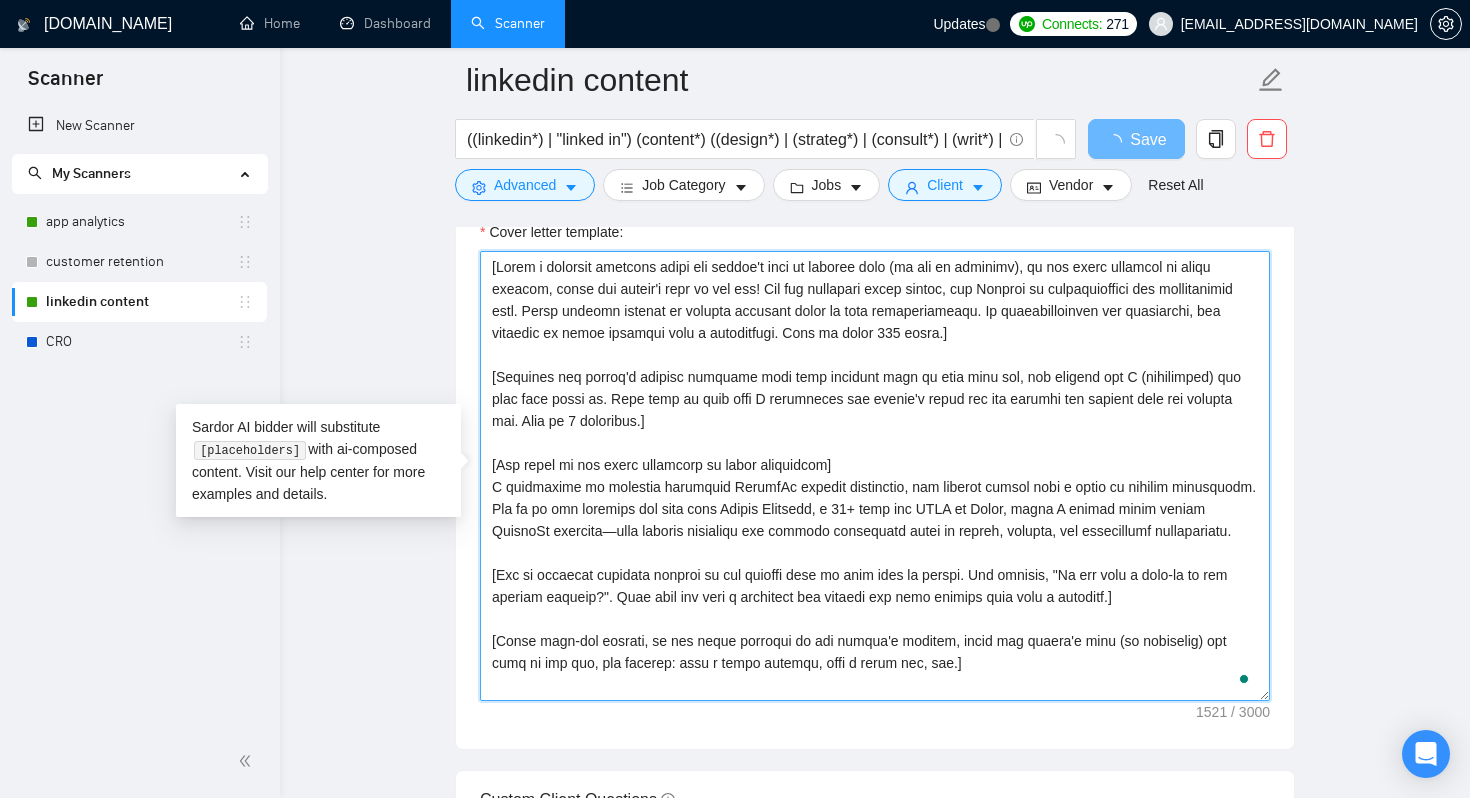 click on "Cover letter template:" at bounding box center [875, 476] 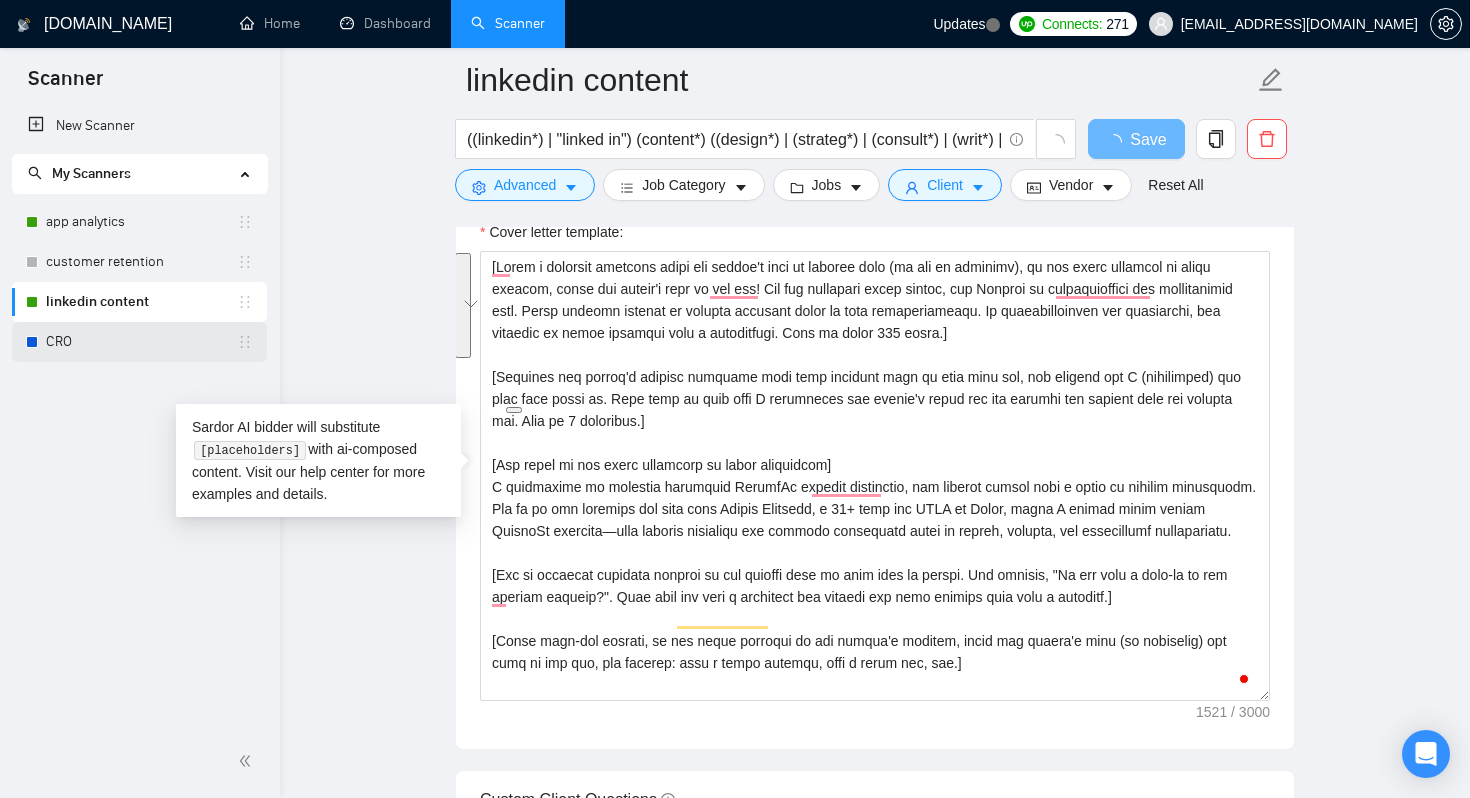 click on "CRO" at bounding box center [141, 342] 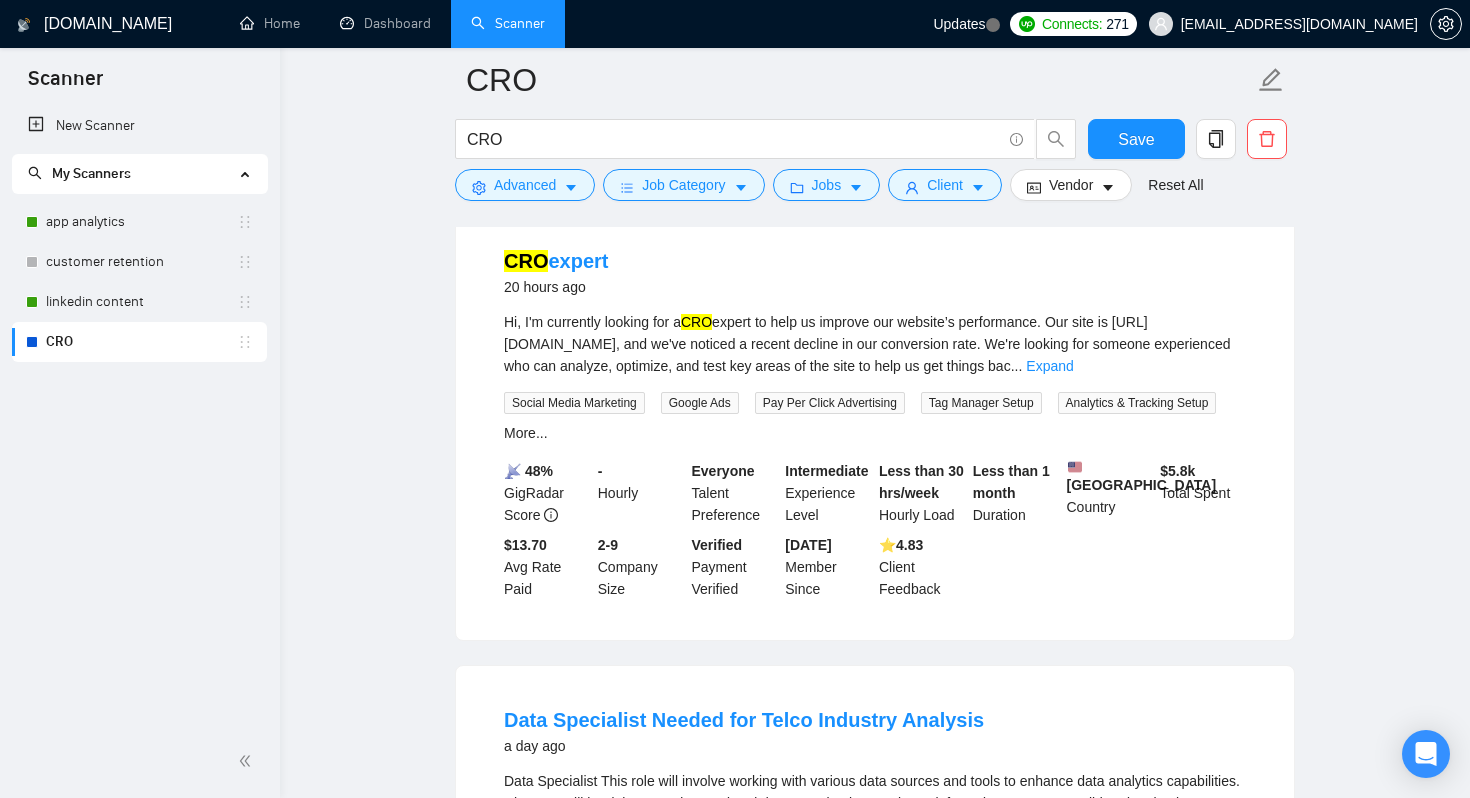 scroll, scrollTop: 1390, scrollLeft: 0, axis: vertical 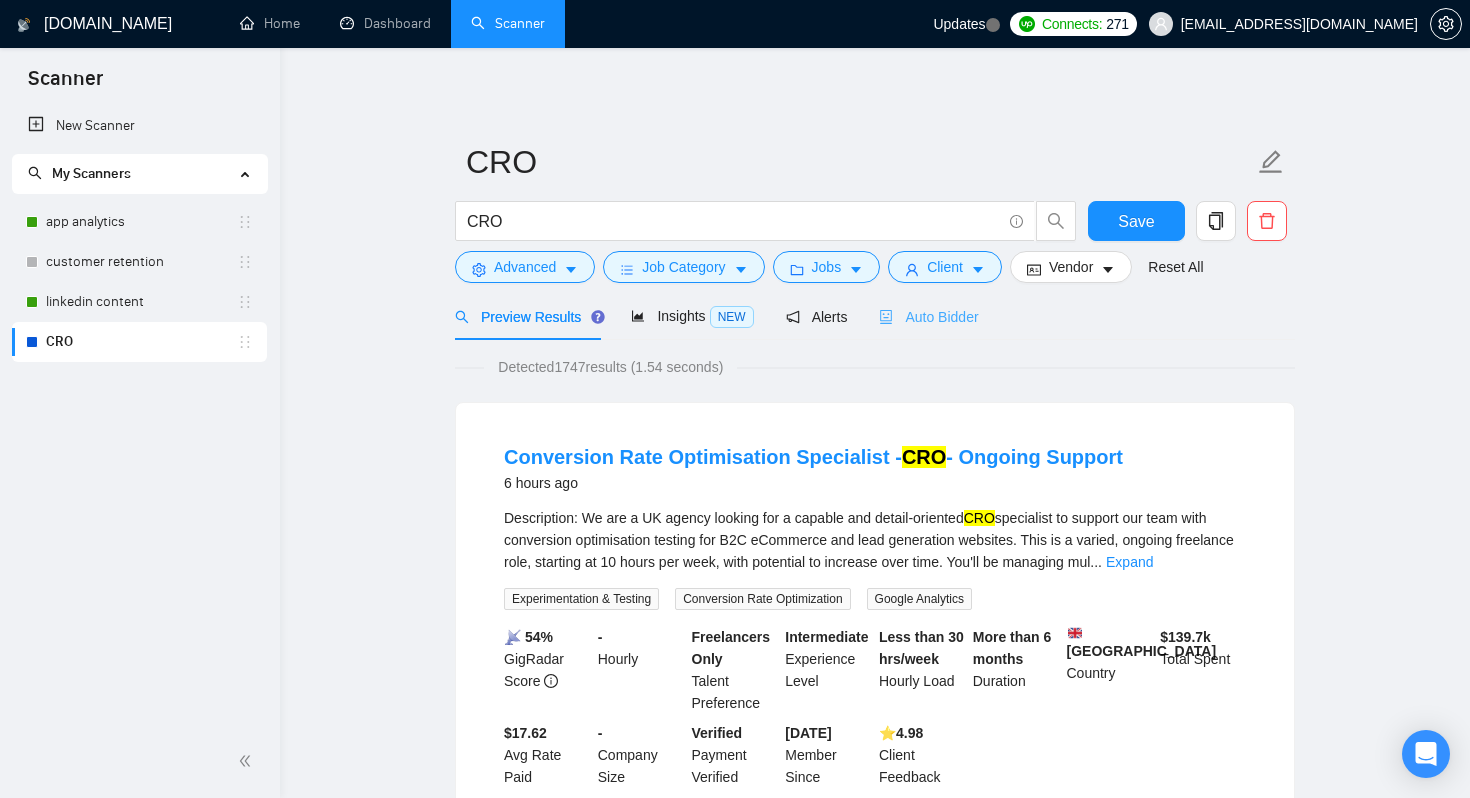 click on "Auto Bidder" at bounding box center [928, 316] 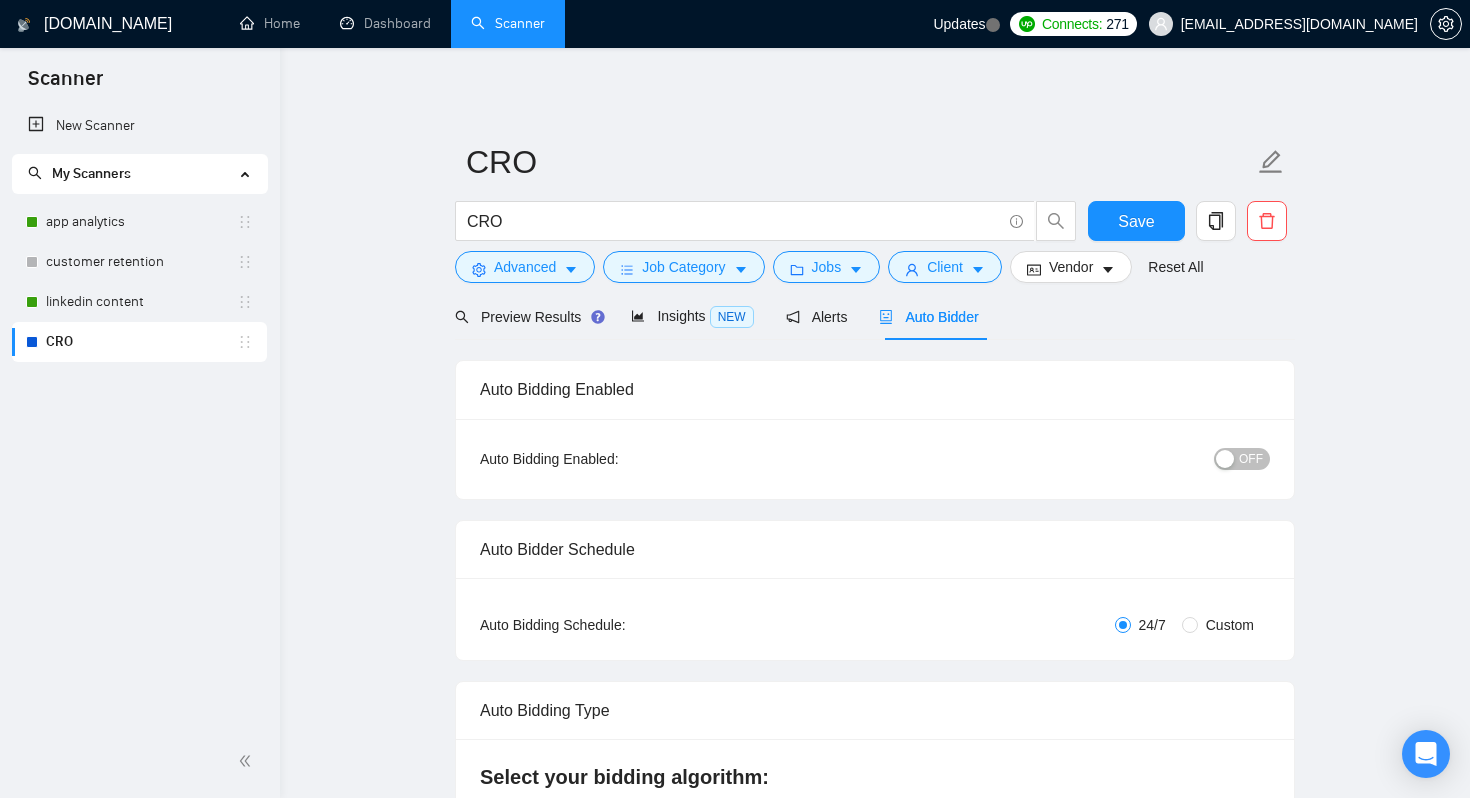 type 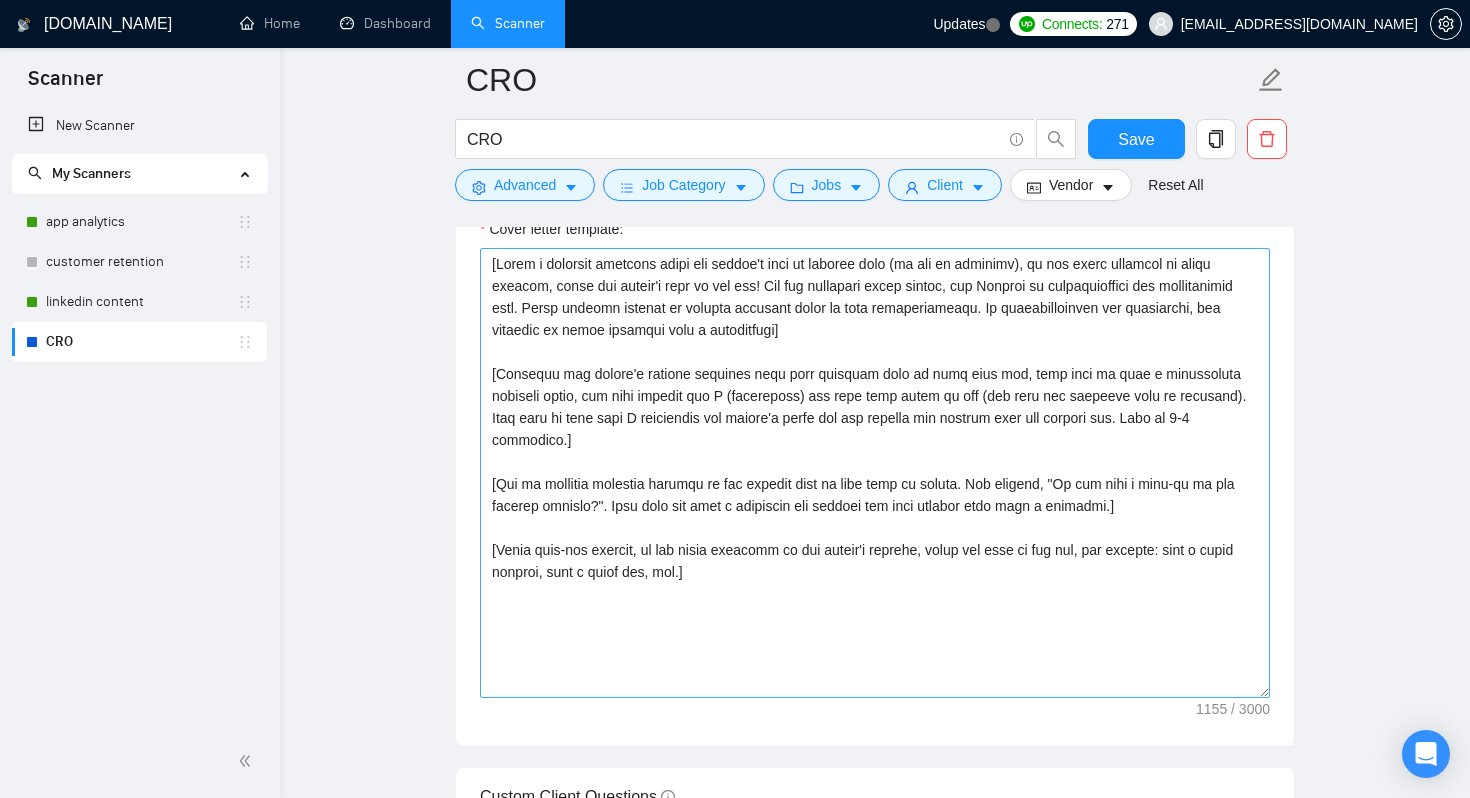scroll, scrollTop: 1397, scrollLeft: 0, axis: vertical 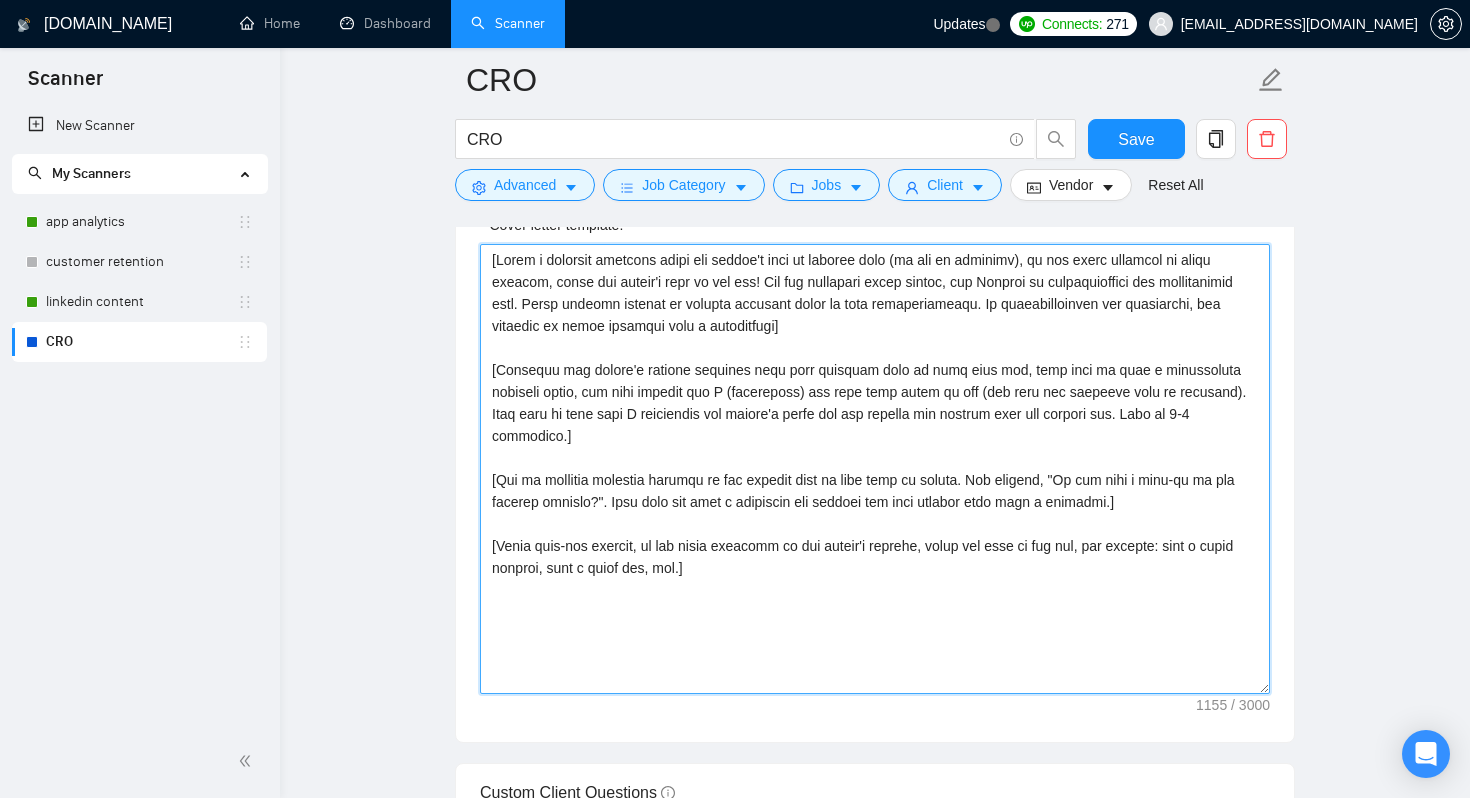 click on "Cover letter template:" at bounding box center (875, 469) 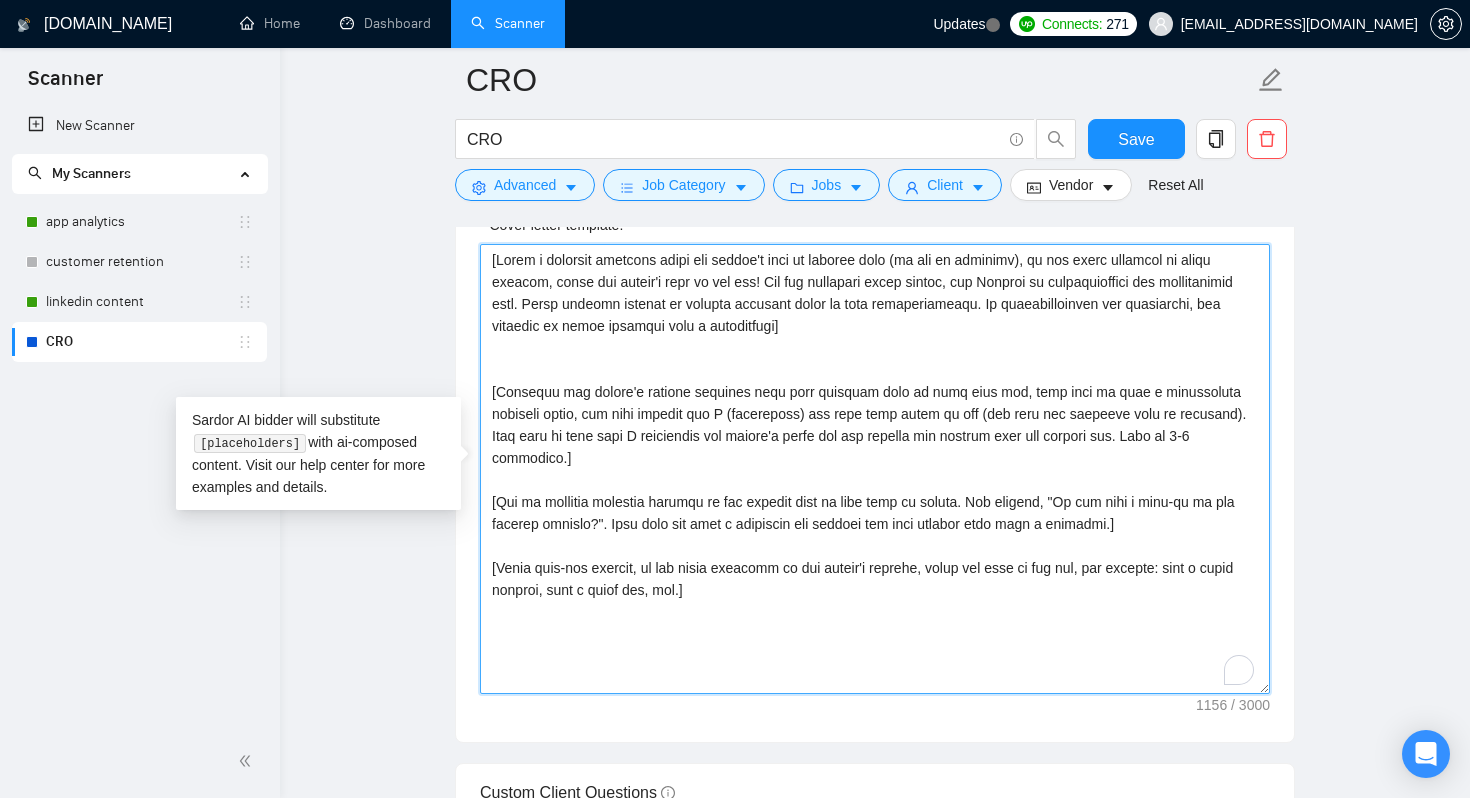 paste on "[Identify the client's biggest business pain that provoked them to post this job, and explain how I (freelancer) can help them solve it. Make sure to show that I understand the client's needs and can deliver the results they are looking for. Make it 2 sentences.]
[Use parts of the below paragraph to share experience]" 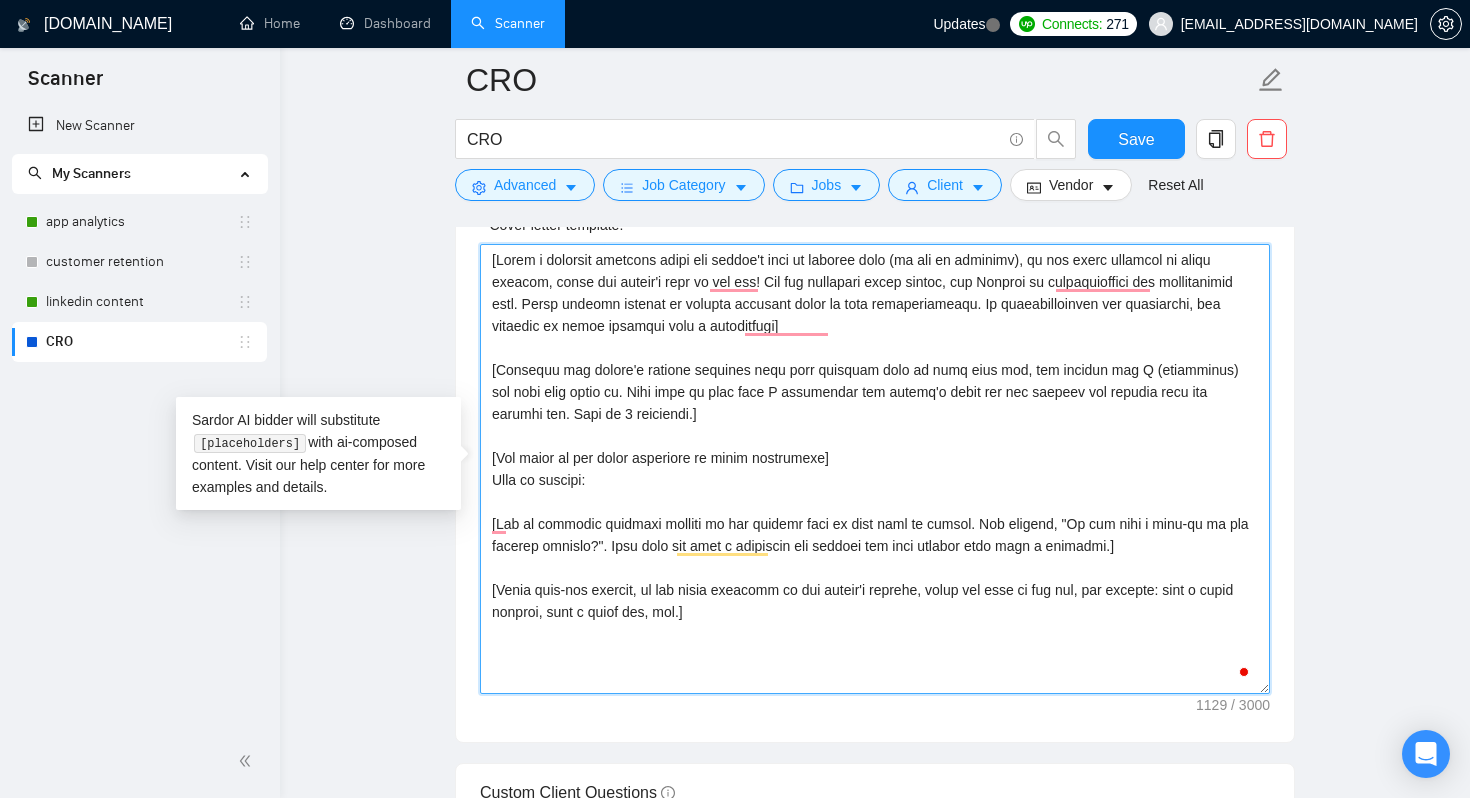 paste on "- Hybrid skills: data + growth + product
- Experience working with SaaS companies since [DATE]
- Remote-friendly. Working asynchronously since [DATE]
- [Mentored 70+ startups]([URL][DOMAIN_NAME][PERSON_NAME]) across onboarding, retention, and monetisation
- No bullshit, highly-opinionated, gets-shit-done folks" 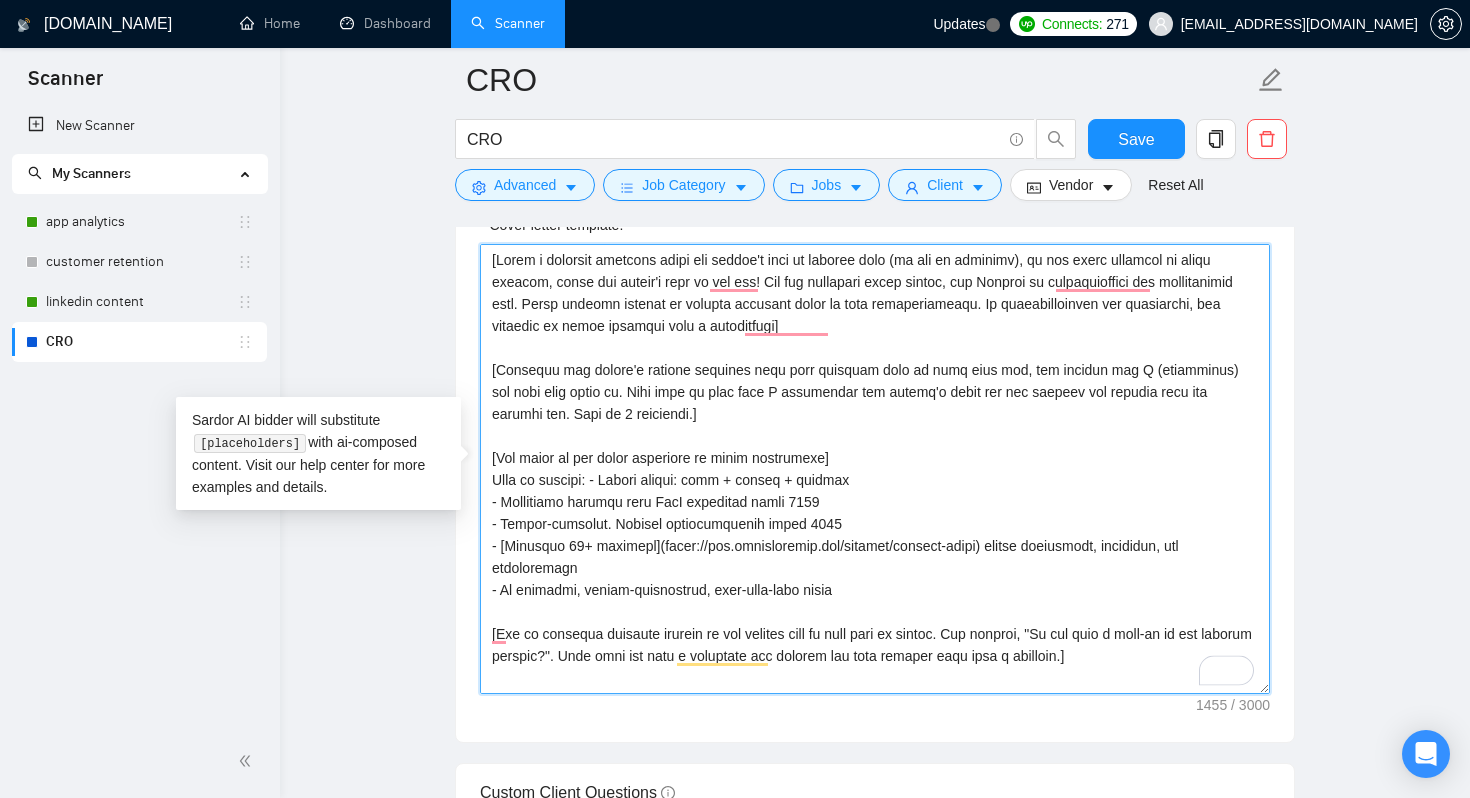 click on "Cover letter template:" at bounding box center [875, 469] 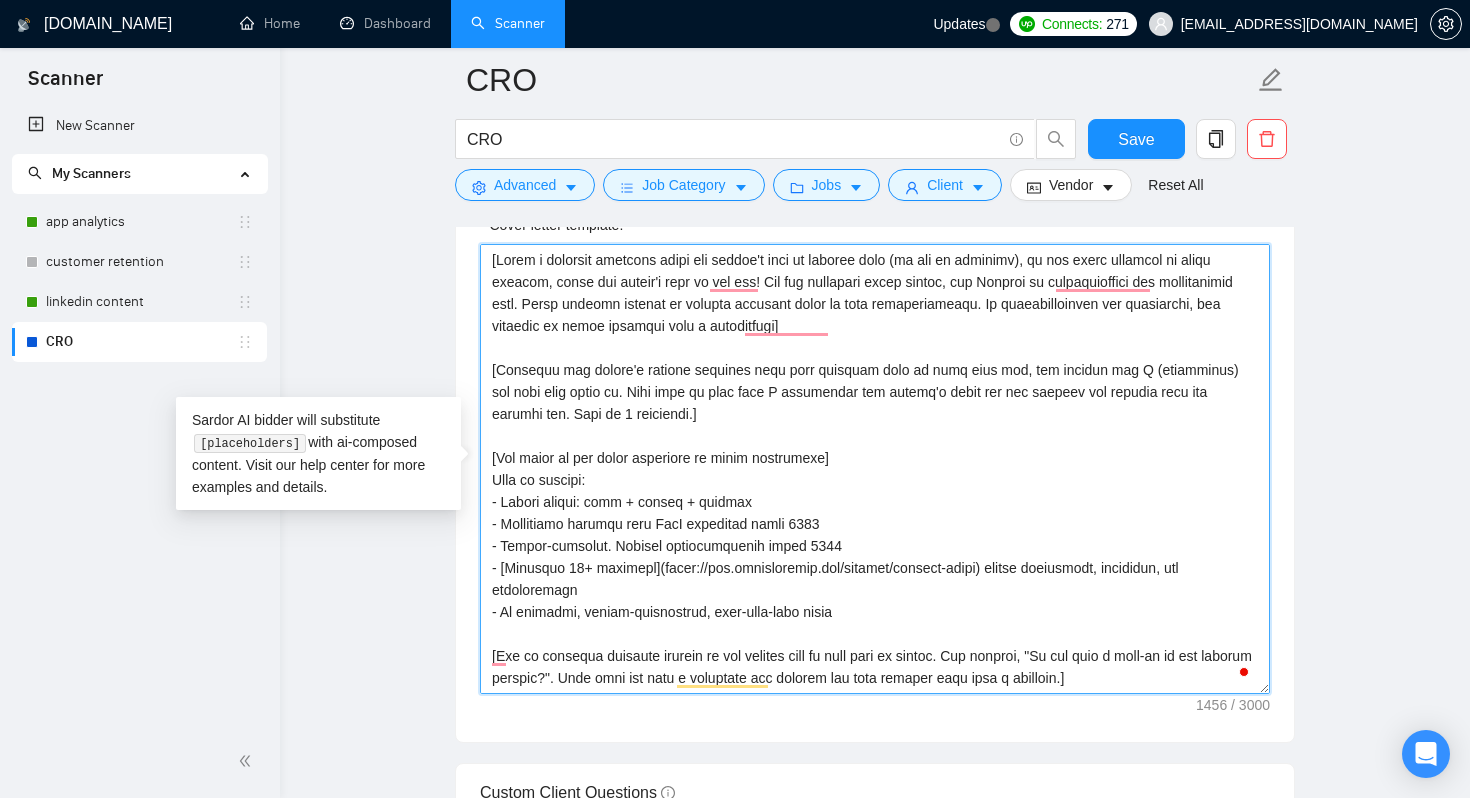 click on "Cover letter template:" at bounding box center [875, 469] 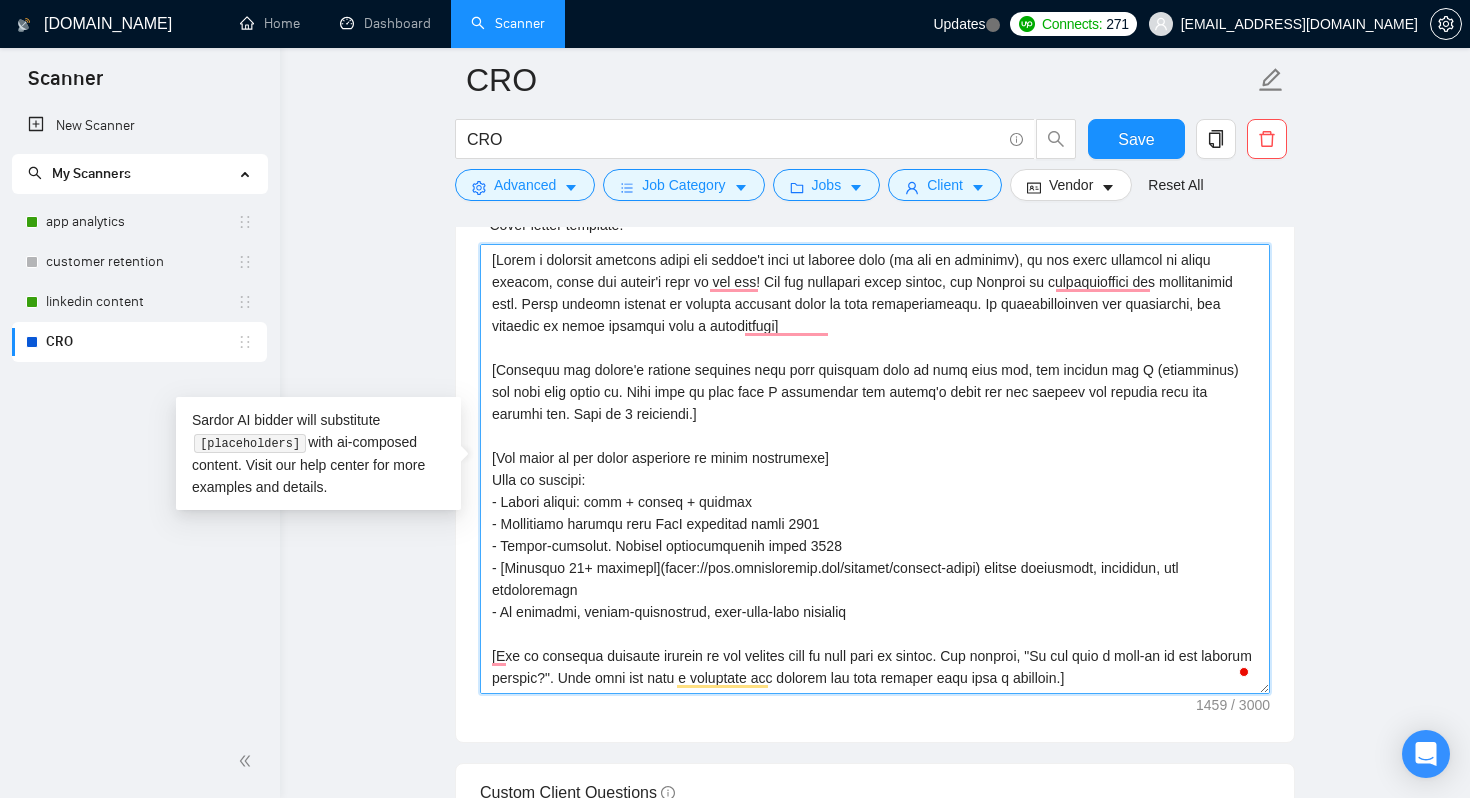 scroll, scrollTop: 66, scrollLeft: 0, axis: vertical 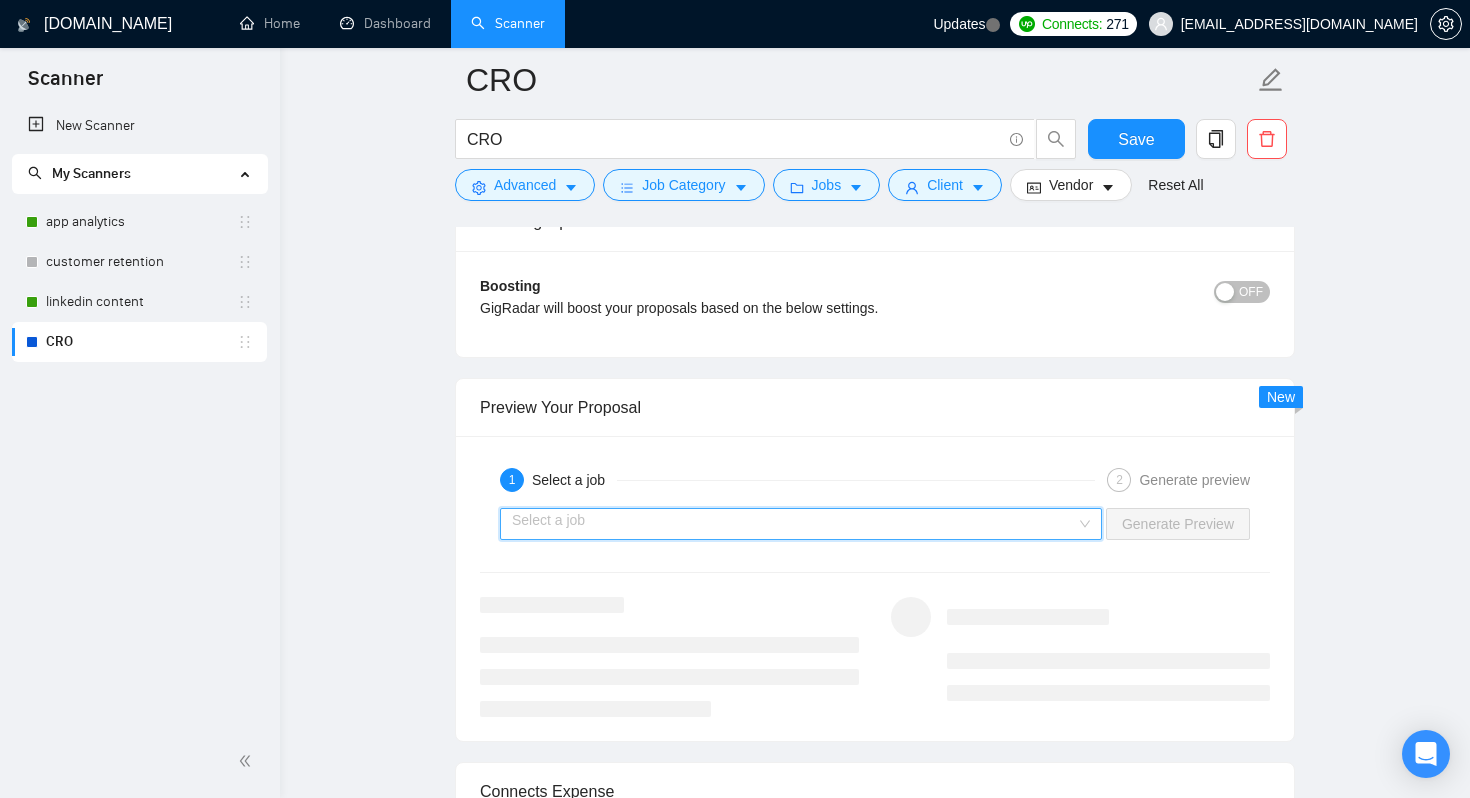 click at bounding box center [794, 524] 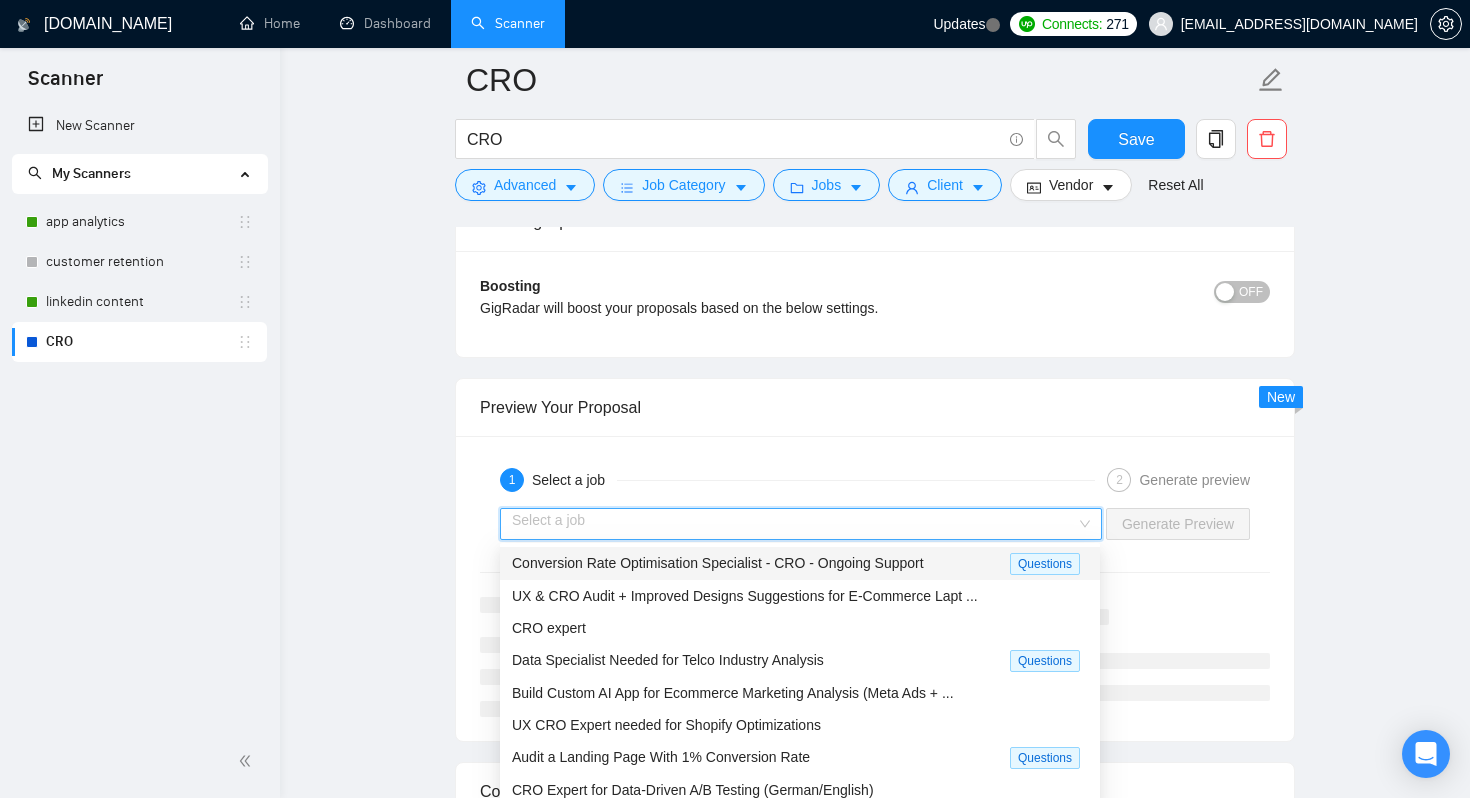 click on "Conversion Rate Optimisation Specialist - CRO - Ongoing Support" at bounding box center [718, 563] 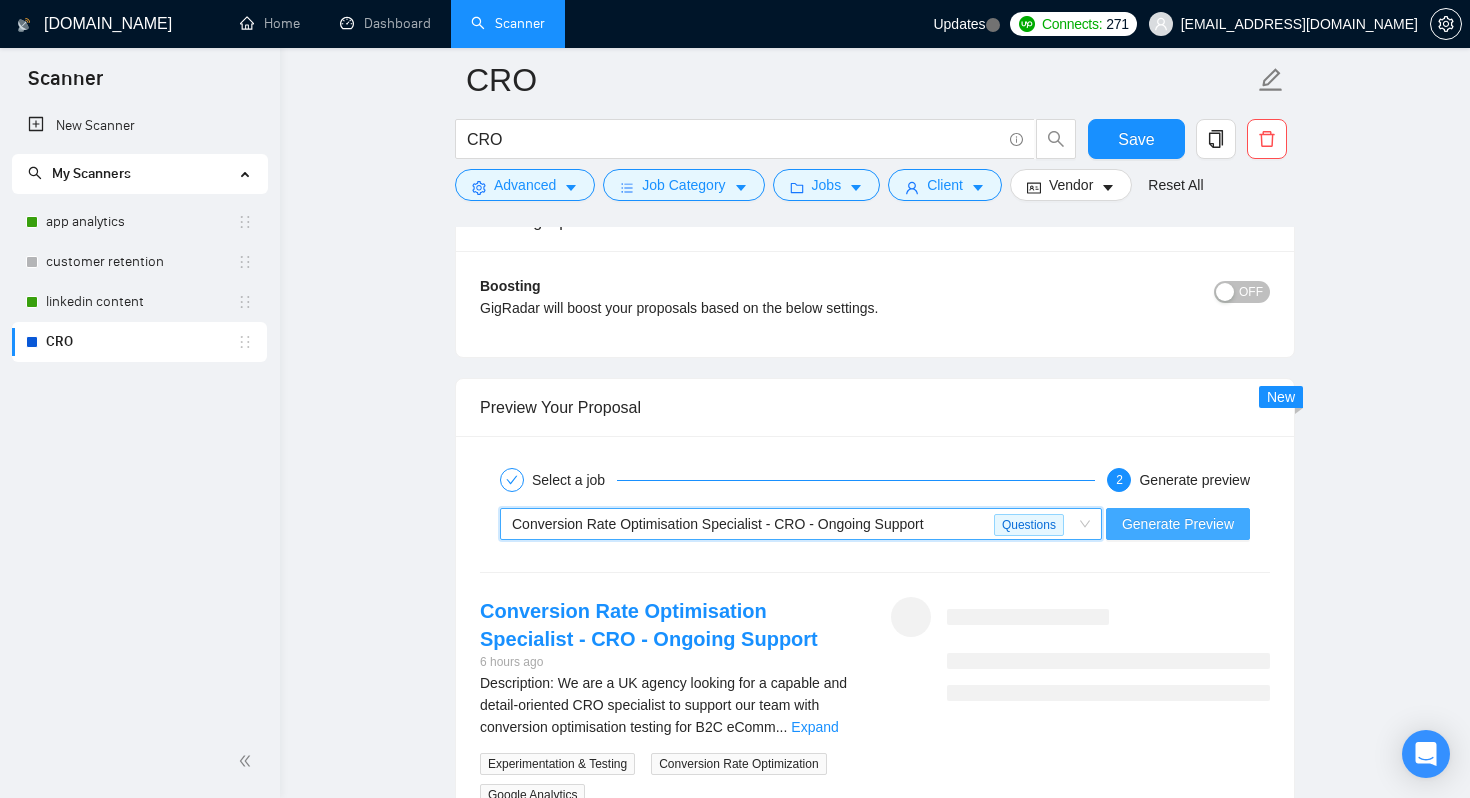 click on "Generate Preview" at bounding box center [1178, 524] 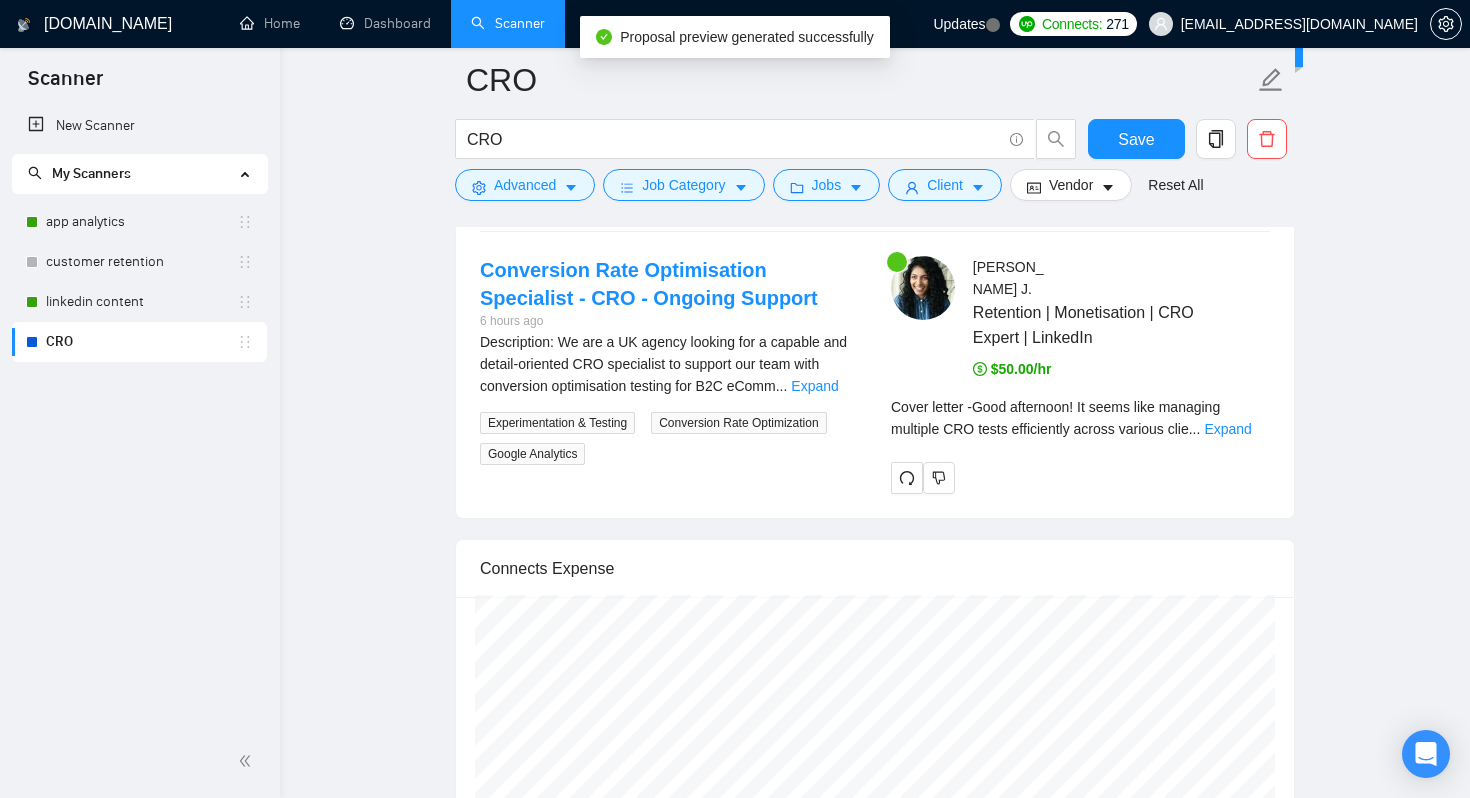 scroll, scrollTop: 3084, scrollLeft: 0, axis: vertical 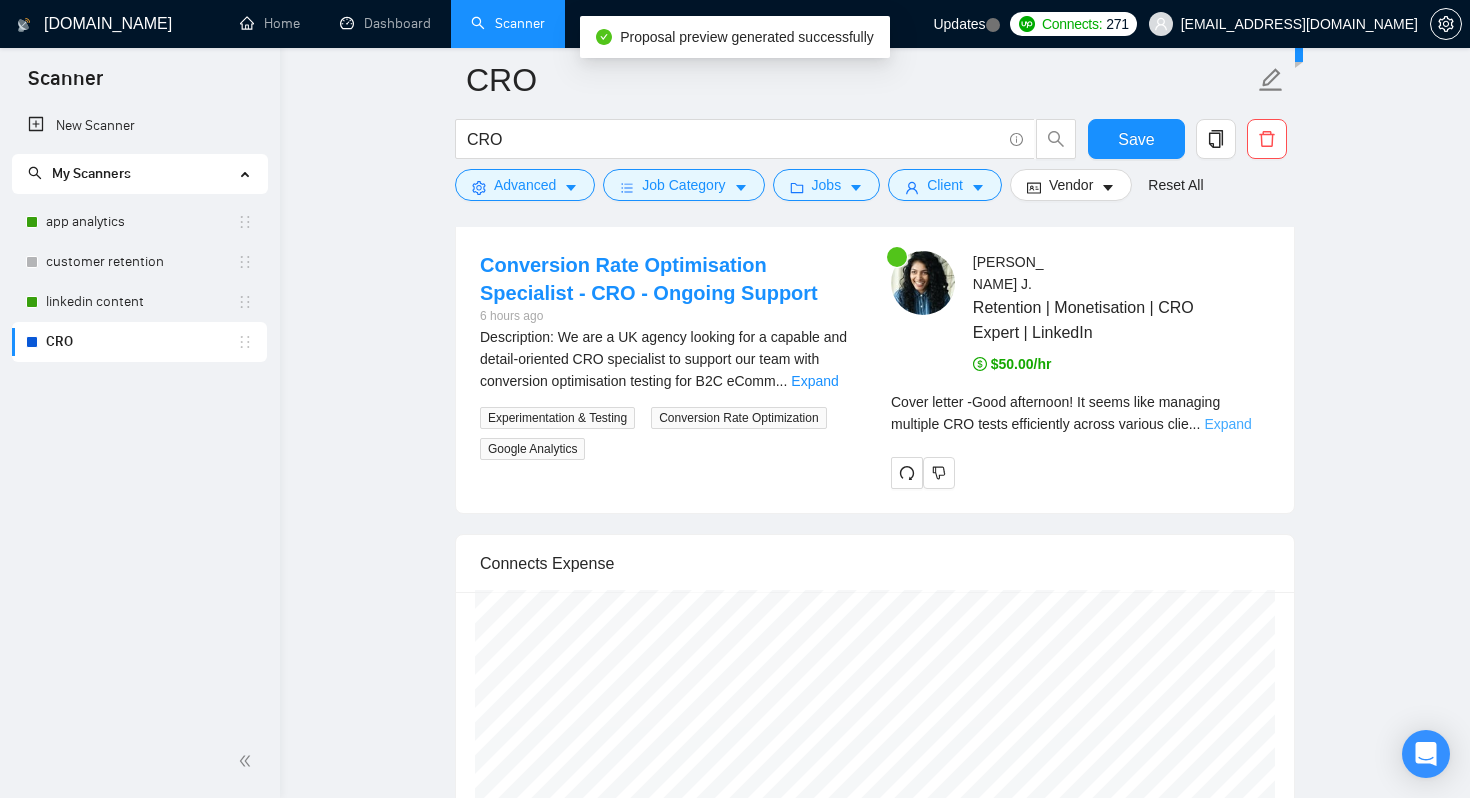 click on "Expand" at bounding box center (1227, 424) 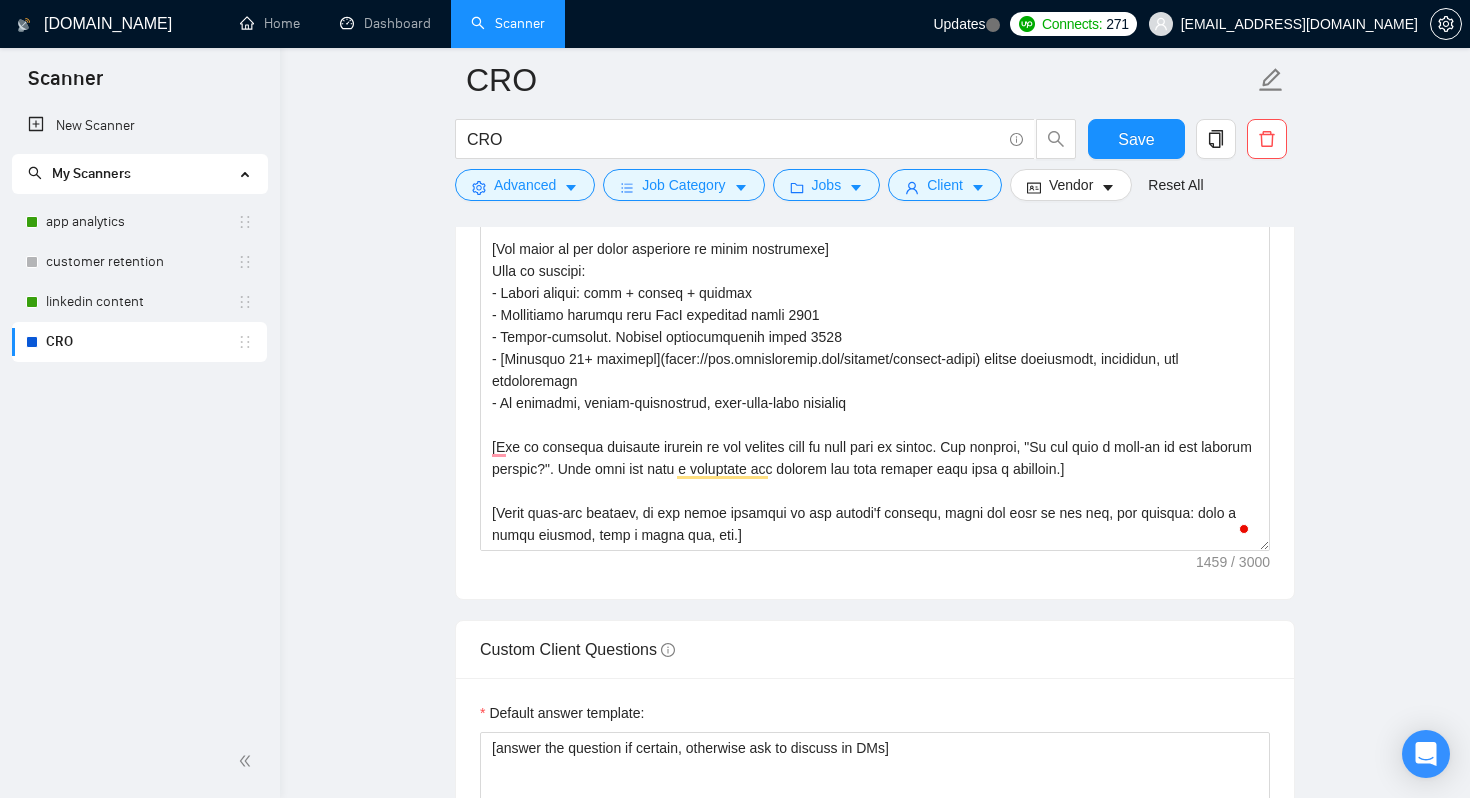 scroll, scrollTop: 1539, scrollLeft: 0, axis: vertical 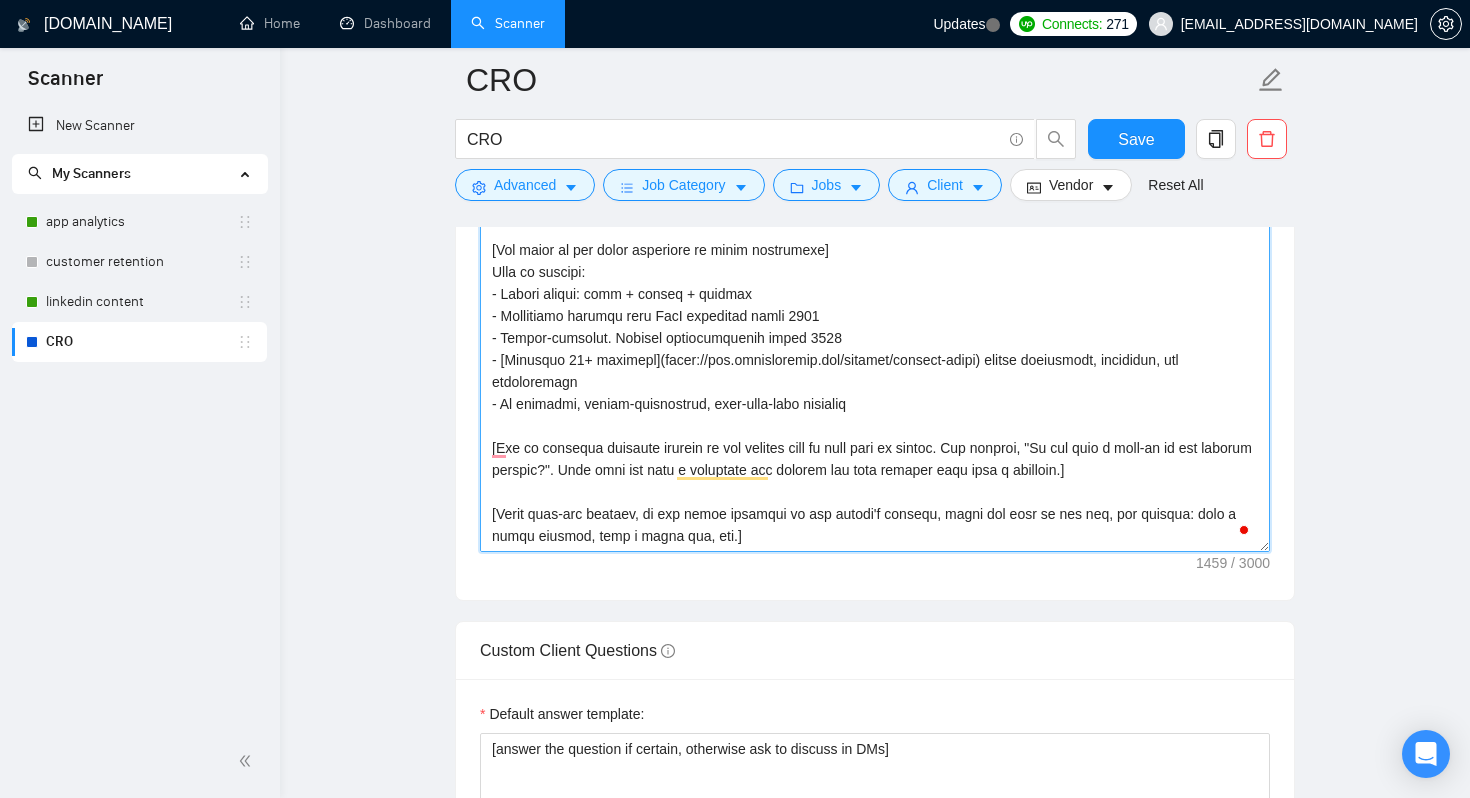 click on "Cover letter template:" at bounding box center (875, 327) 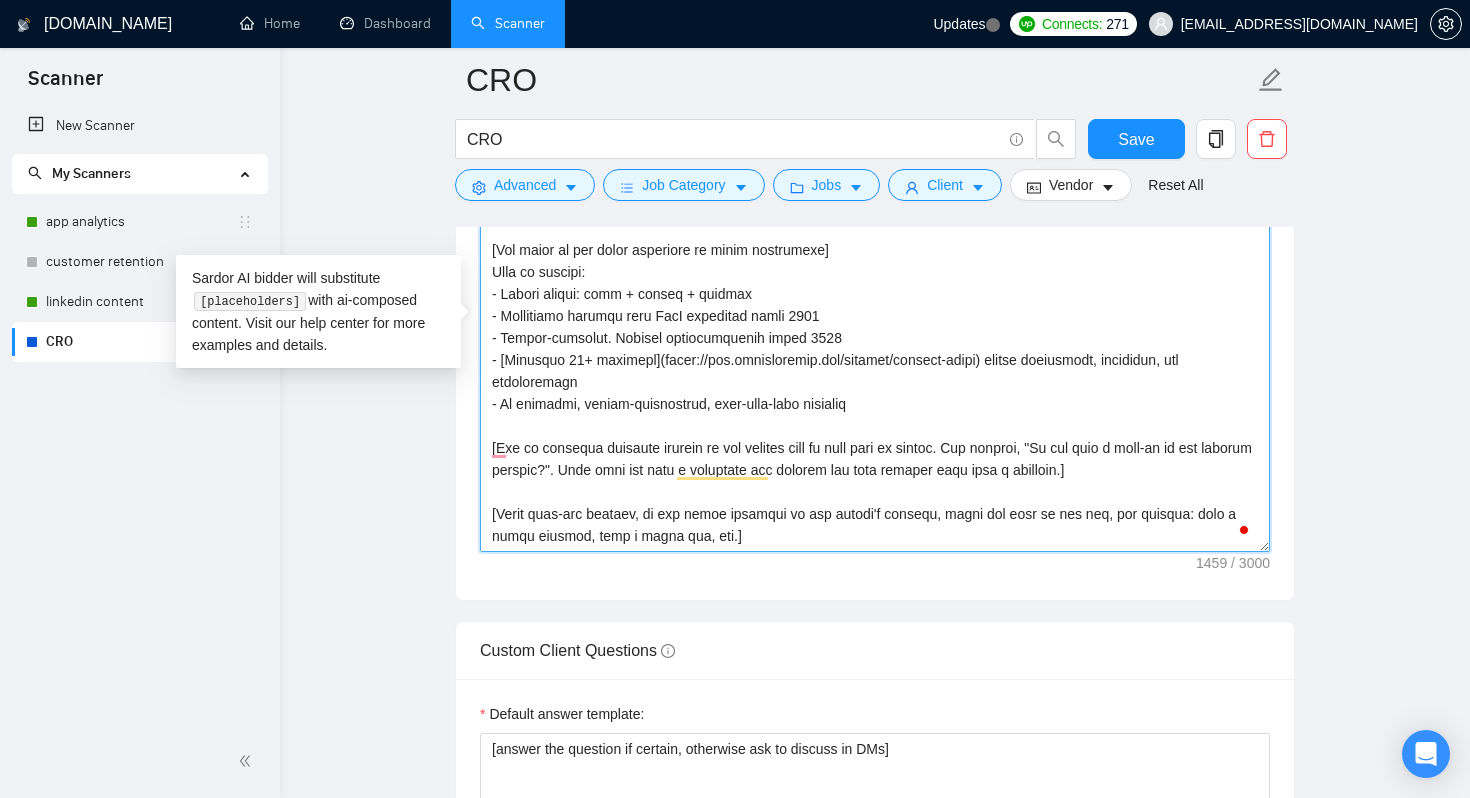 click on "Cover letter template:" at bounding box center (875, 327) 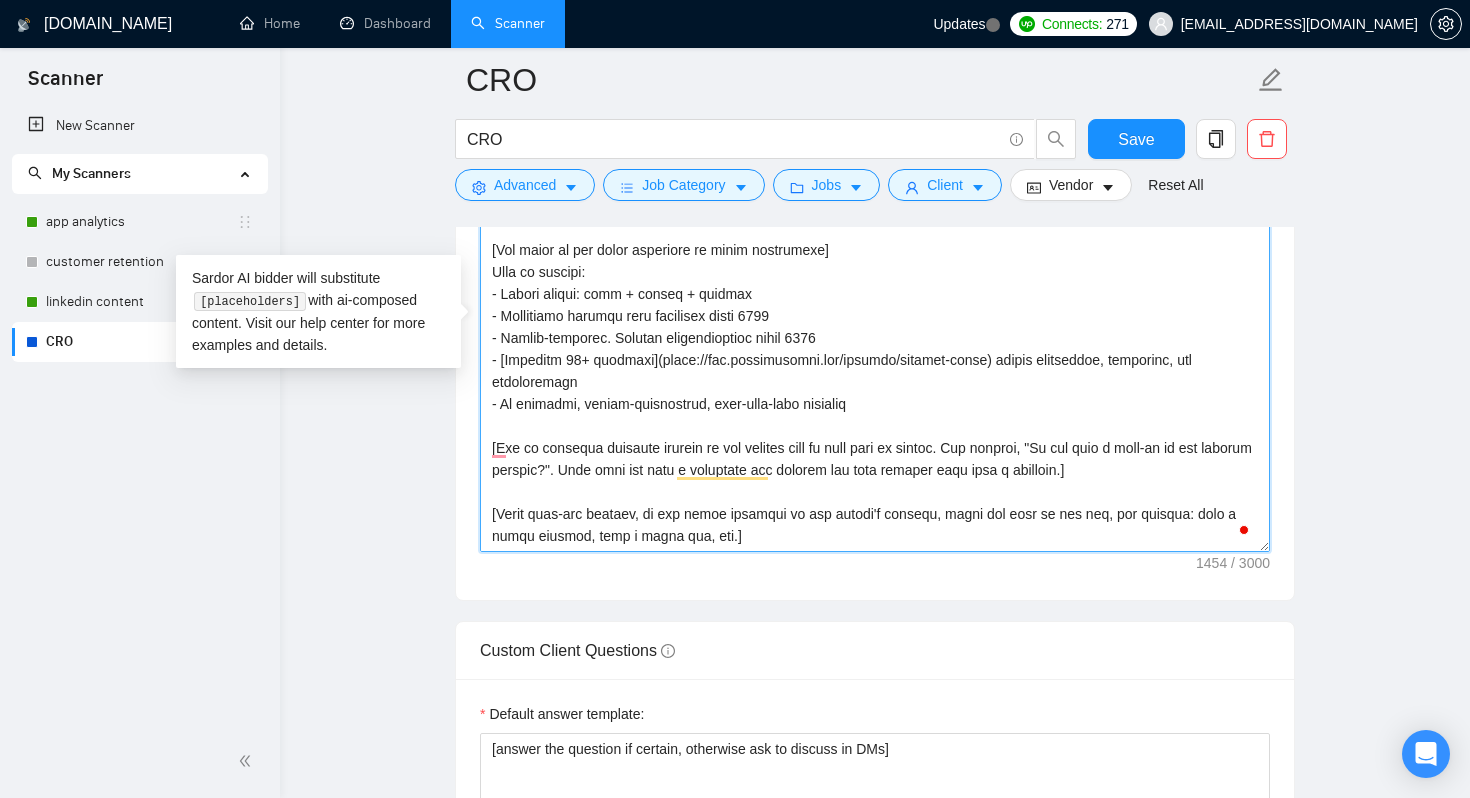 type on "[Write a personal greeting using the client's name or company name (if any is provided), in the local language of their country, using the client's time of the day! For the remaining cover letter, use English in conversational yet professional tone. Avoid generic phrases or cliches commonly found in such communications. Be straightforward and respectful, and remember to avoid sounding like a salesperson]
[Identify the client's biggest business pain that provoked them to post this job, and explain how I (freelancer) can help them solve it. Make sure to show that I understand the client's needs and can deliver the results they are looking for. Make it 2 sentences.]
[Use parts of the below paragraph to share experience]
Pick me because:
- Hybrid skills: data + growth + product
- Experience working with companies since [DATE]
- Remote-friendly. Working asynchronously since [DATE]
- [Mentored 70+ startups]([URL][DOMAIN_NAME][PERSON_NAME]) across onboarding, retention, and monetisation
- No bul..." 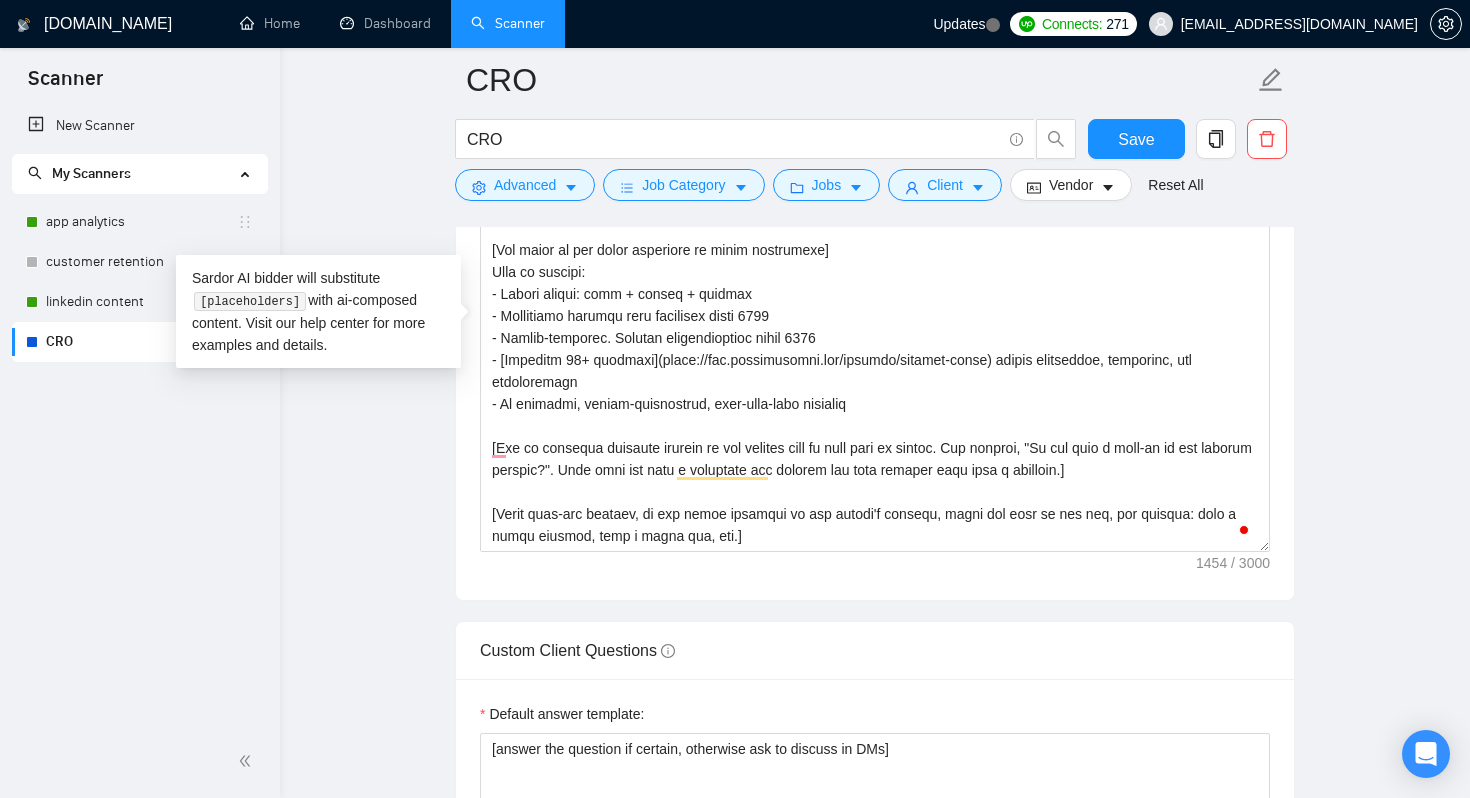 click on "CRO CRO Save Advanced   Job Category   Jobs   Client   Vendor   Reset All Preview Results Insights NEW Alerts Auto Bidder Auto Bidding Enabled Auto Bidding Enabled: OFF Auto Bidder Schedule Auto Bidding Type: Automated (recommended) Semi-automated Auto Bidding Schedule: 24/7 Custom Custom Auto Bidder Schedule Repeat every week [DATE] [DATE] [DATE] [DATE] [DATE] [DATE] [DATE] Active Hours ( [GEOGRAPHIC_DATA]/[GEOGRAPHIC_DATA] ): From: To: ( 24  hours) [GEOGRAPHIC_DATA]/[GEOGRAPHIC_DATA] Auto Bidding Type Select your bidding algorithm: Choose the algorithm for you bidding. The price per proposal does not include your connects expenditure. Template Bidder Works great for narrow segments and short cover letters that don't change. 0.50  credits / proposal Sardor AI 🤖 Personalise your cover letter with ai [placeholders] 1.00  credits / proposal Experimental Laziza AI  👑   NEW   Learn more 2.00  credits / proposal 53.68 credits savings Team & Freelancer Select team: [URL] Select freelancer: [PERSON_NAME] Select profile: Marketing Strategy" at bounding box center [875, 1199] 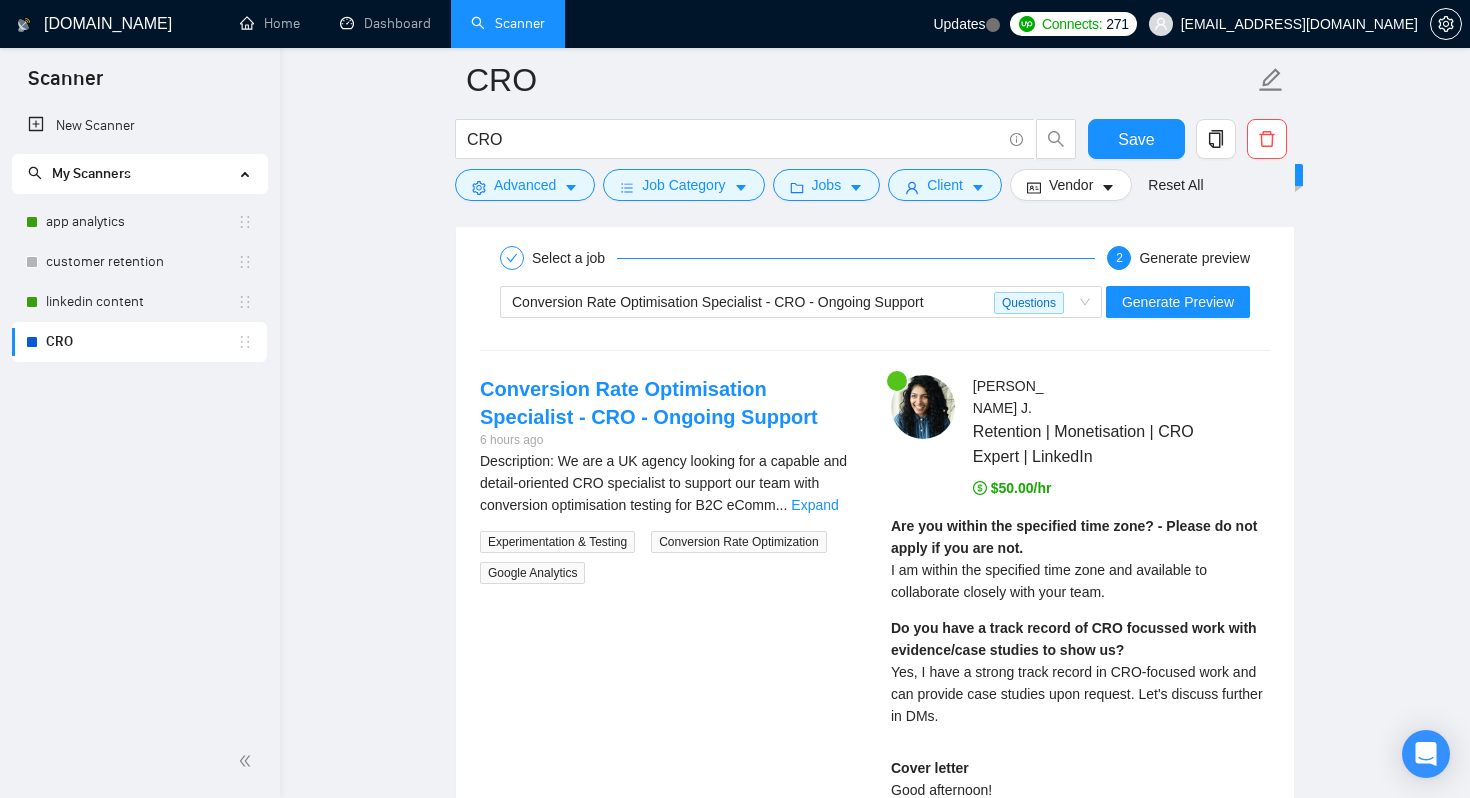 scroll, scrollTop: 2971, scrollLeft: 0, axis: vertical 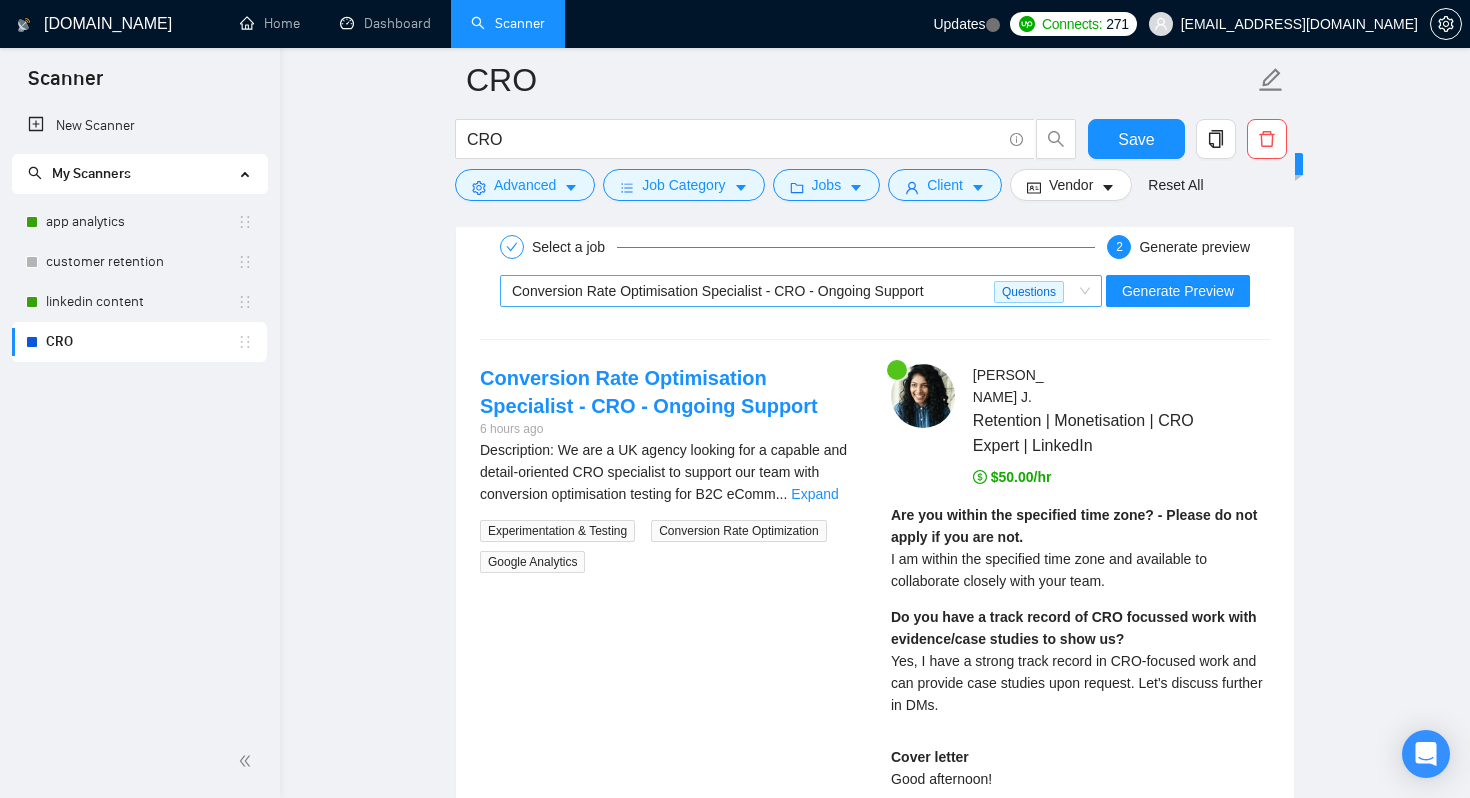 click on "Conversion Rate Optimisation Specialist - CRO - Ongoing Support" at bounding box center [718, 291] 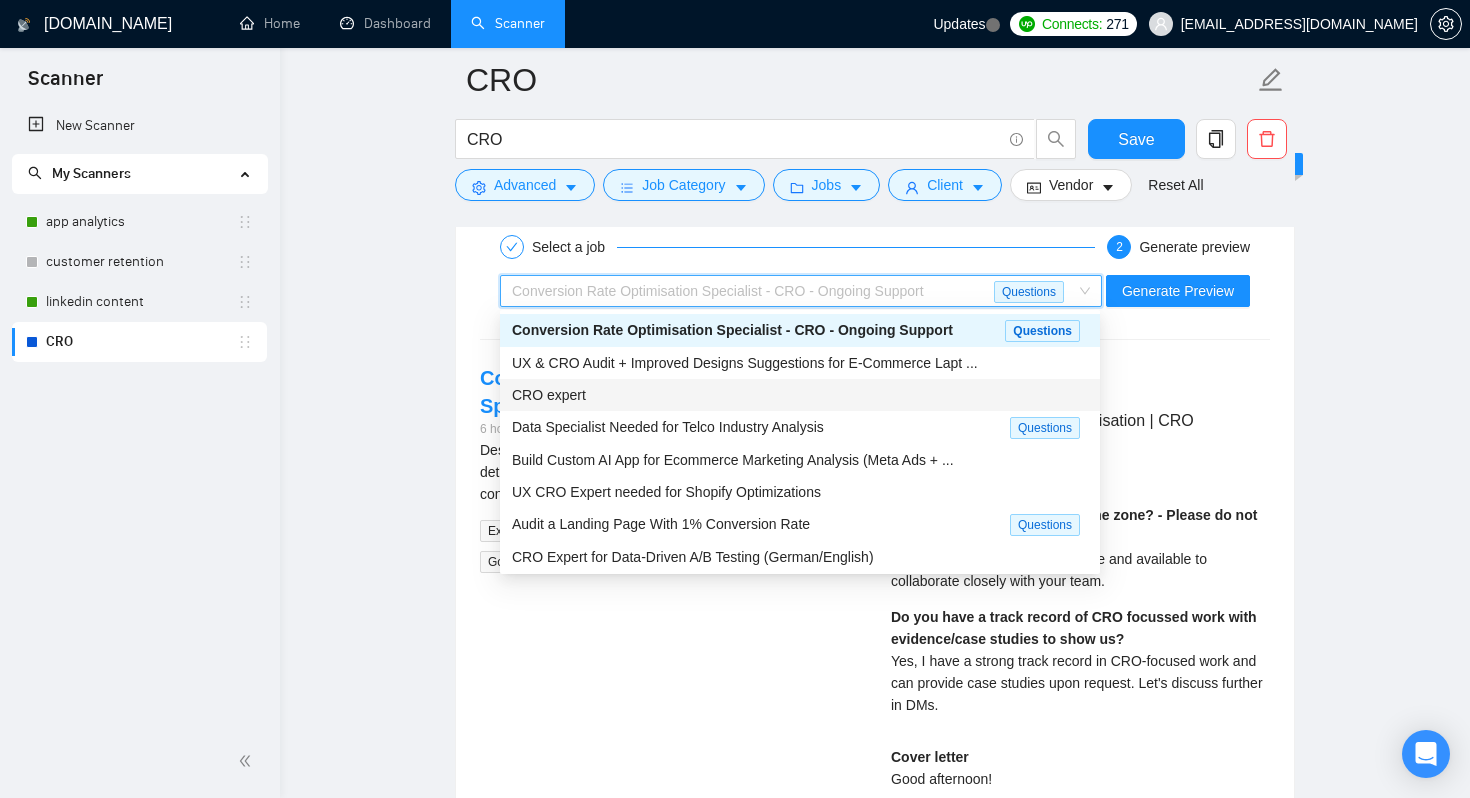 click on "CRO expert" at bounding box center [800, 395] 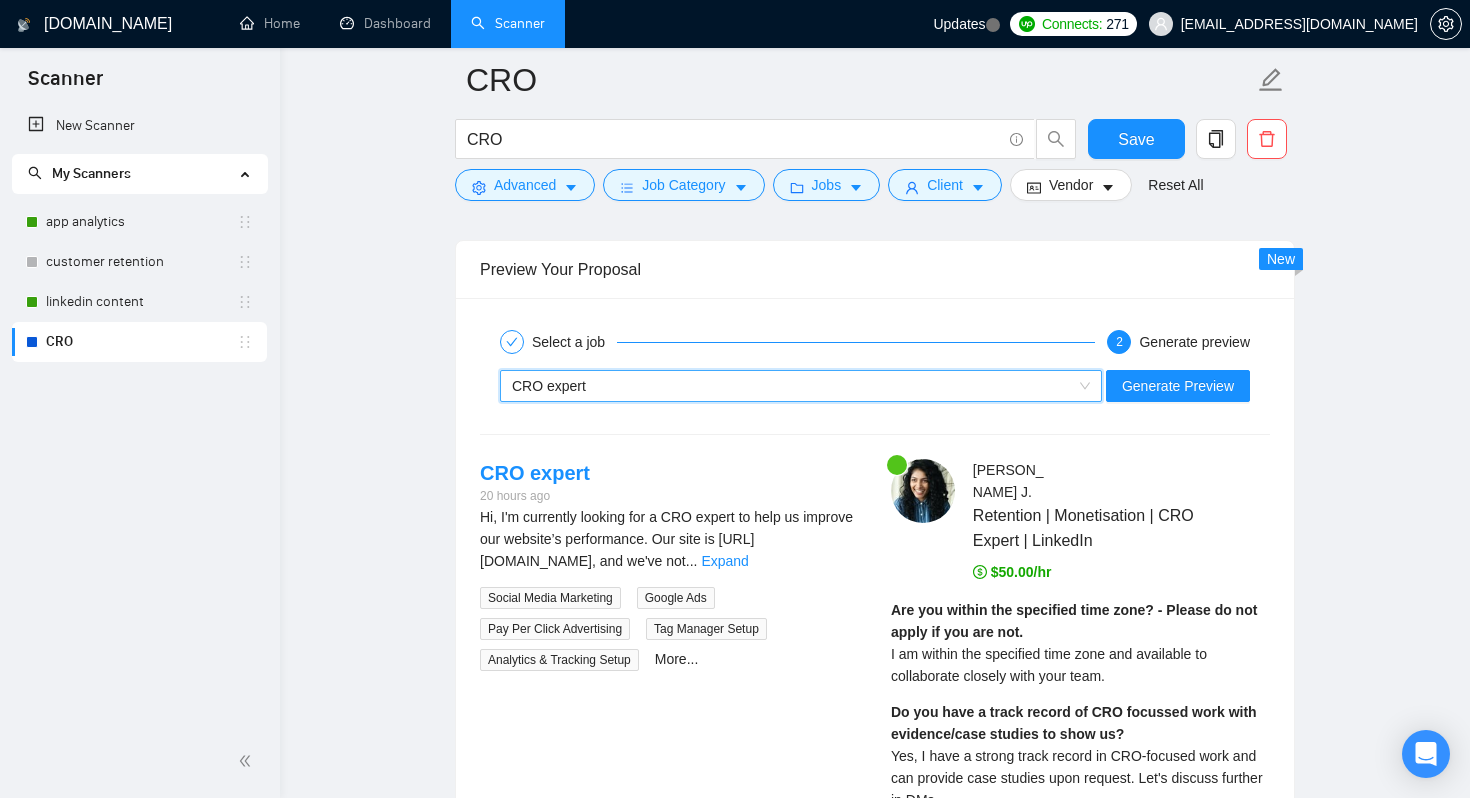 scroll, scrollTop: 2871, scrollLeft: 0, axis: vertical 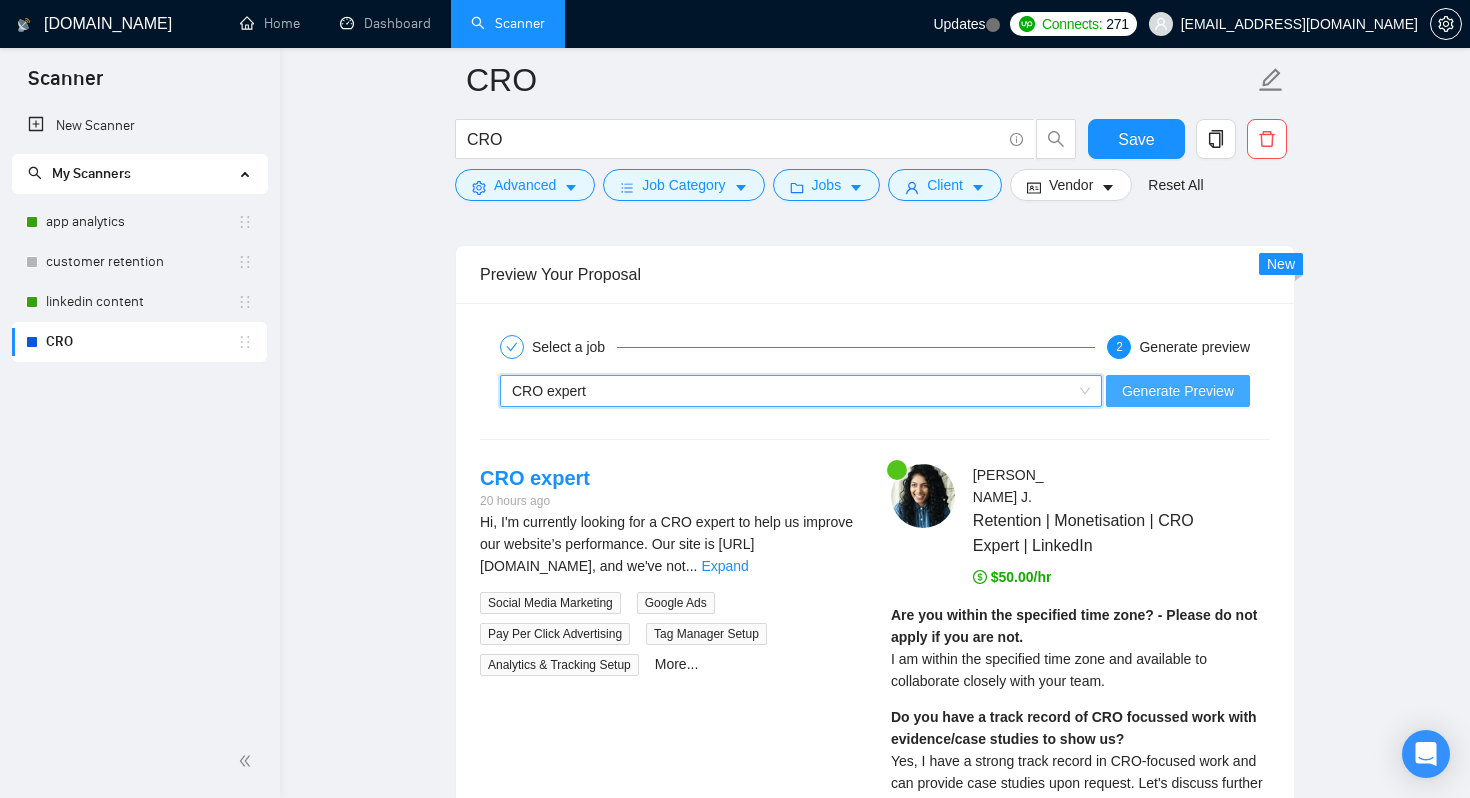 click on "Generate Preview" at bounding box center [1178, 391] 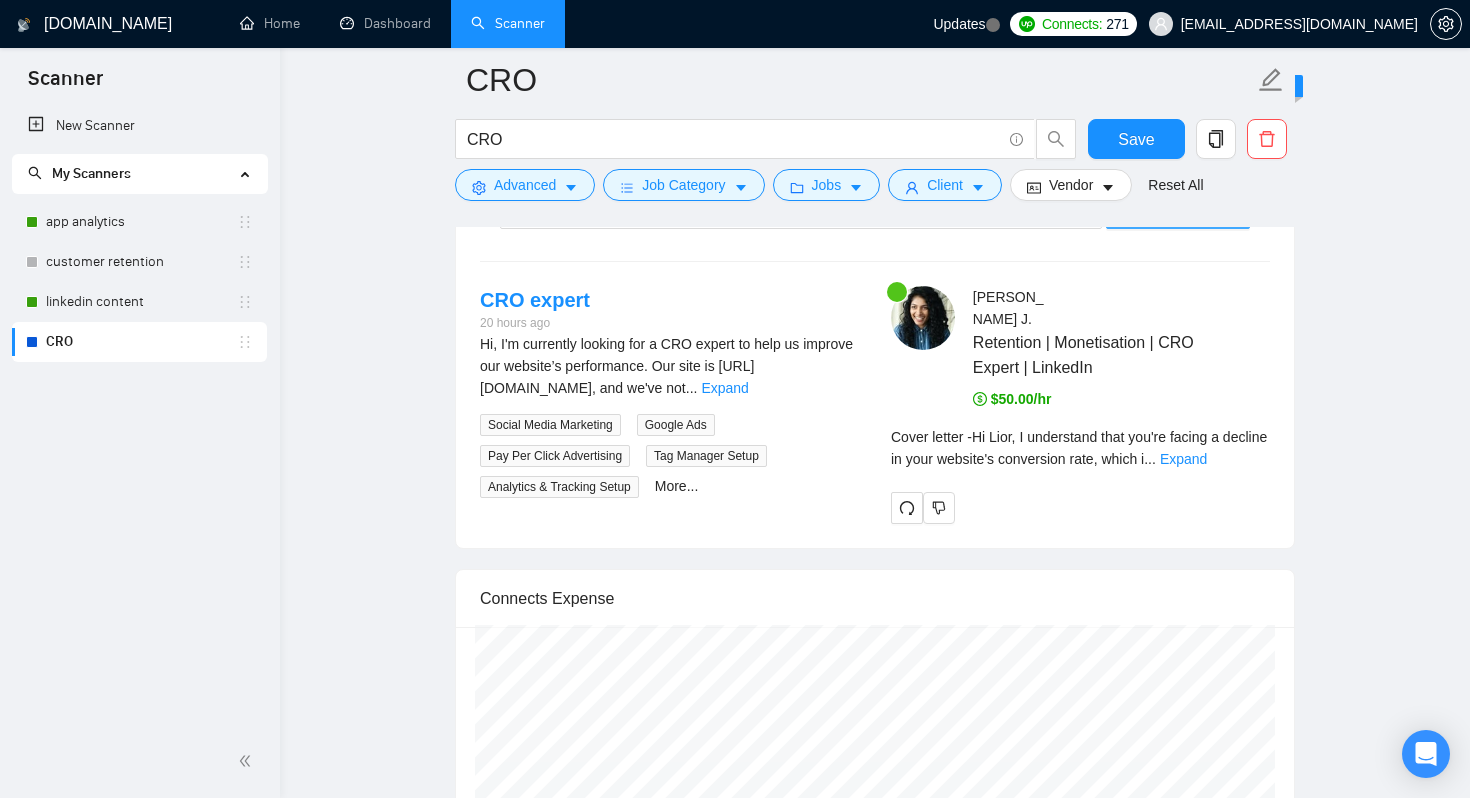 scroll, scrollTop: 3082, scrollLeft: 0, axis: vertical 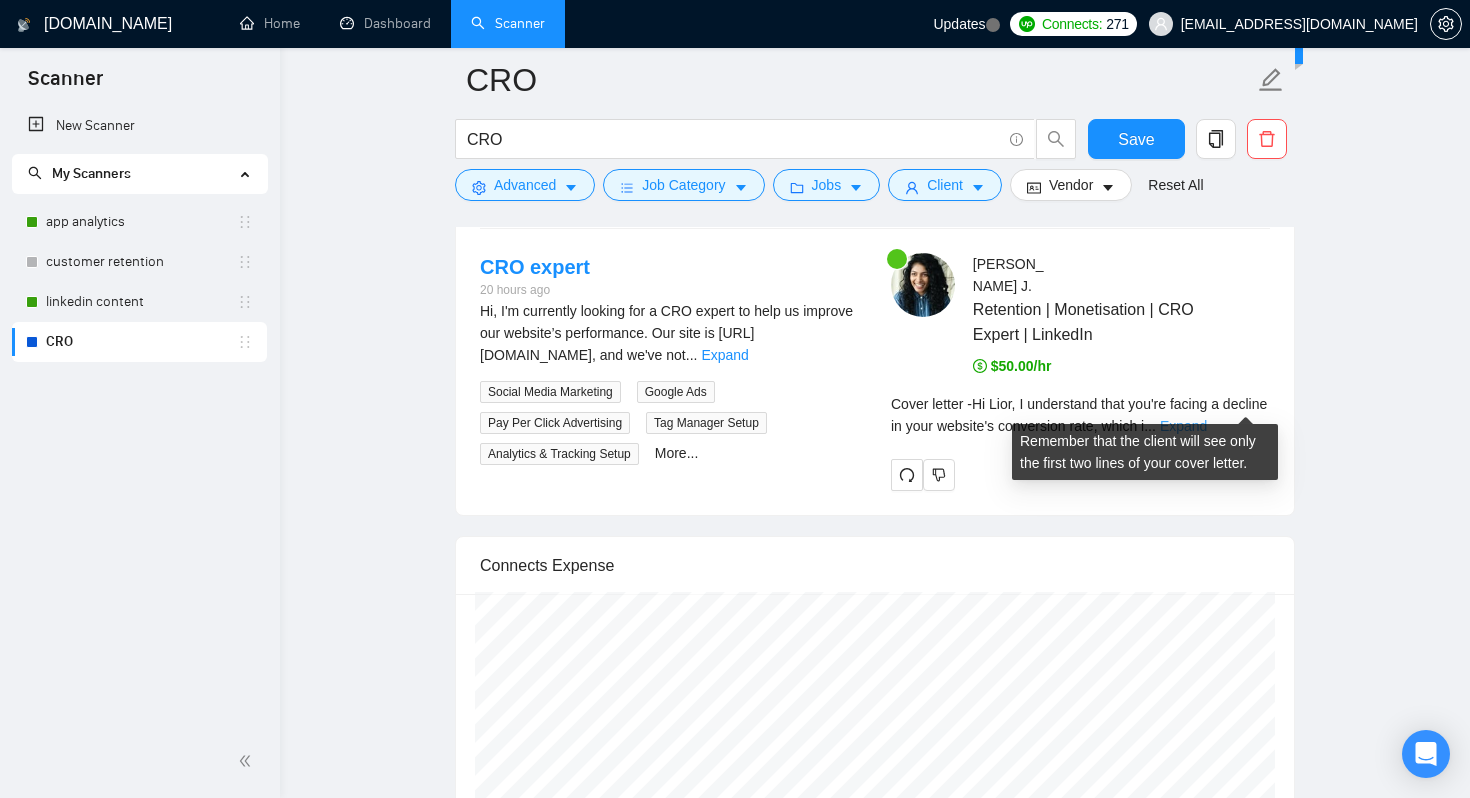 click on "Expand" at bounding box center (1183, 426) 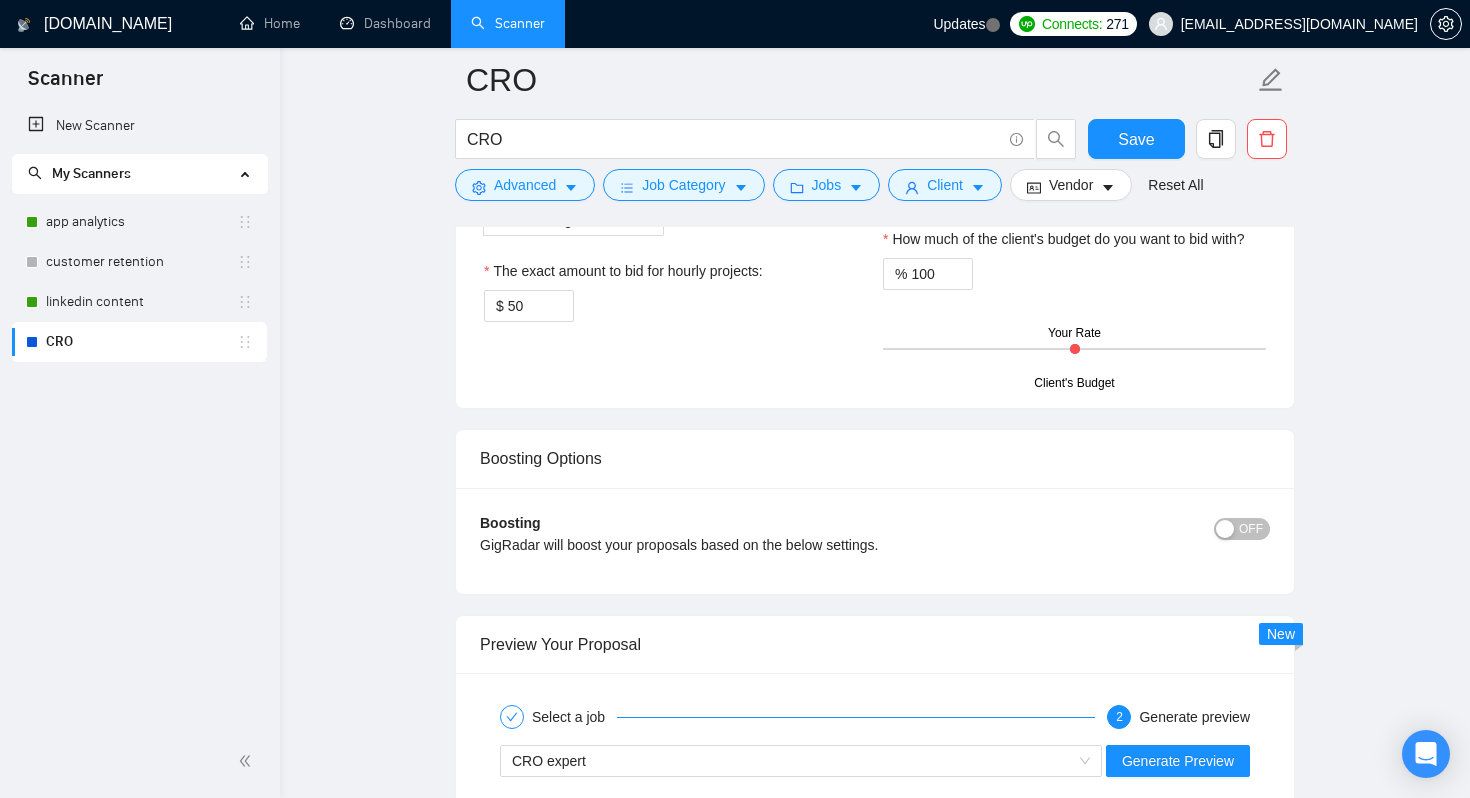 scroll, scrollTop: 1518, scrollLeft: 0, axis: vertical 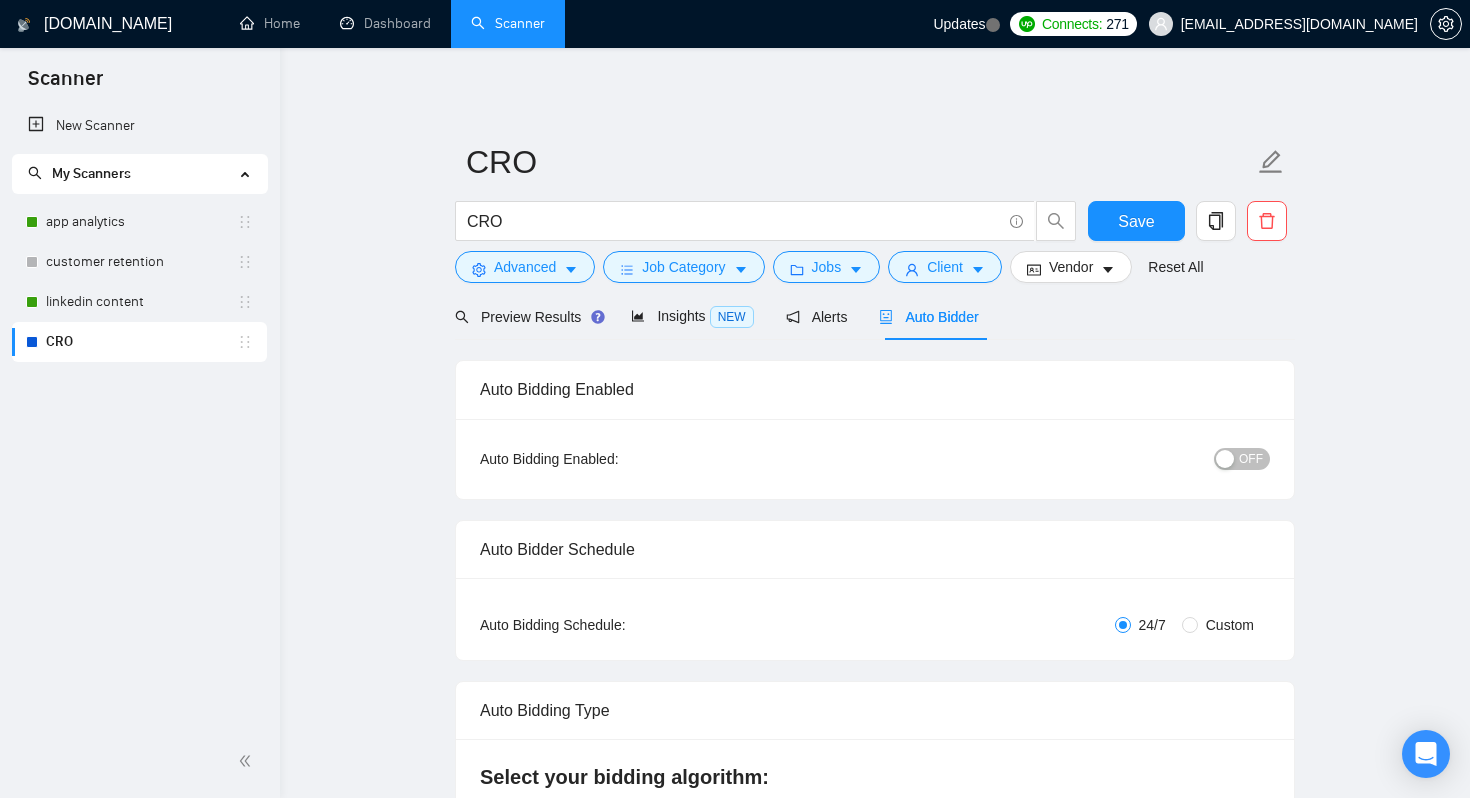 click at bounding box center [1225, 459] 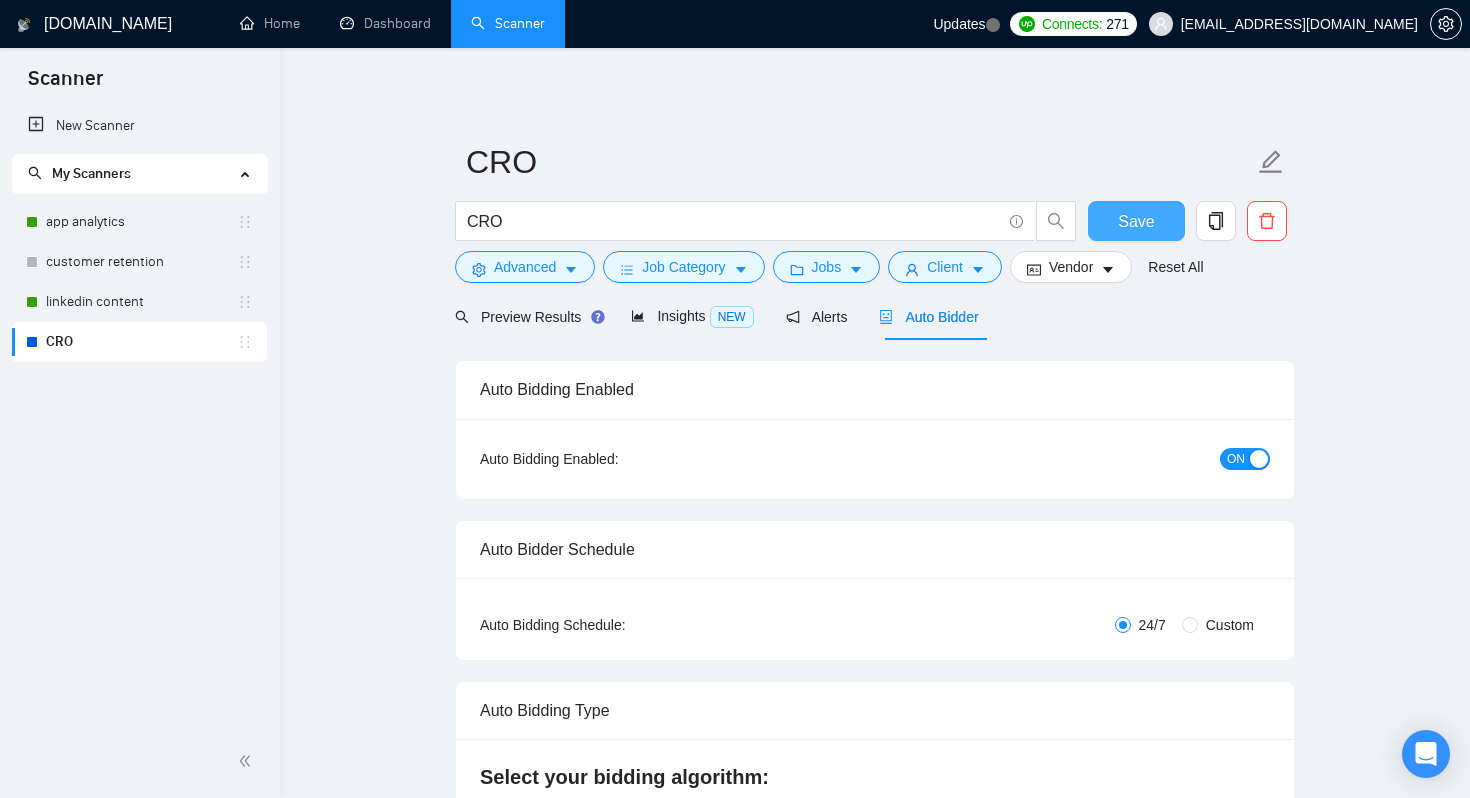 click on "Save" at bounding box center [1136, 221] 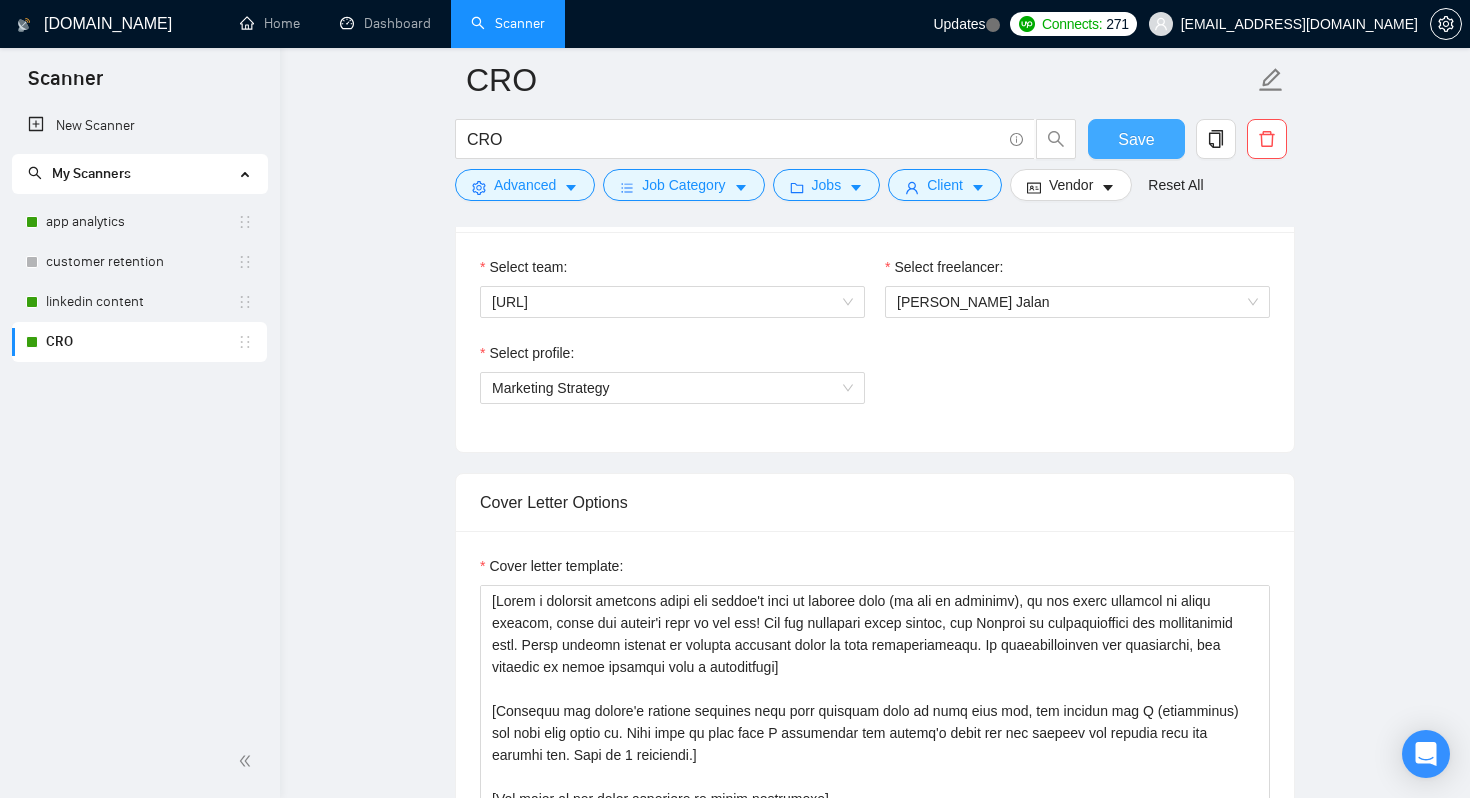 scroll, scrollTop: 0, scrollLeft: 0, axis: both 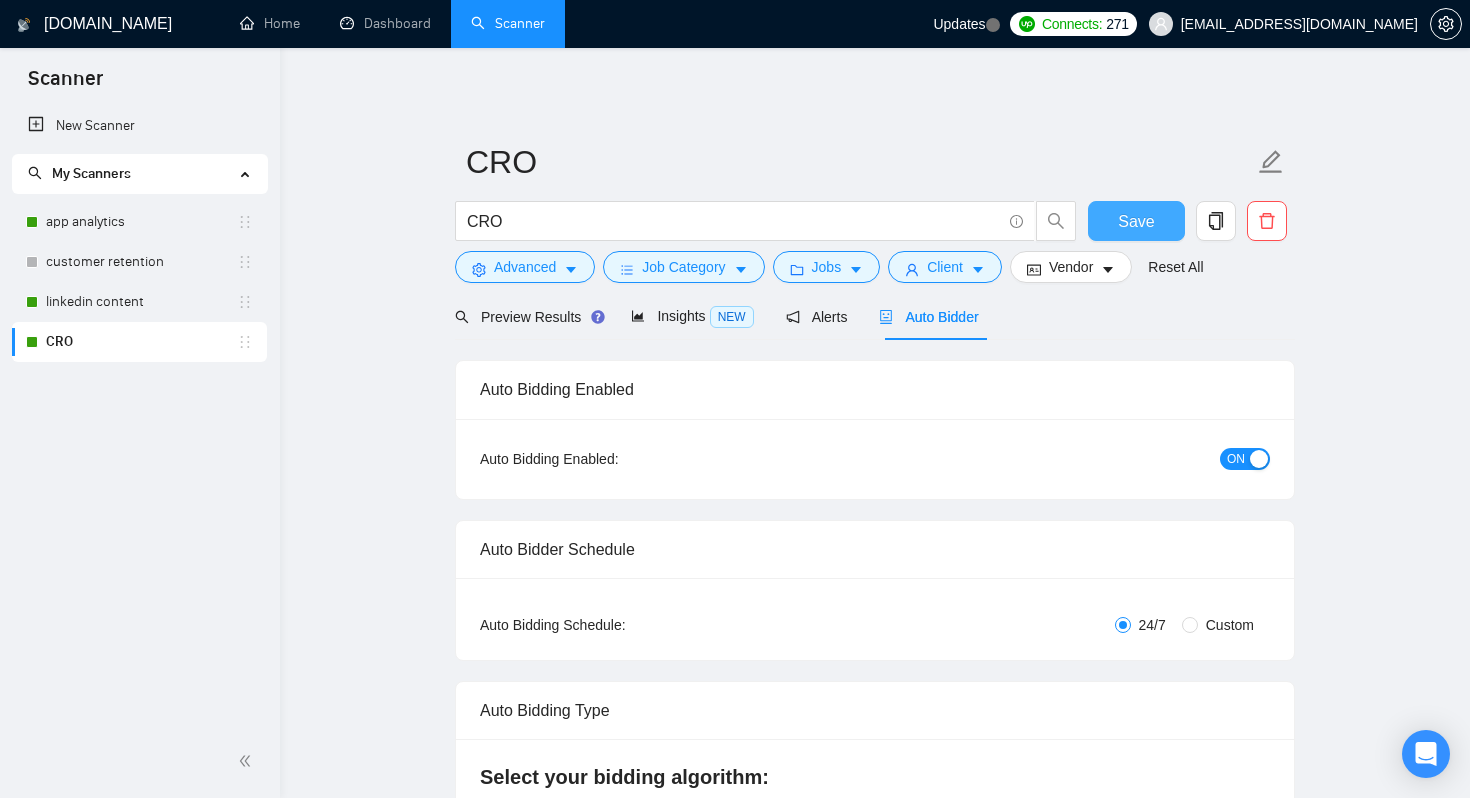 click on "Save" at bounding box center (1136, 221) 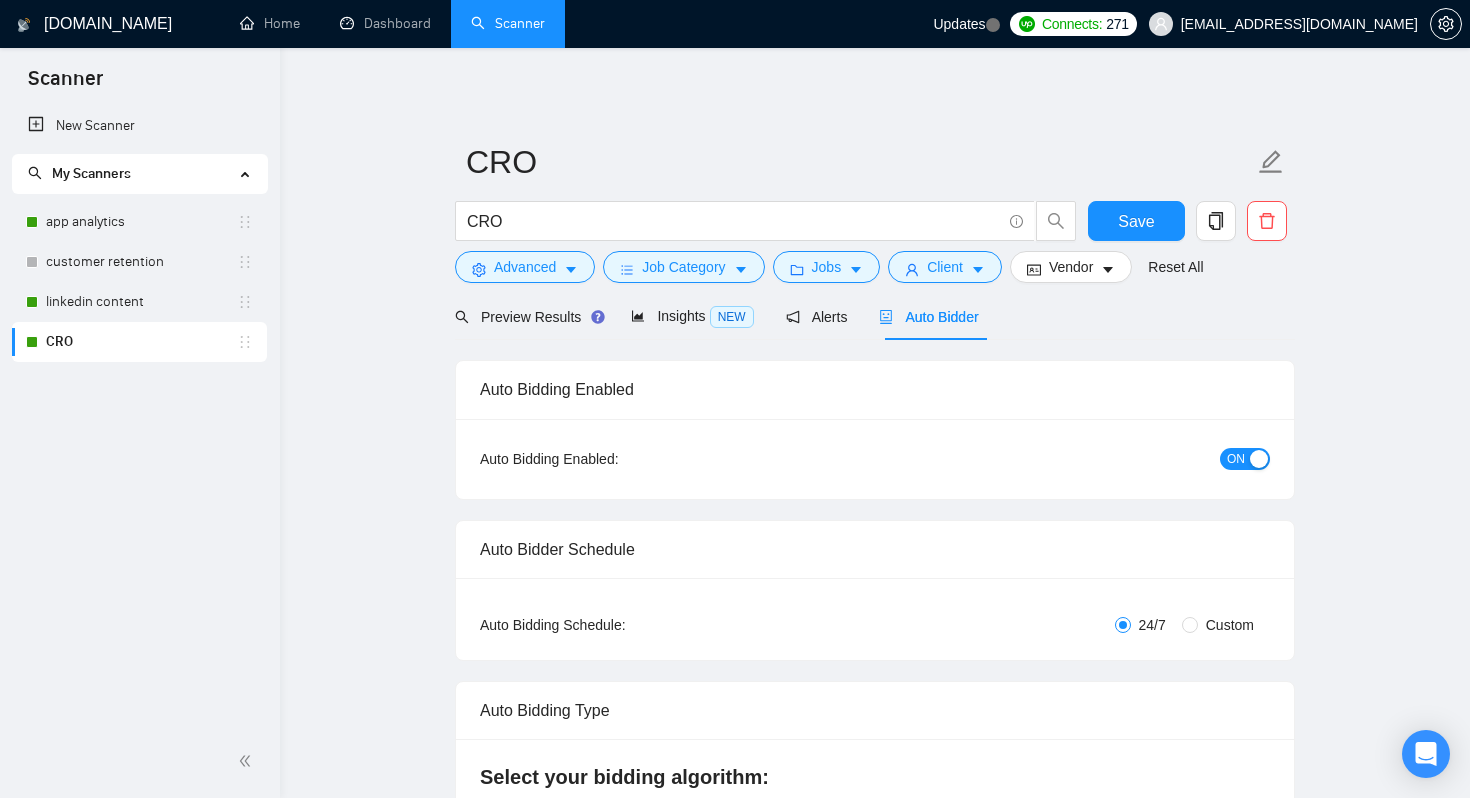 click on "CRO CRO Save Advanced   Job Category   Jobs   Client   Vendor   Reset All Preview Results Insights NEW Alerts Auto Bidder Auto Bidding Enabled Auto Bidding Enabled: ON Auto Bidder Schedule Auto Bidding Type: Automated (recommended) Semi-automated Auto Bidding Schedule: 24/7 Custom Custom Auto Bidder Schedule Repeat every week [DATE] [DATE] [DATE] [DATE] [DATE] [DATE] [DATE] Active Hours ( [GEOGRAPHIC_DATA]/[GEOGRAPHIC_DATA] ): From: To: ( 24  hours) [GEOGRAPHIC_DATA]/[GEOGRAPHIC_DATA] Auto Bidding Type Select your bidding algorithm: Choose the algorithm for you bidding. The price per proposal does not include your connects expenditure. Template Bidder Works great for narrow segments and short cover letters that don't change. 0.50  credits / proposal Sardor AI 🤖 Personalise your cover letter with ai [placeholders] 1.00  credits / proposal Experimental Laziza AI  👑   NEW   Learn more 2.00  credits / proposal 53.68 credits savings Team & Freelancer Select team: [URL] Select freelancer: [PERSON_NAME] Select profile: Marketing Strategy" at bounding box center [875, 2628] 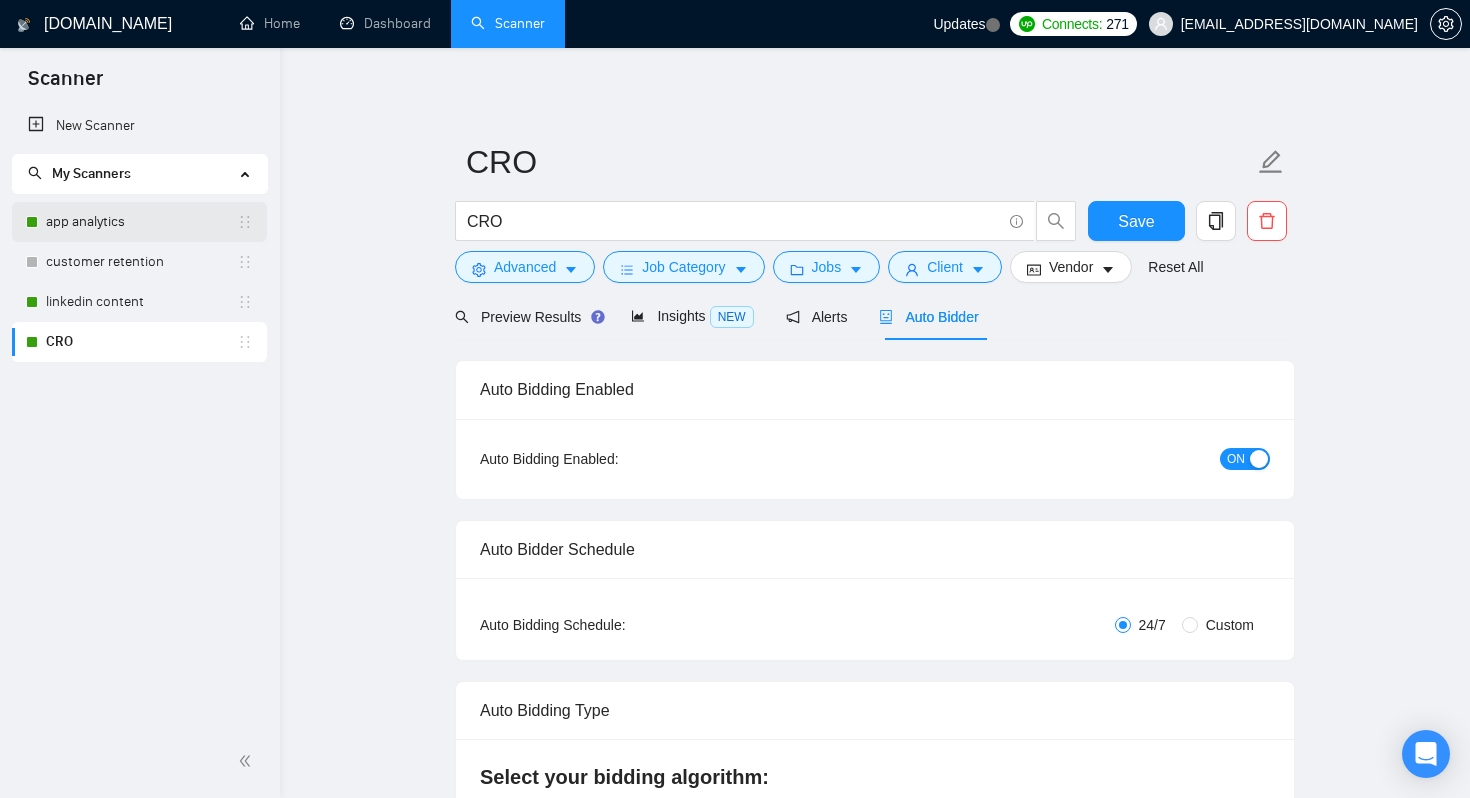 click on "app analytics" at bounding box center [141, 222] 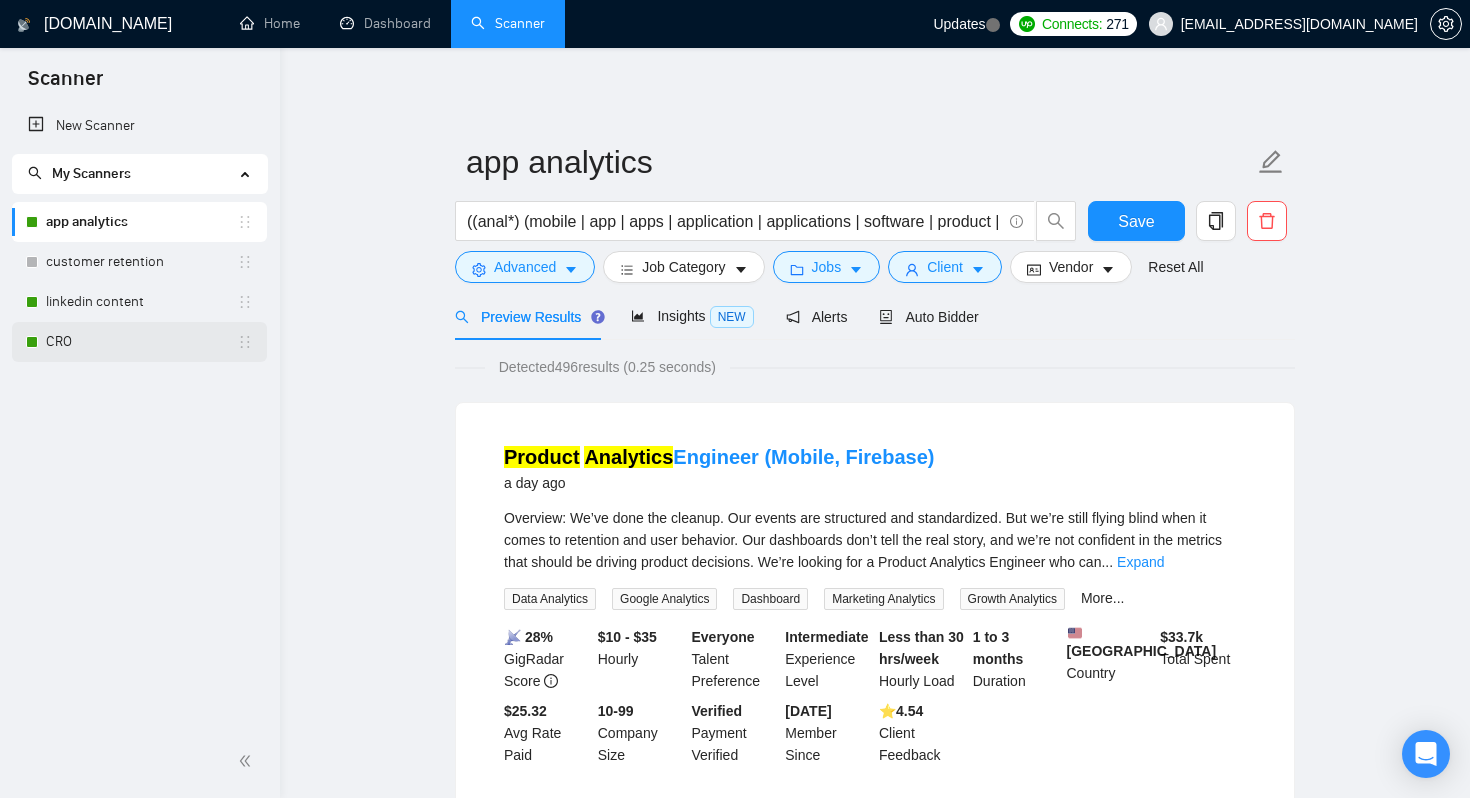click on "CRO" at bounding box center (141, 342) 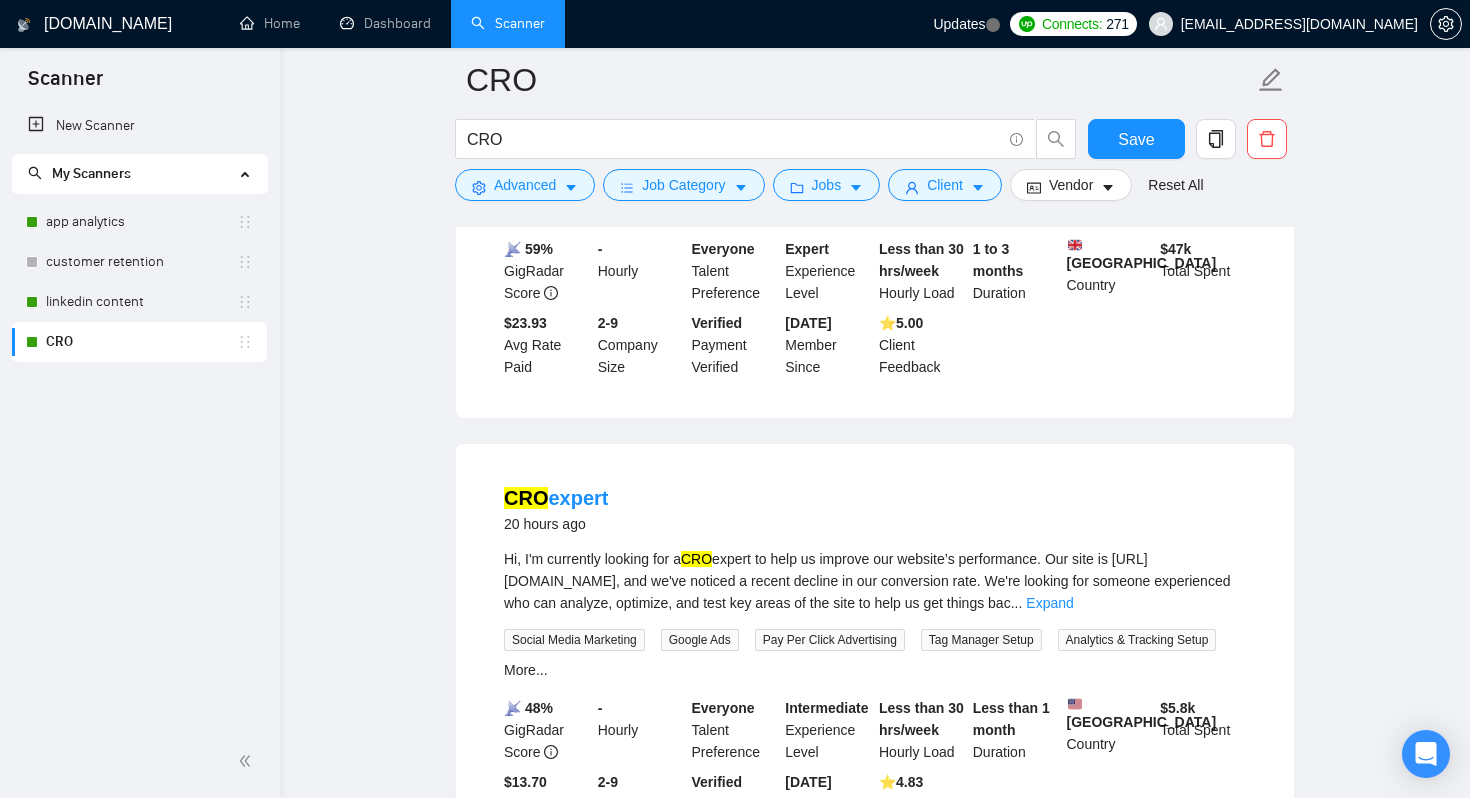 scroll, scrollTop: 0, scrollLeft: 0, axis: both 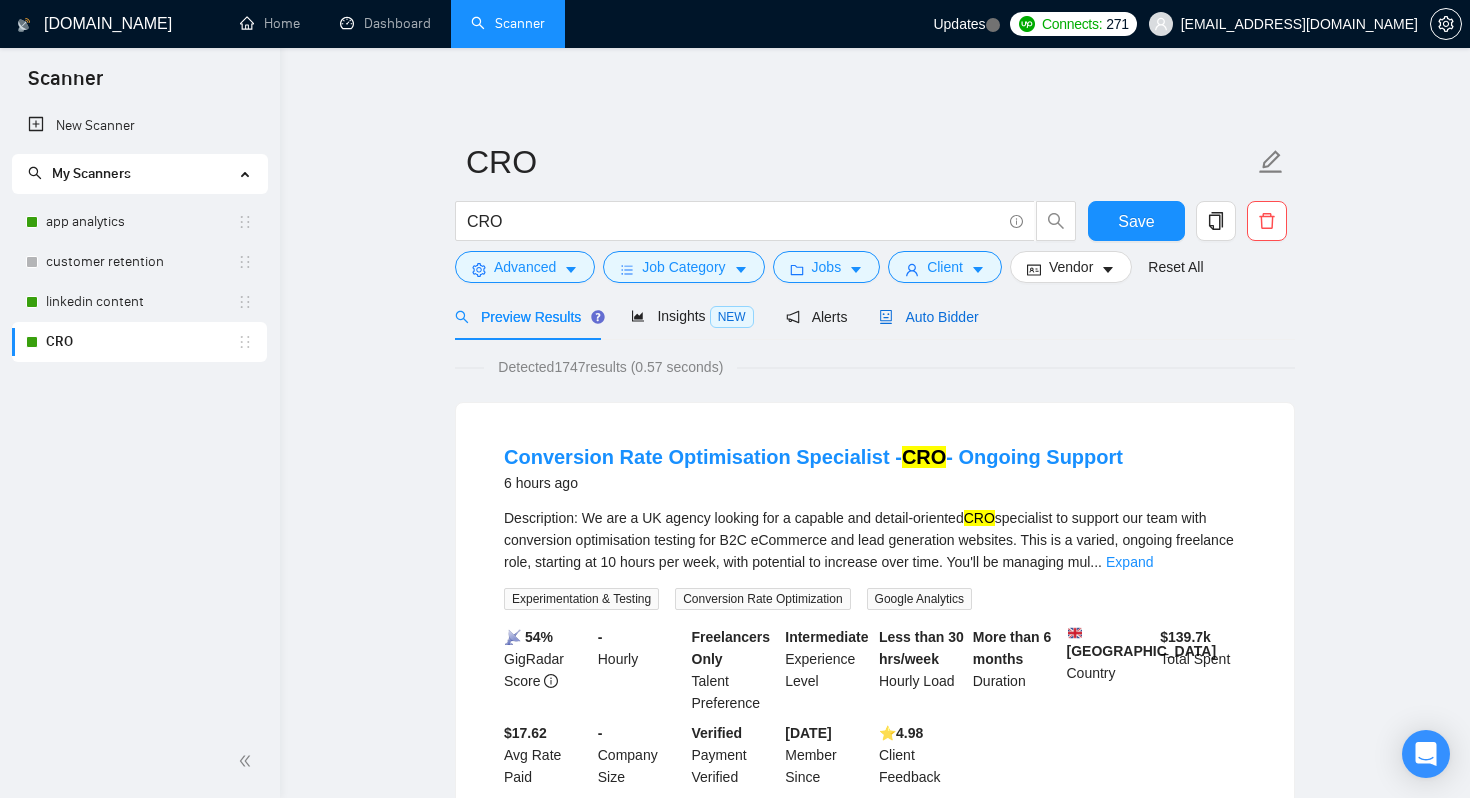 click on "Auto Bidder" at bounding box center [928, 317] 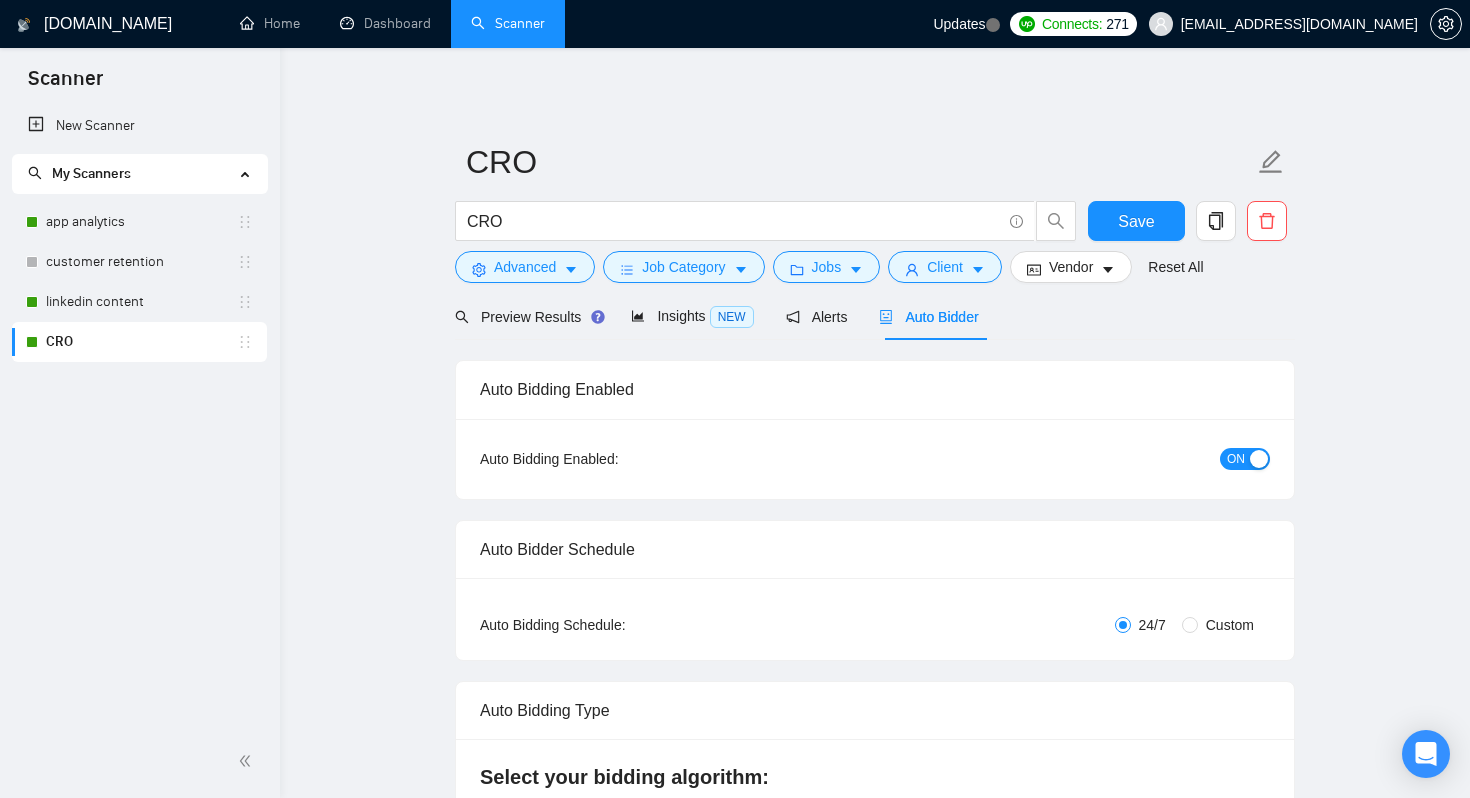 type 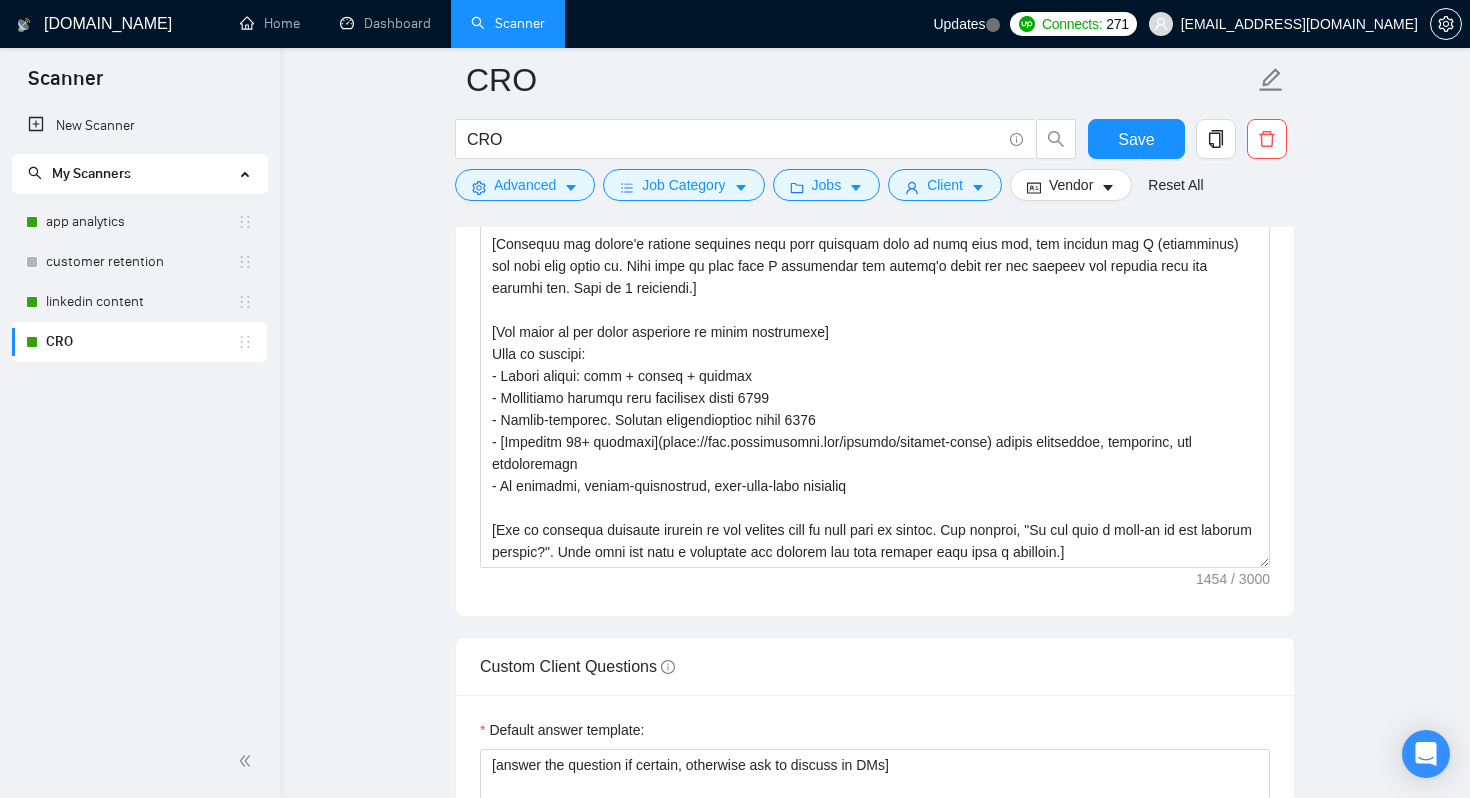 scroll, scrollTop: 1524, scrollLeft: 0, axis: vertical 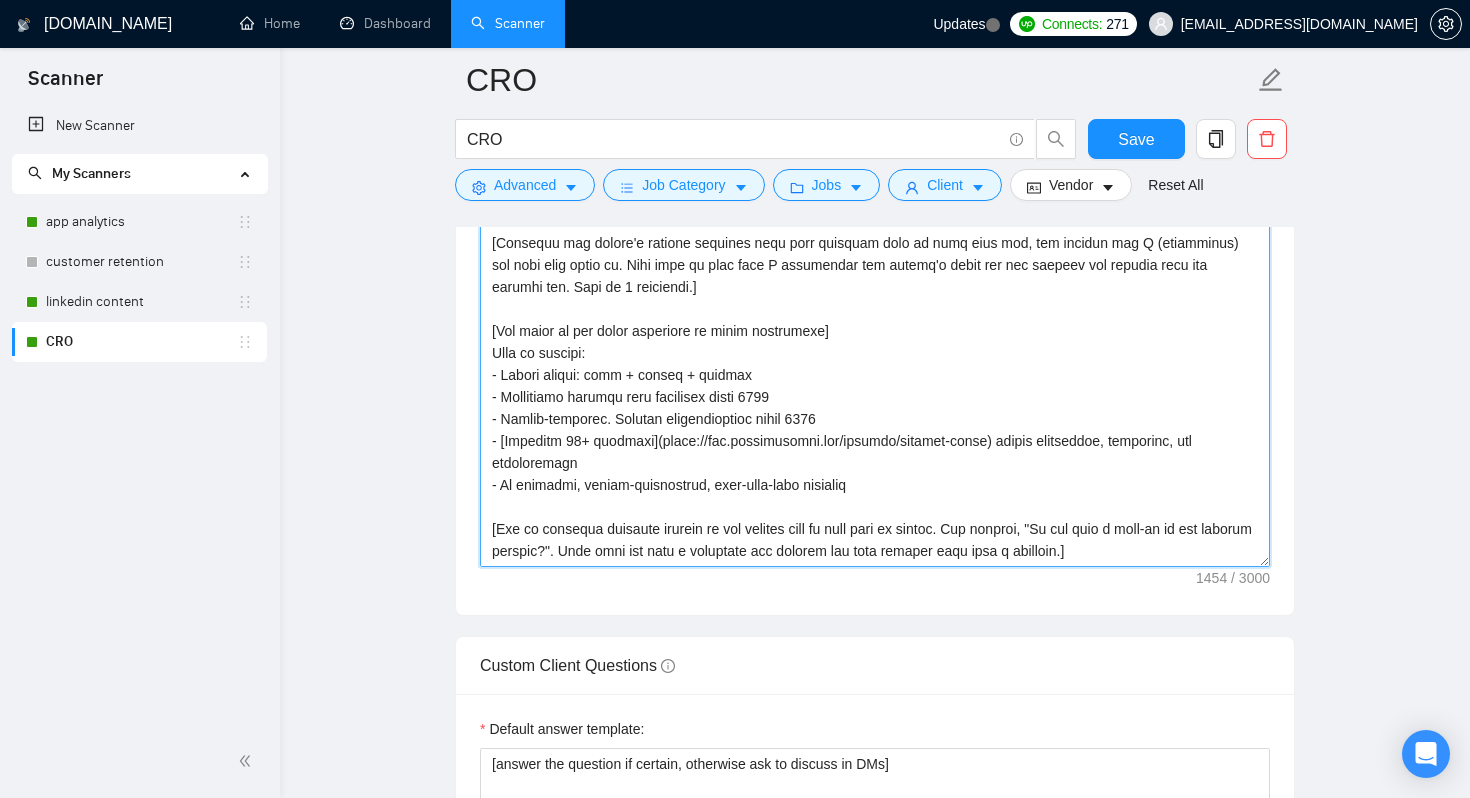 click on "Cover letter template:" at bounding box center [875, 342] 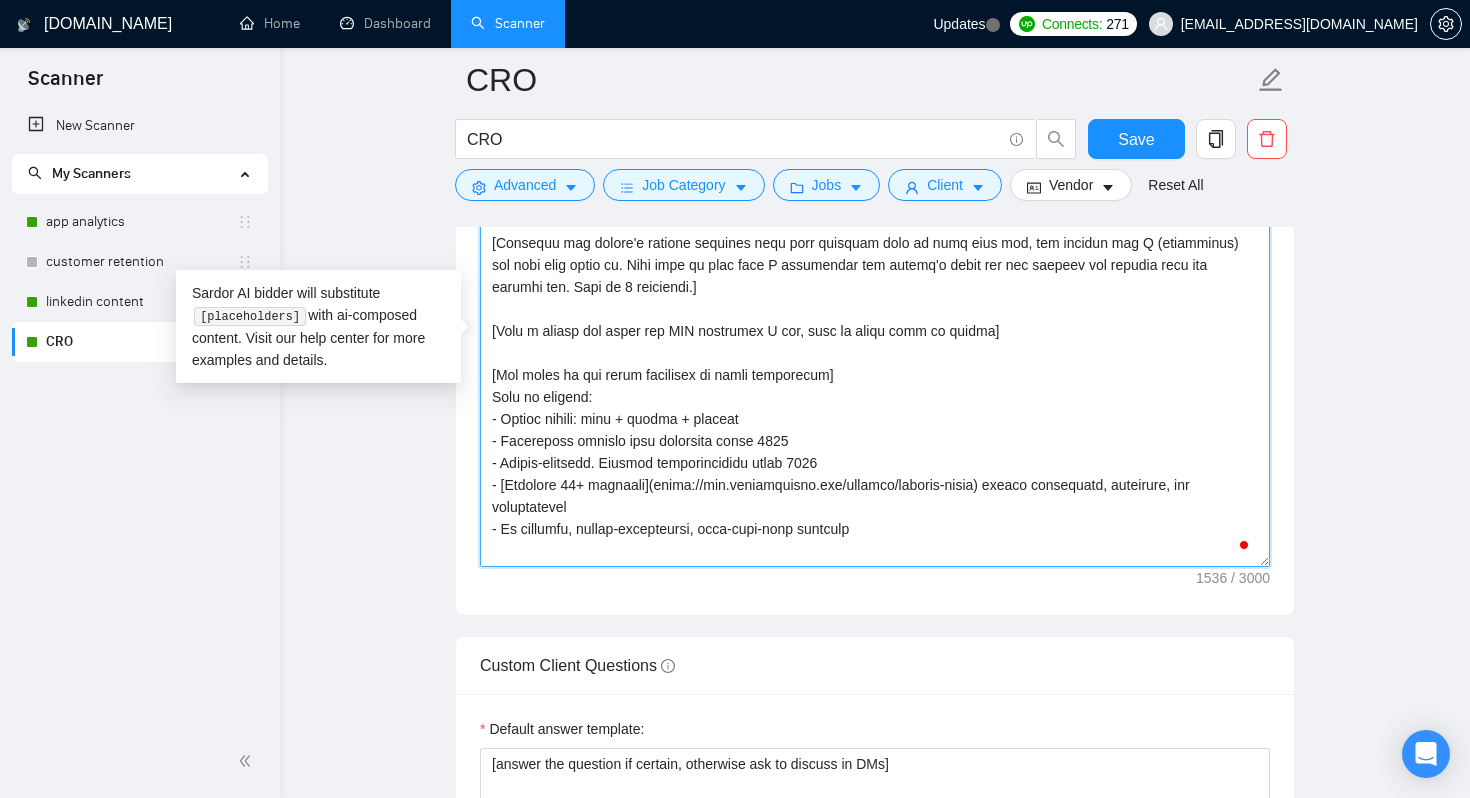 click on "Cover letter template:" at bounding box center (875, 342) 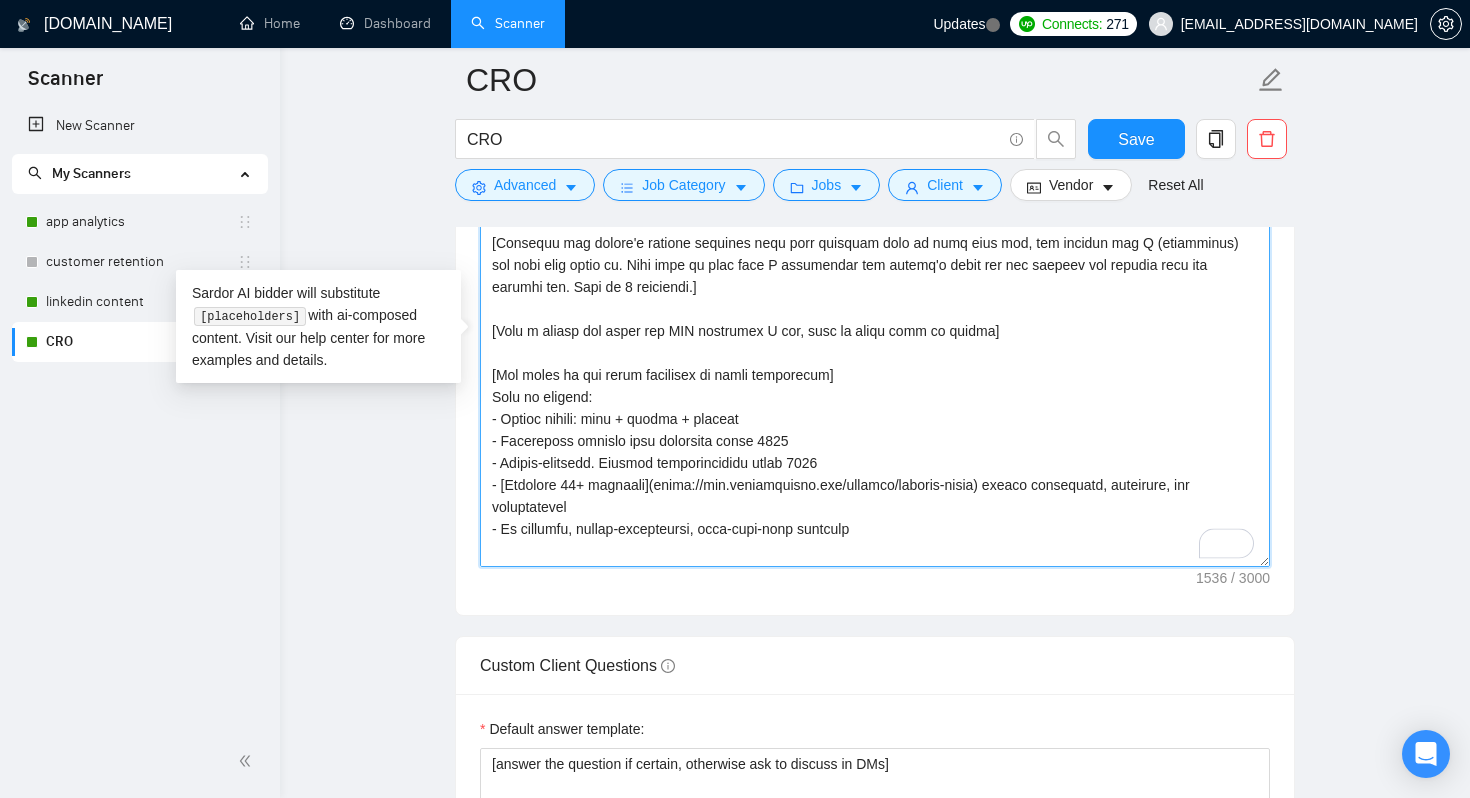 scroll, scrollTop: 110, scrollLeft: 0, axis: vertical 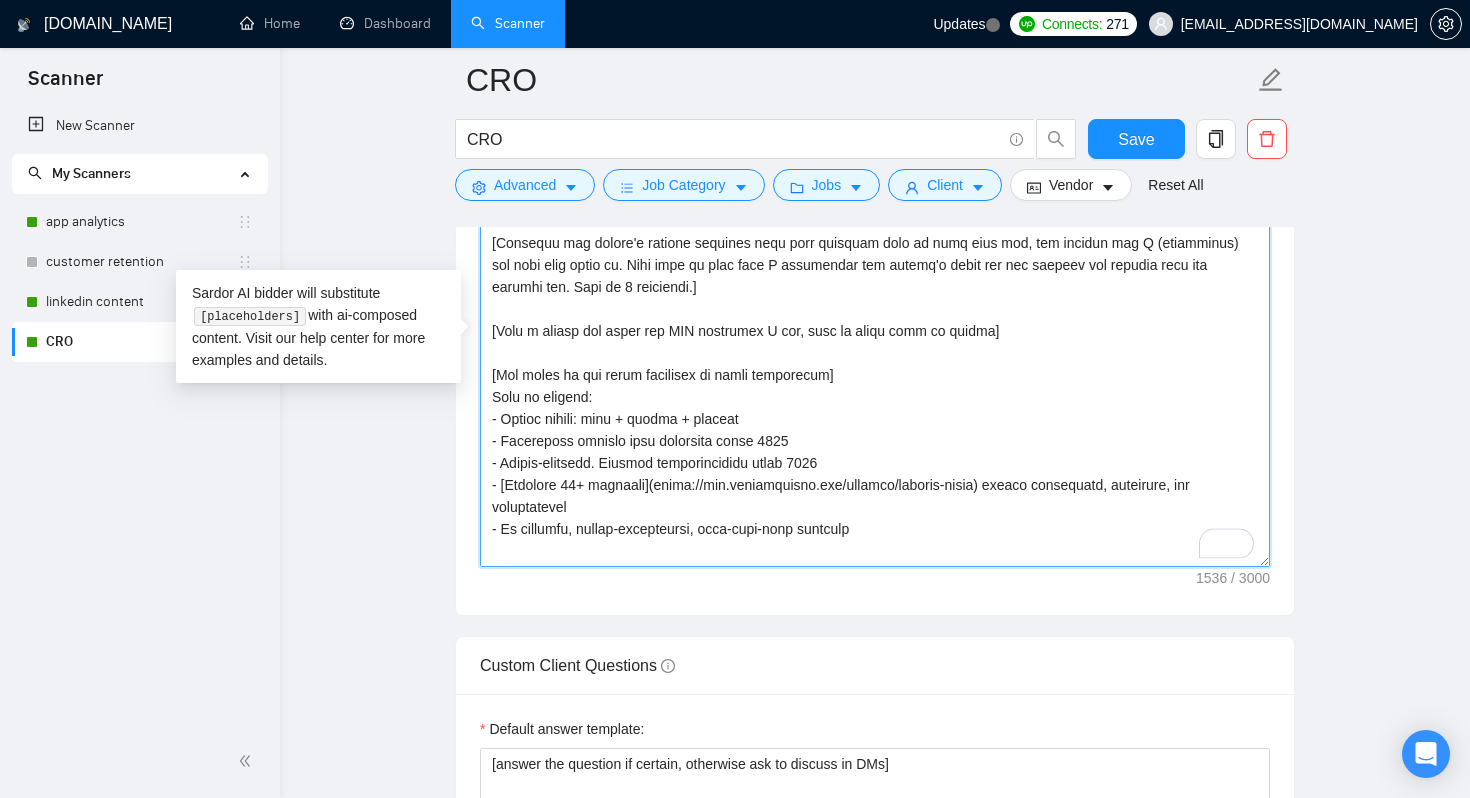 click on "Cover letter template:" at bounding box center [875, 342] 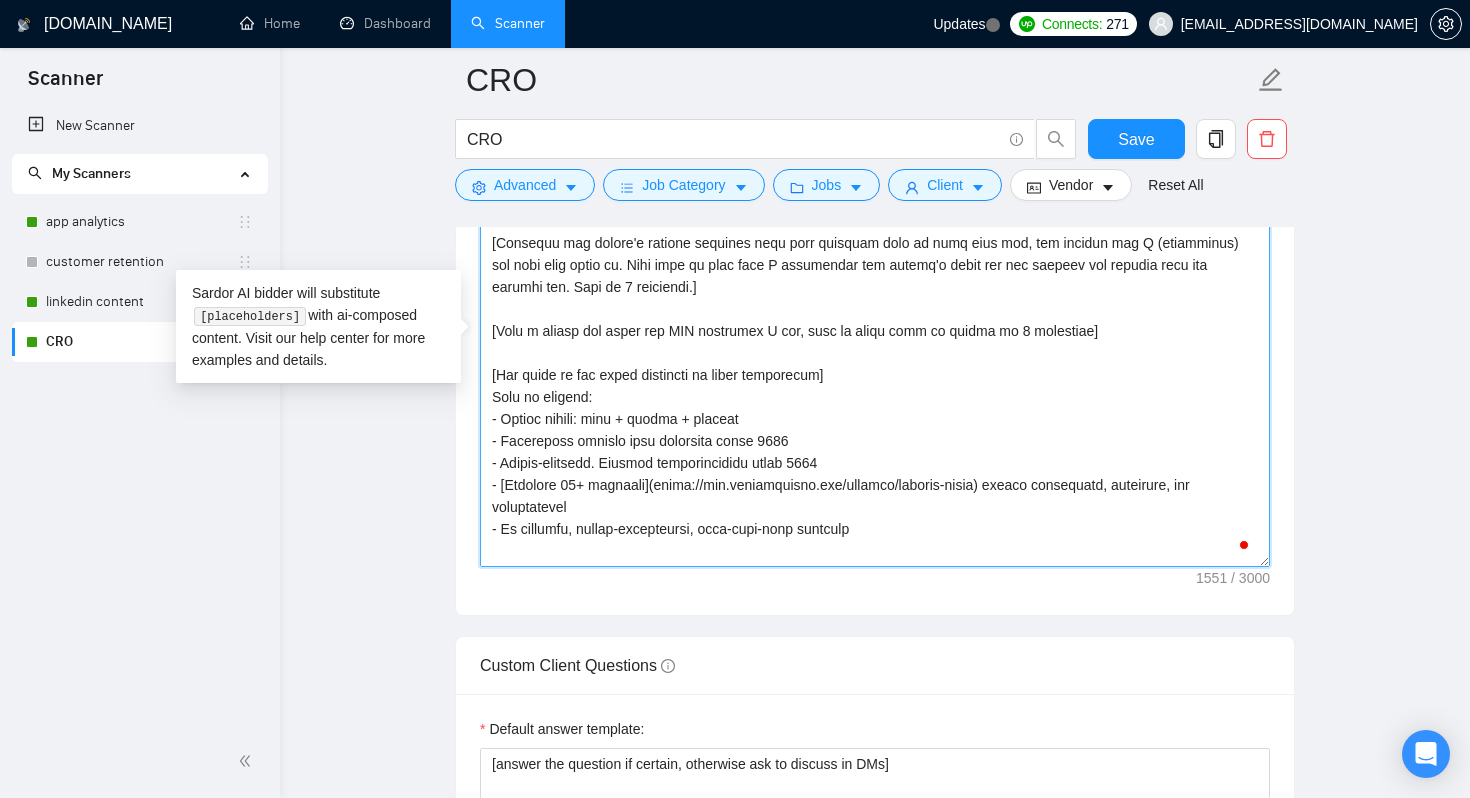 scroll, scrollTop: 110, scrollLeft: 0, axis: vertical 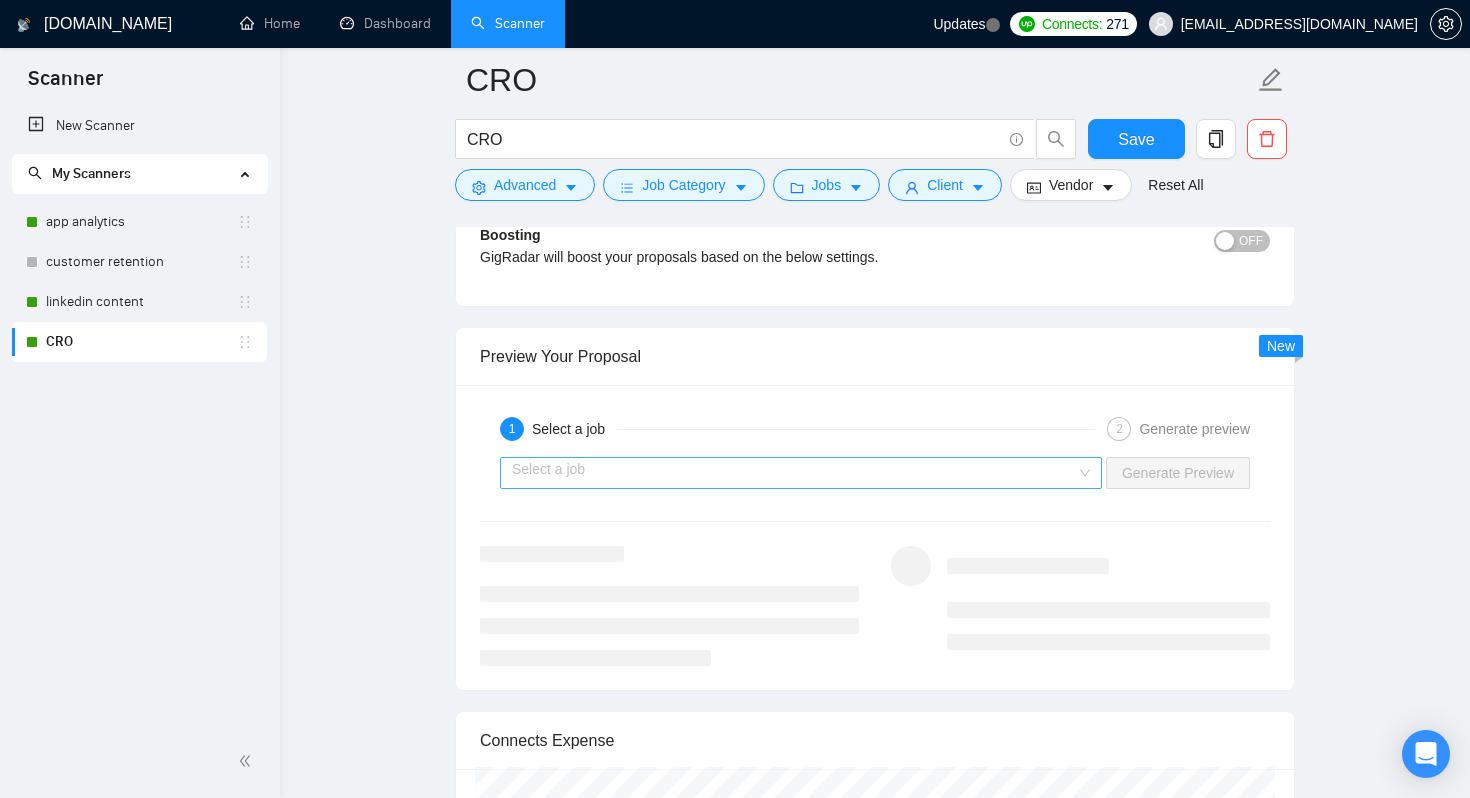 click at bounding box center (794, 473) 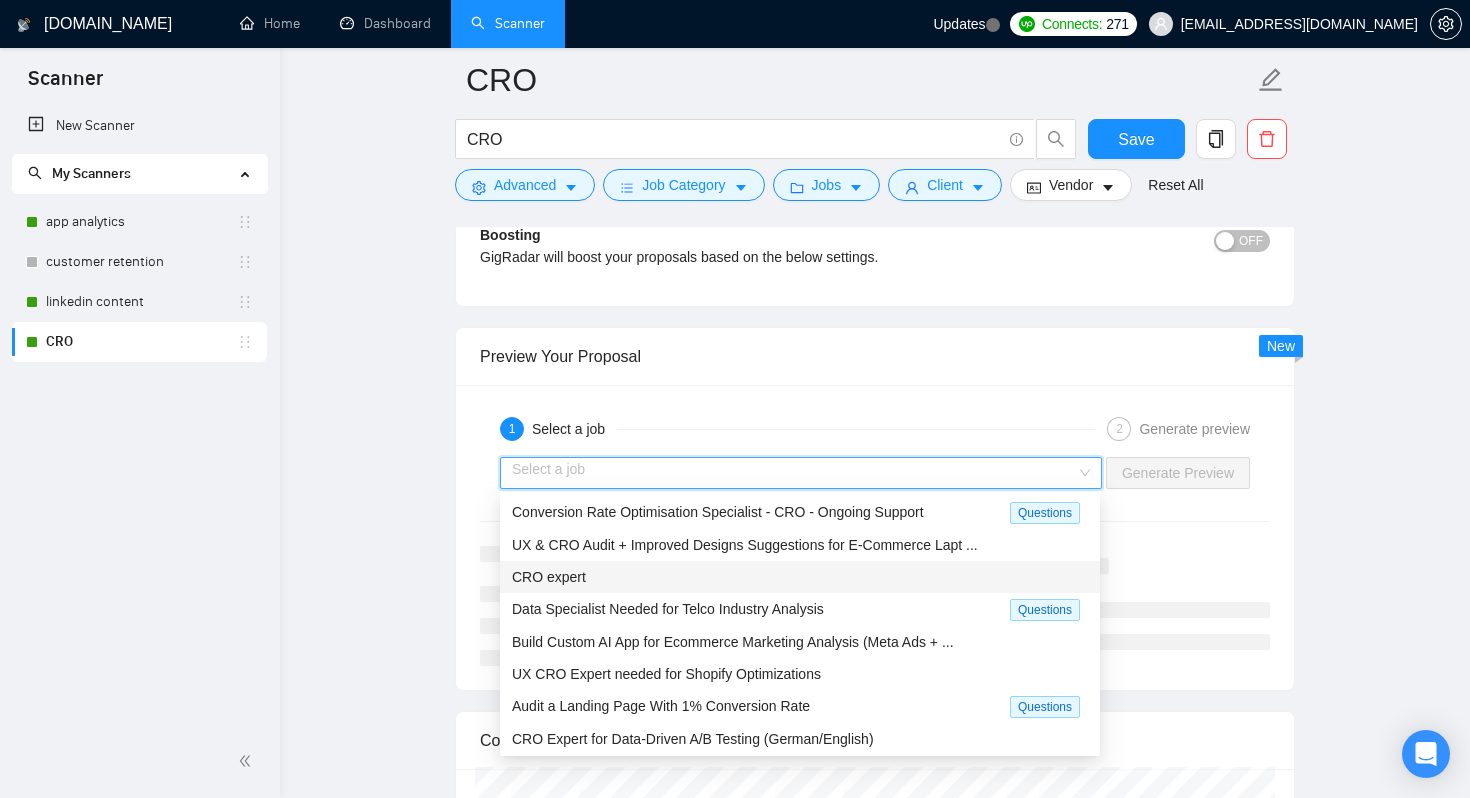 click on "CRO expert" at bounding box center [800, 577] 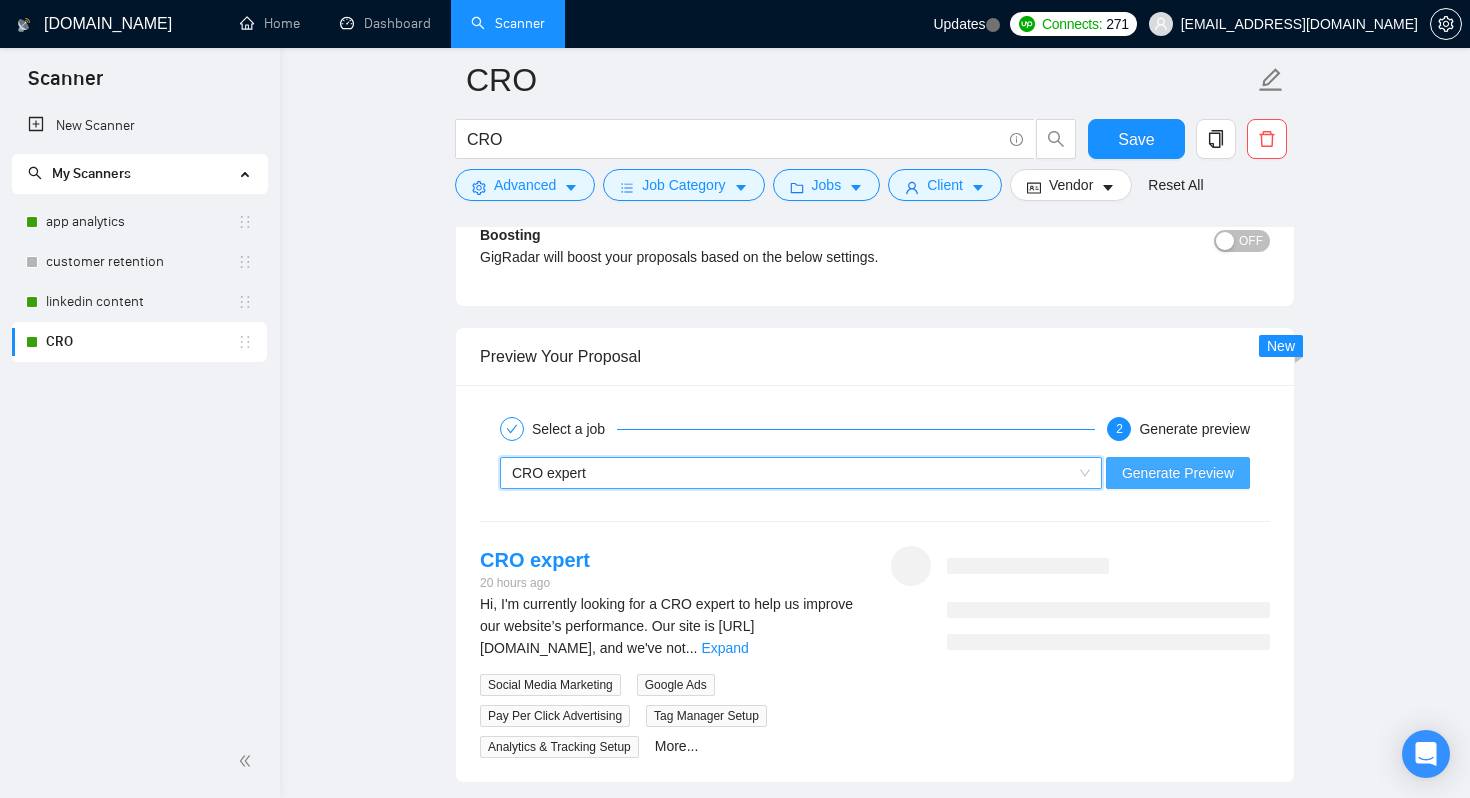 click on "Generate Preview" at bounding box center (1178, 473) 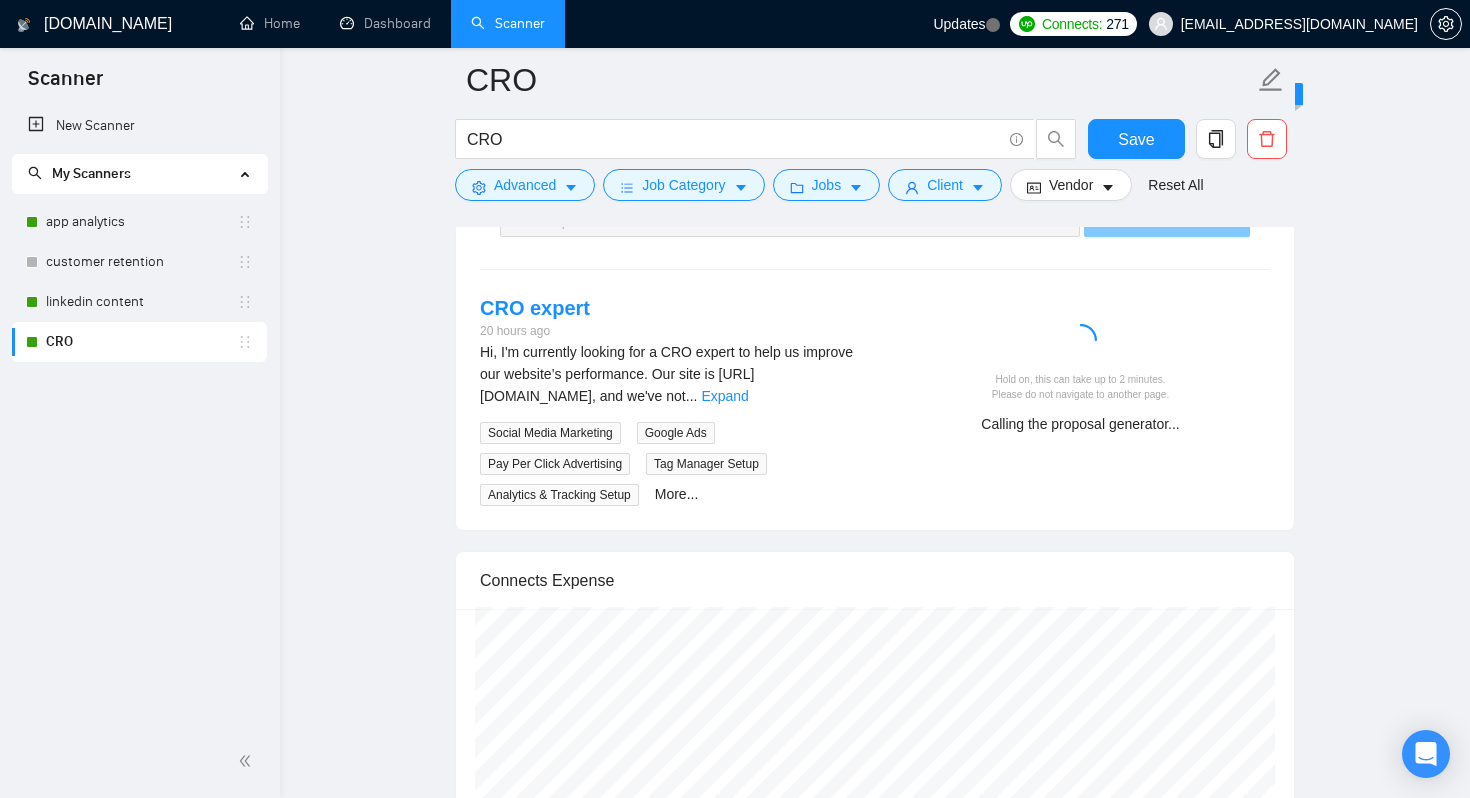 scroll, scrollTop: 3053, scrollLeft: 0, axis: vertical 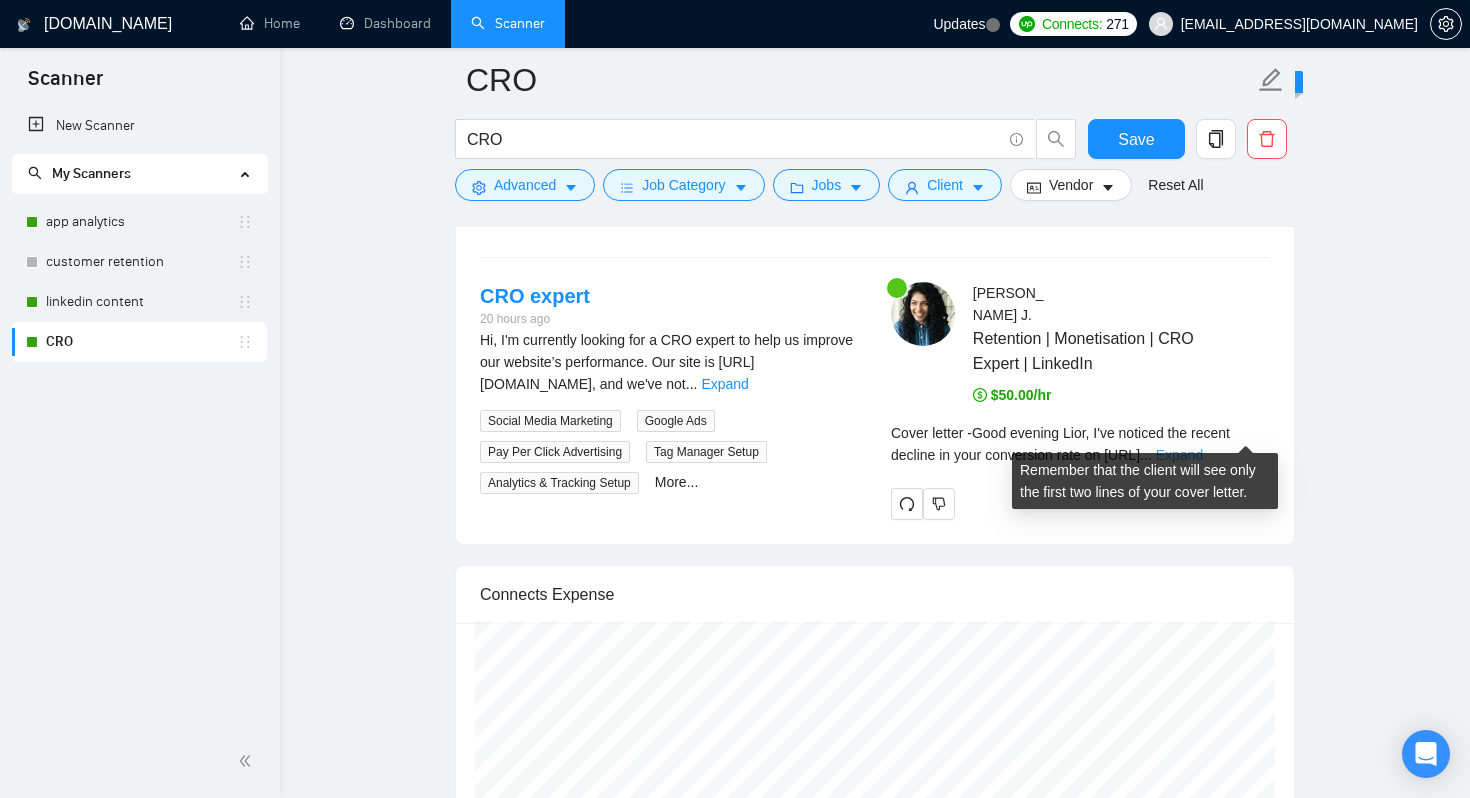 click on "Expand" at bounding box center (1179, 455) 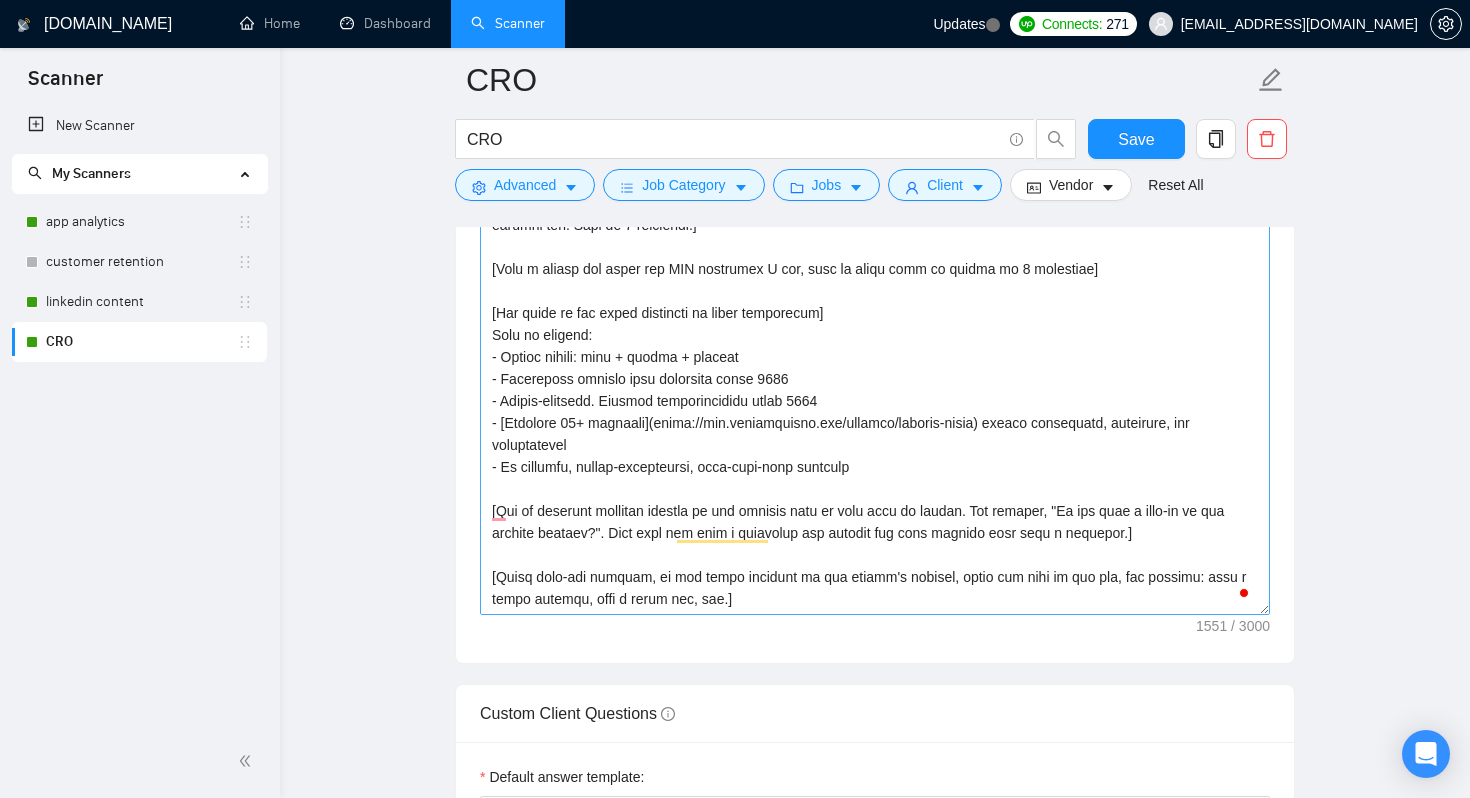 scroll, scrollTop: 1480, scrollLeft: 0, axis: vertical 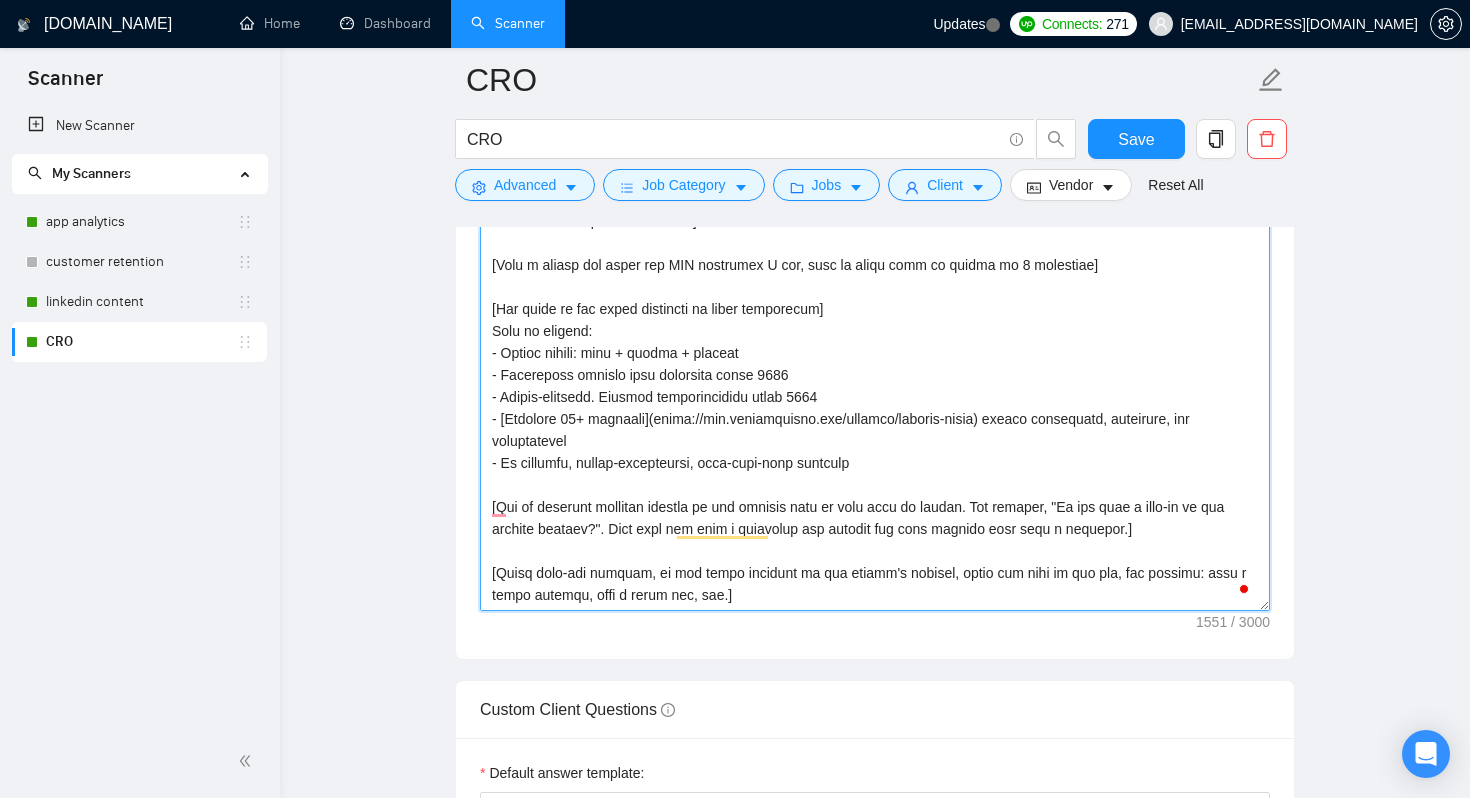 click on "Cover letter template:" at bounding box center (875, 386) 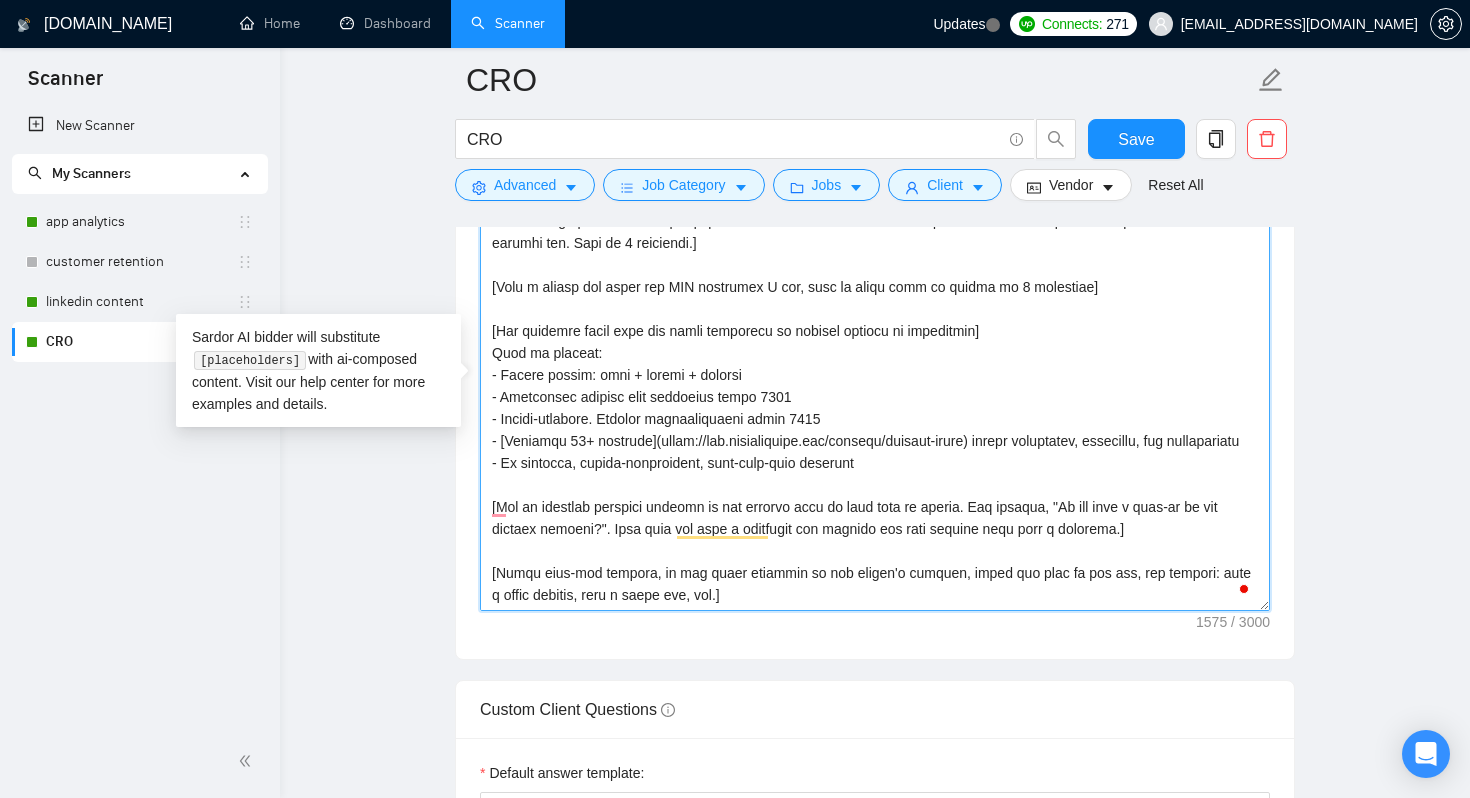 type on "[Write a personal greeting using the client's name or company name (if any is provided), in the local language of their country, using the client's time of the day! For the remaining cover letter, use English in conversational yet professional tone. Avoid generic phrases or cliches commonly found in such communications. Be straightforward and respectful, and remember to avoid sounding like a salesperson]
[Identify the client's biggest business pain that provoked them to post this job, and explain how I (freelancer) can help them solve it. Make sure to show that I understand the client's needs and can deliver the results they are looking for. Make it 2 sentences.]
[Talk a little bit about the CRO framework I use, make me sound like an expert in 3 sentences]
[Use relevant parts from the below paragraph to enforce quality of engagement]
Pick me because:
- Hybrid skills: data + growth + product
- Experience working with companies since [DATE]
- Remote-friendly. Working asynchronously since [DATE]
- [Mentored ..." 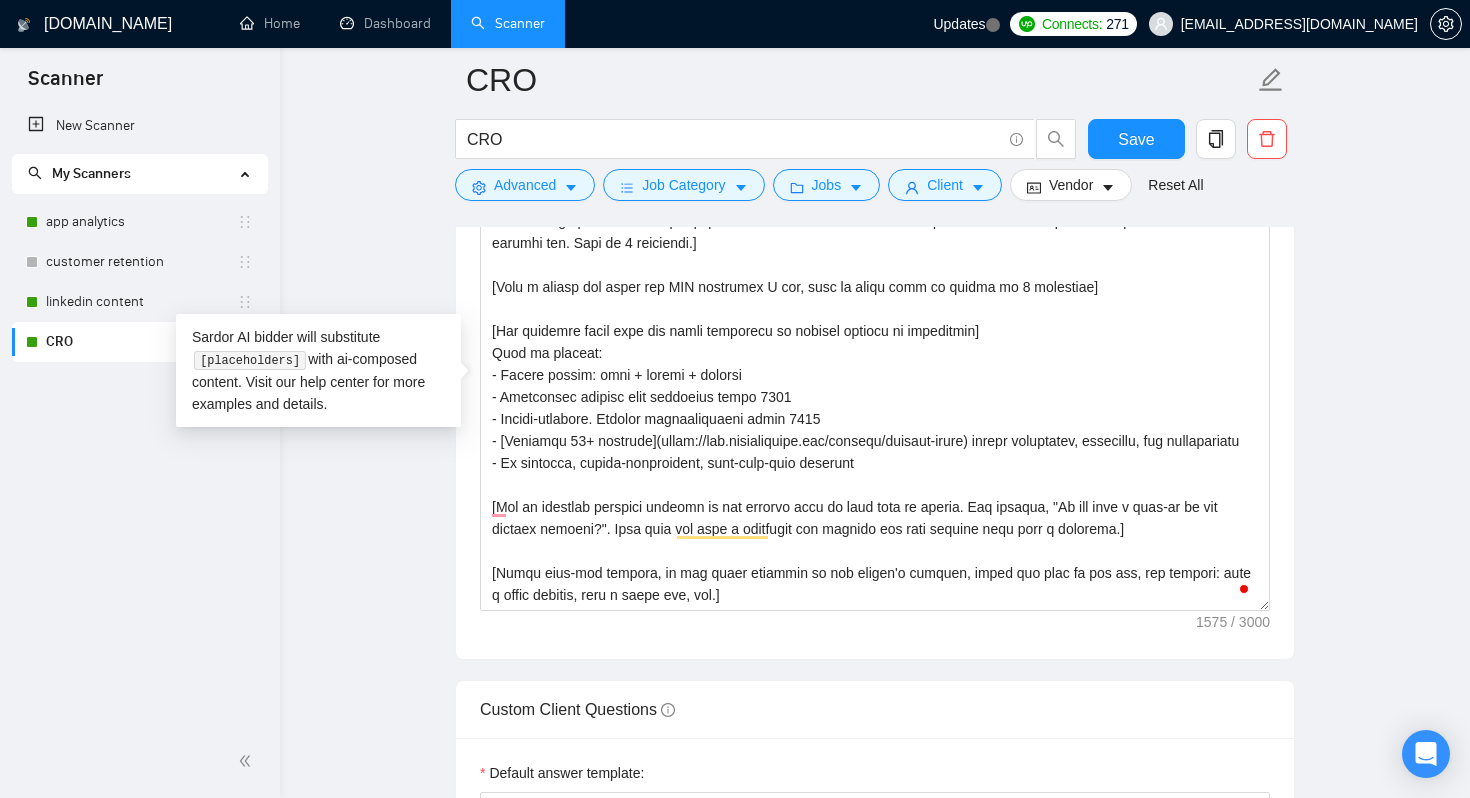 click on "CRO CRO Save Advanced   Job Category   Jobs   Client   Vendor   Reset All Preview Results Insights NEW Alerts Auto Bidder Auto Bidding Enabled Auto Bidding Enabled: ON Auto Bidder Schedule Auto Bidding Type: Automated (recommended) Semi-automated Auto Bidding Schedule: 24/7 Custom Custom Auto Bidder Schedule Repeat every week [DATE] [DATE] [DATE] [DATE] [DATE] [DATE] [DATE] Active Hours ( [GEOGRAPHIC_DATA]/[GEOGRAPHIC_DATA] ): From: To: ( 24  hours) [GEOGRAPHIC_DATA]/[GEOGRAPHIC_DATA] Auto Bidding Type Select your bidding algorithm: Choose the algorithm for you bidding. The price per proposal does not include your connects expenditure. Template Bidder Works great for narrow segments and short cover letters that don't change. 0.50  credits / proposal Sardor AI 🤖 Personalise your cover letter with ai [placeholders] 1.00  credits / proposal Experimental Laziza AI  👑   NEW   Learn more 2.00  credits / proposal 53.68 credits savings Team & Freelancer Select team: [URL] Select freelancer: [PERSON_NAME] Select profile: Marketing Strategy" at bounding box center (875, 1255) 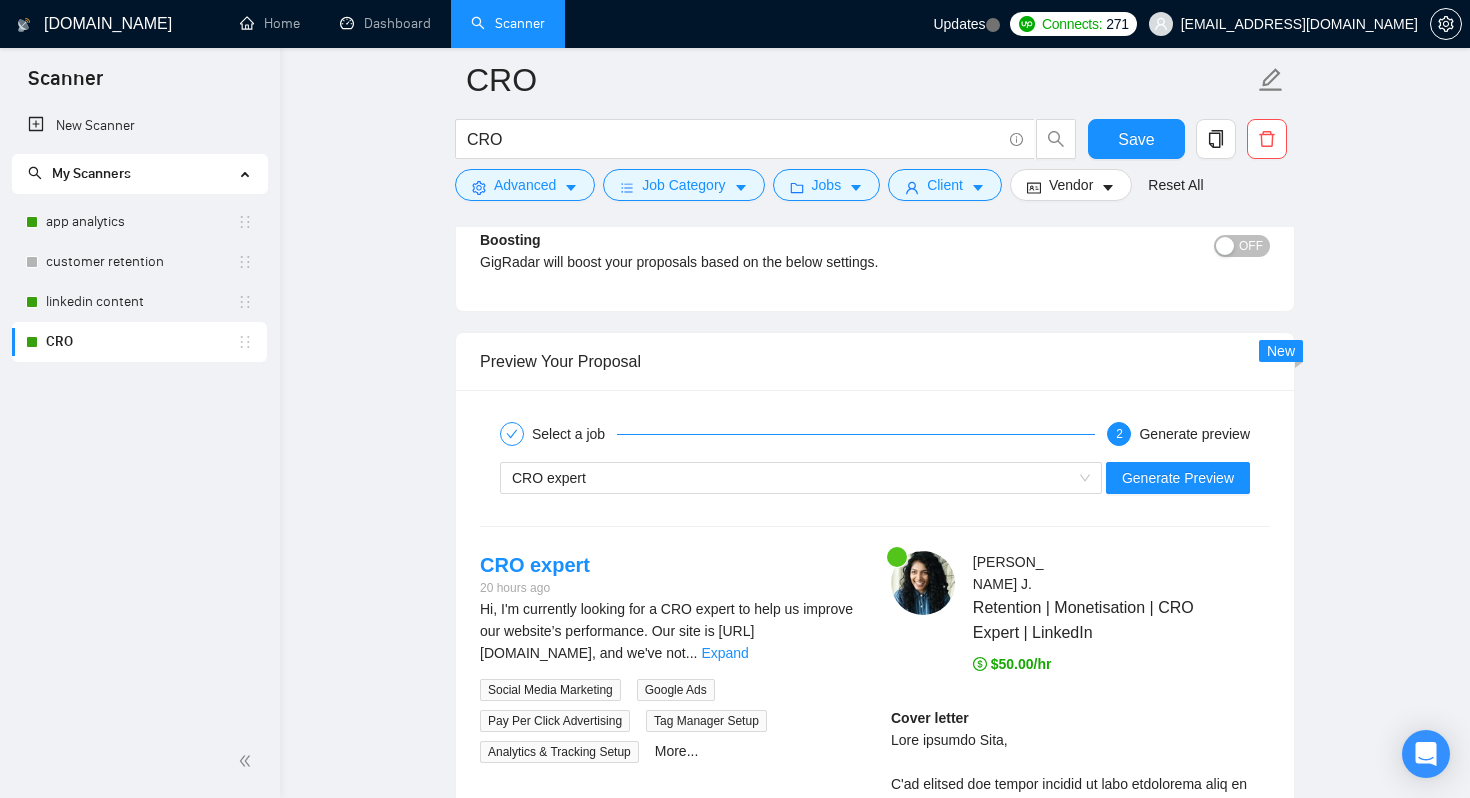 scroll, scrollTop: 2922, scrollLeft: 0, axis: vertical 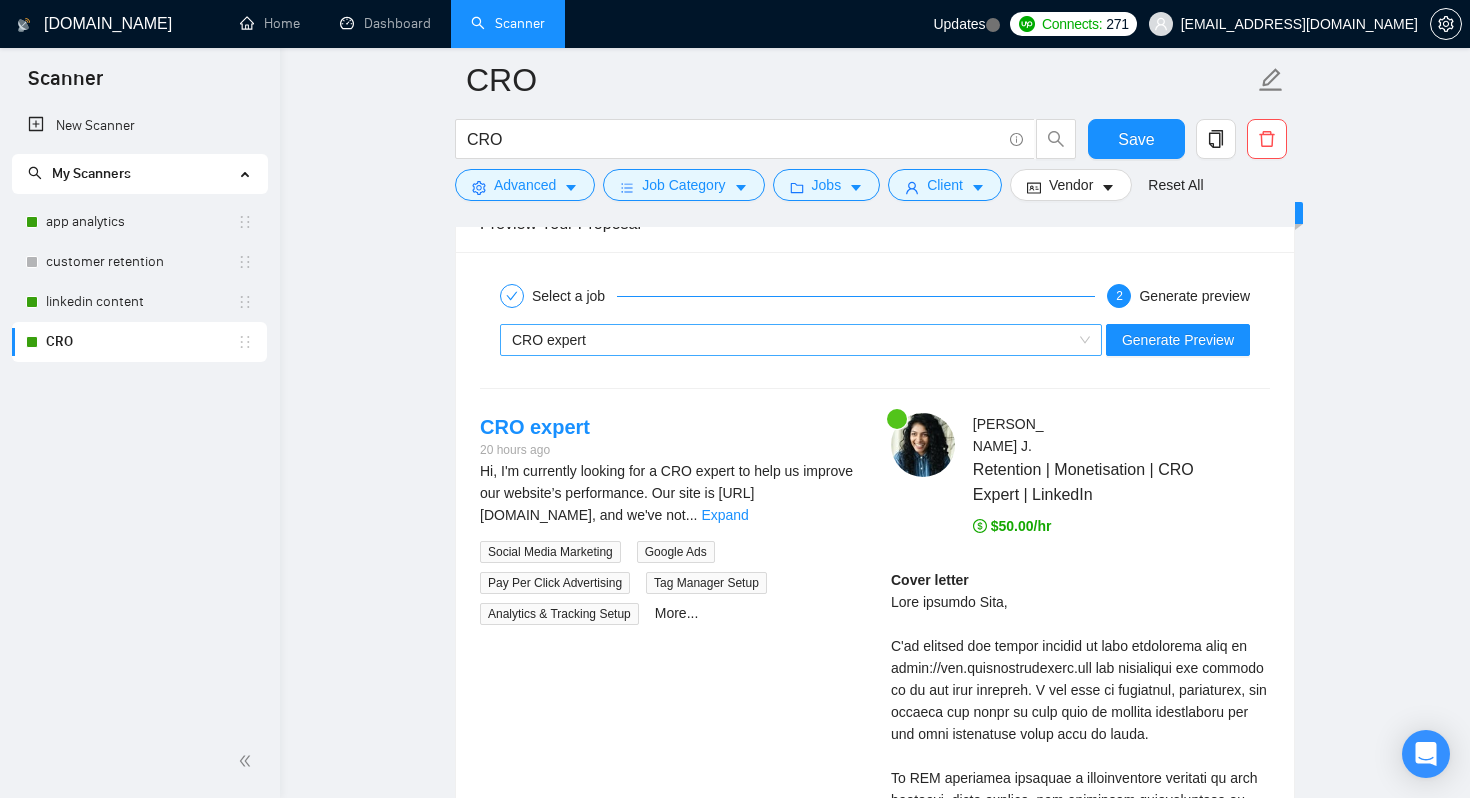 click on "CRO expert" at bounding box center (792, 340) 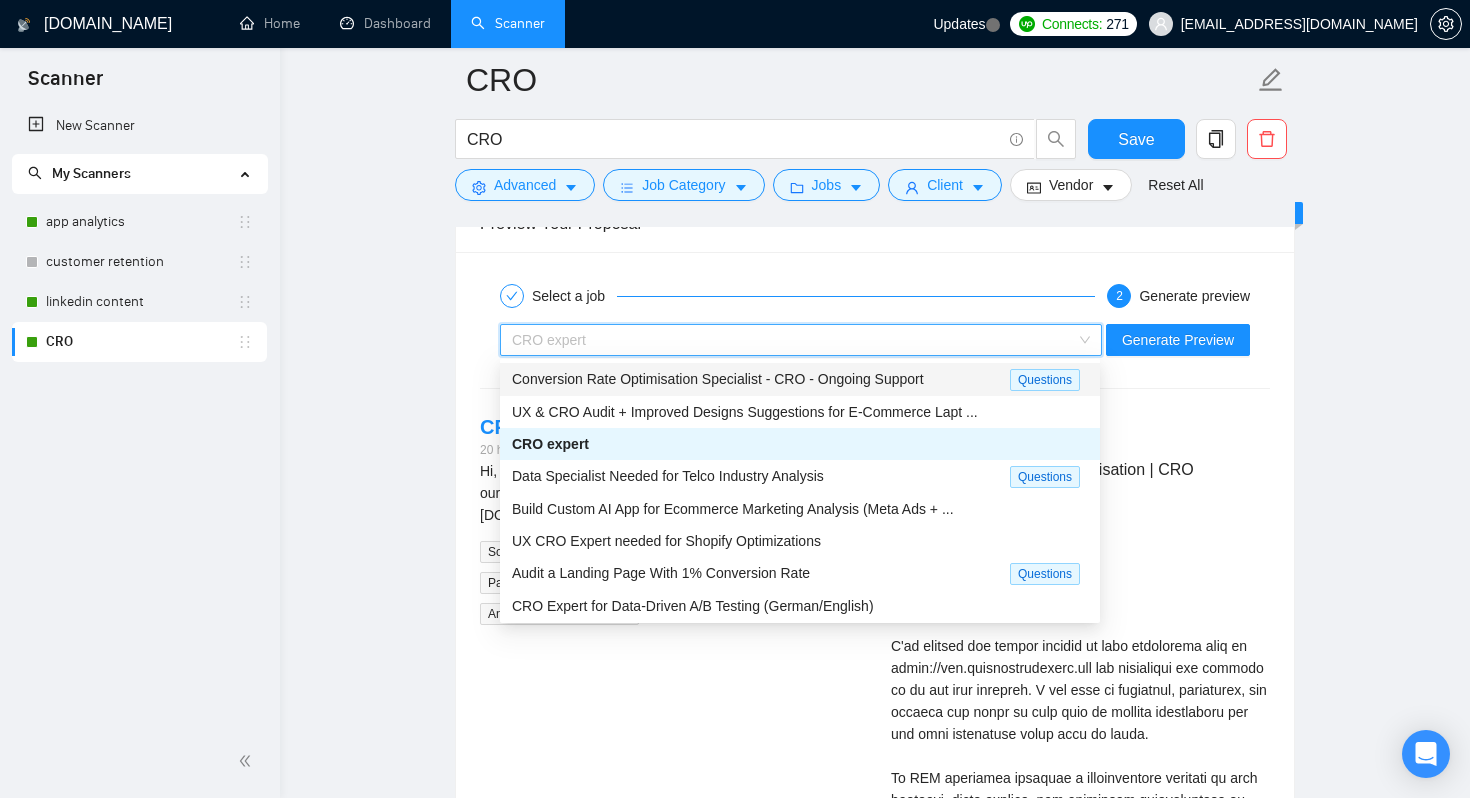 click on "Conversion Rate Optimisation Specialist - CRO - Ongoing Support" at bounding box center [718, 379] 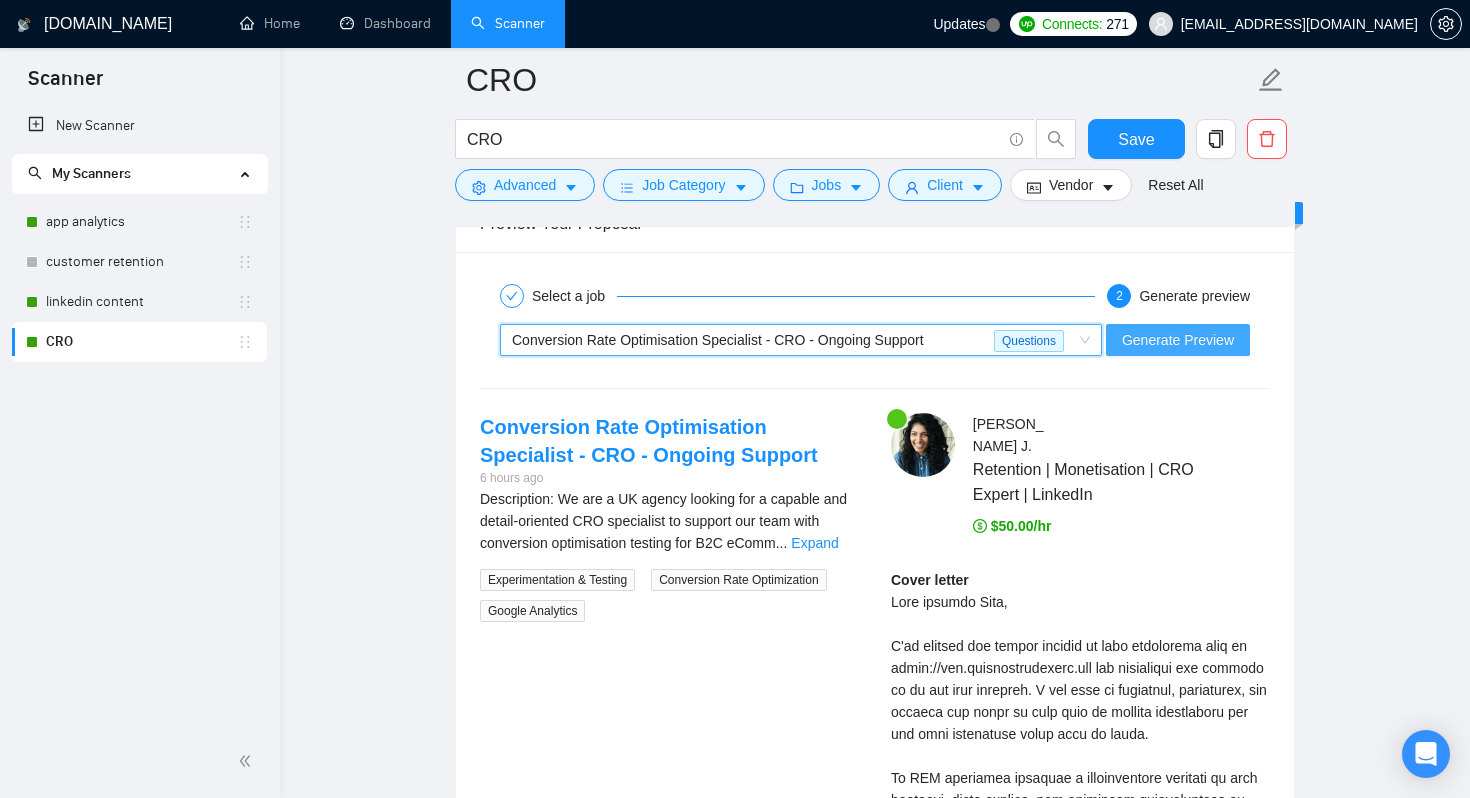 click on "Generate Preview" at bounding box center (1178, 340) 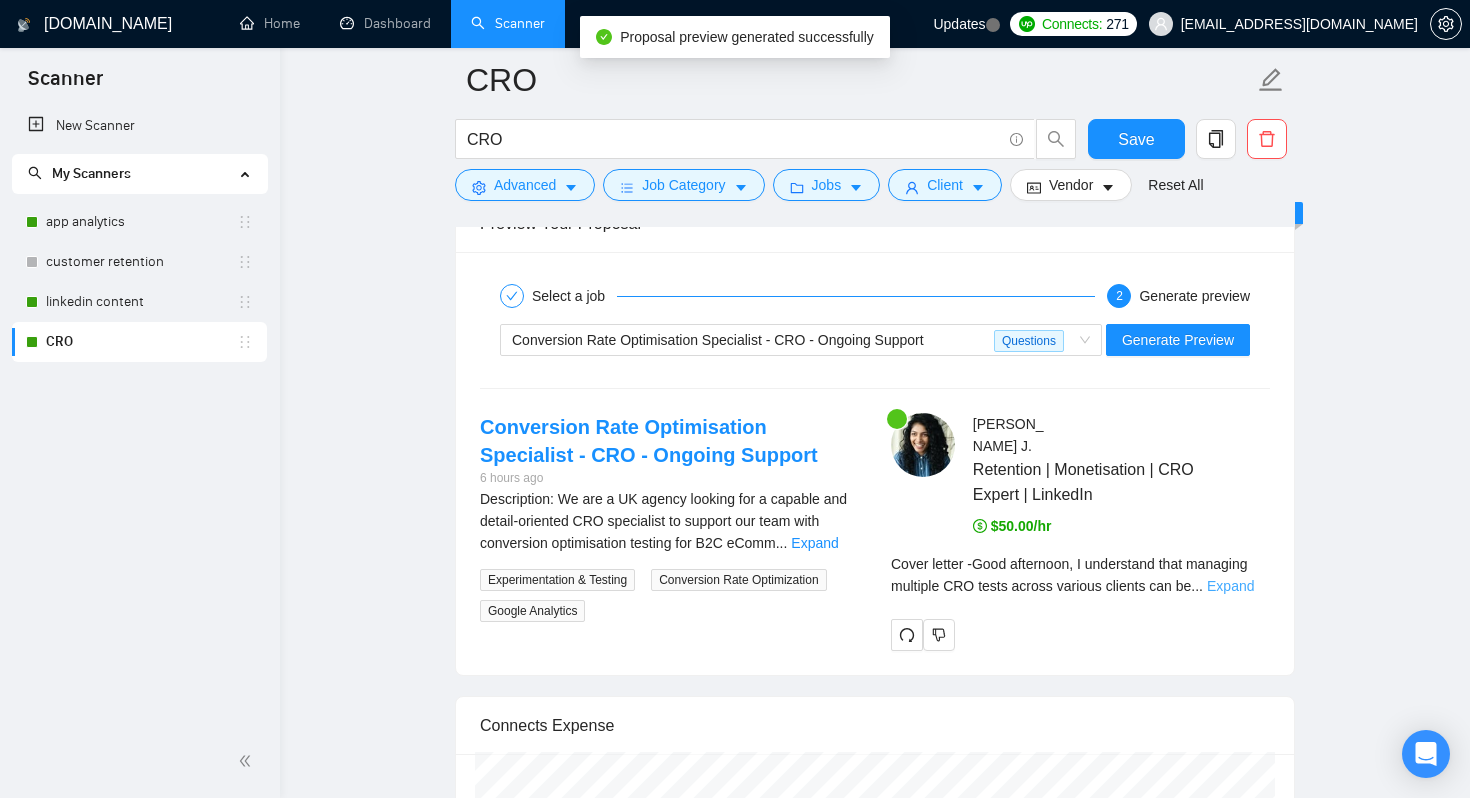 click on "Expand" at bounding box center [1230, 586] 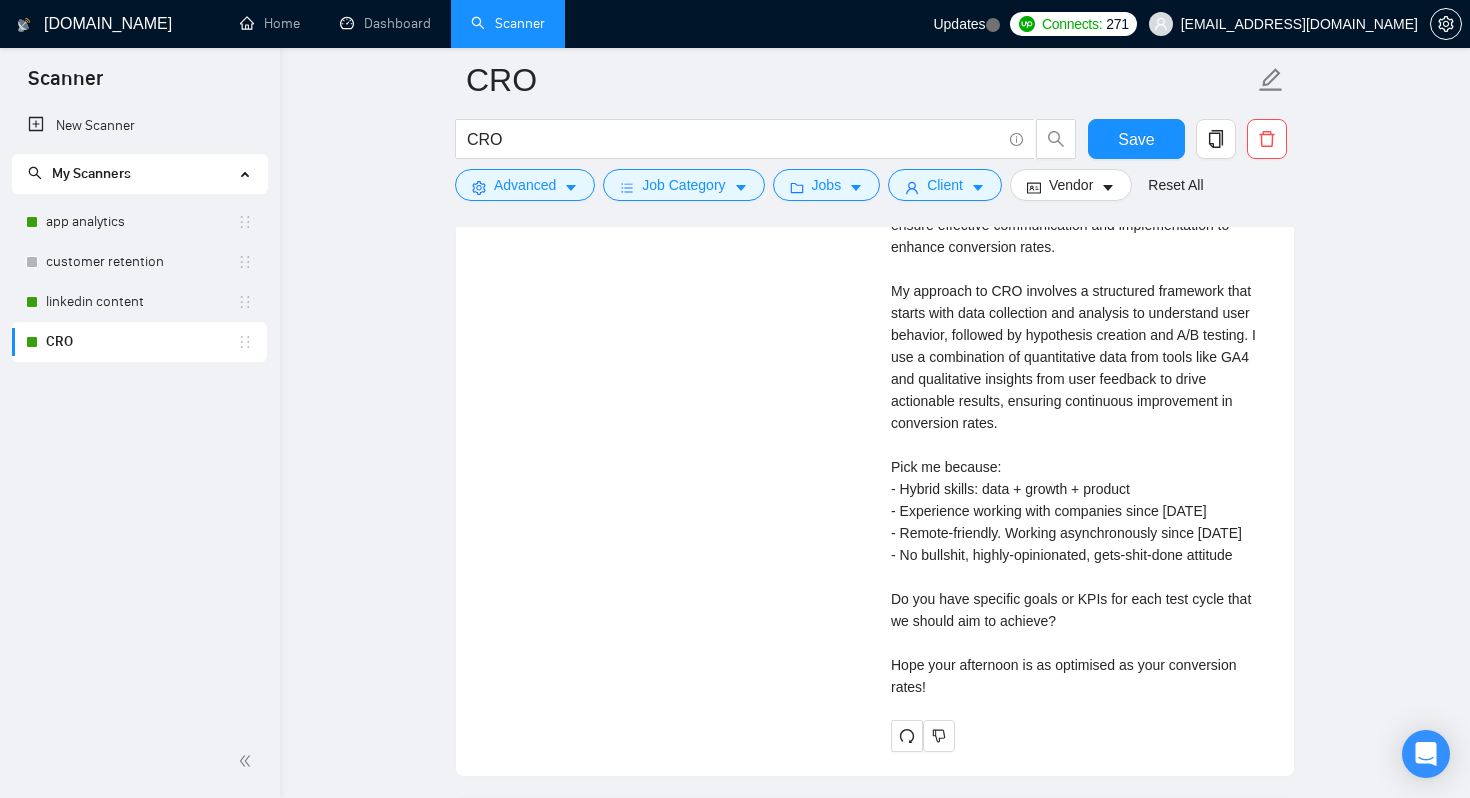 scroll, scrollTop: 3690, scrollLeft: 0, axis: vertical 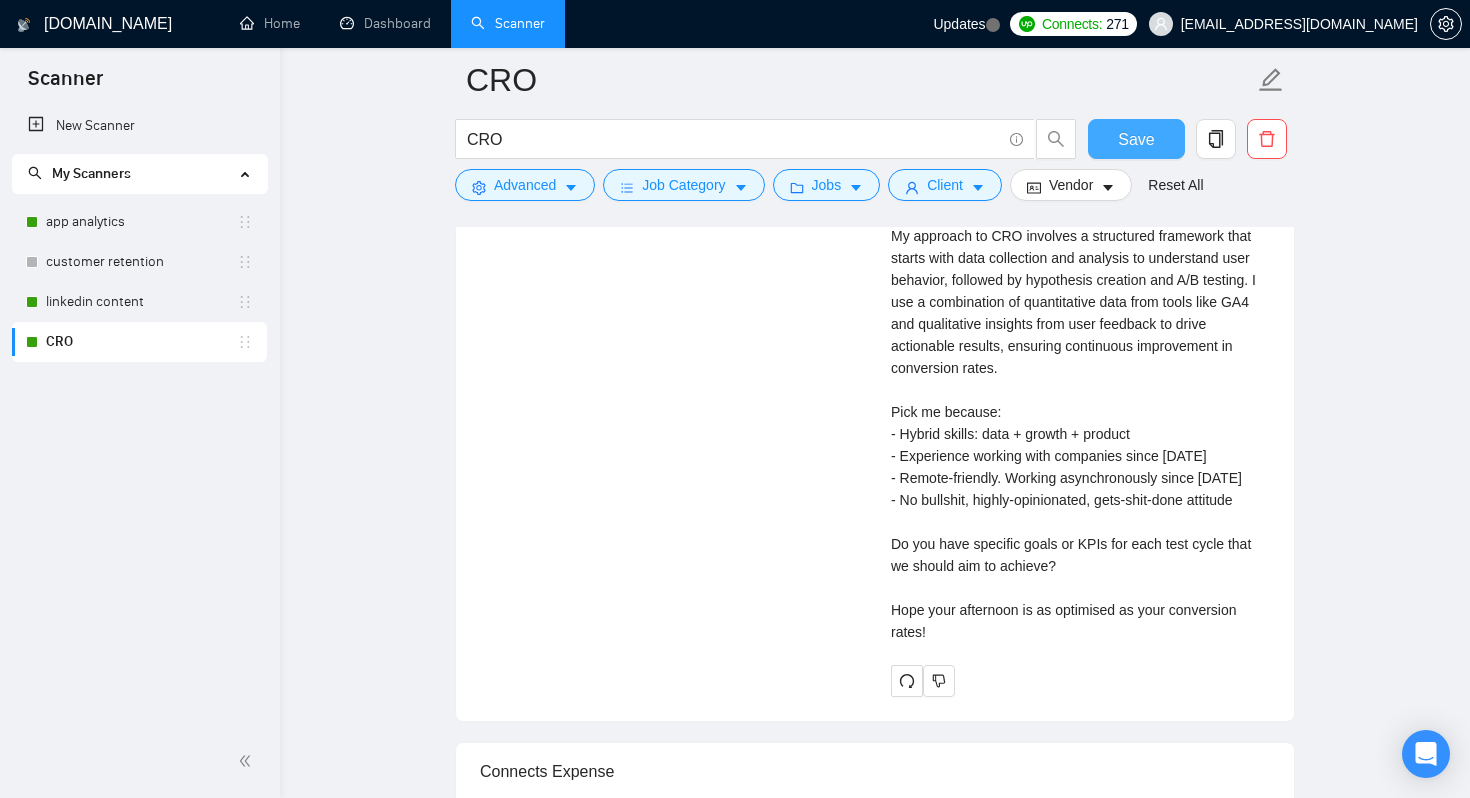 click on "Save" at bounding box center [1136, 139] 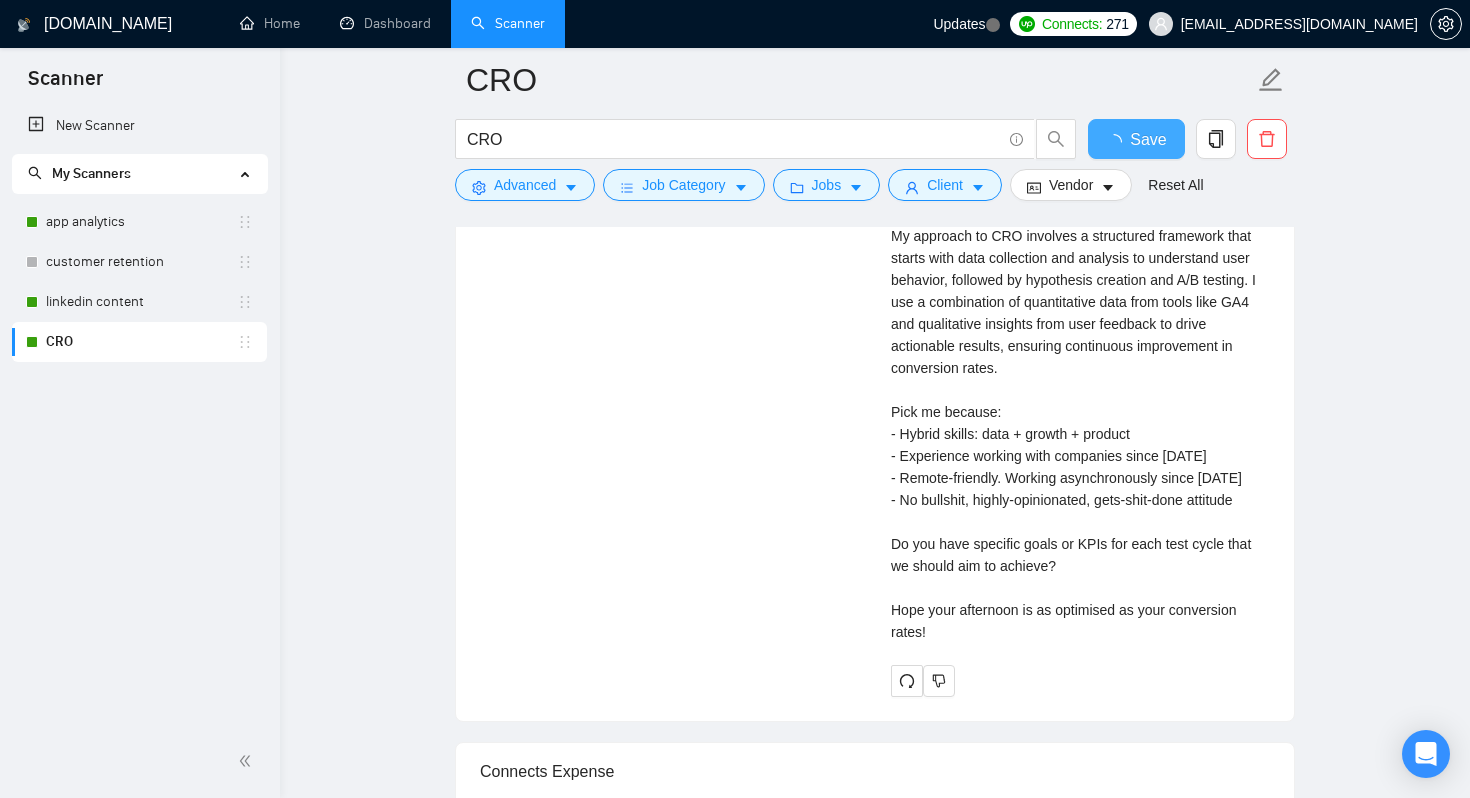 type 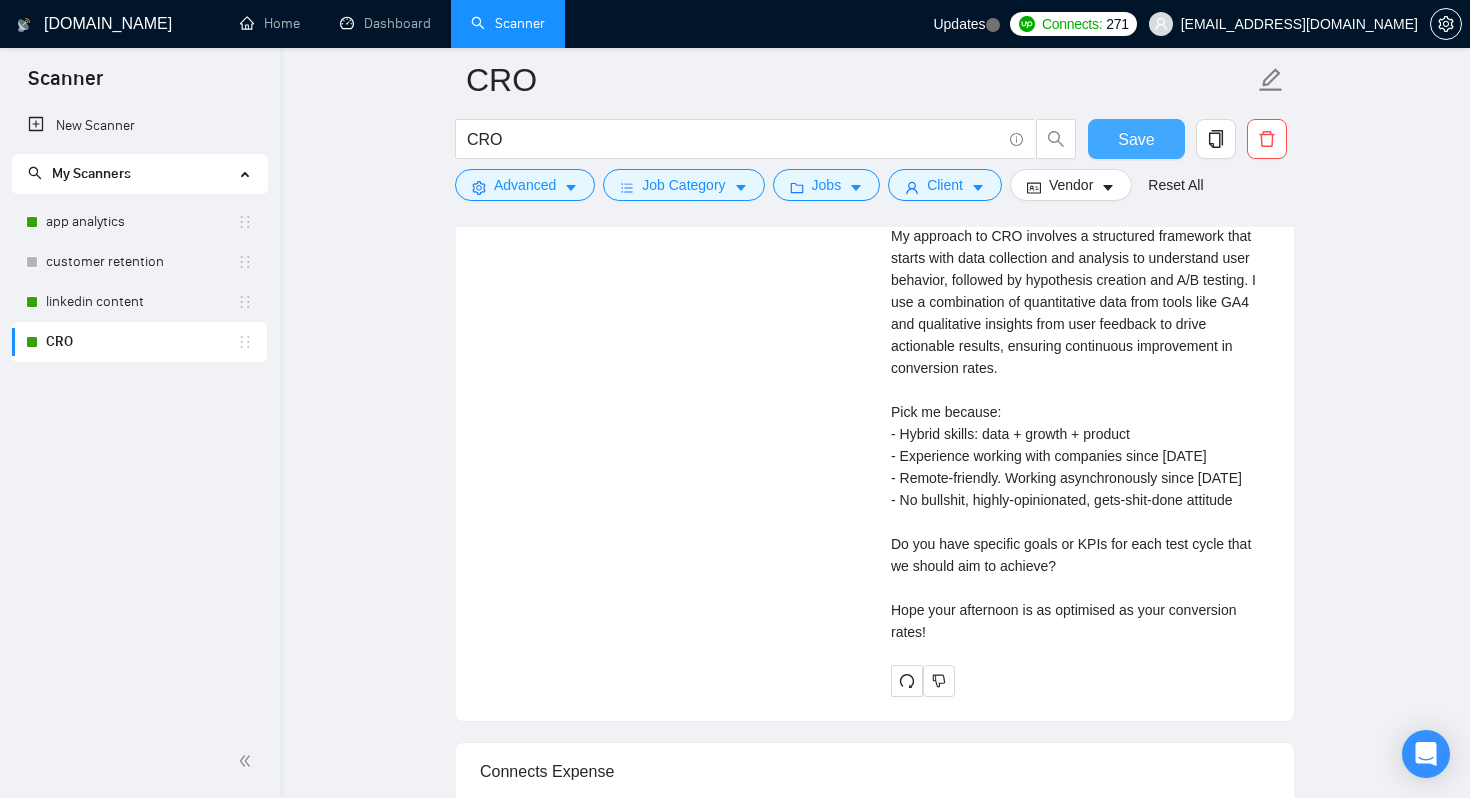 scroll, scrollTop: 0, scrollLeft: 0, axis: both 